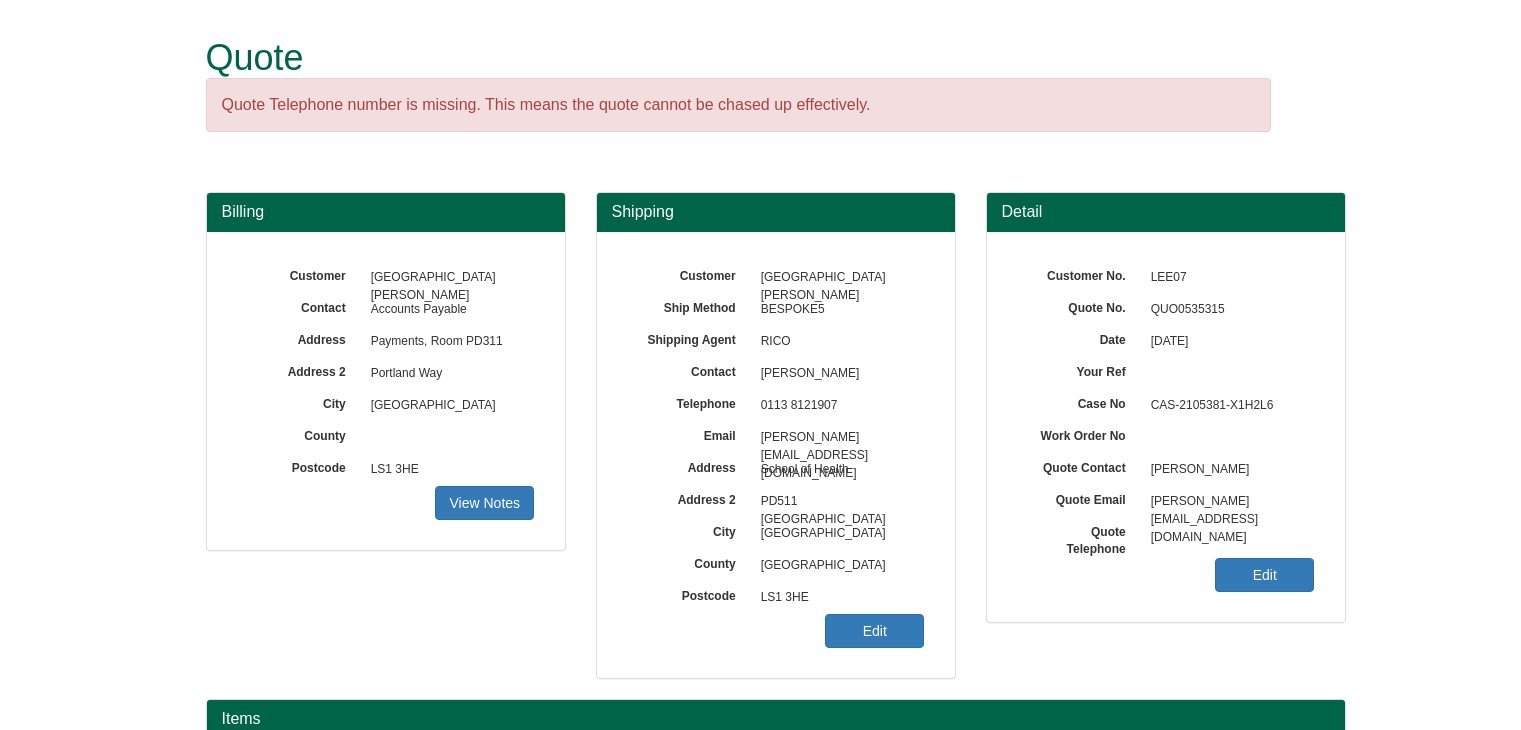 scroll, scrollTop: 0, scrollLeft: 0, axis: both 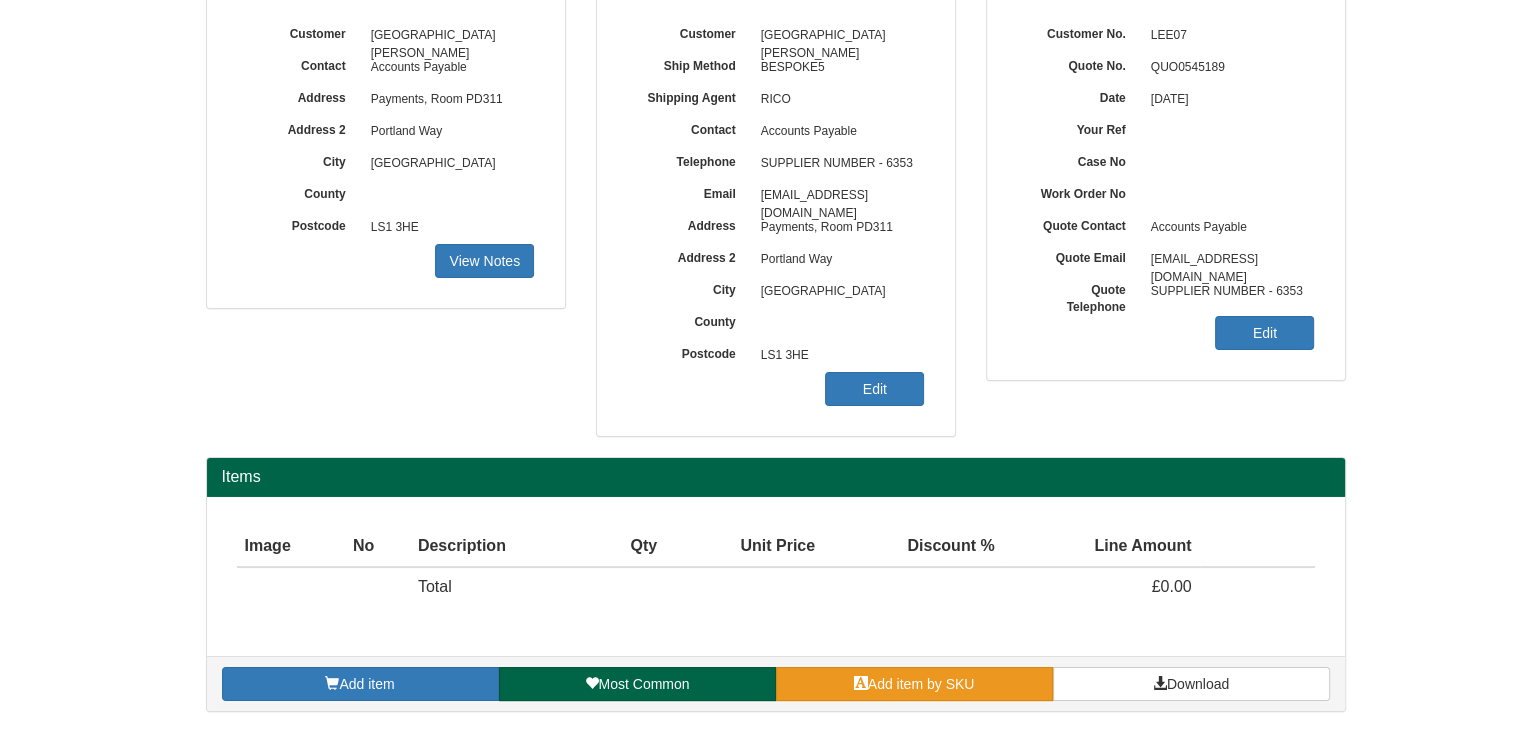 click on "Add item by SKU" at bounding box center (921, 684) 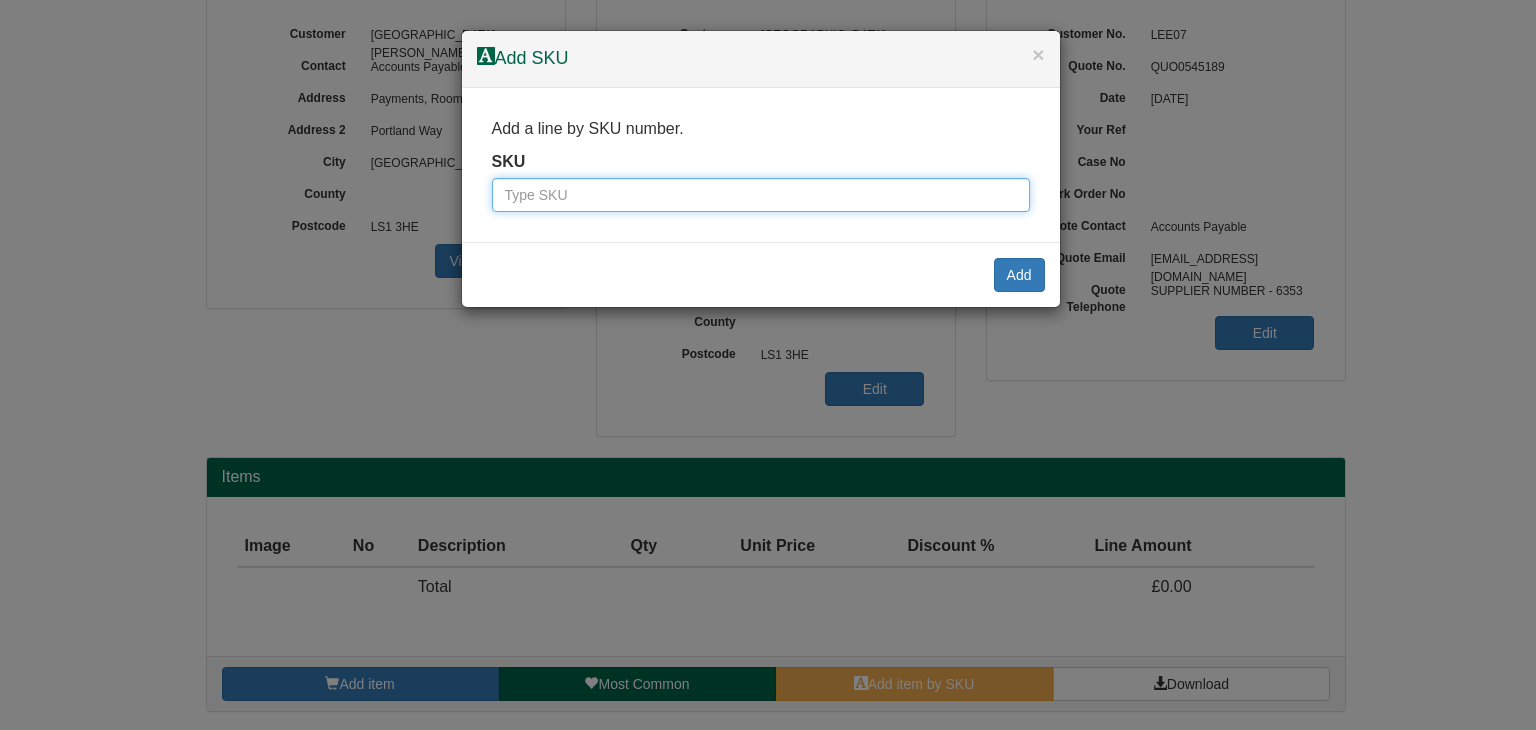 click at bounding box center (761, 195) 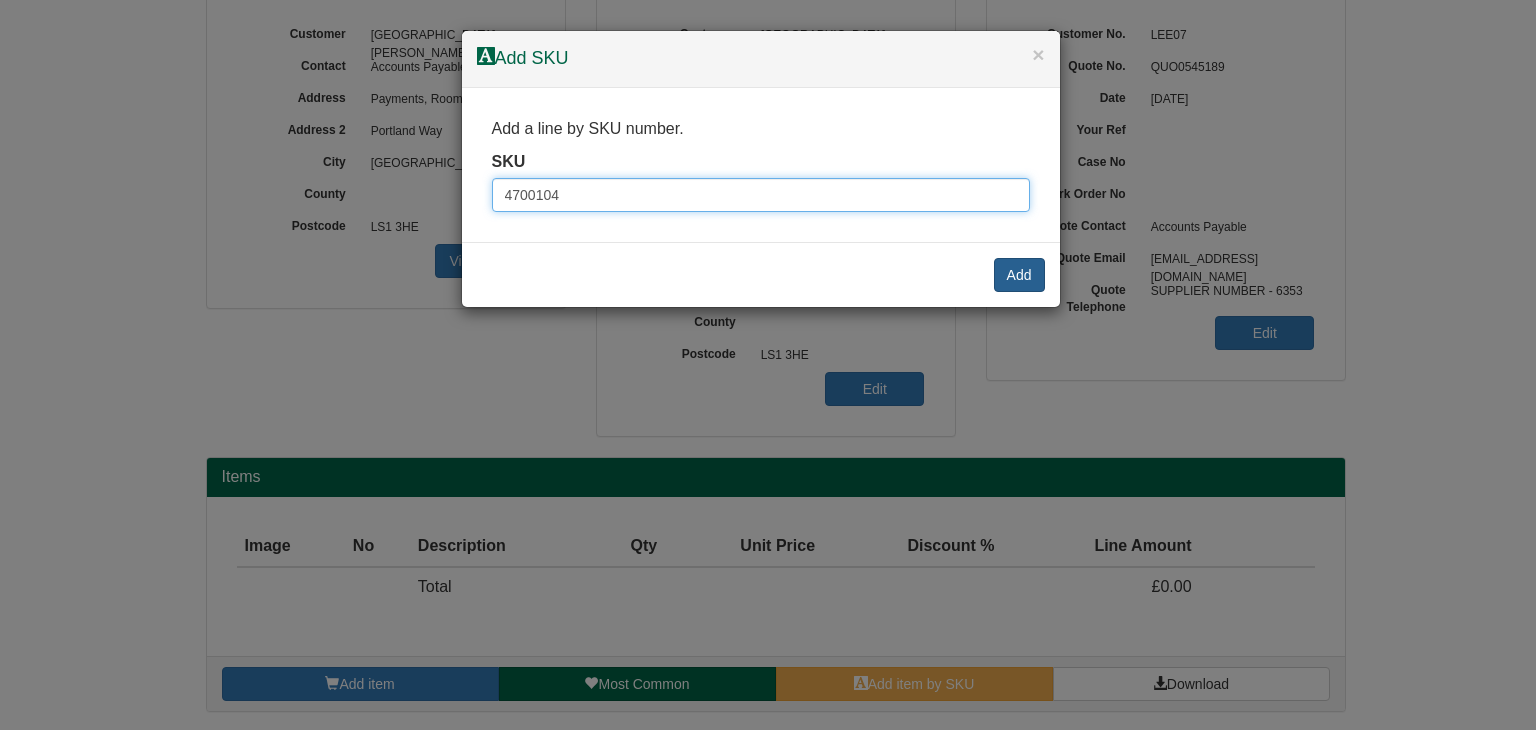 type on "4700104" 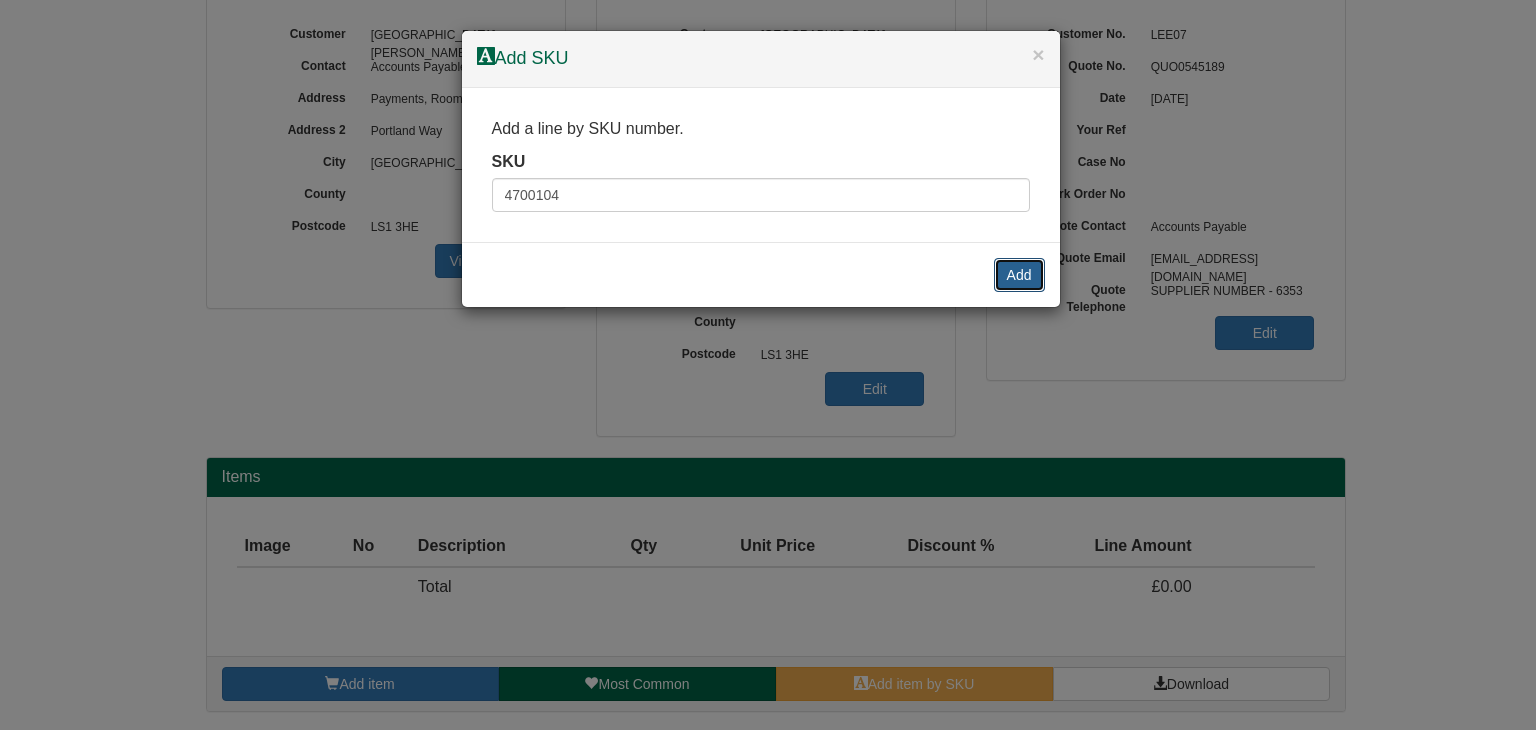 click on "Add" at bounding box center (1019, 275) 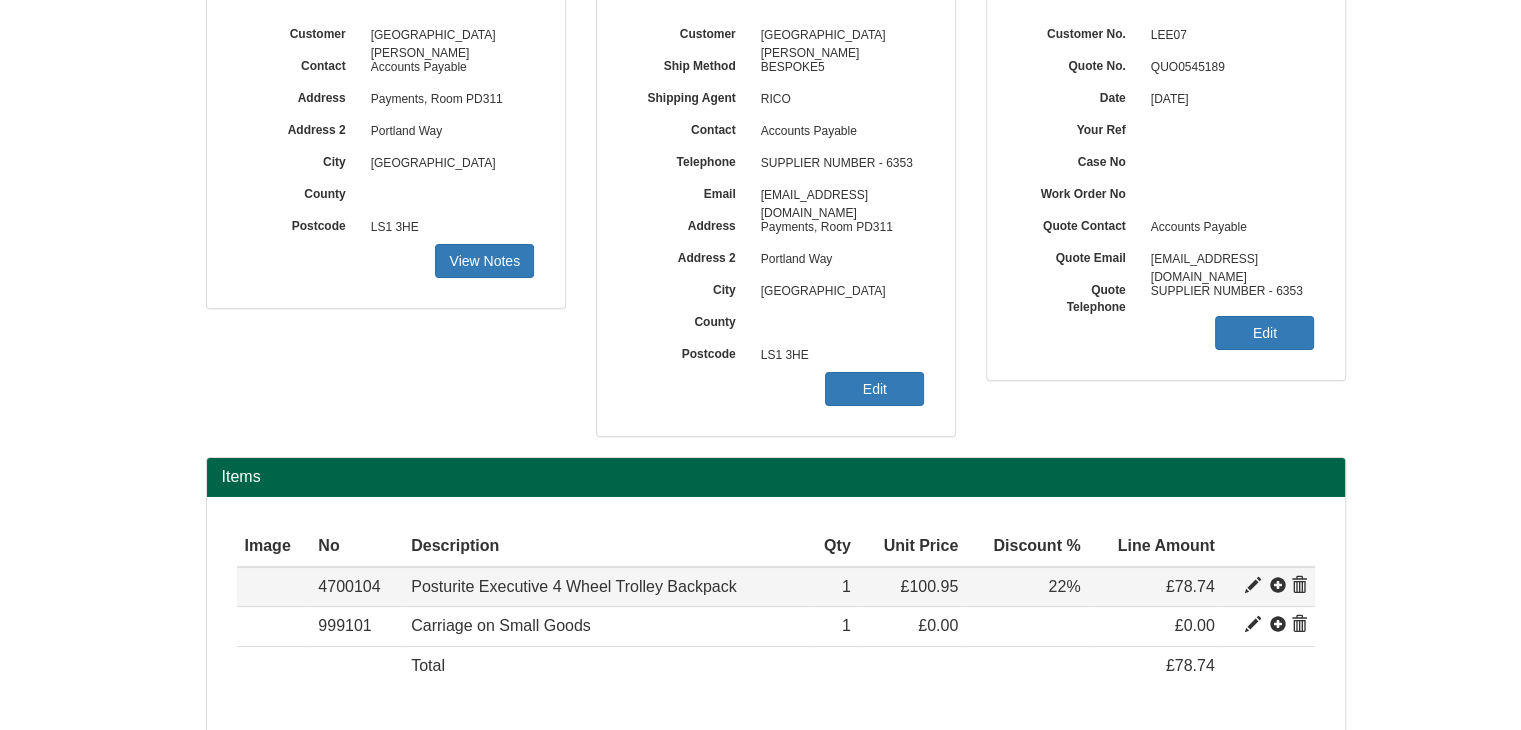 scroll, scrollTop: 246, scrollLeft: 0, axis: vertical 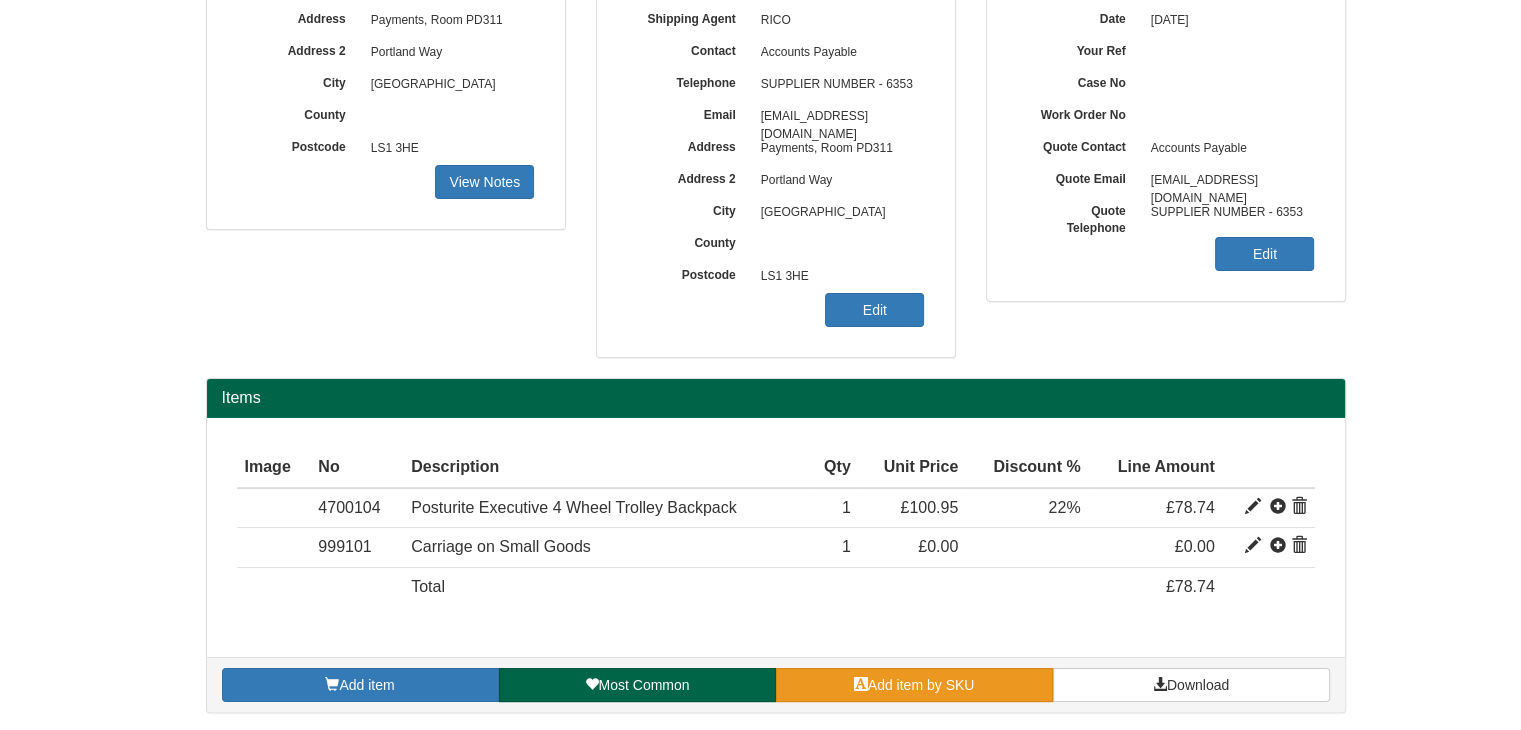 click on "Add item by SKU" at bounding box center [914, 685] 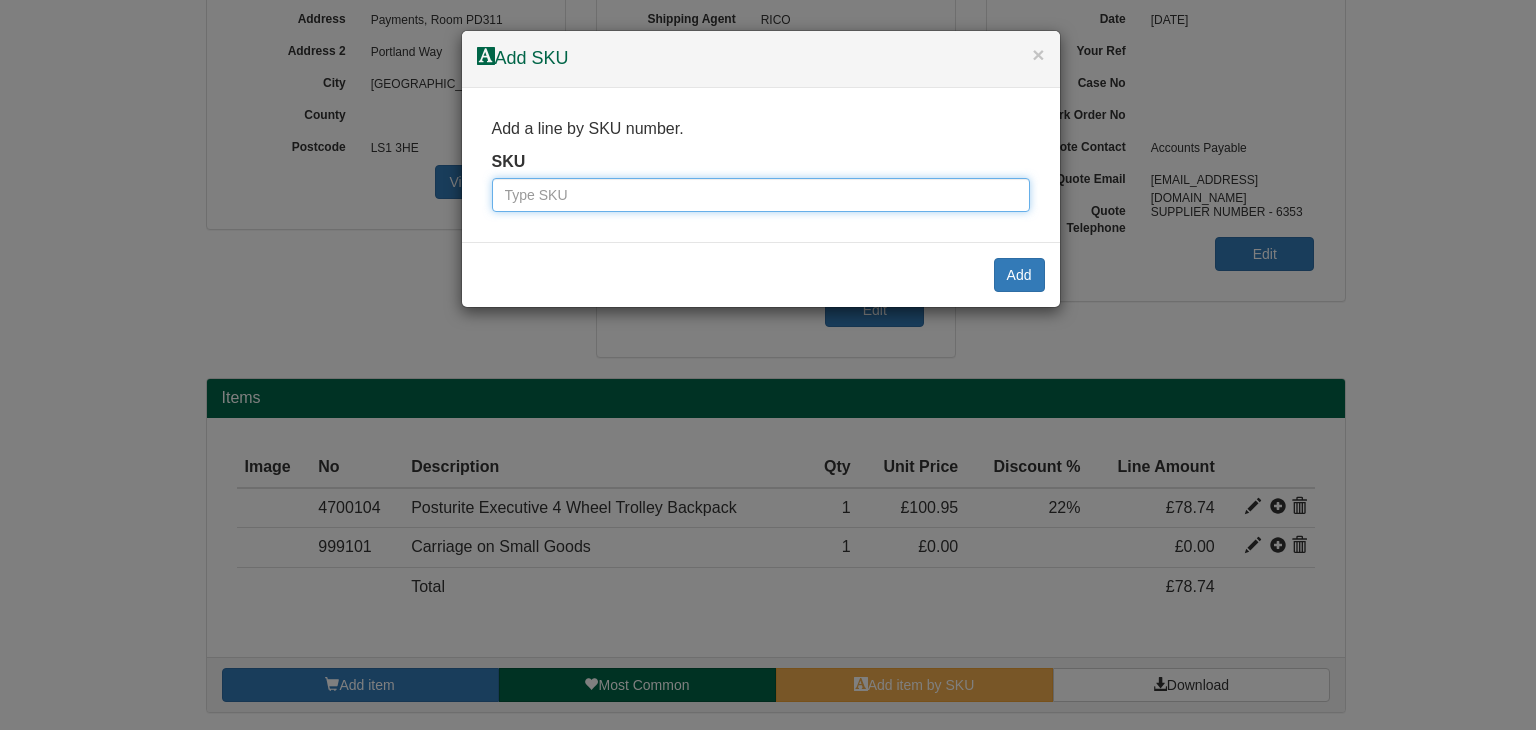 click at bounding box center (761, 195) 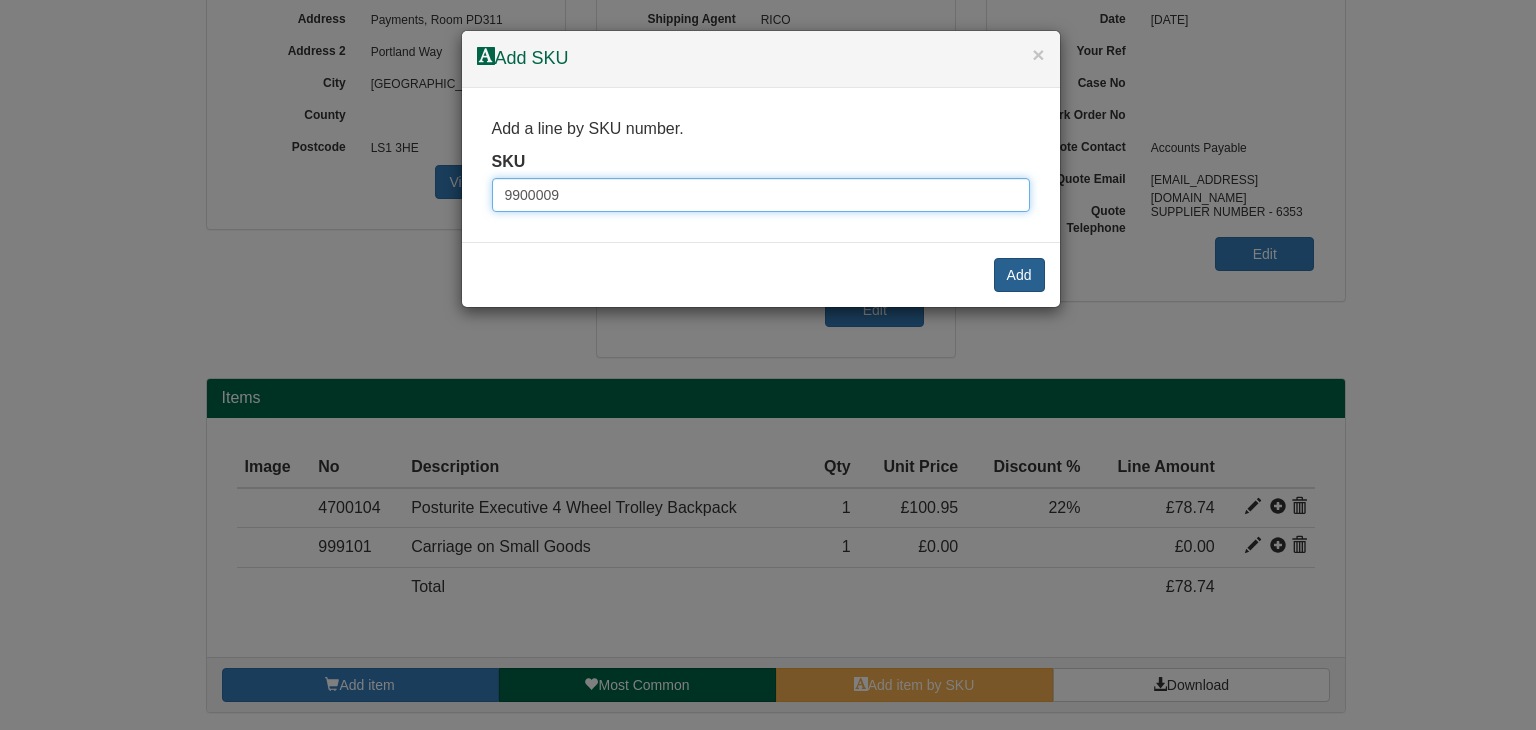 type on "9900009" 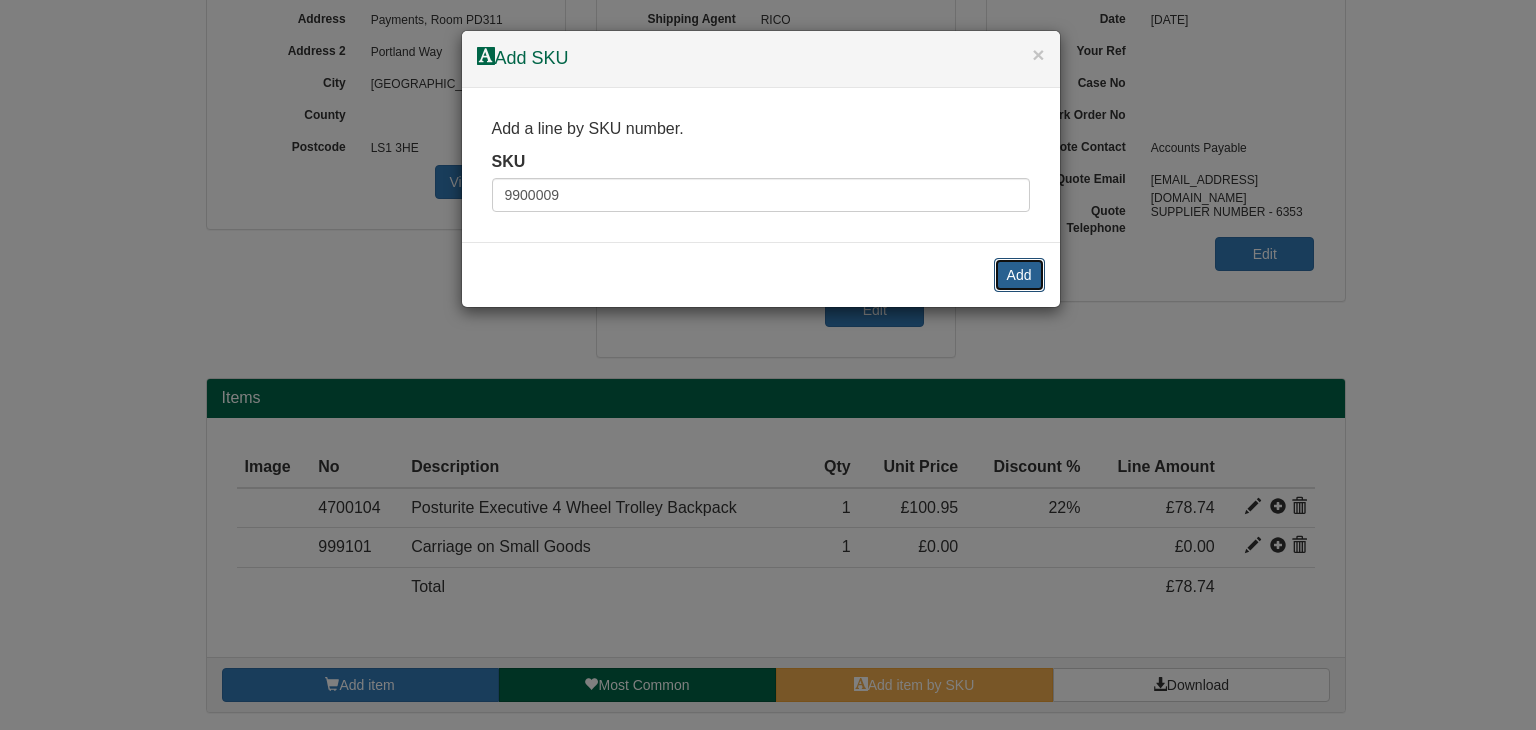 click on "Add" at bounding box center [1019, 275] 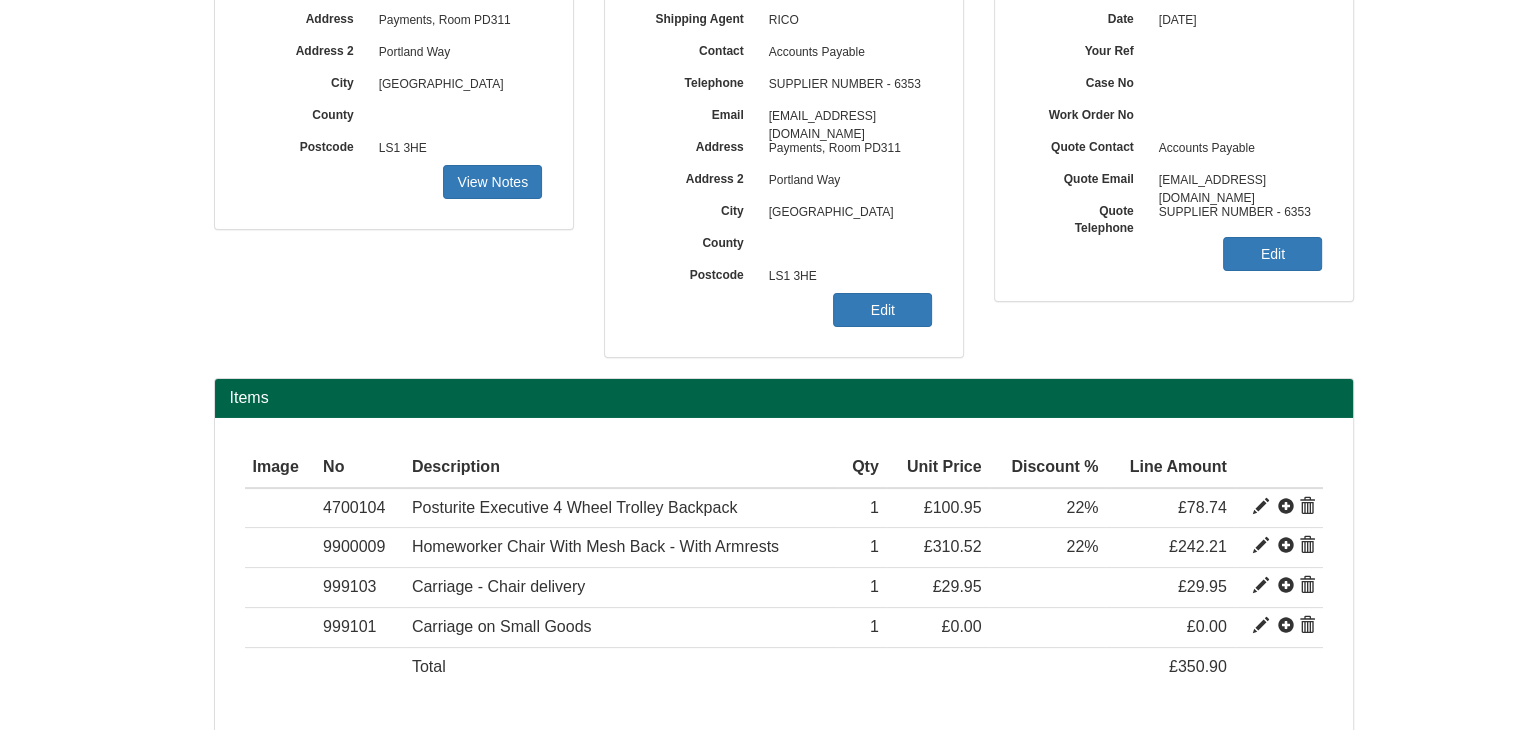 scroll, scrollTop: 325, scrollLeft: 0, axis: vertical 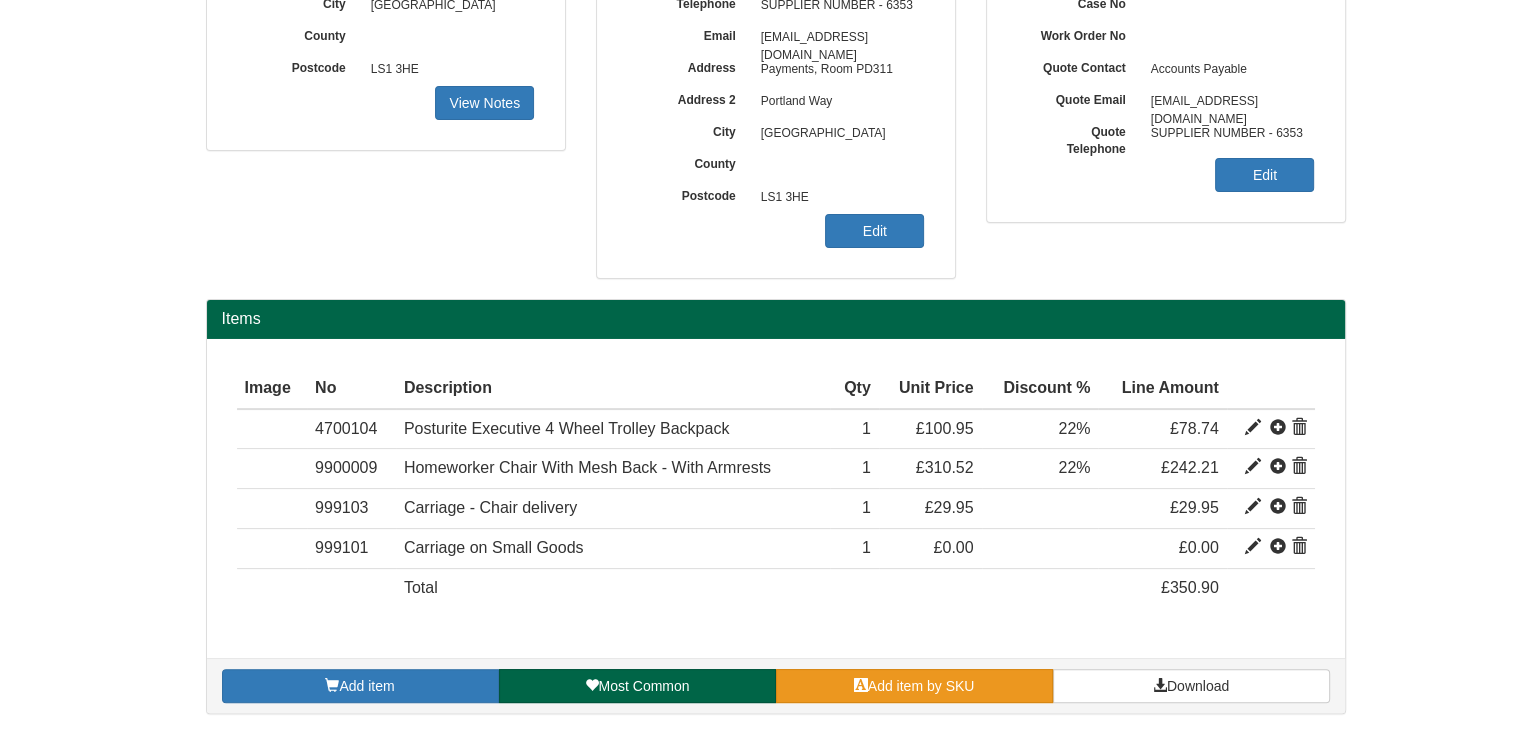 click on "Add item by SKU" at bounding box center (921, 686) 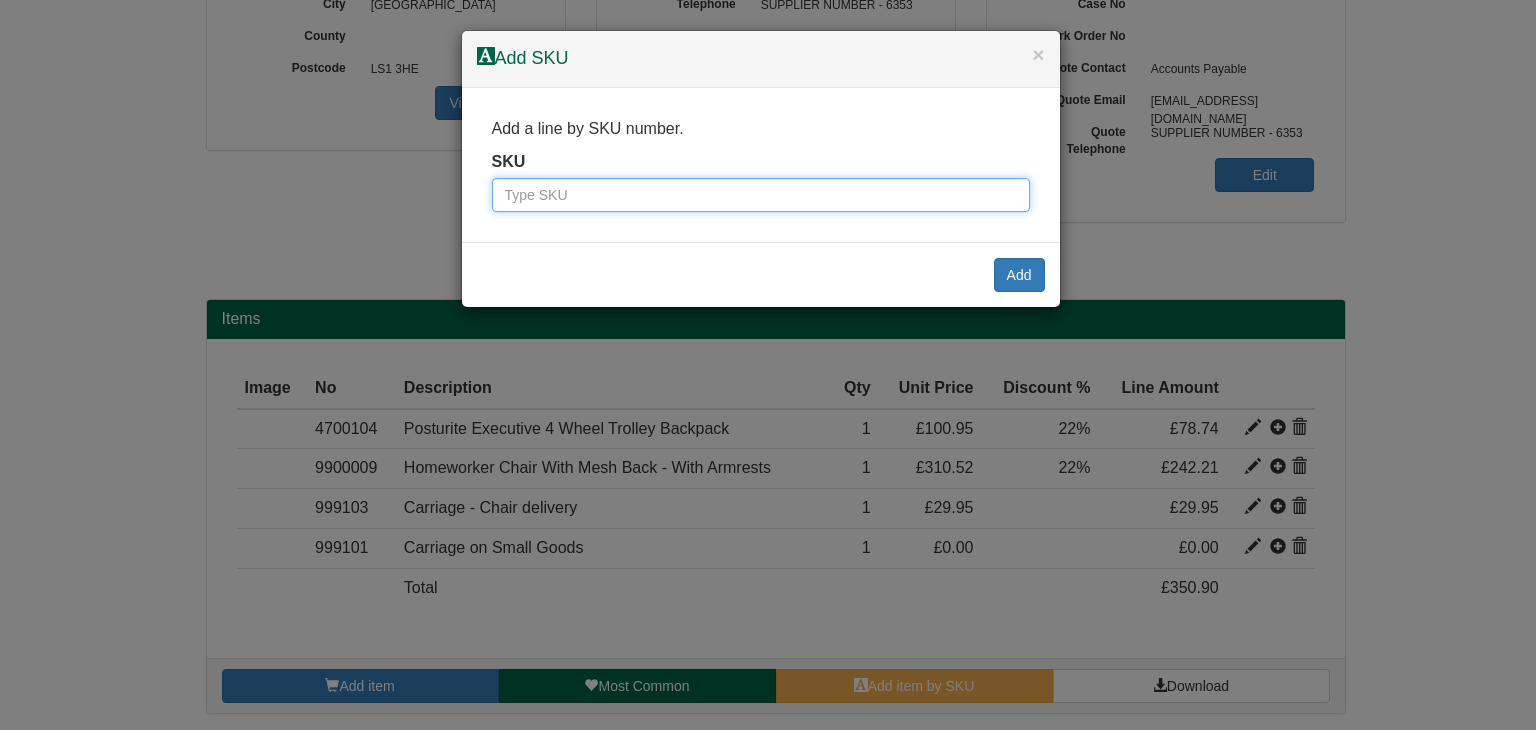 click at bounding box center (761, 195) 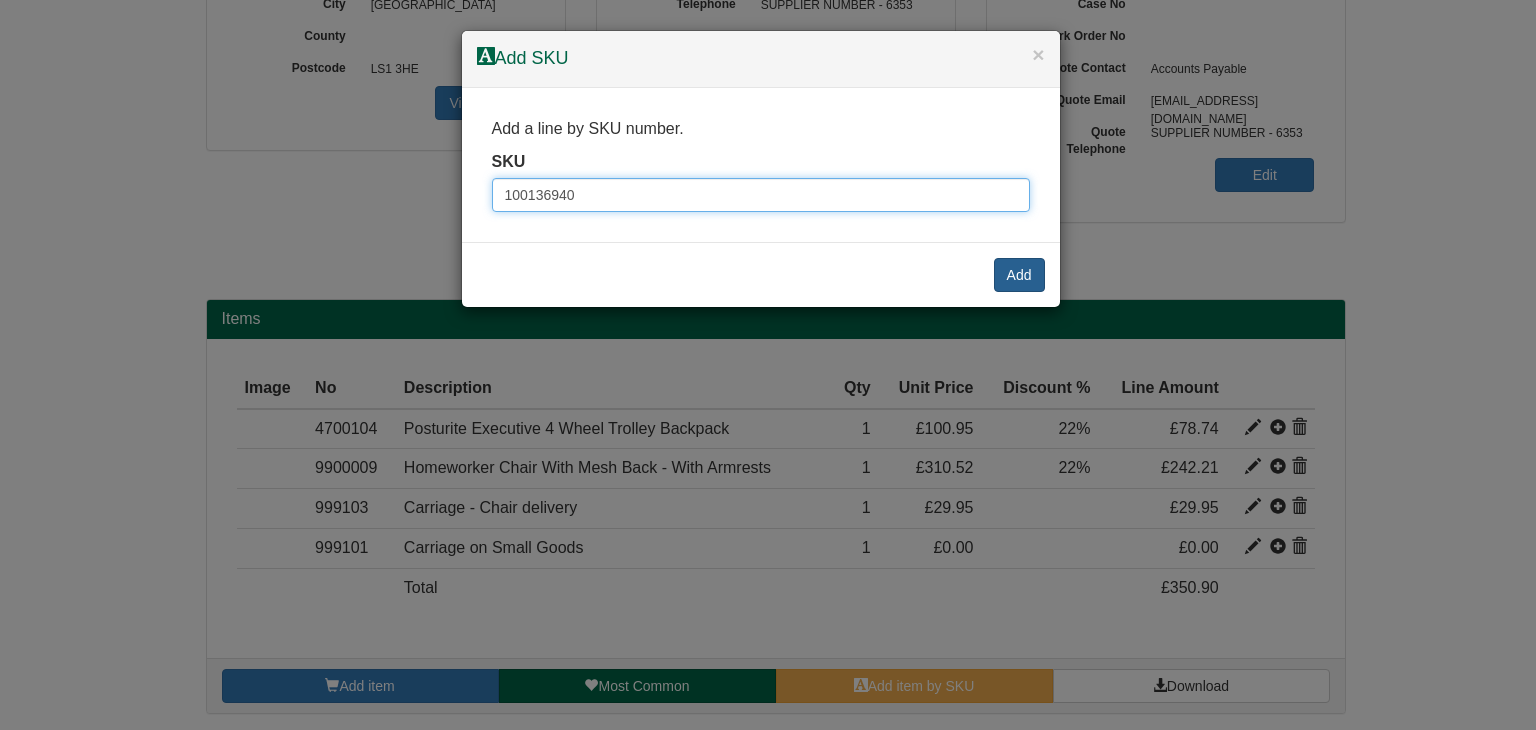 type on "100136940" 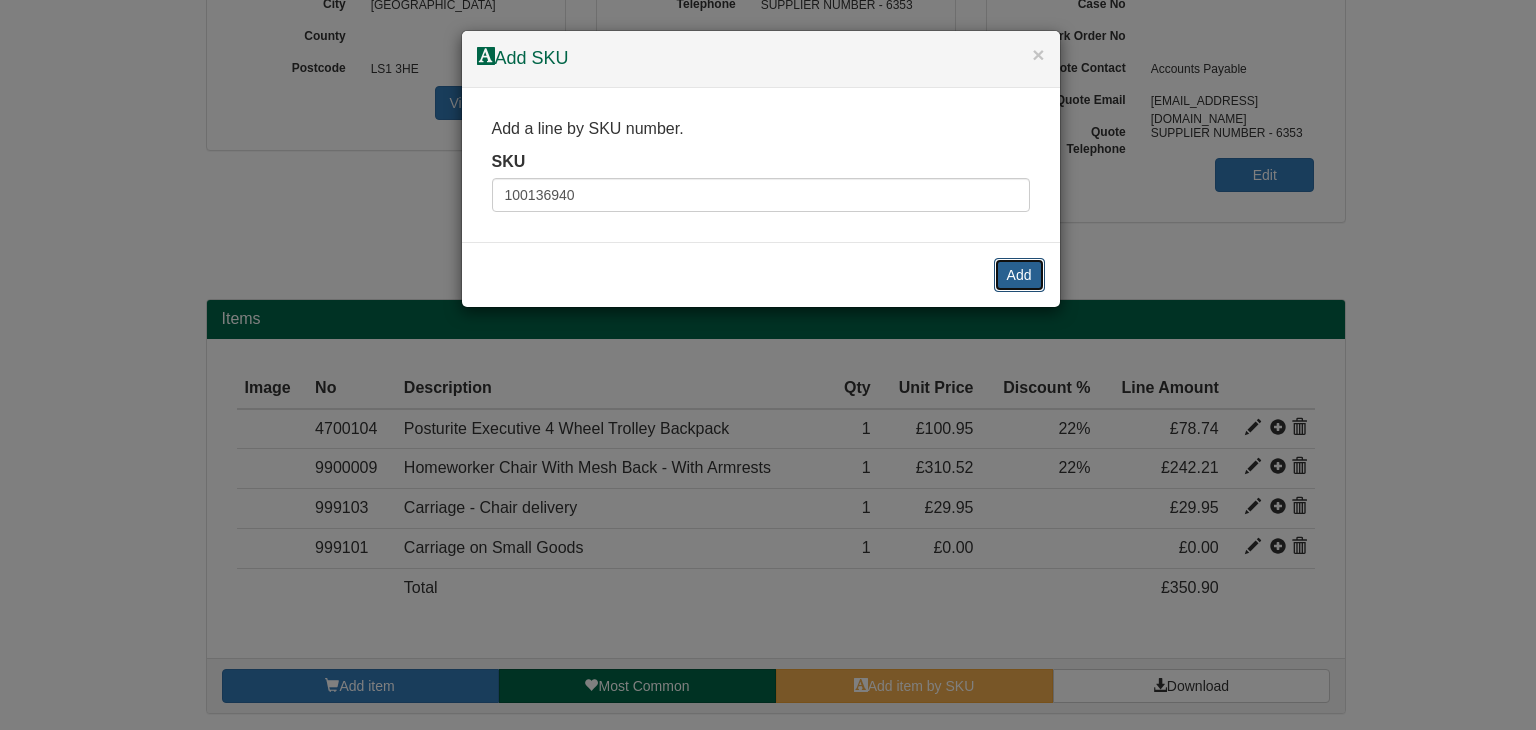 click on "Add" at bounding box center (1019, 275) 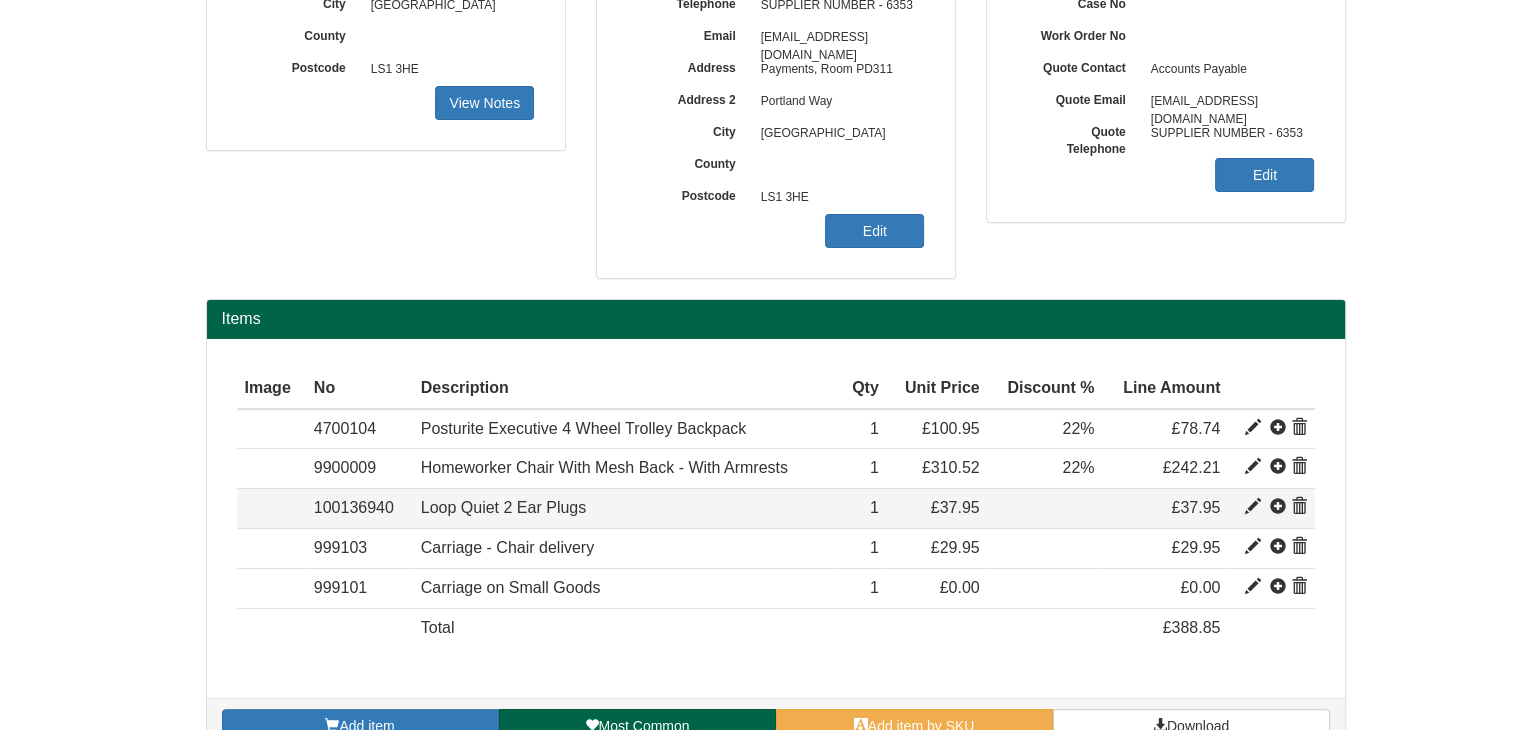 click at bounding box center [1253, 507] 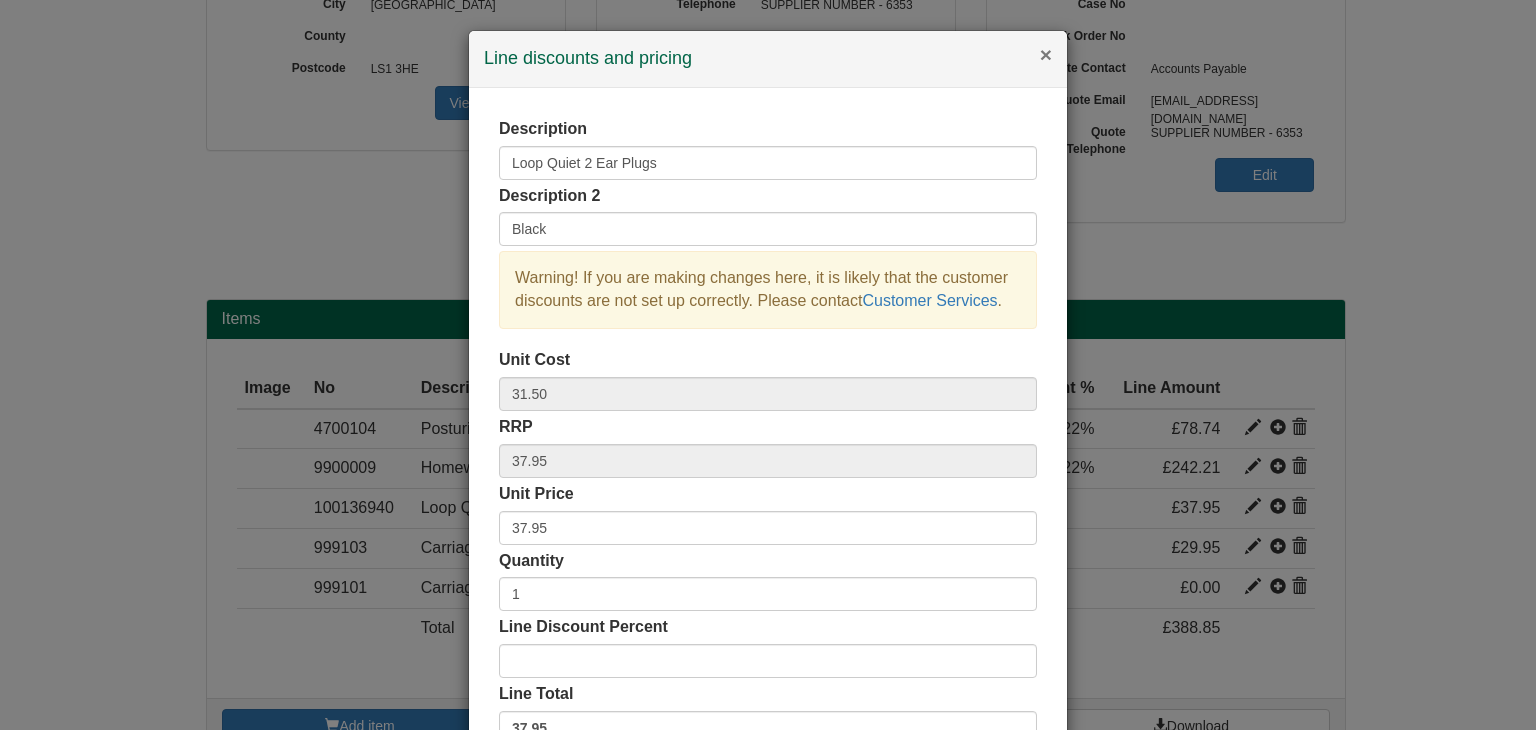 click on "×" at bounding box center [1046, 54] 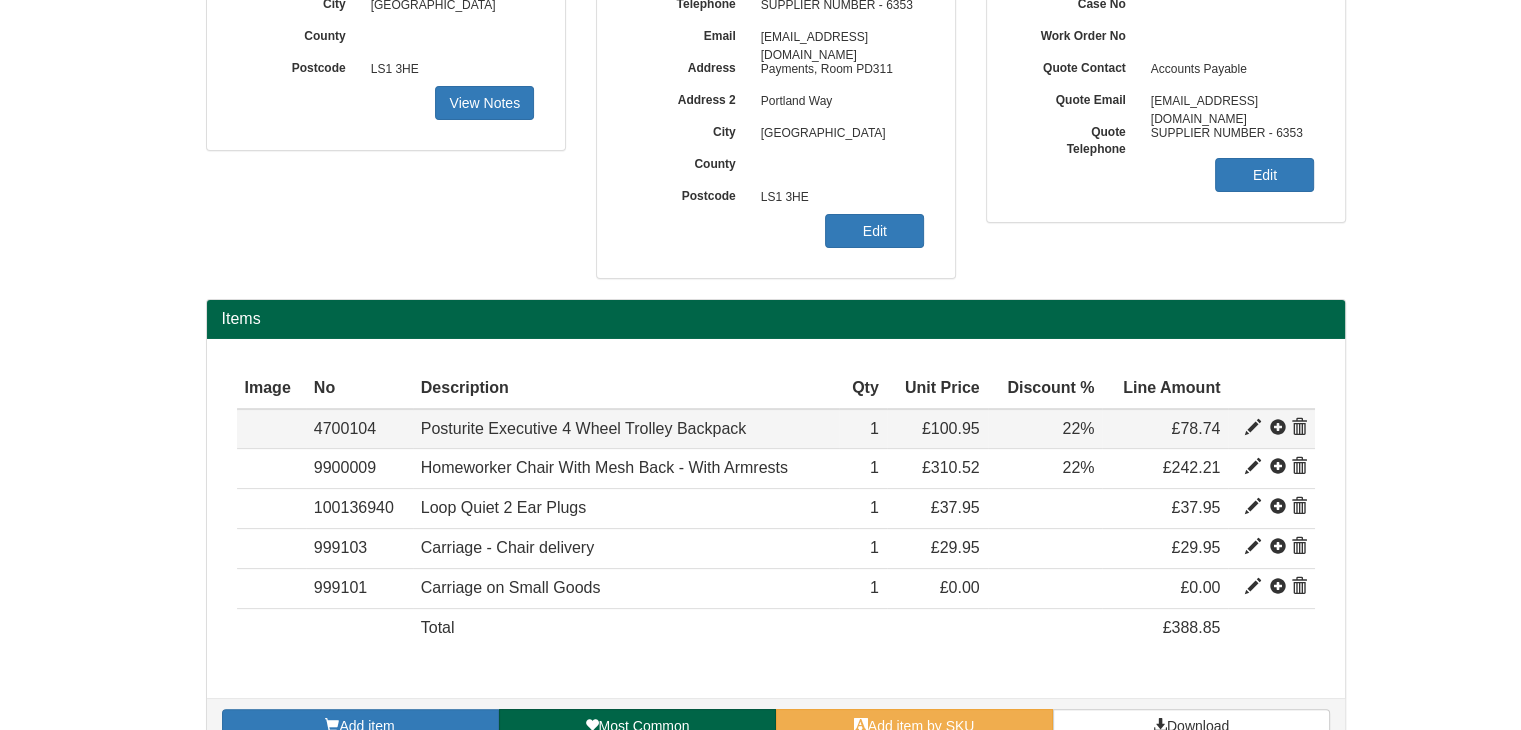 click at bounding box center (1253, 428) 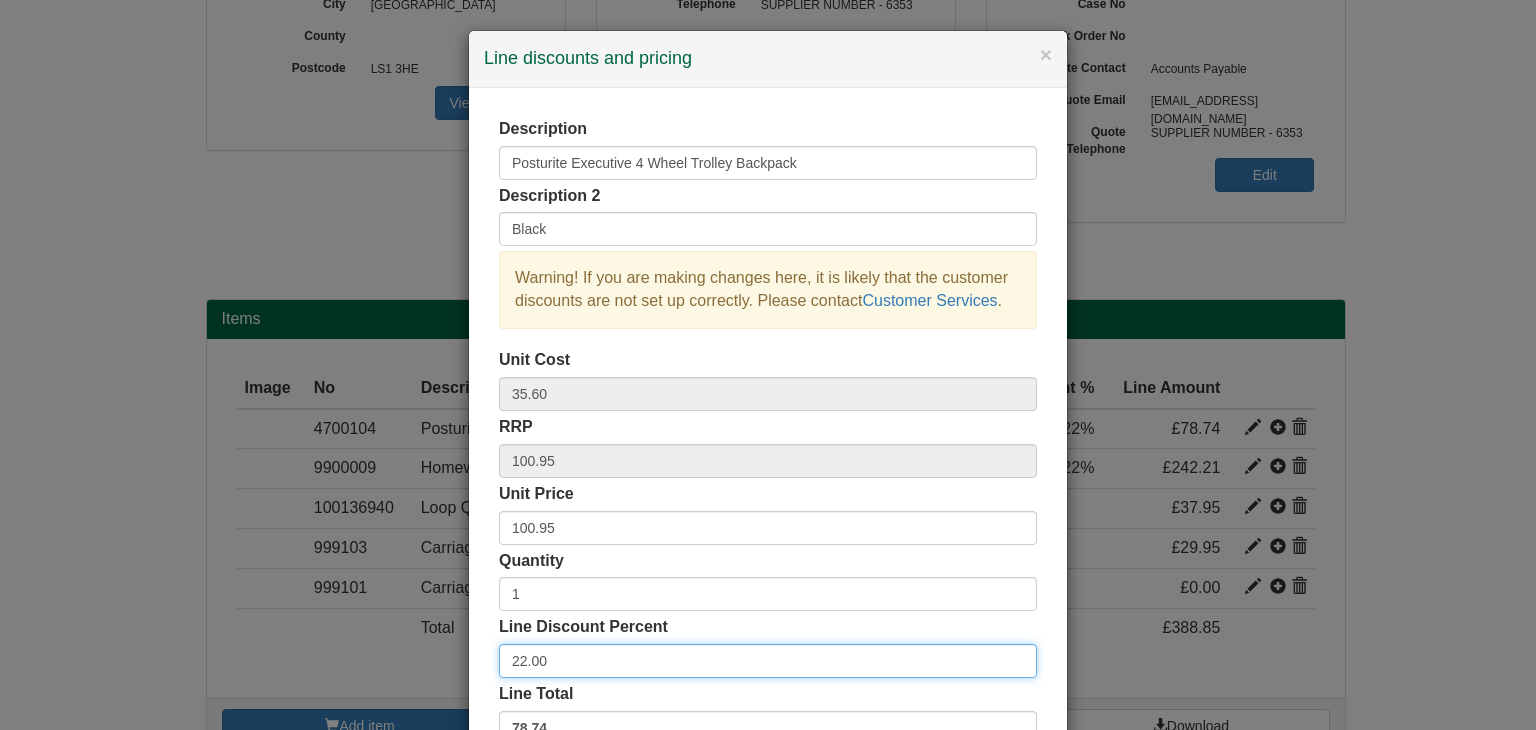 drag, startPoint x: 541, startPoint y: 669, endPoint x: 436, endPoint y: 666, distance: 105.04285 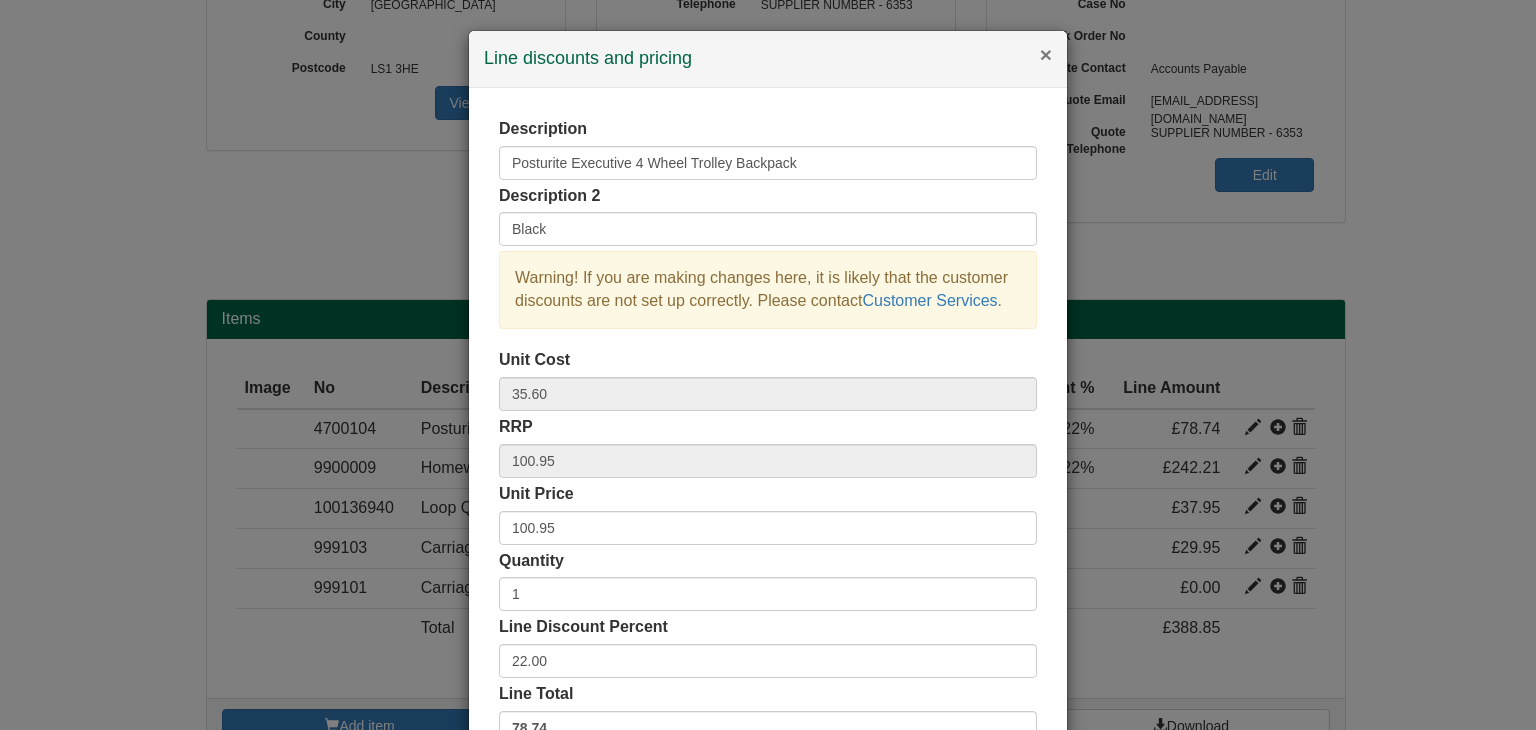 click on "×" at bounding box center (1046, 54) 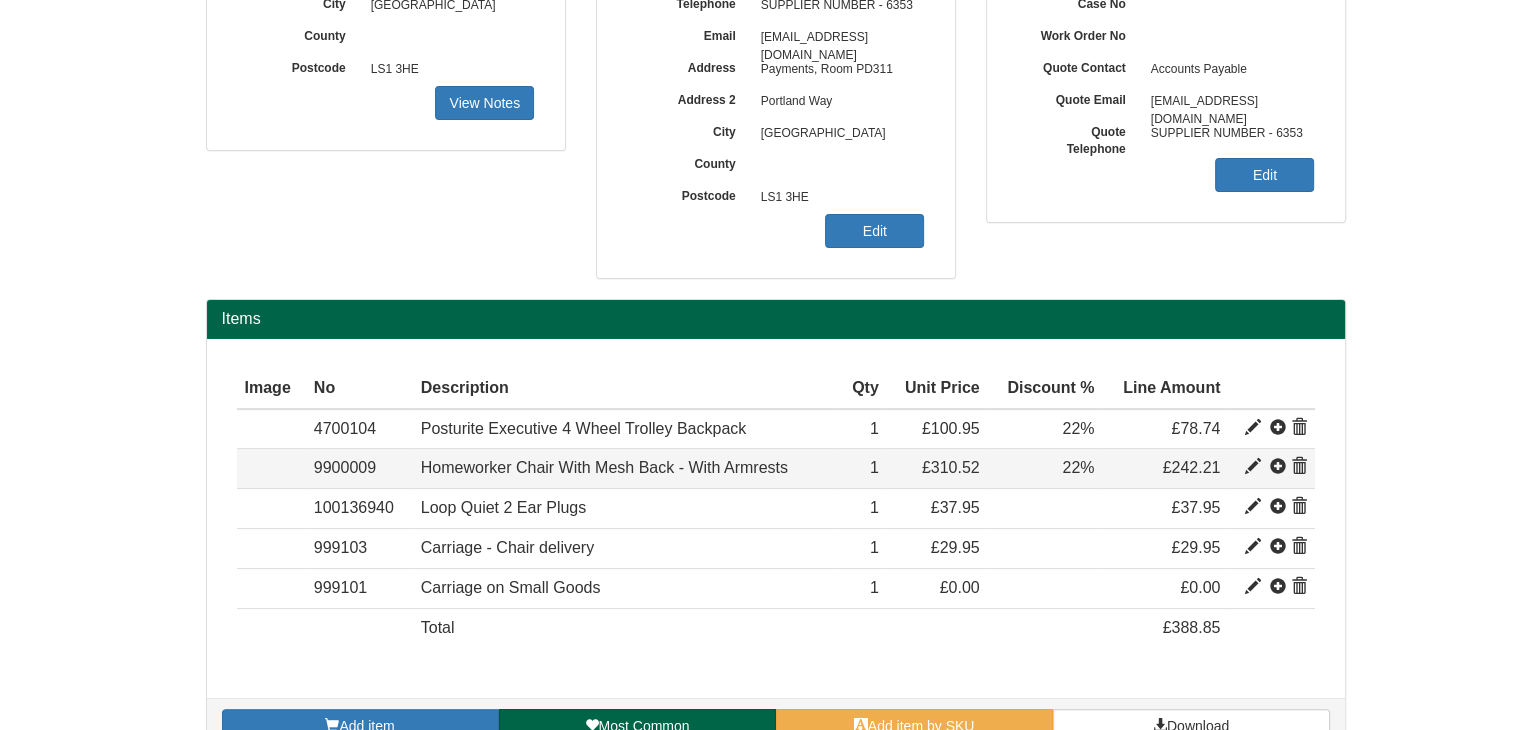 click at bounding box center (1253, 467) 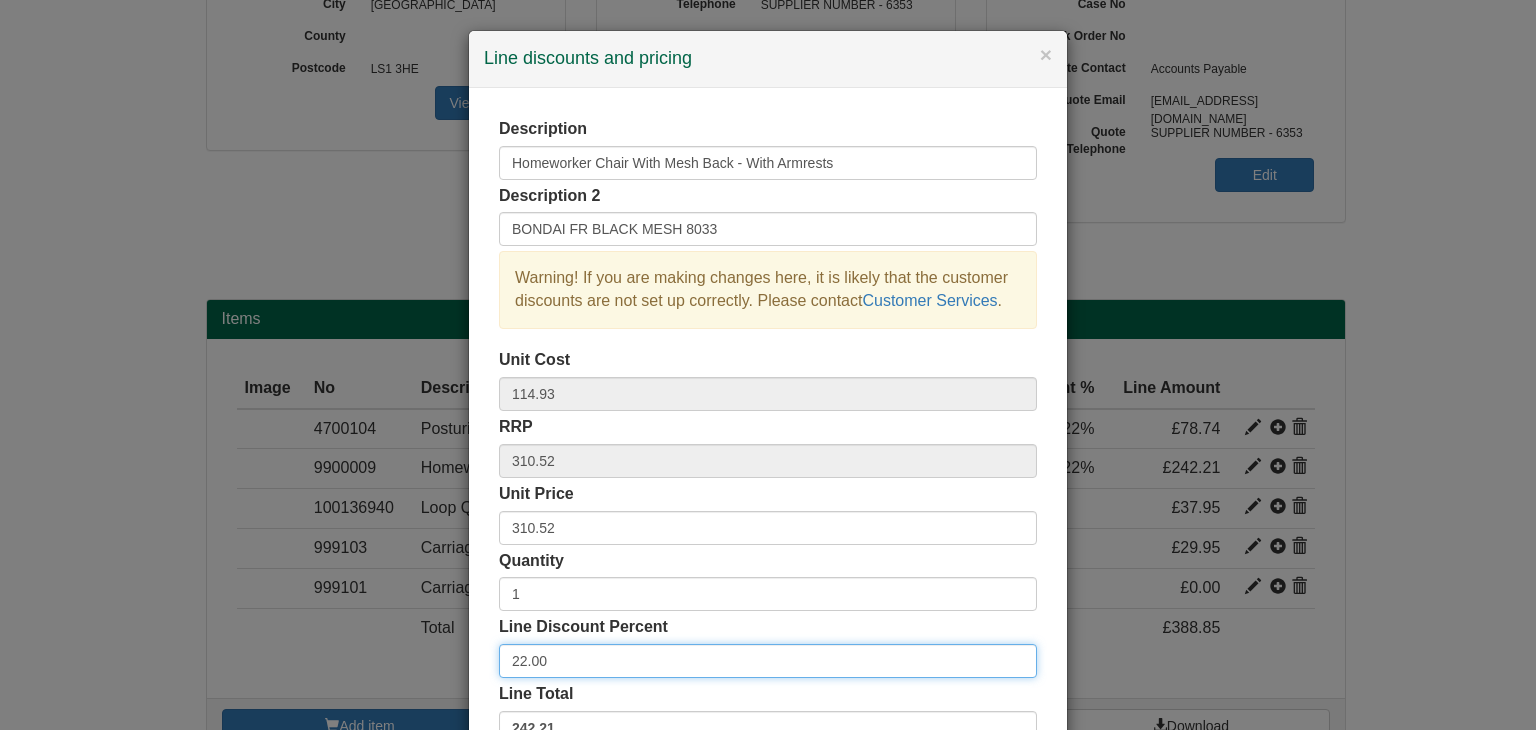drag, startPoint x: 548, startPoint y: 657, endPoint x: 416, endPoint y: 657, distance: 132 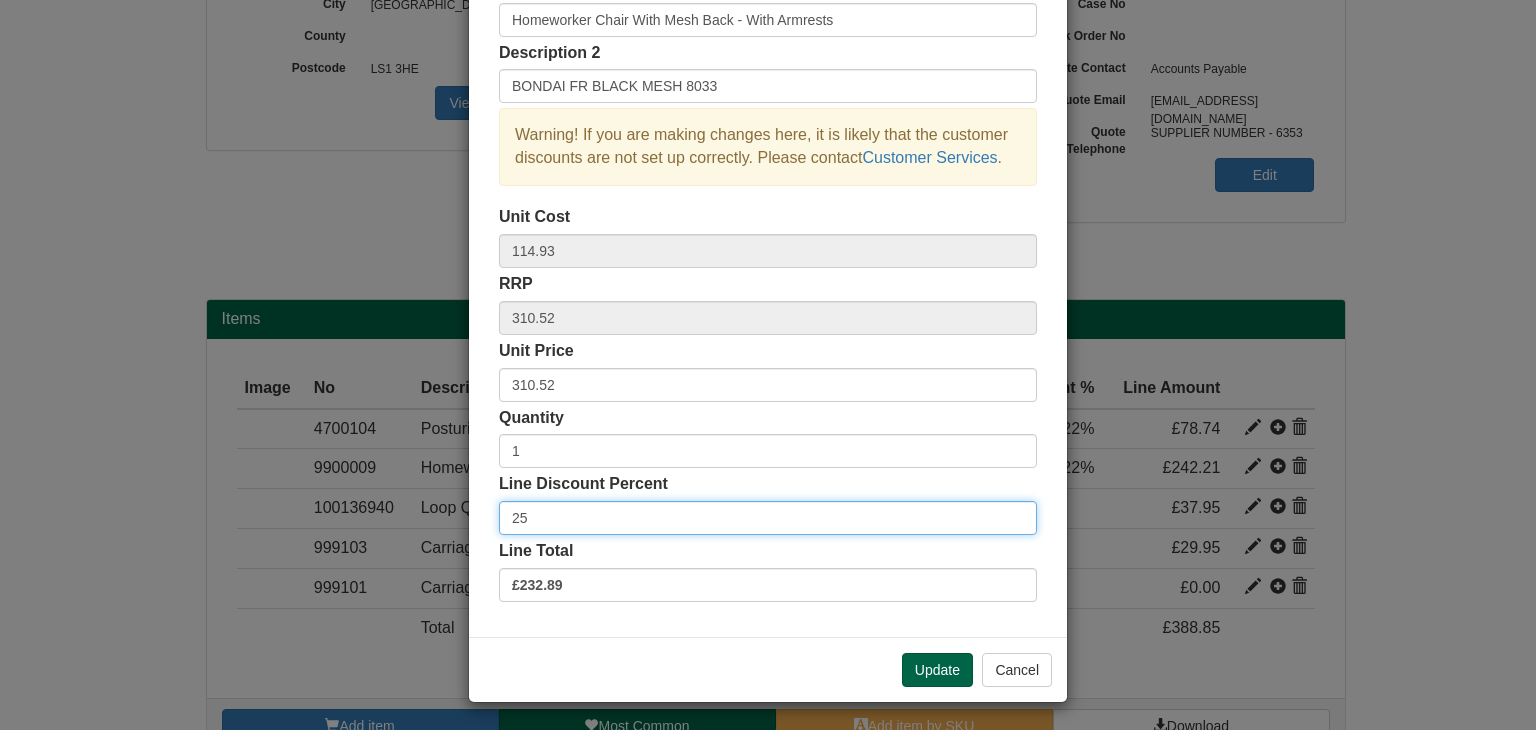 scroll, scrollTop: 144, scrollLeft: 0, axis: vertical 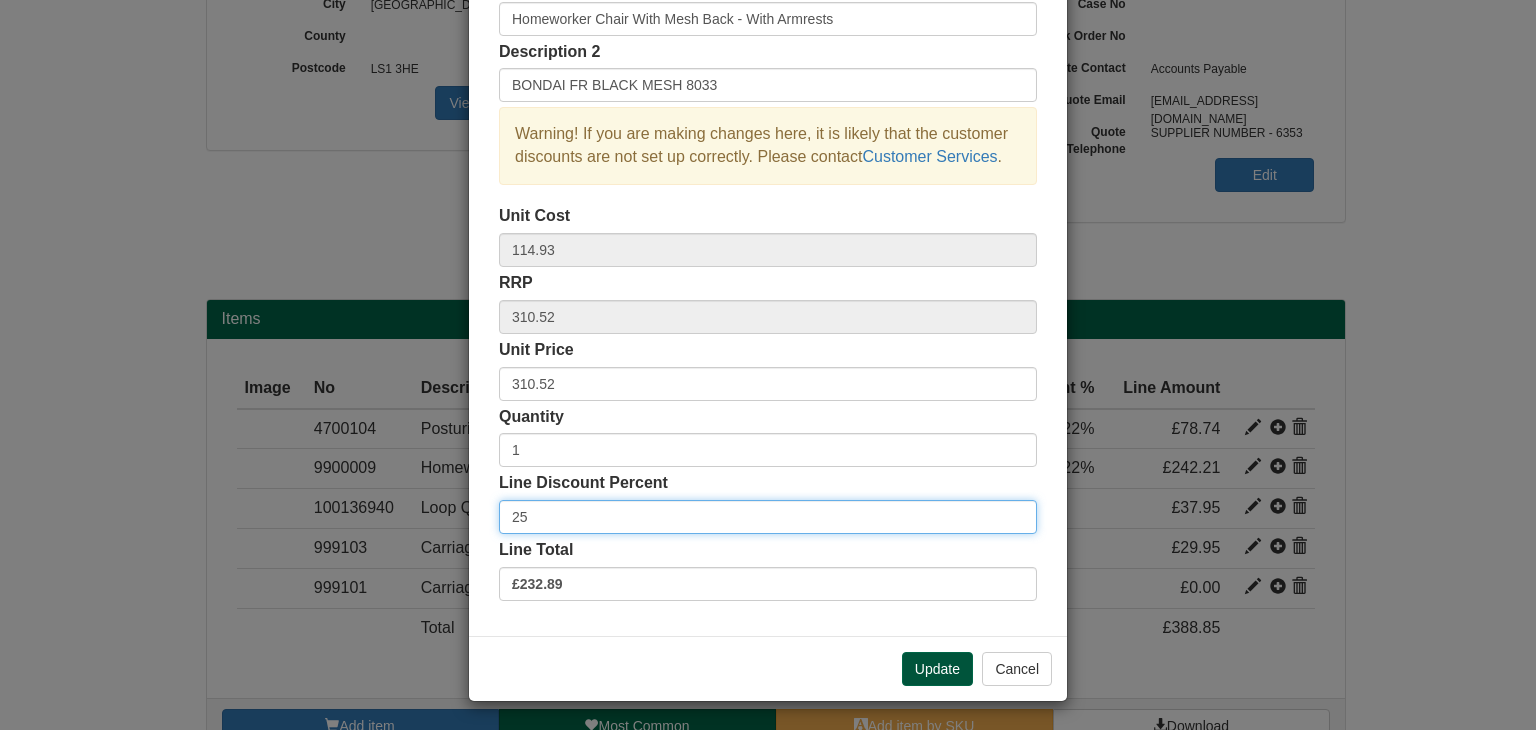 type on "25" 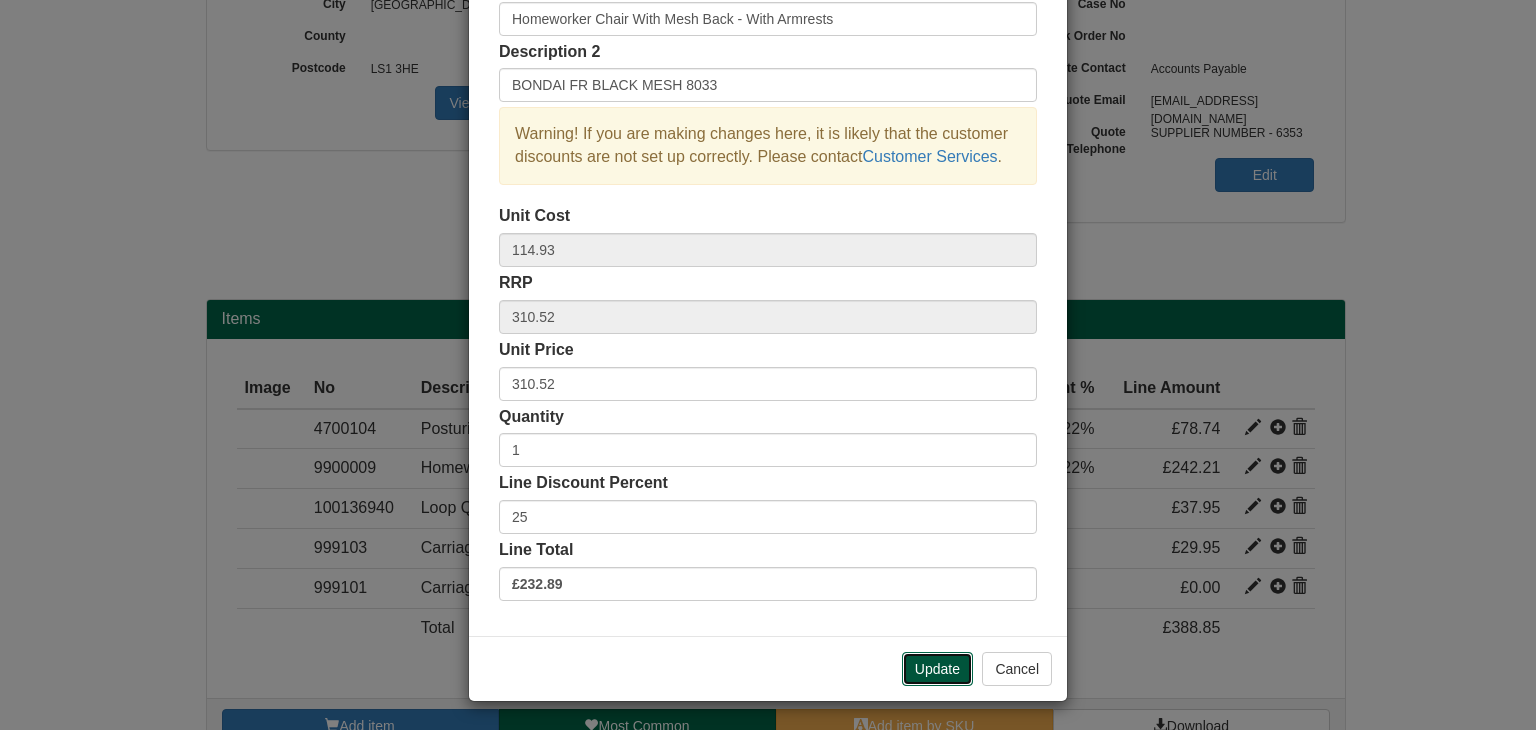 click on "Update" at bounding box center [937, 669] 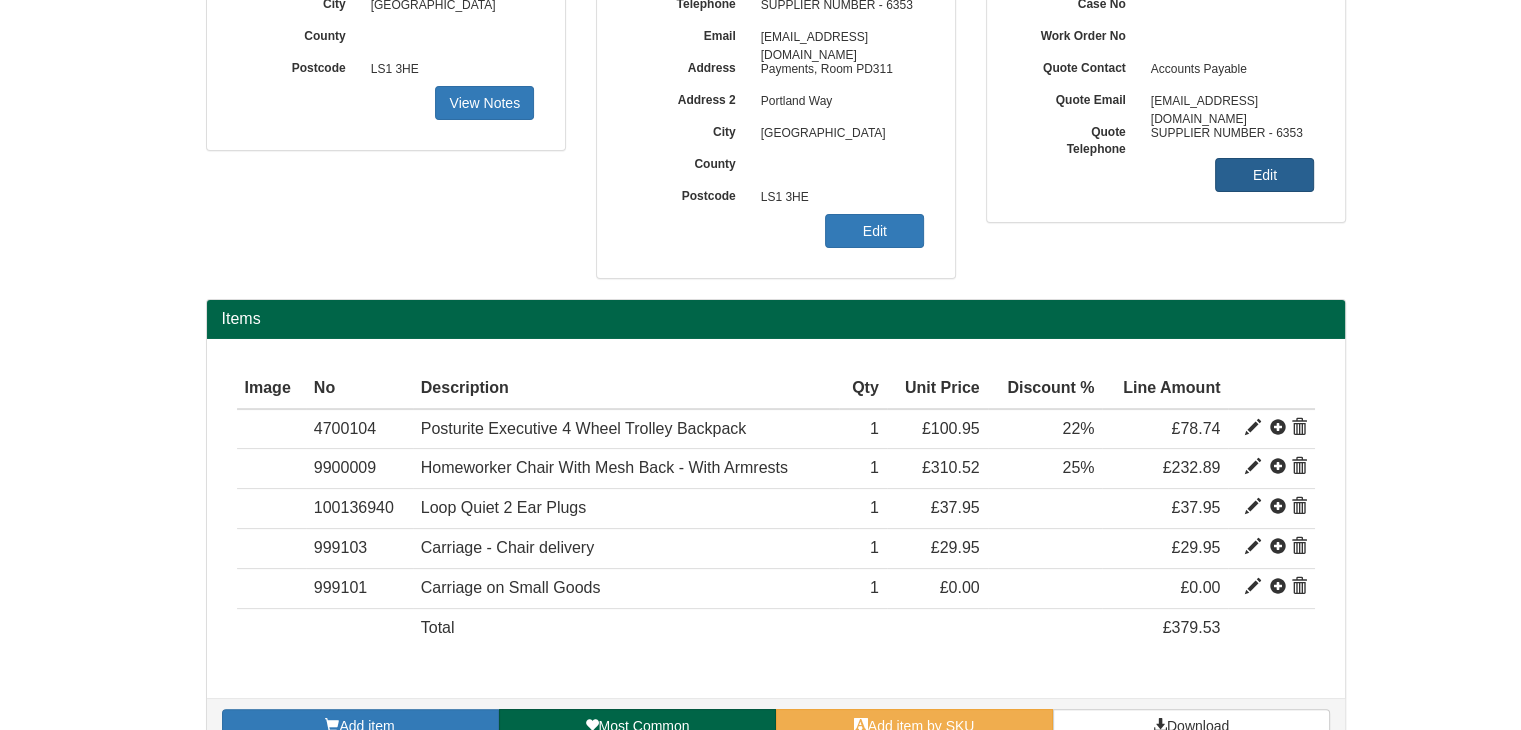click on "Edit" at bounding box center [1264, 175] 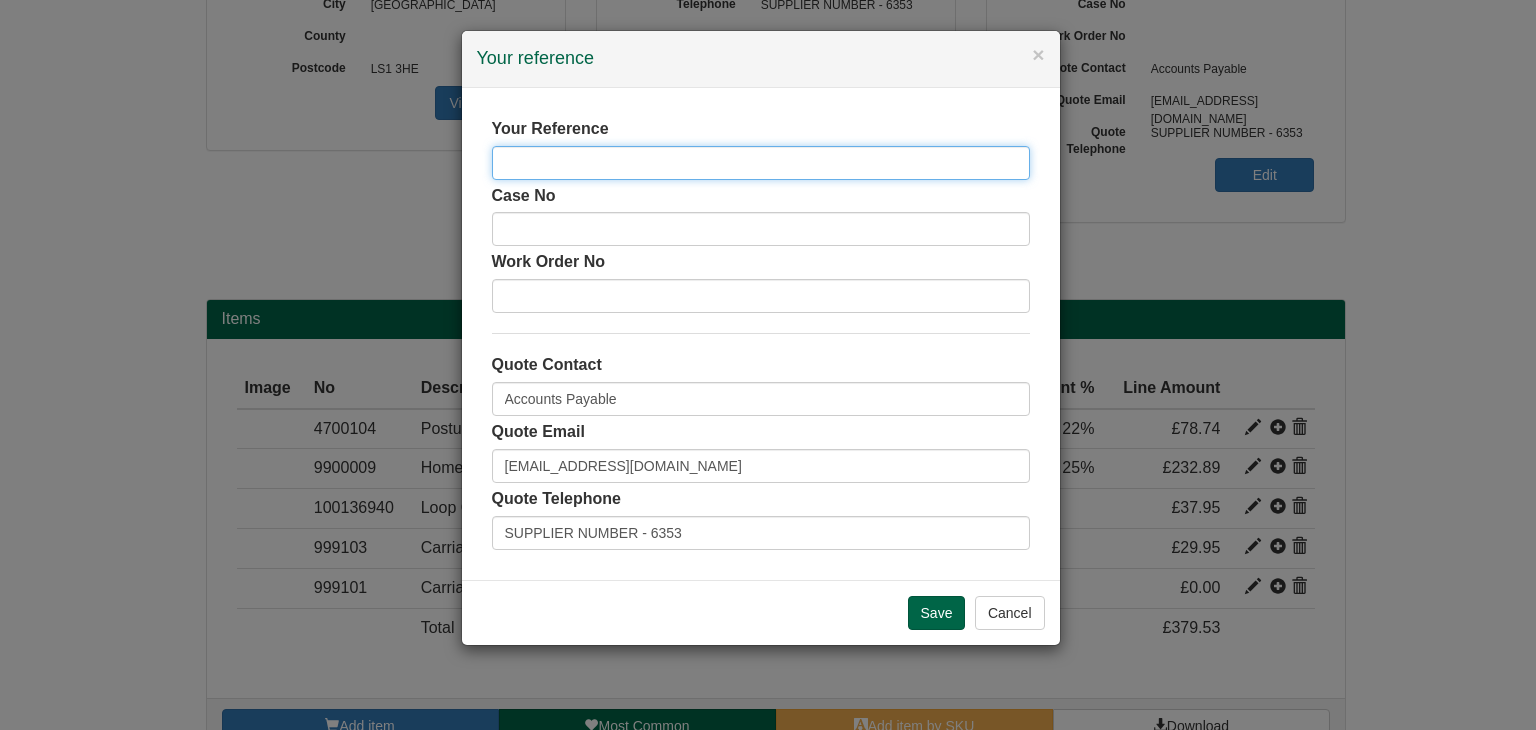click at bounding box center [761, 163] 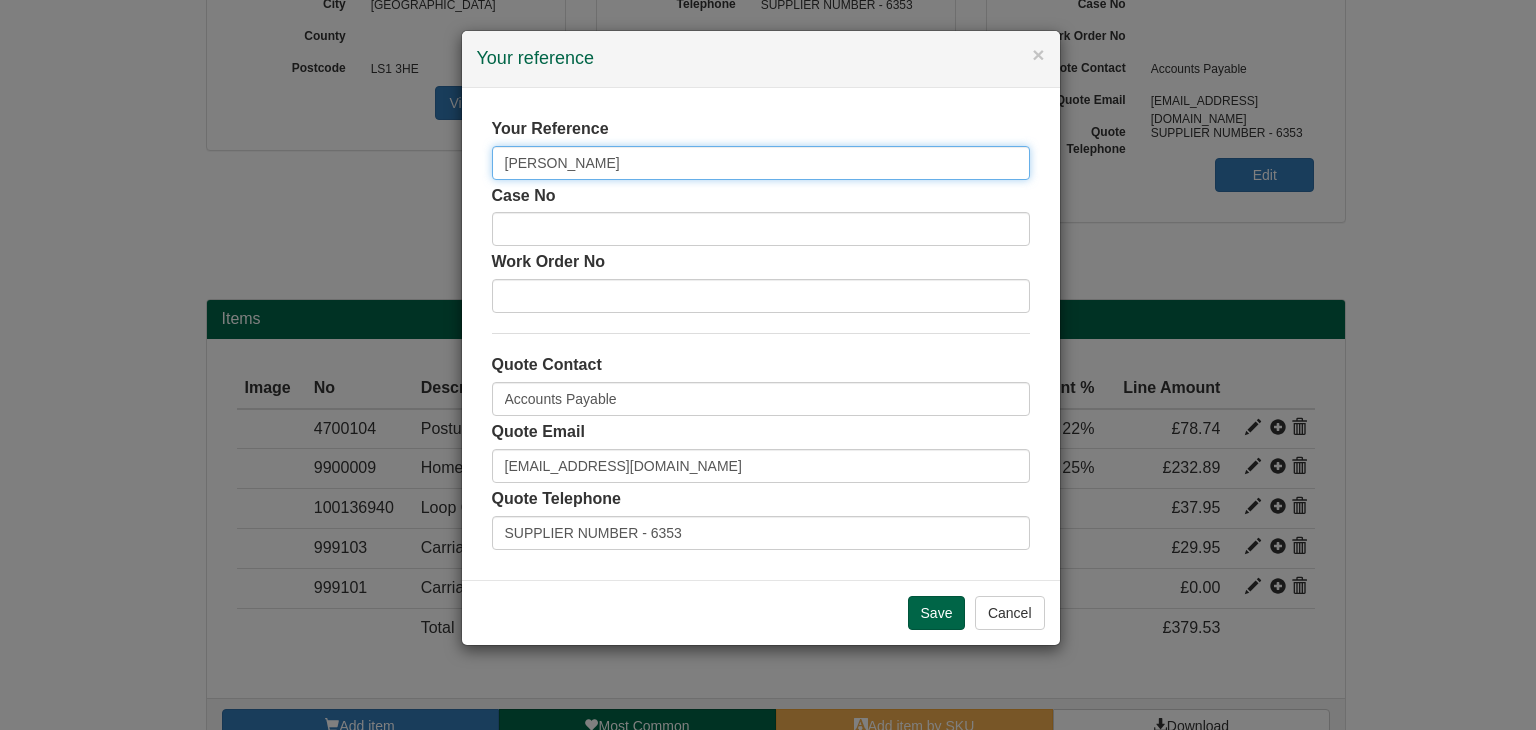 type on "katherine moss 1" 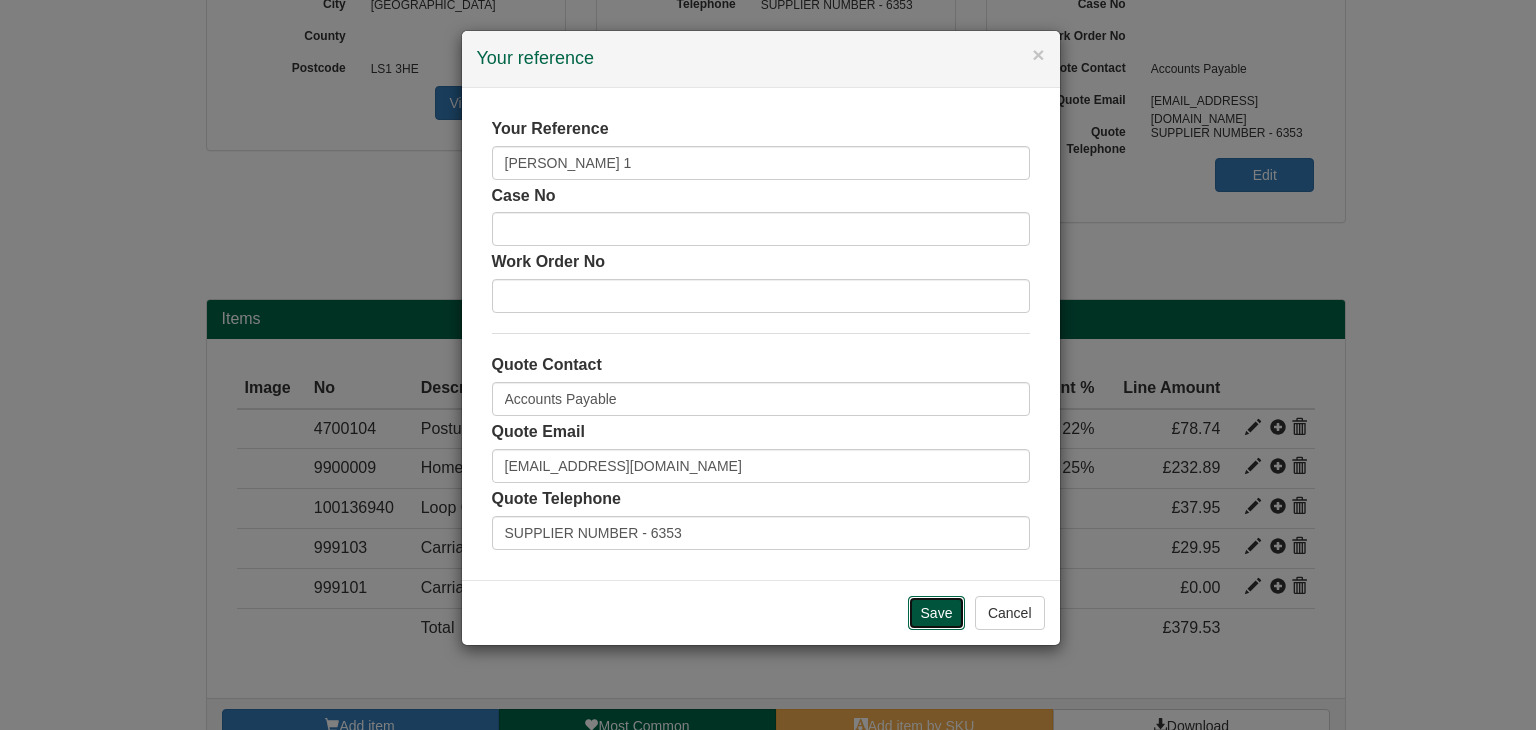 click on "Save" at bounding box center [937, 613] 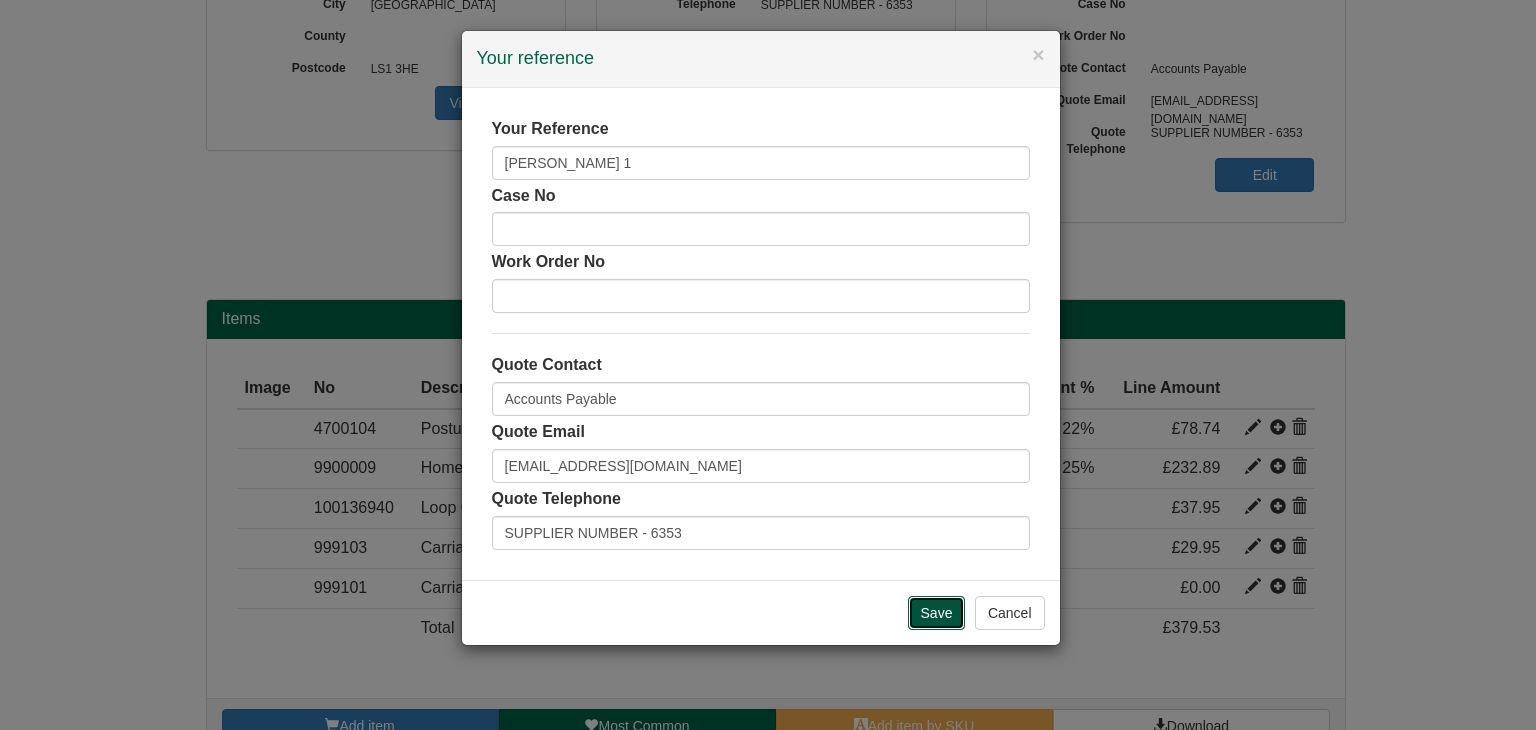 click on "Save" at bounding box center (937, 613) 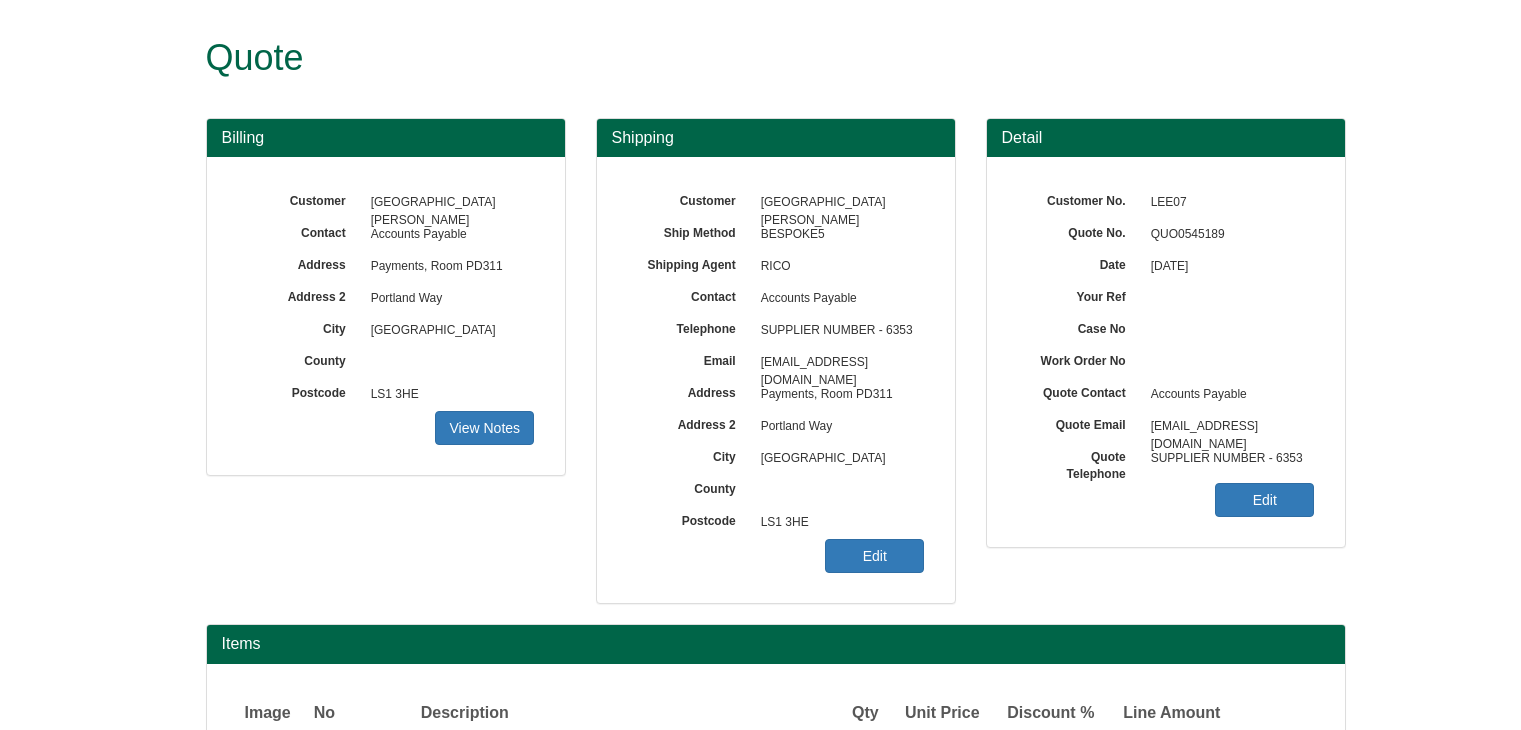 scroll, scrollTop: 318, scrollLeft: 0, axis: vertical 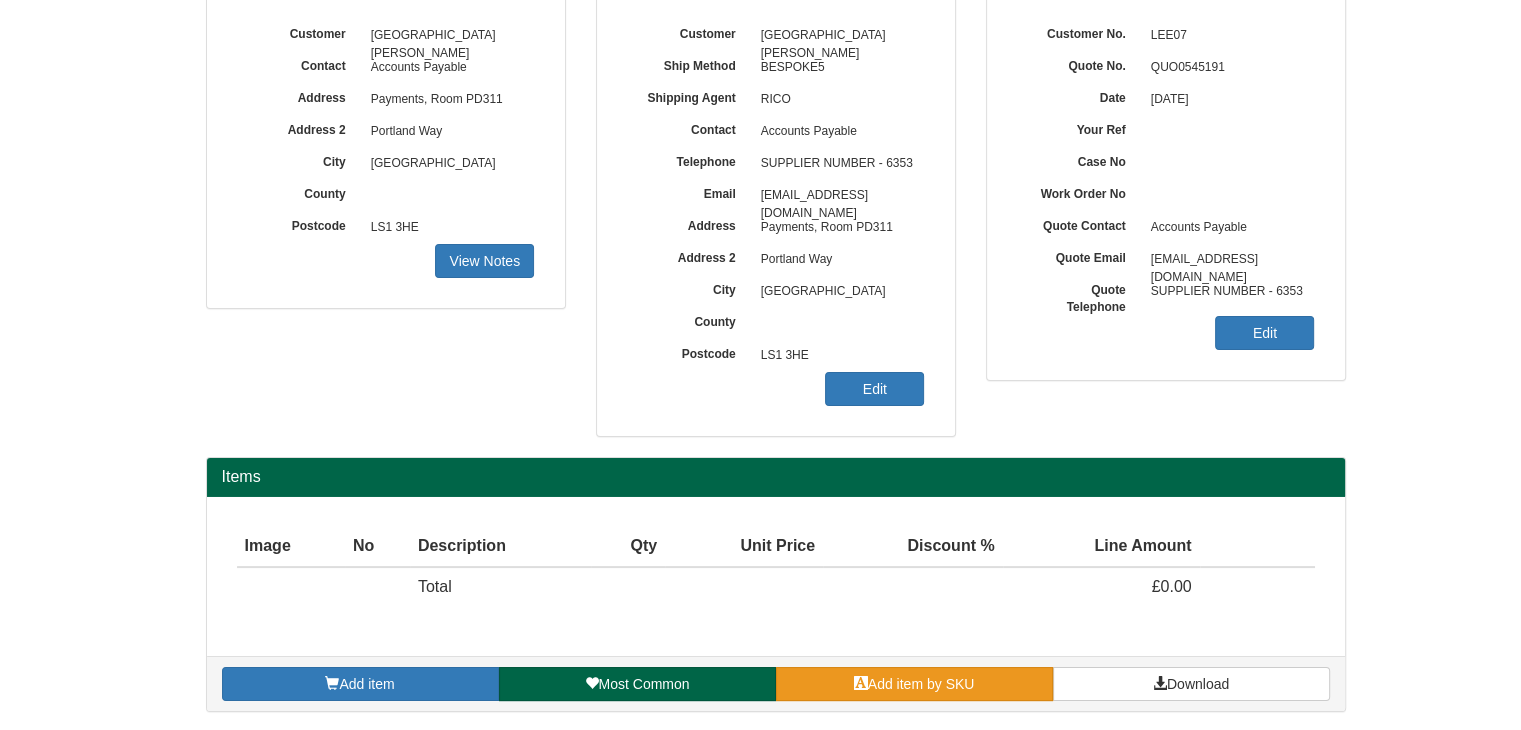 click on "Add item by SKU" at bounding box center [914, 684] 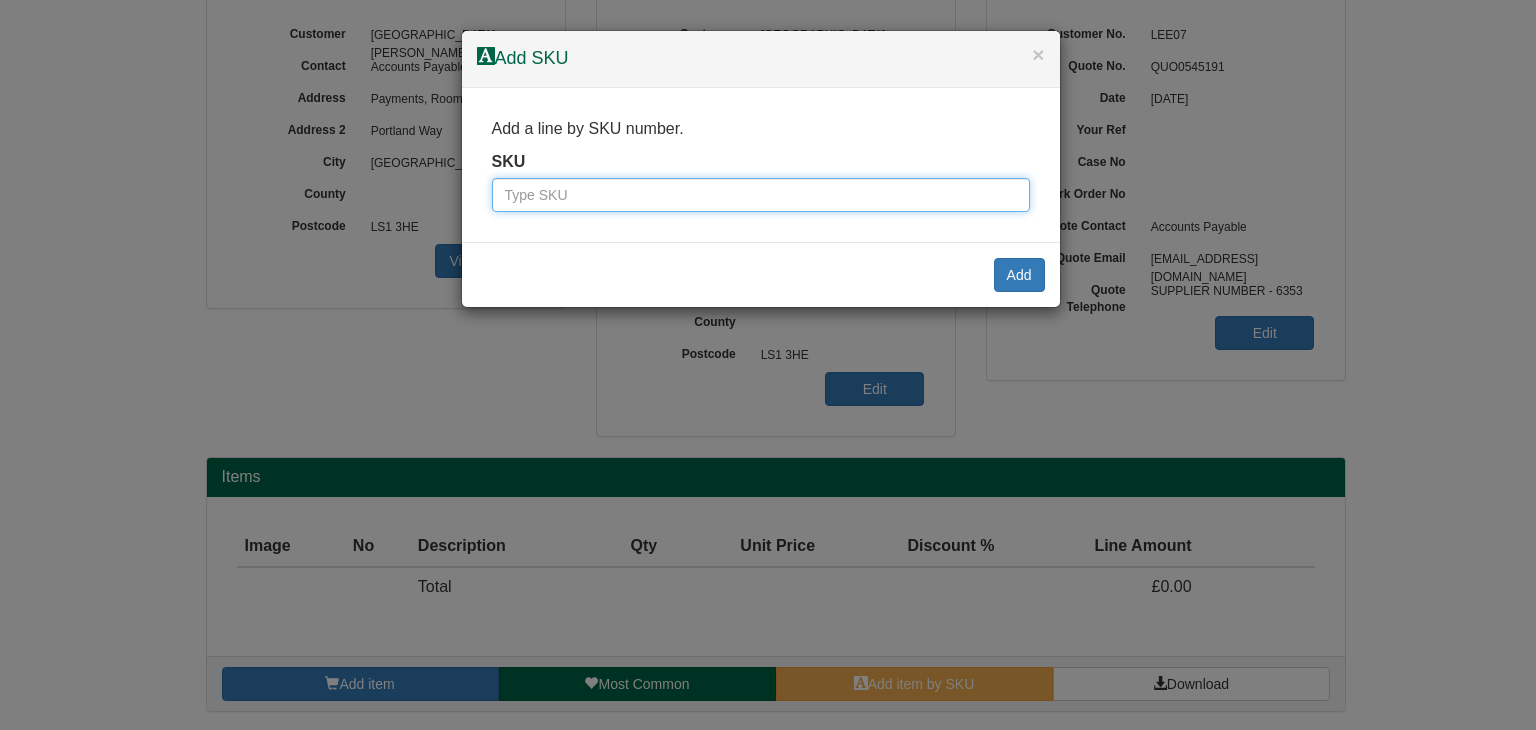 click at bounding box center (761, 195) 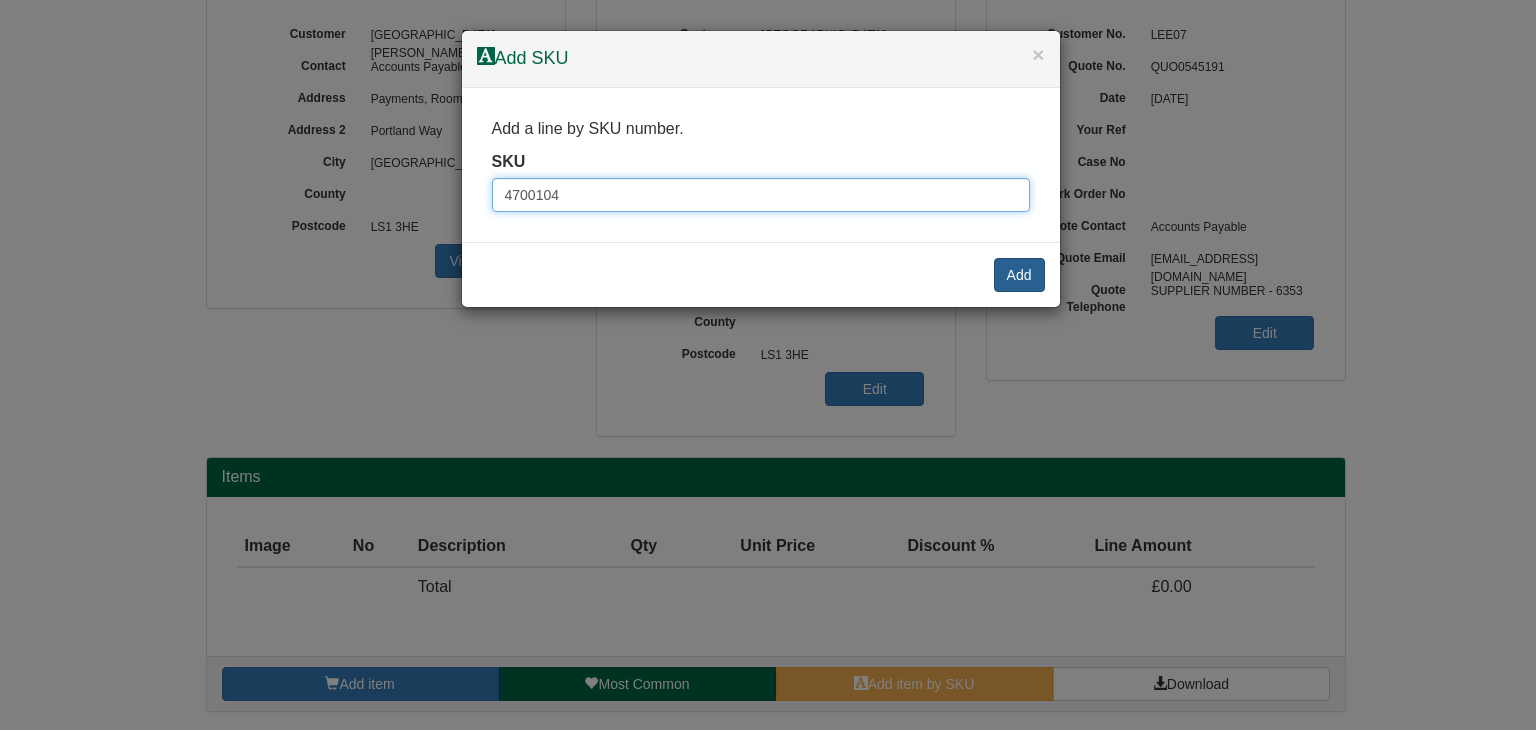 type on "4700104" 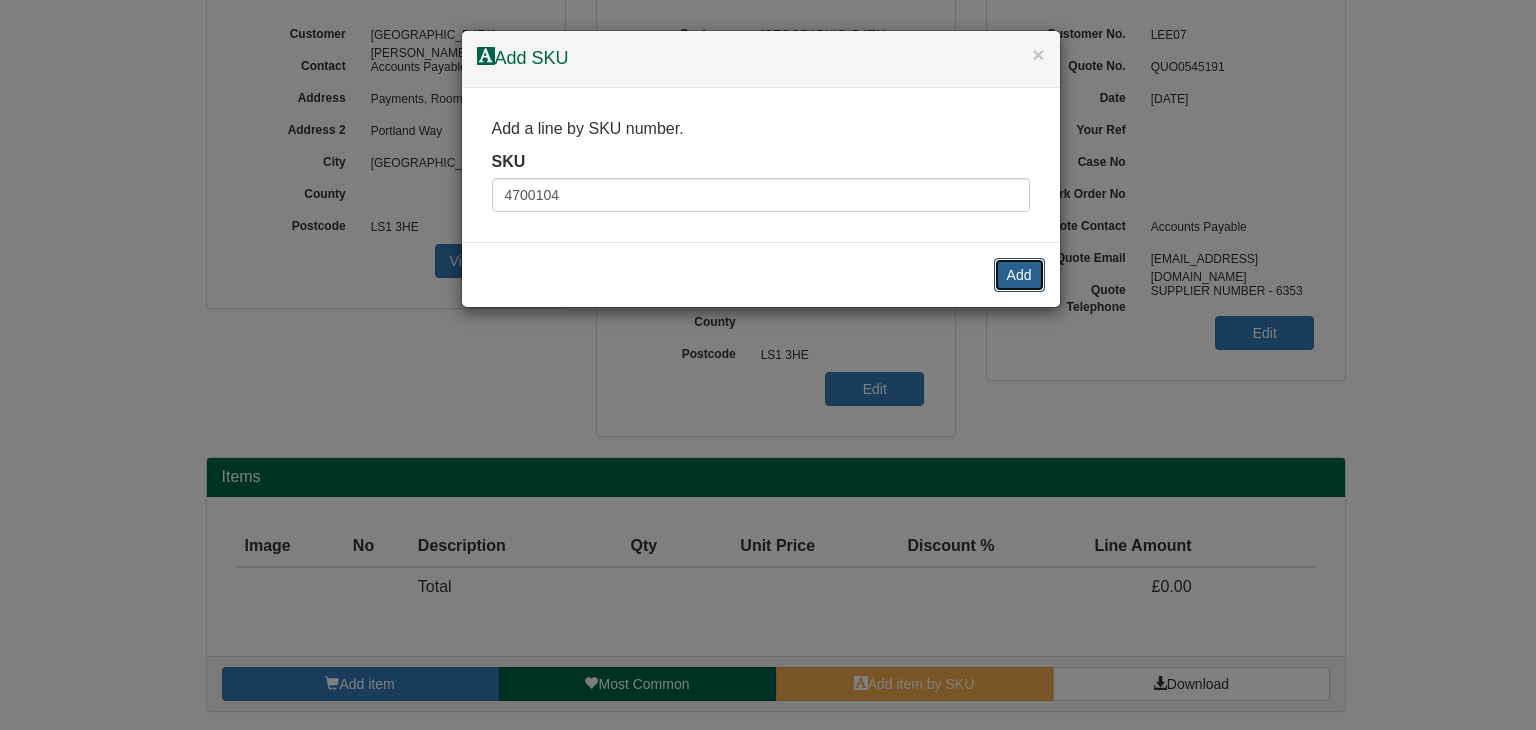 click on "Add" at bounding box center [1019, 275] 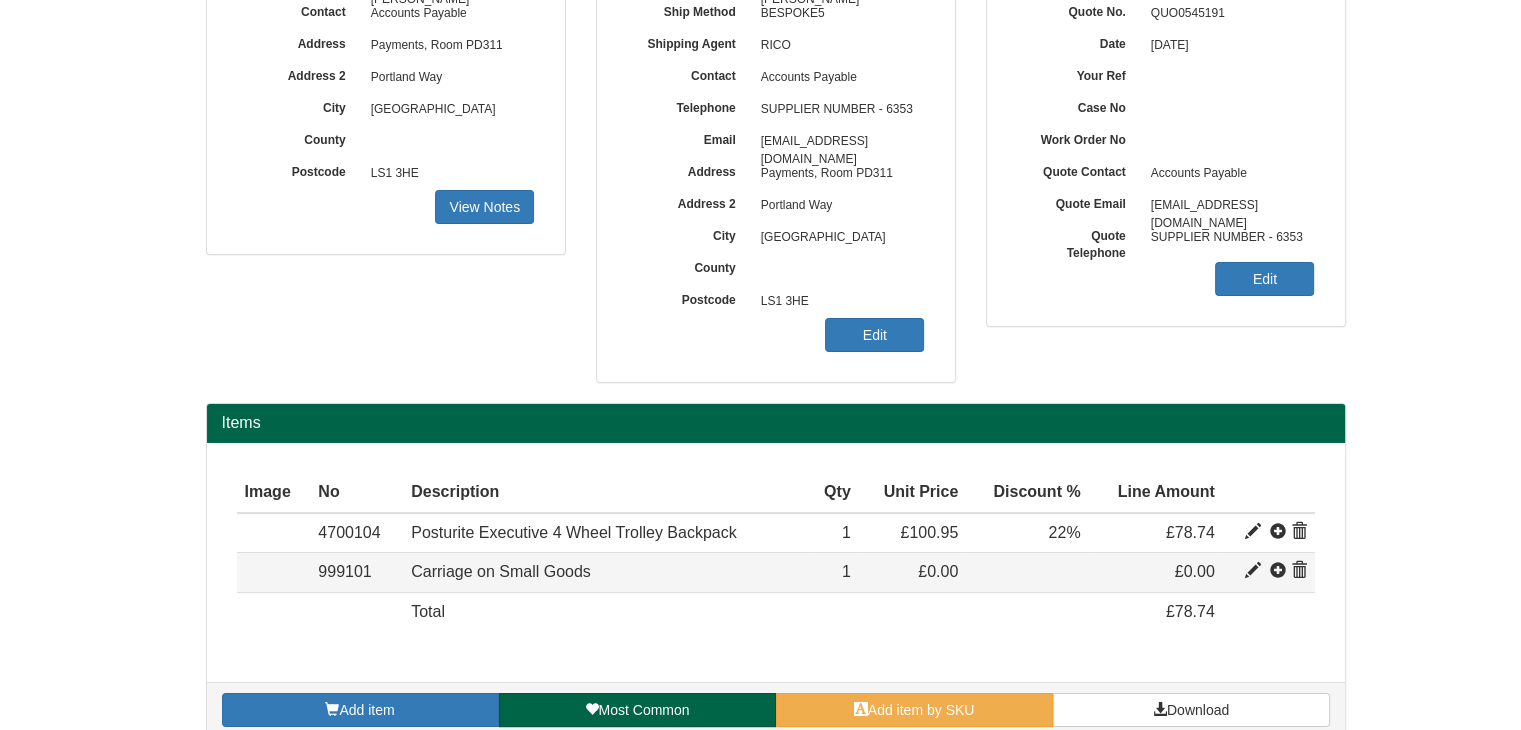 scroll, scrollTop: 246, scrollLeft: 0, axis: vertical 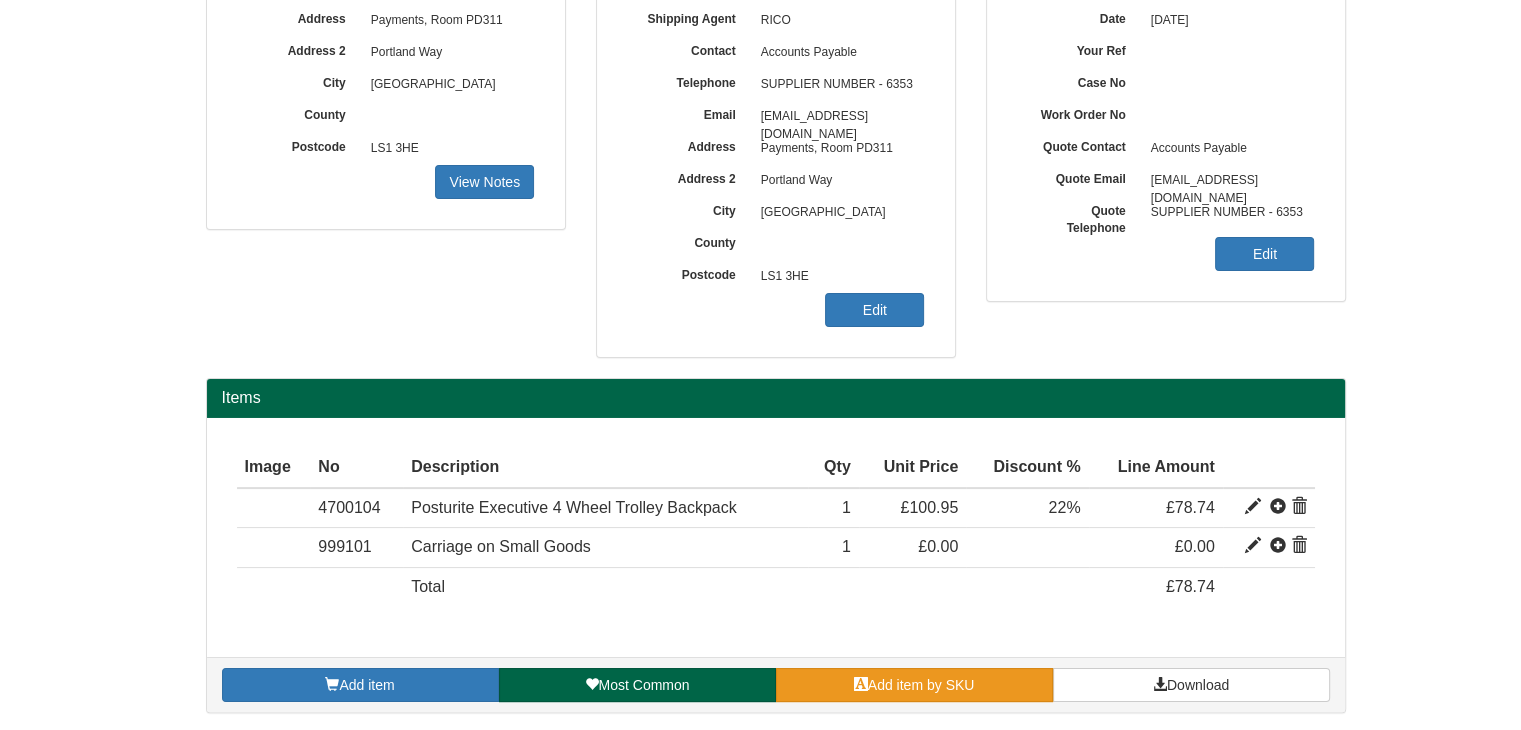 click on "Add item by SKU" at bounding box center [914, 685] 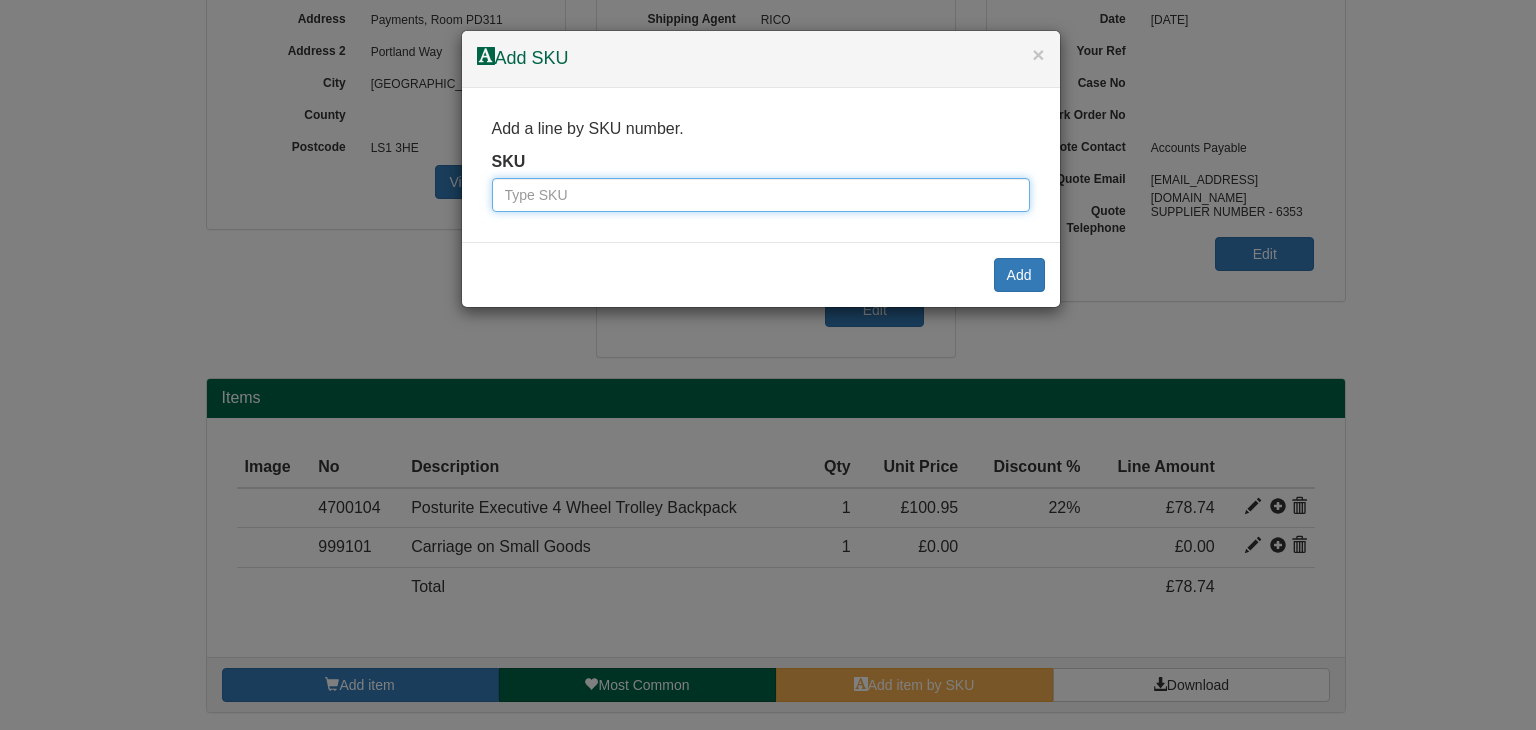click at bounding box center [761, 195] 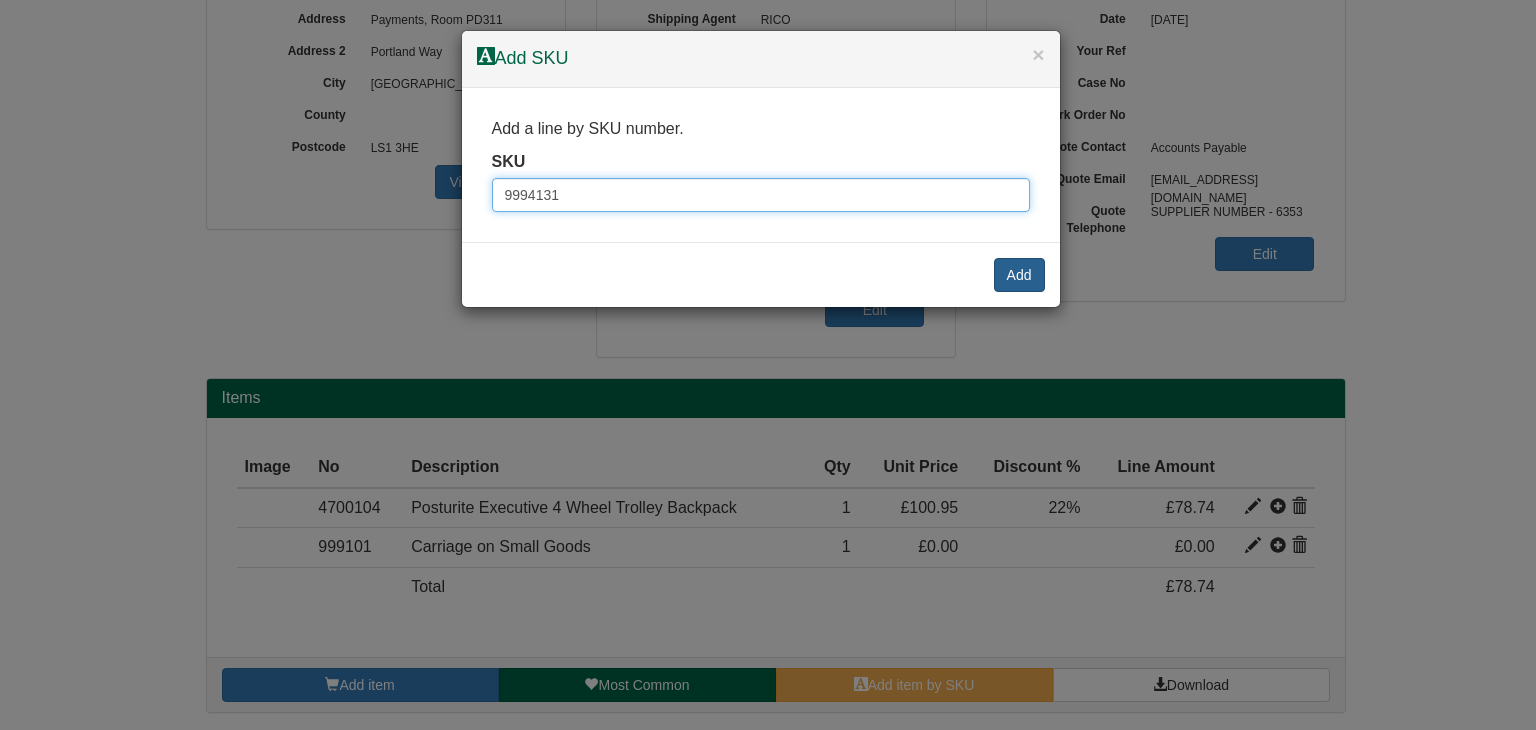 type on "9994131" 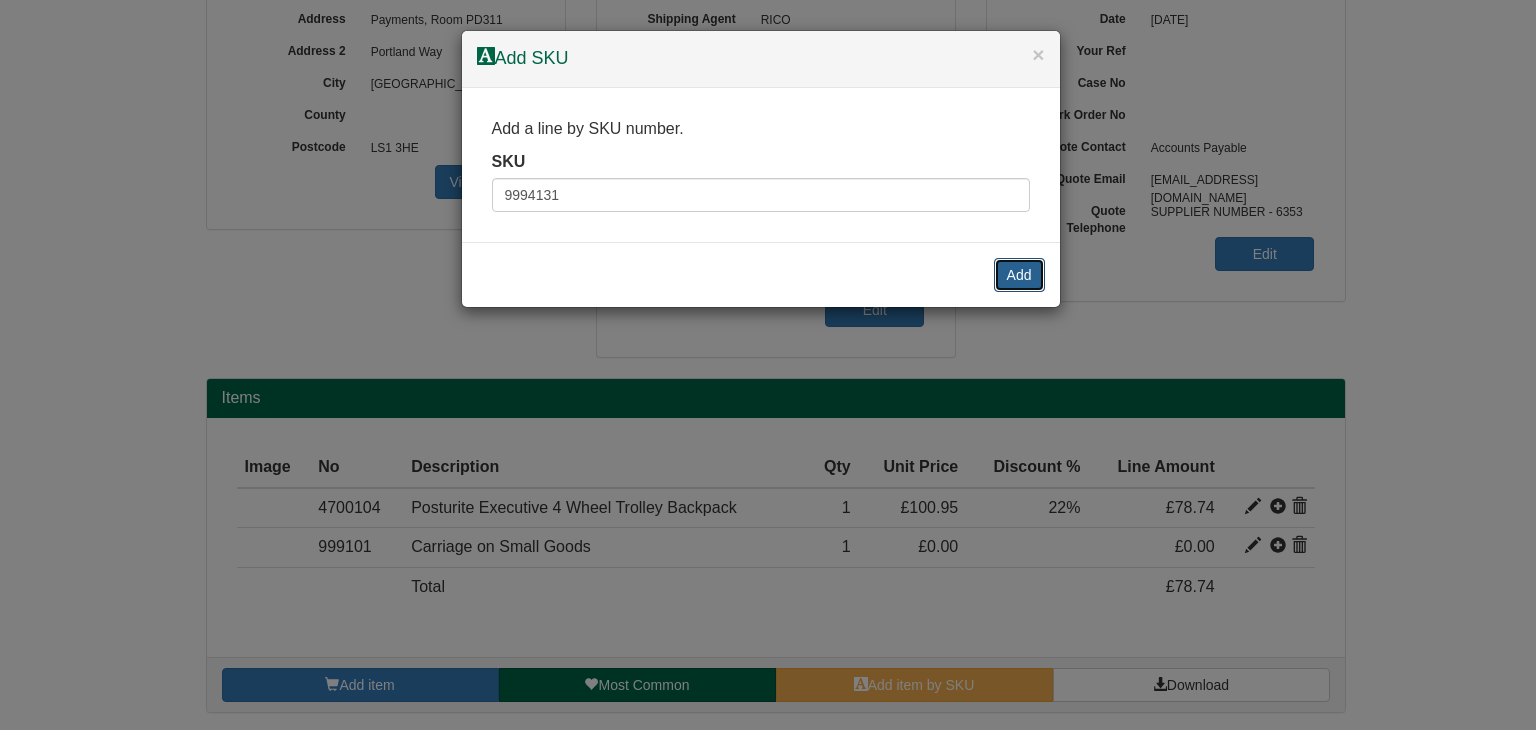 click on "Add" at bounding box center [1019, 275] 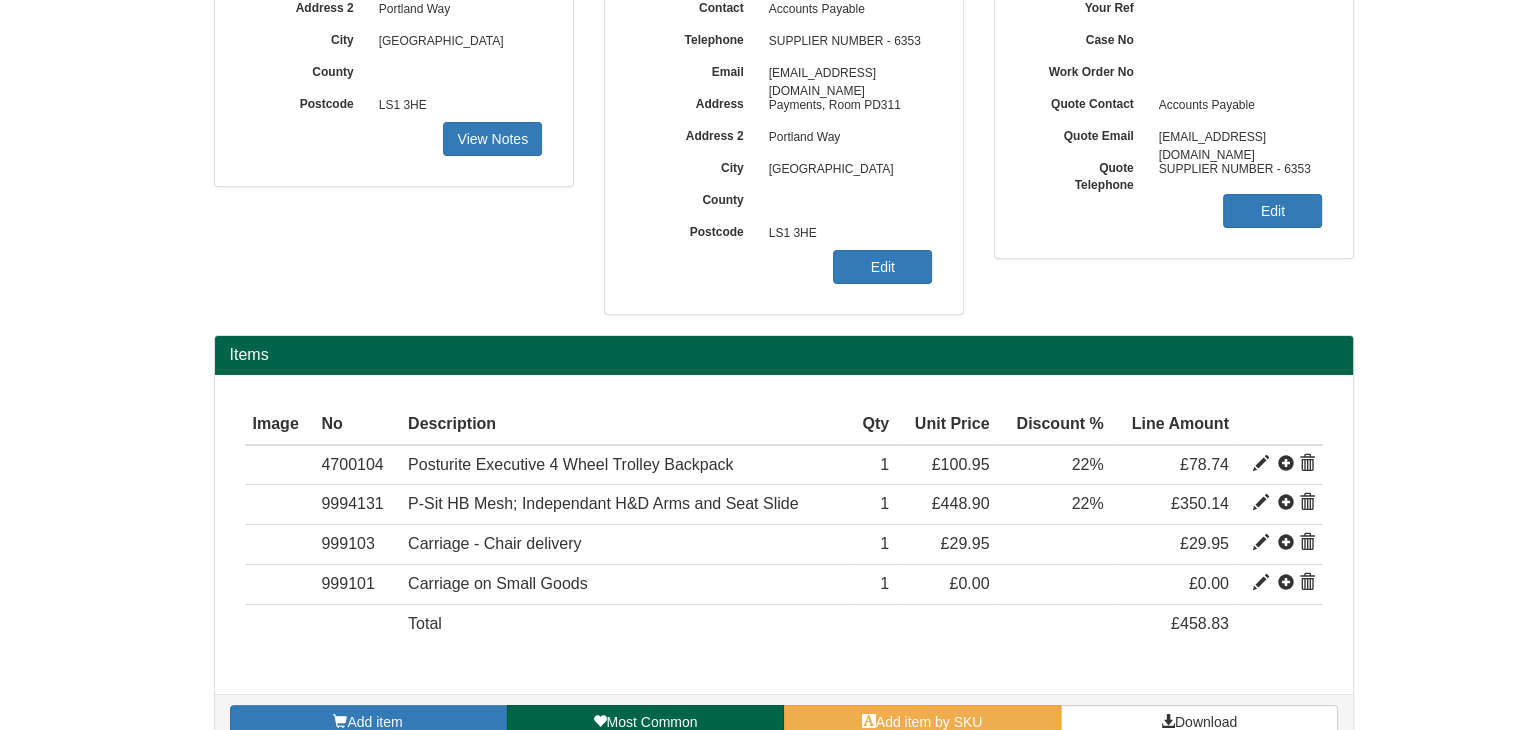 scroll, scrollTop: 325, scrollLeft: 0, axis: vertical 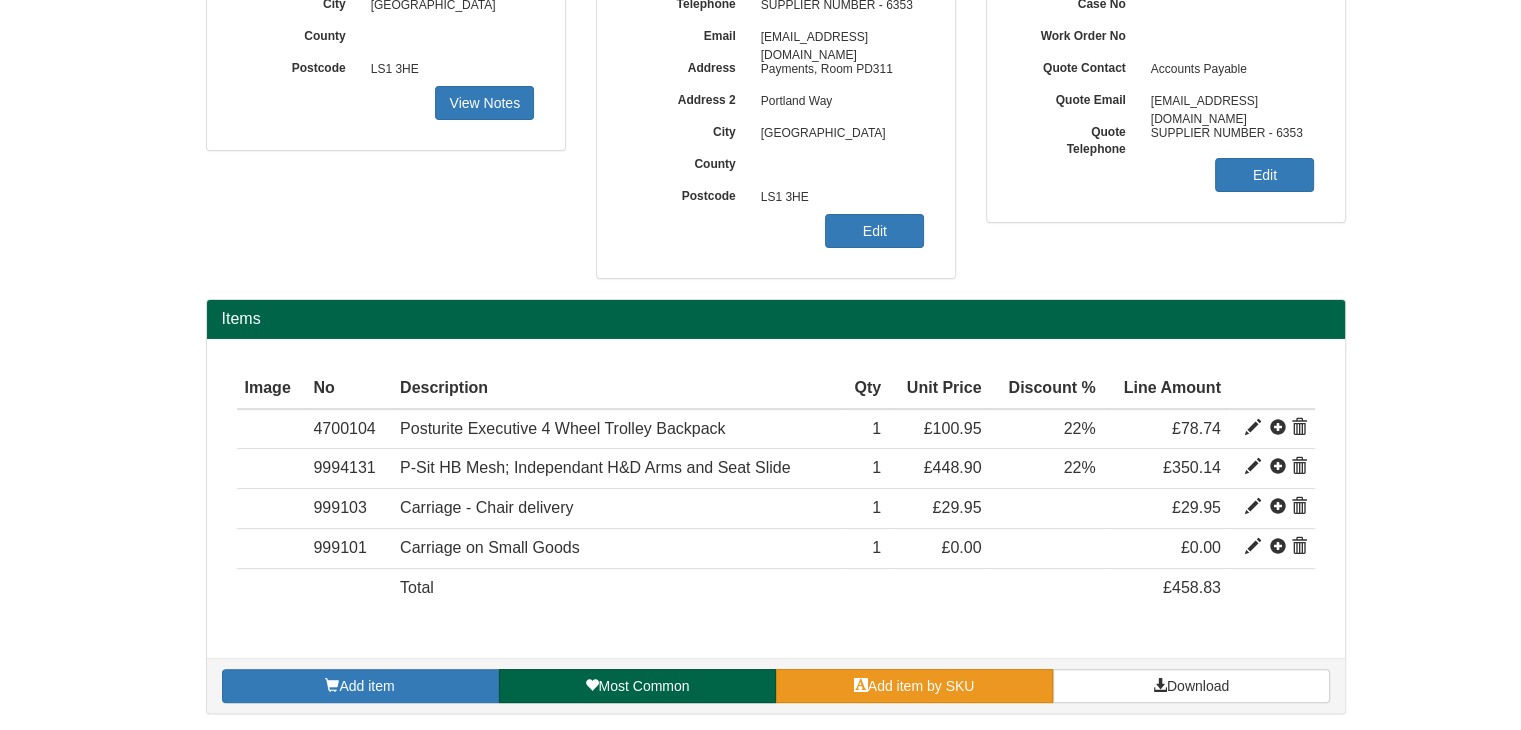 click on "Add item by SKU" at bounding box center (914, 686) 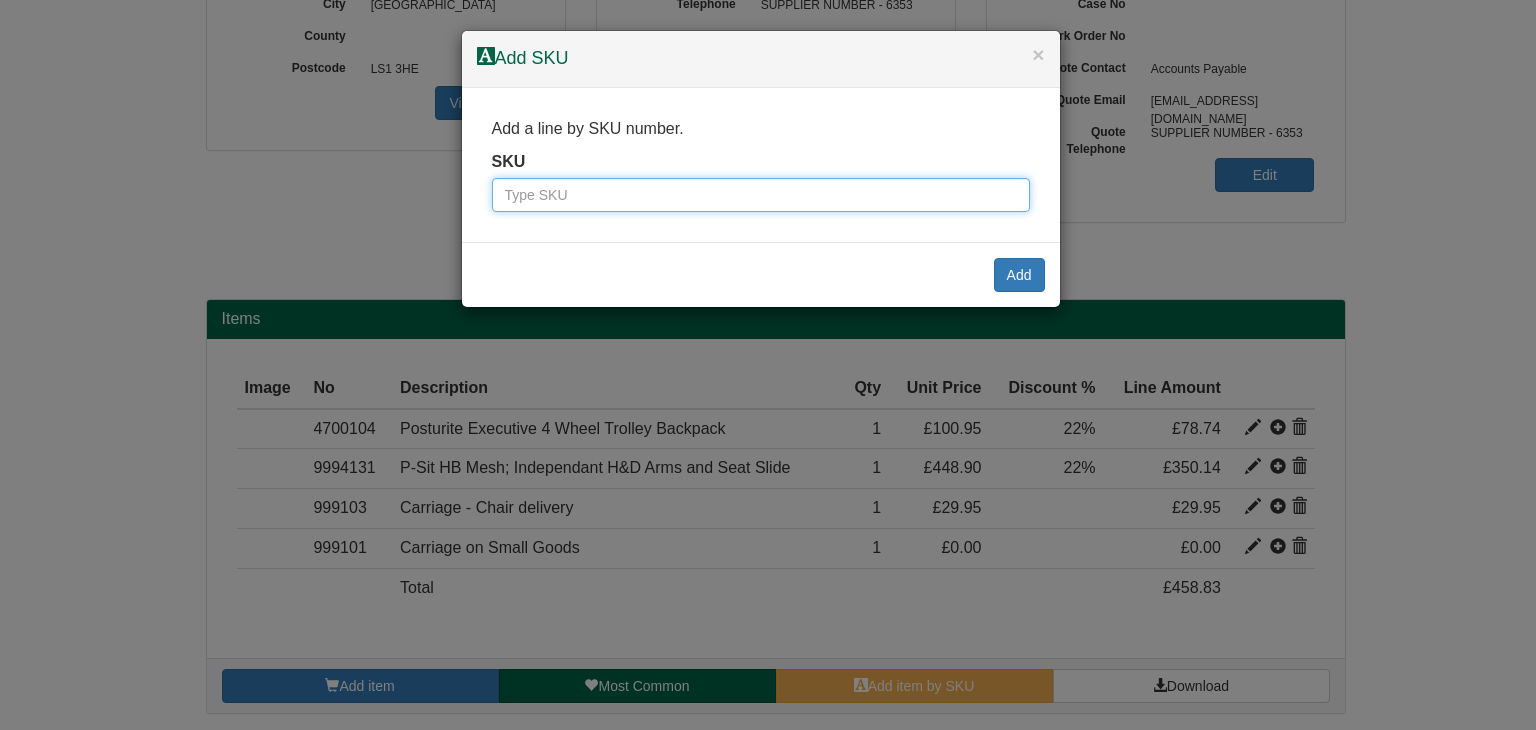 click at bounding box center [761, 195] 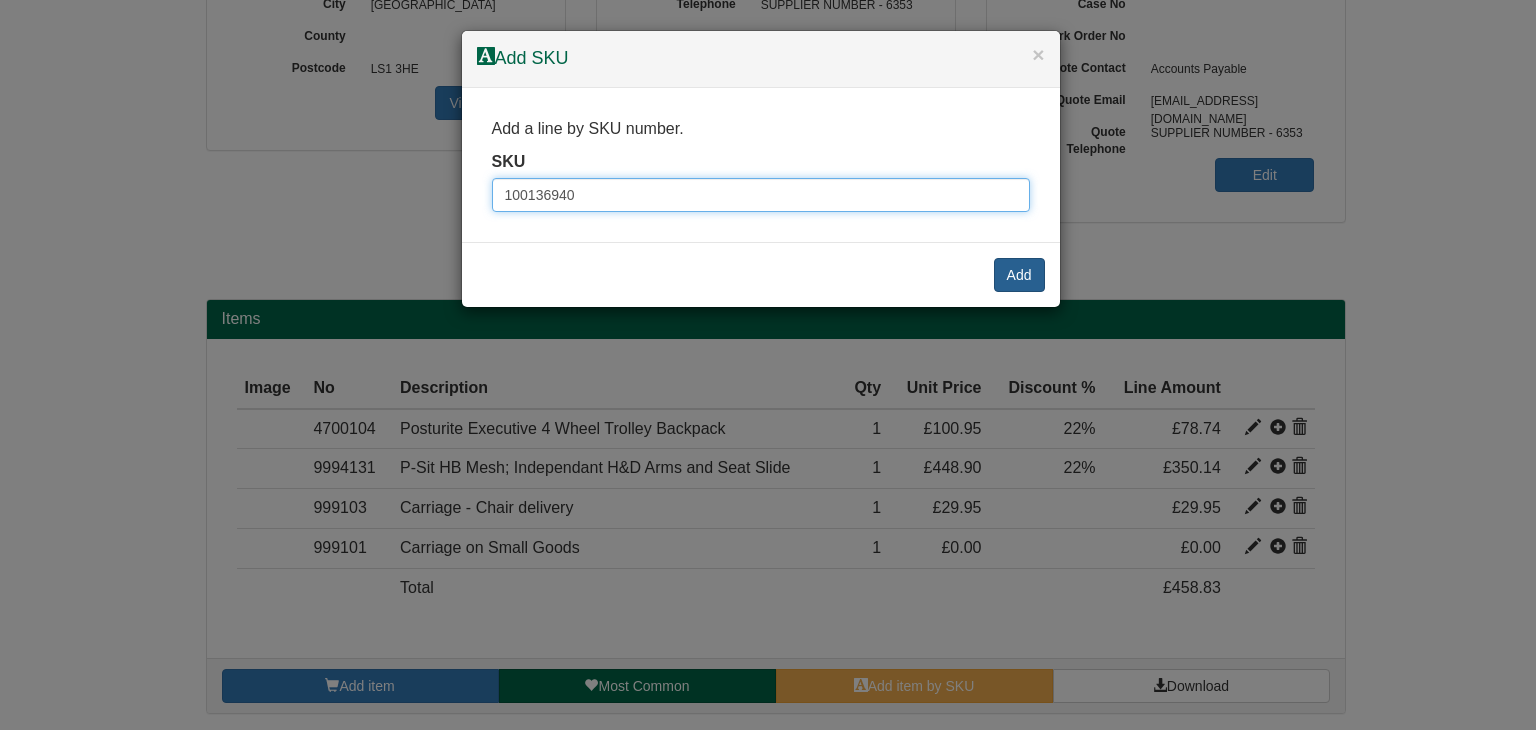 type on "100136940" 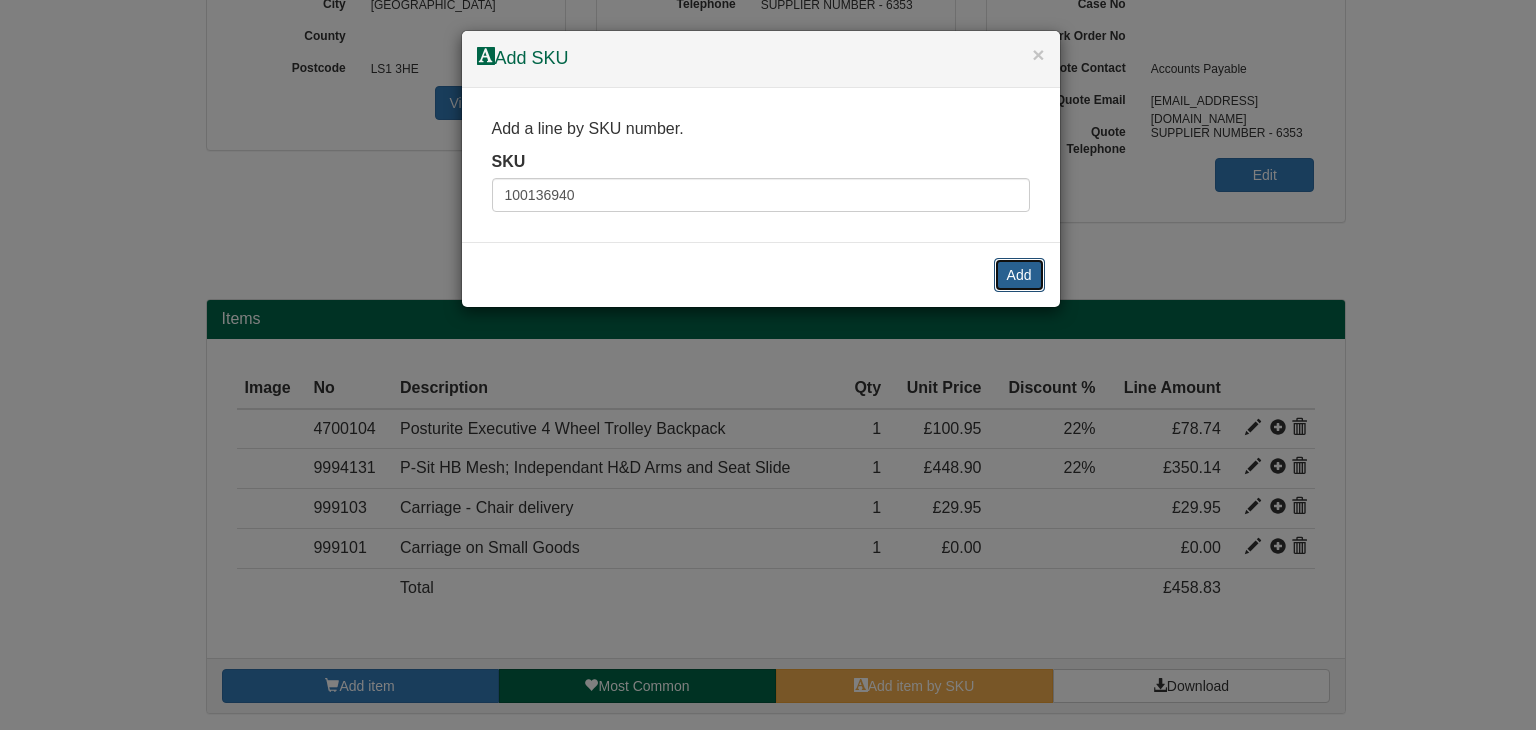 click on "Add" at bounding box center (1019, 275) 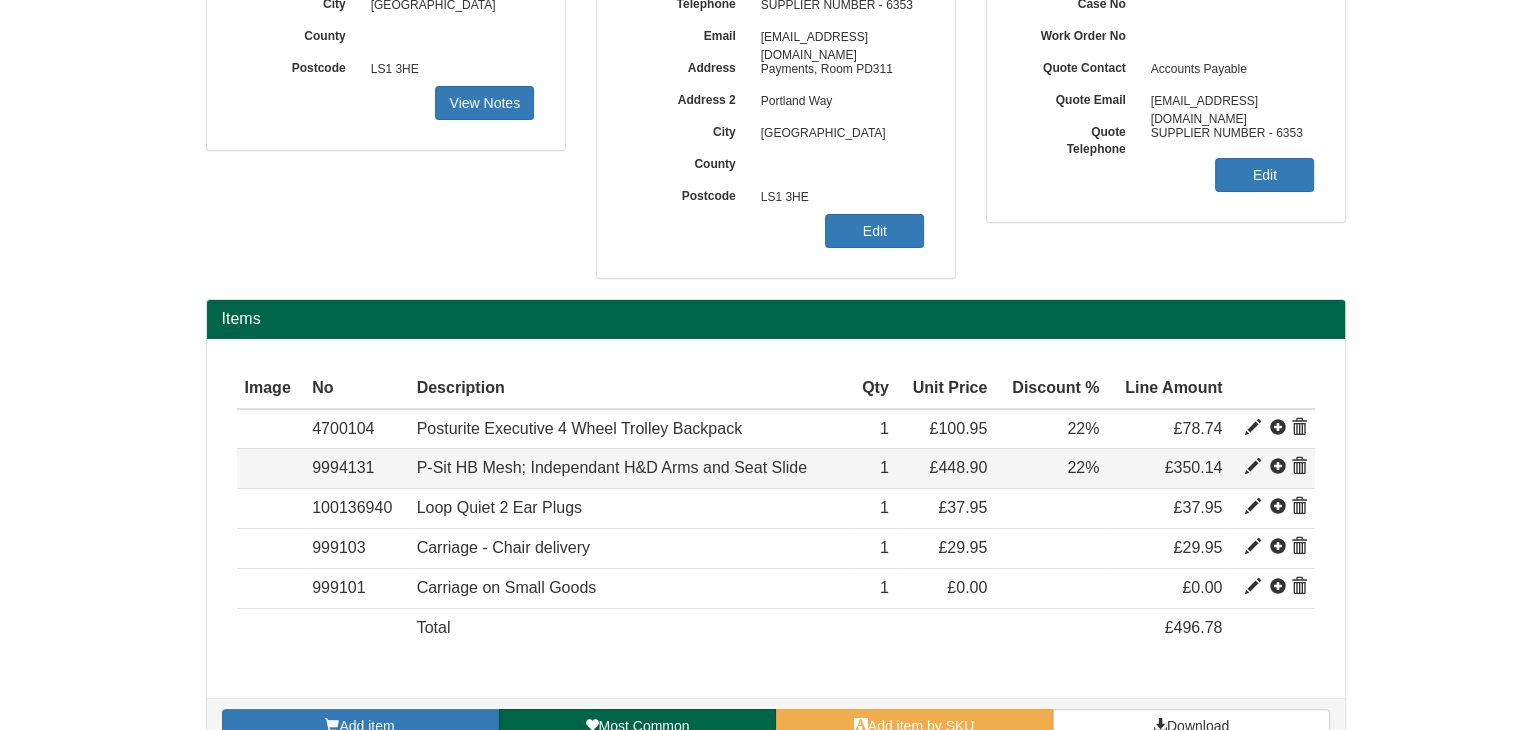 click at bounding box center [1253, 467] 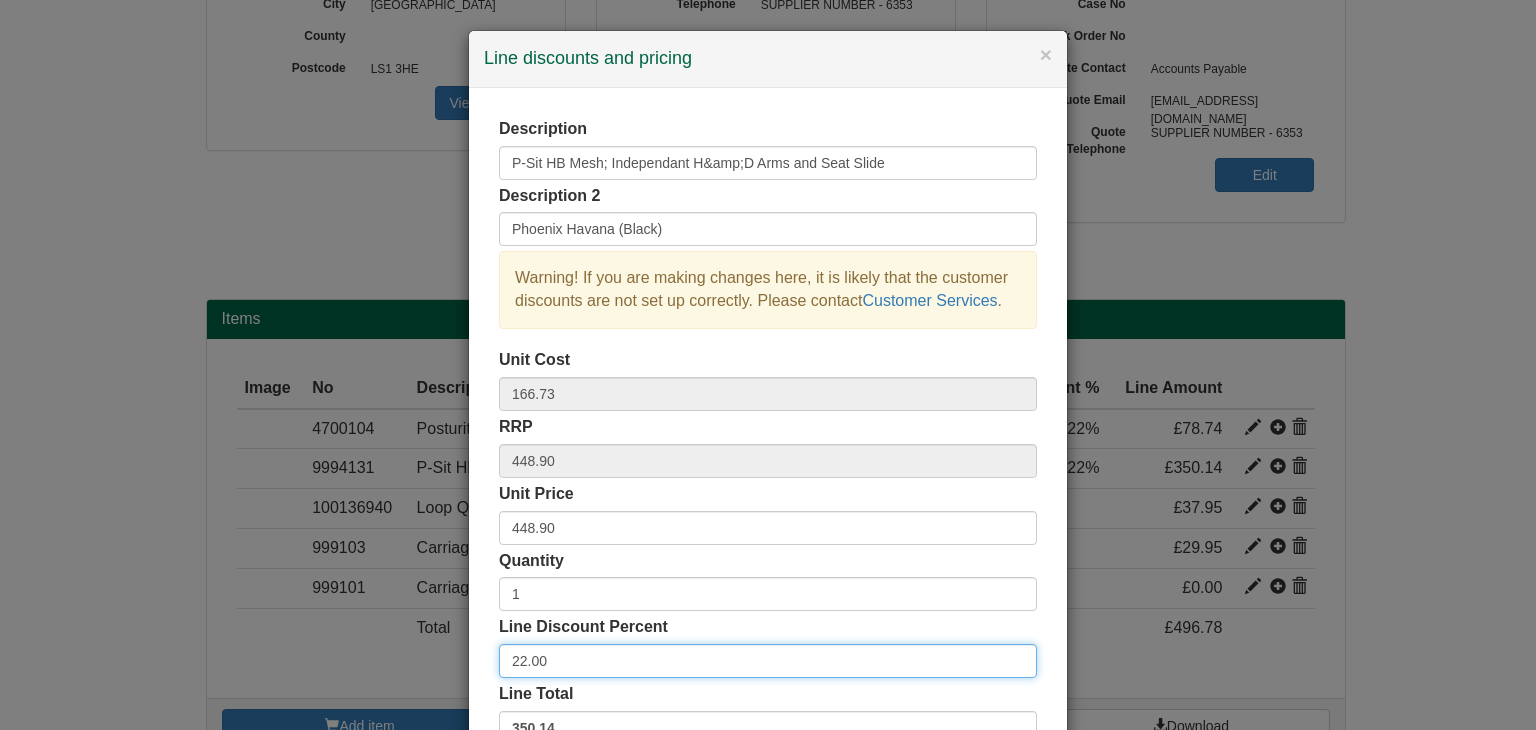drag, startPoint x: 559, startPoint y: 661, endPoint x: 402, endPoint y: 648, distance: 157.5373 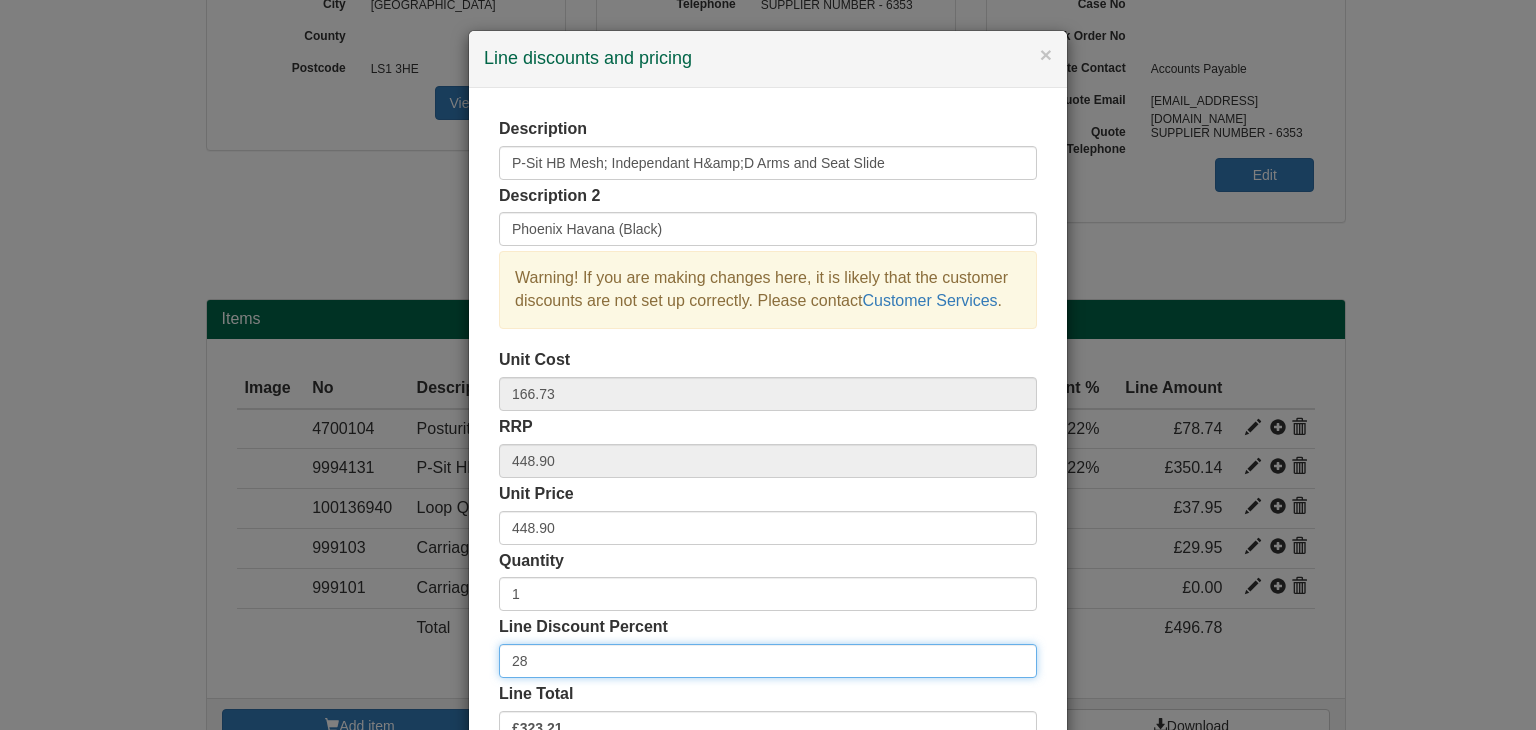 type on "2" 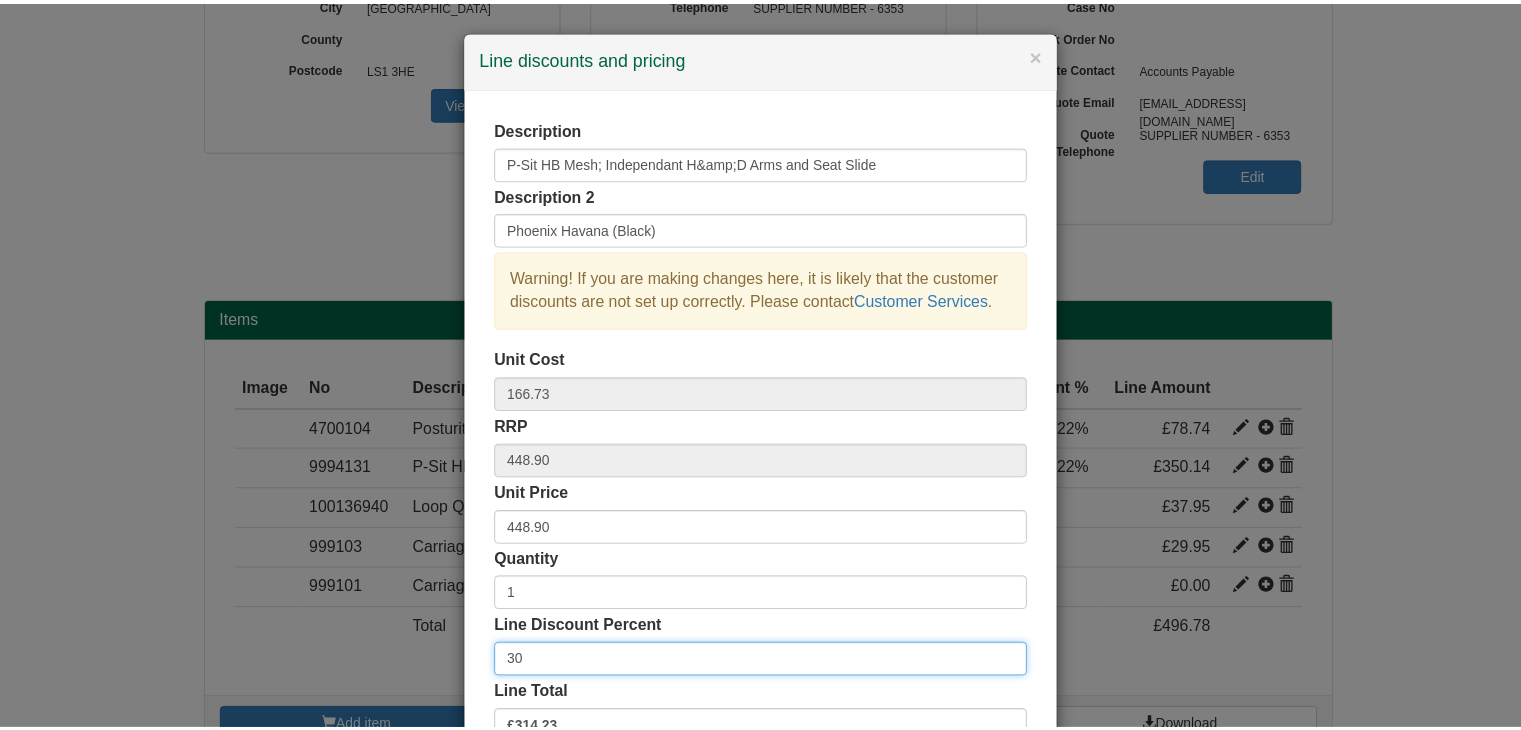 scroll, scrollTop: 144, scrollLeft: 0, axis: vertical 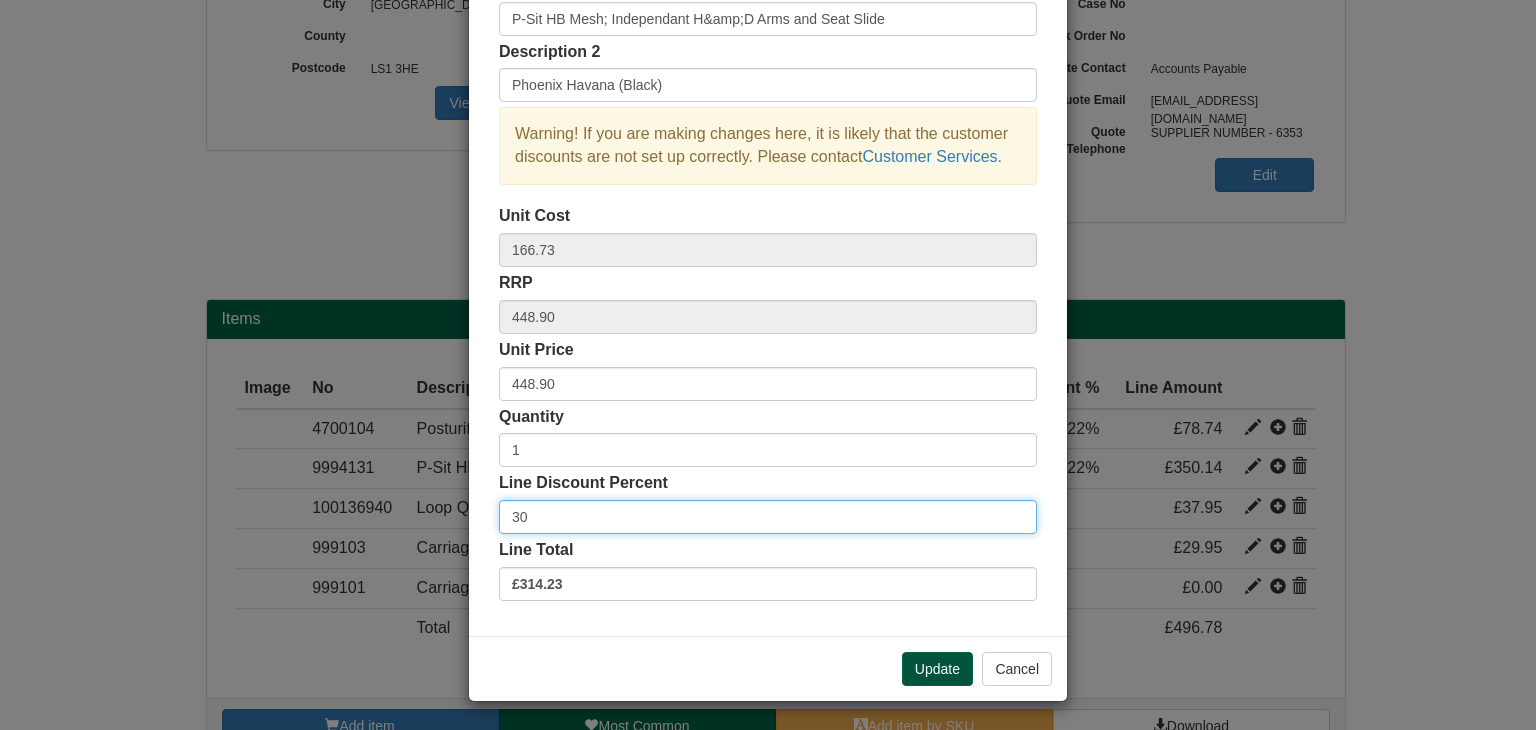 type on "30" 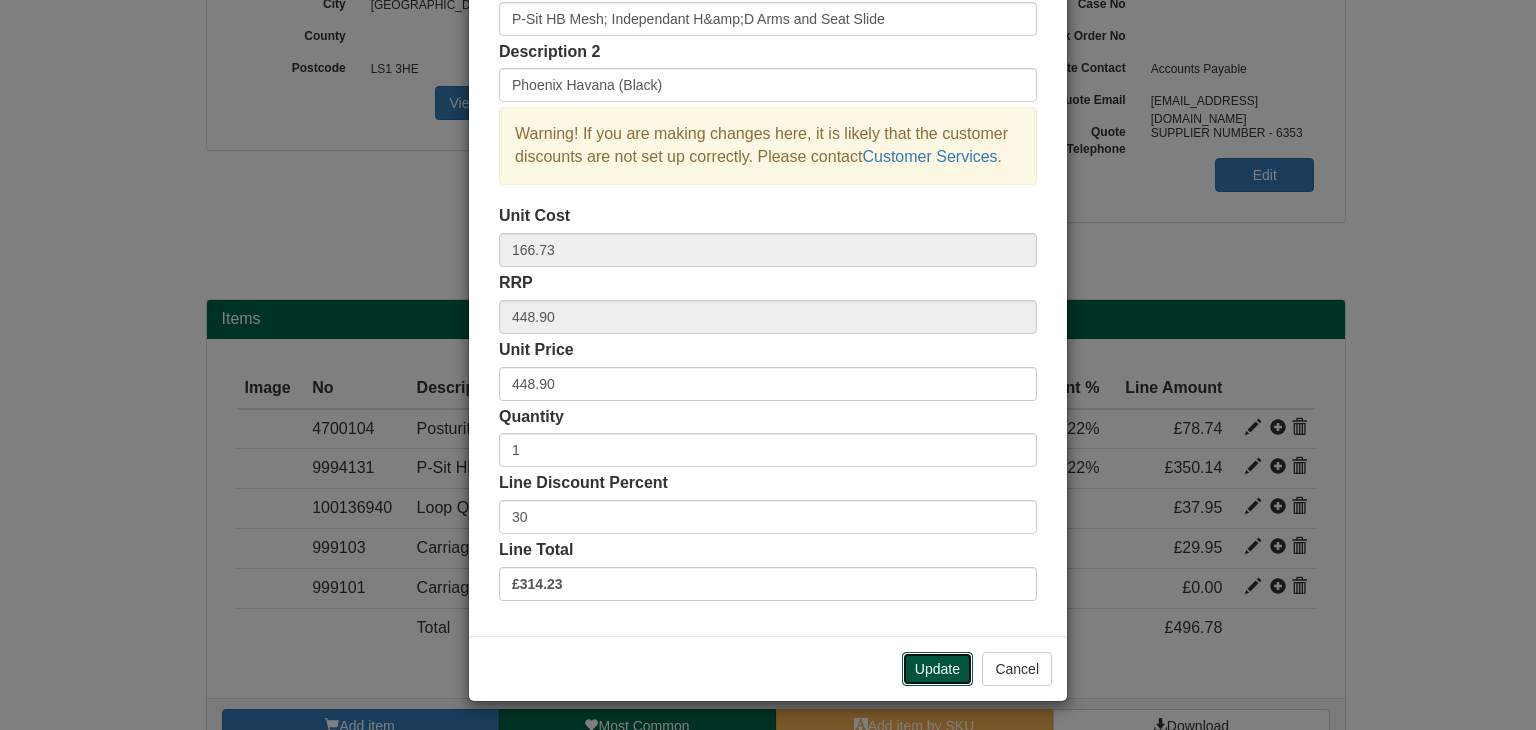 click on "Update" at bounding box center (937, 669) 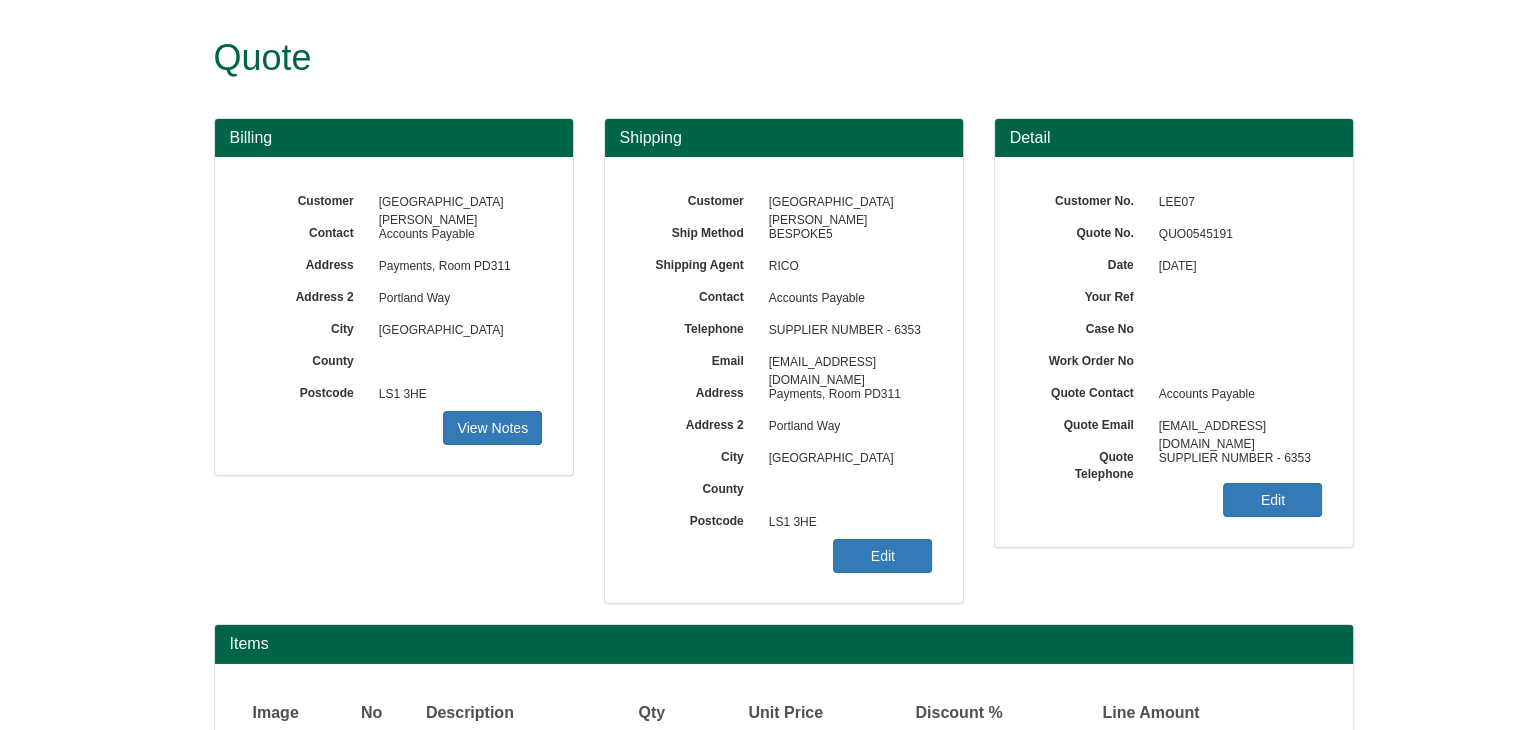 scroll, scrollTop: 318, scrollLeft: 0, axis: vertical 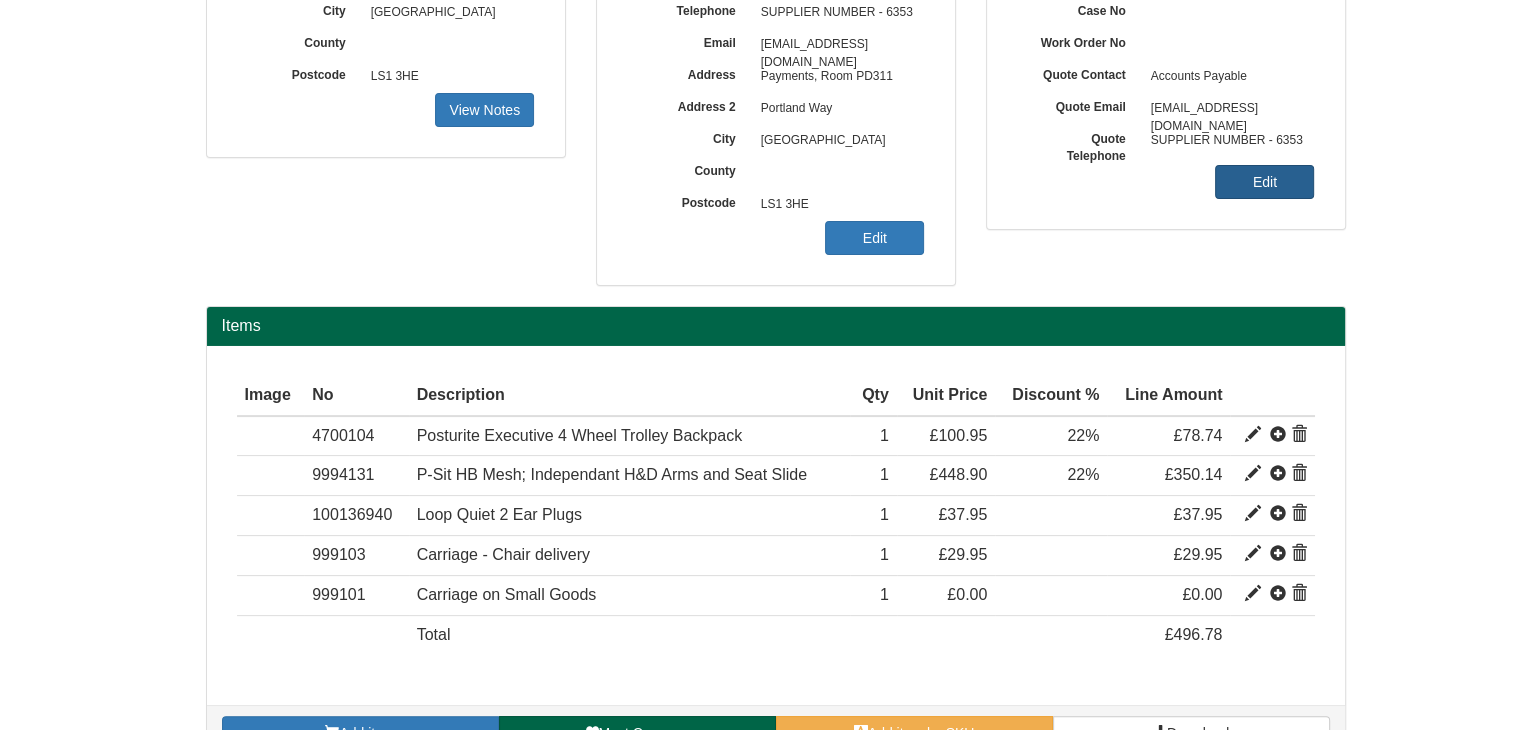 click on "Edit" at bounding box center (1264, 182) 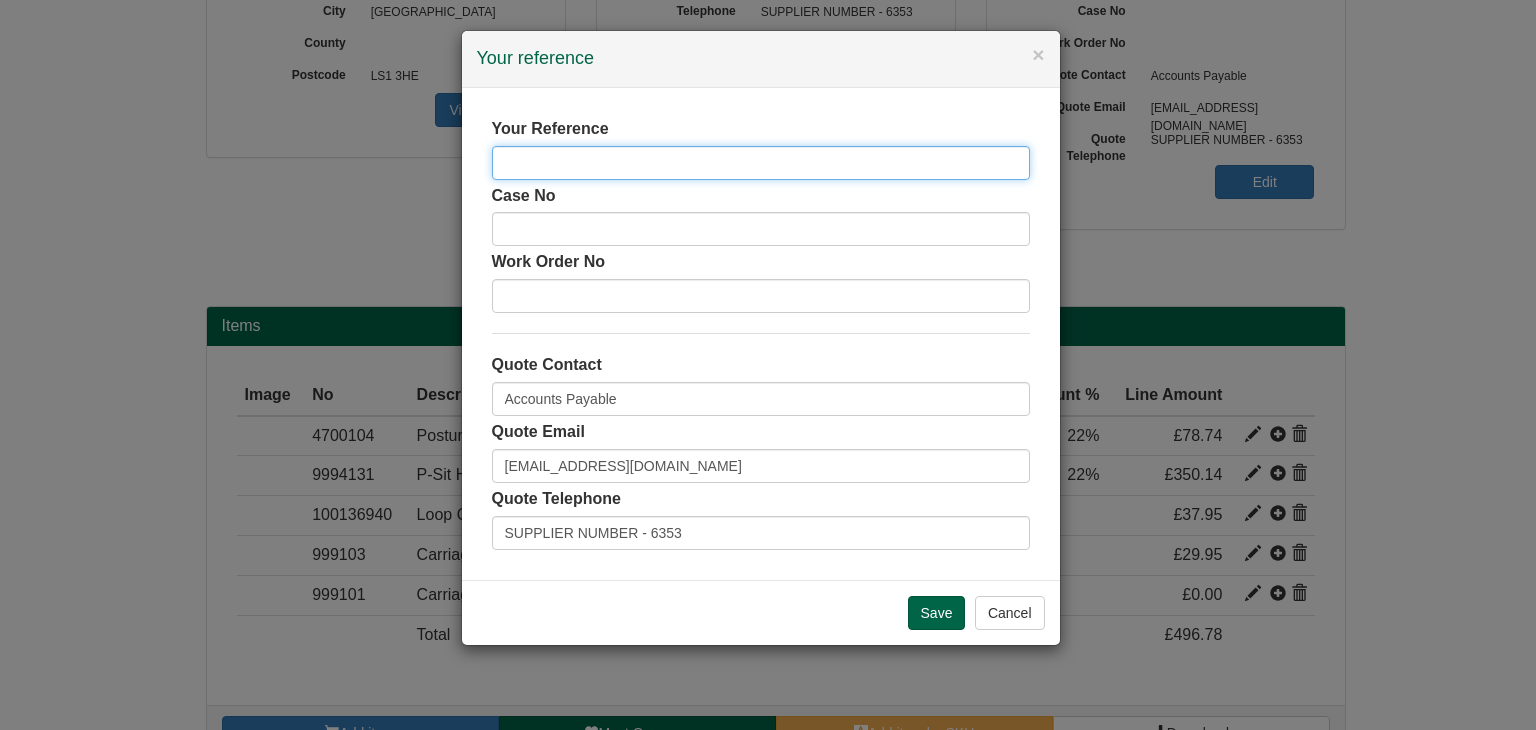 click at bounding box center [761, 163] 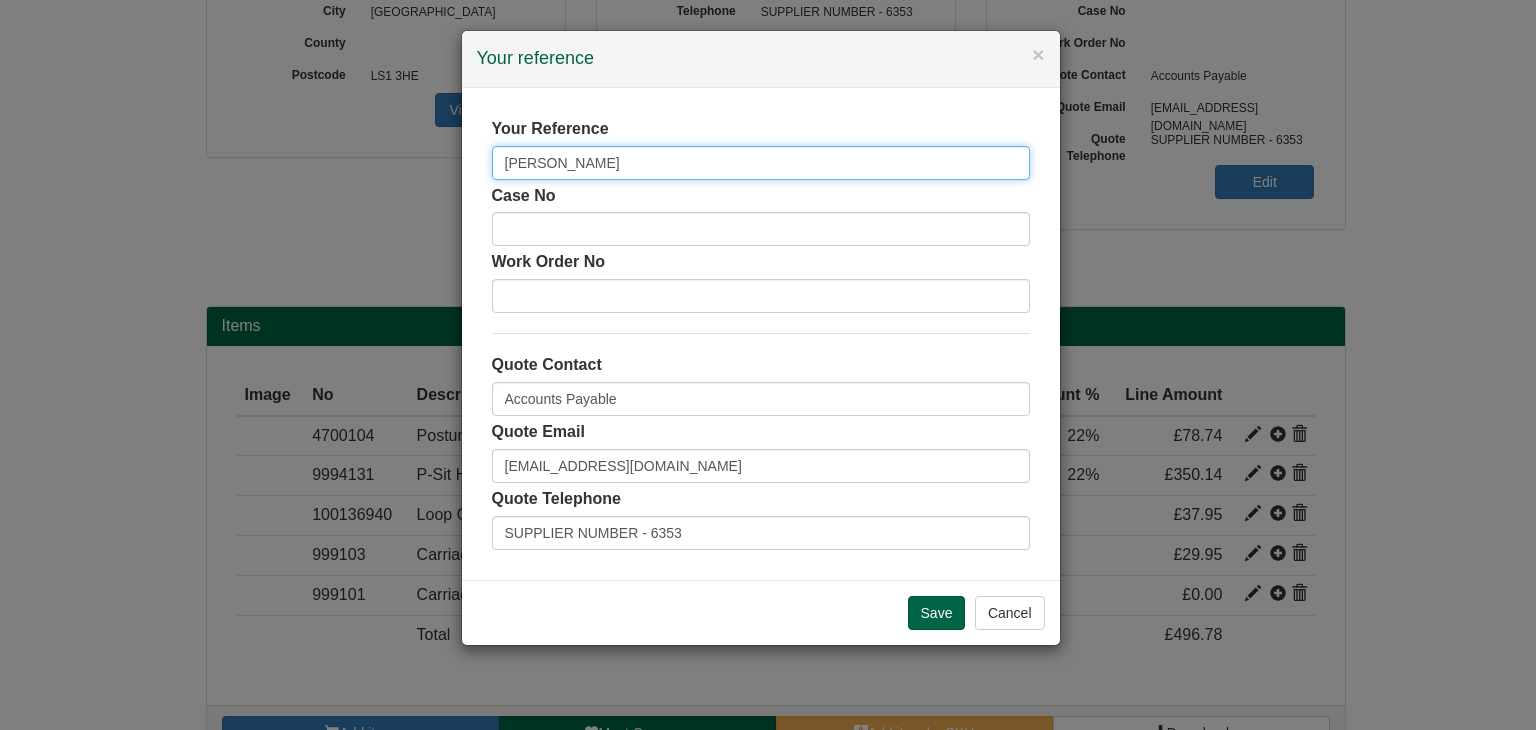 type on "katherine moss 2" 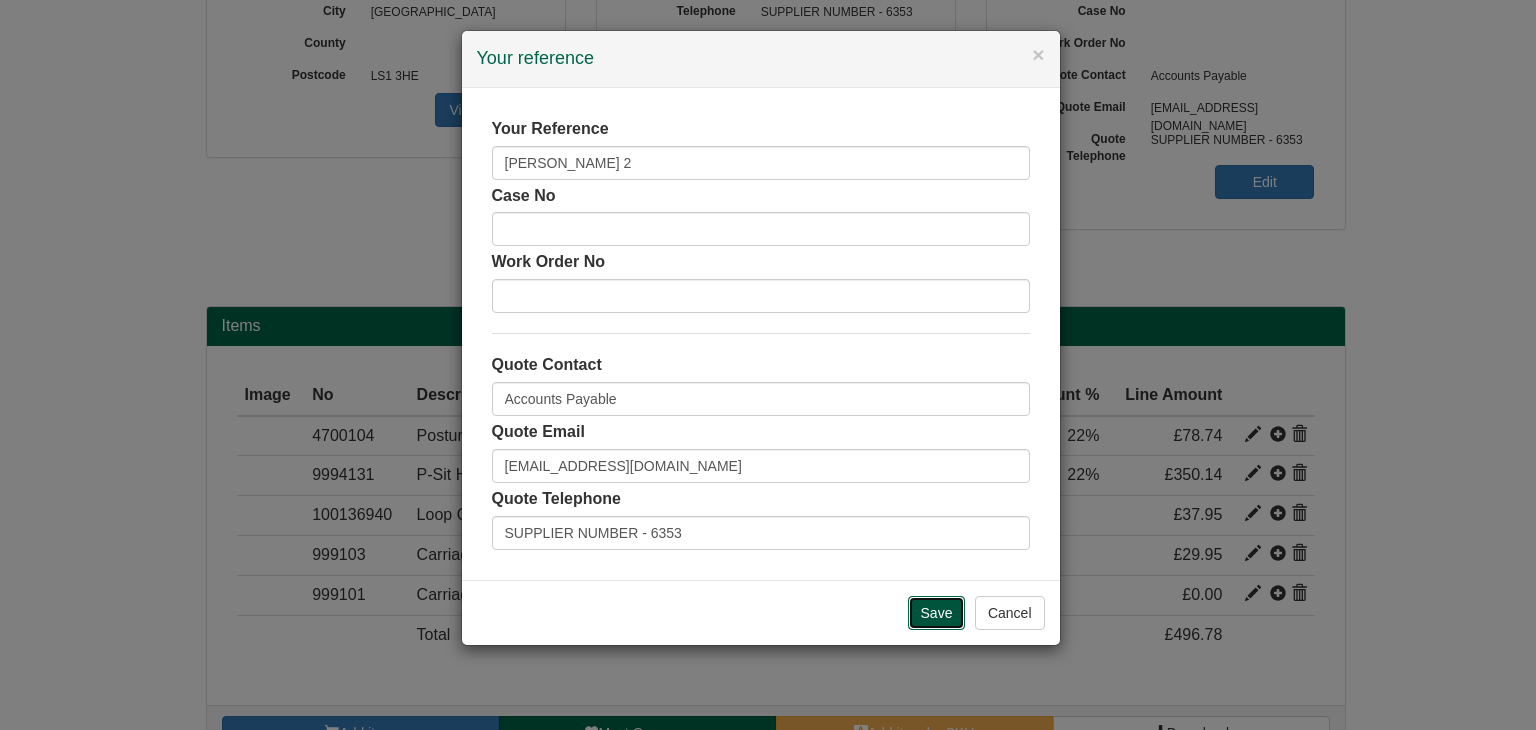 click on "Save" at bounding box center (937, 613) 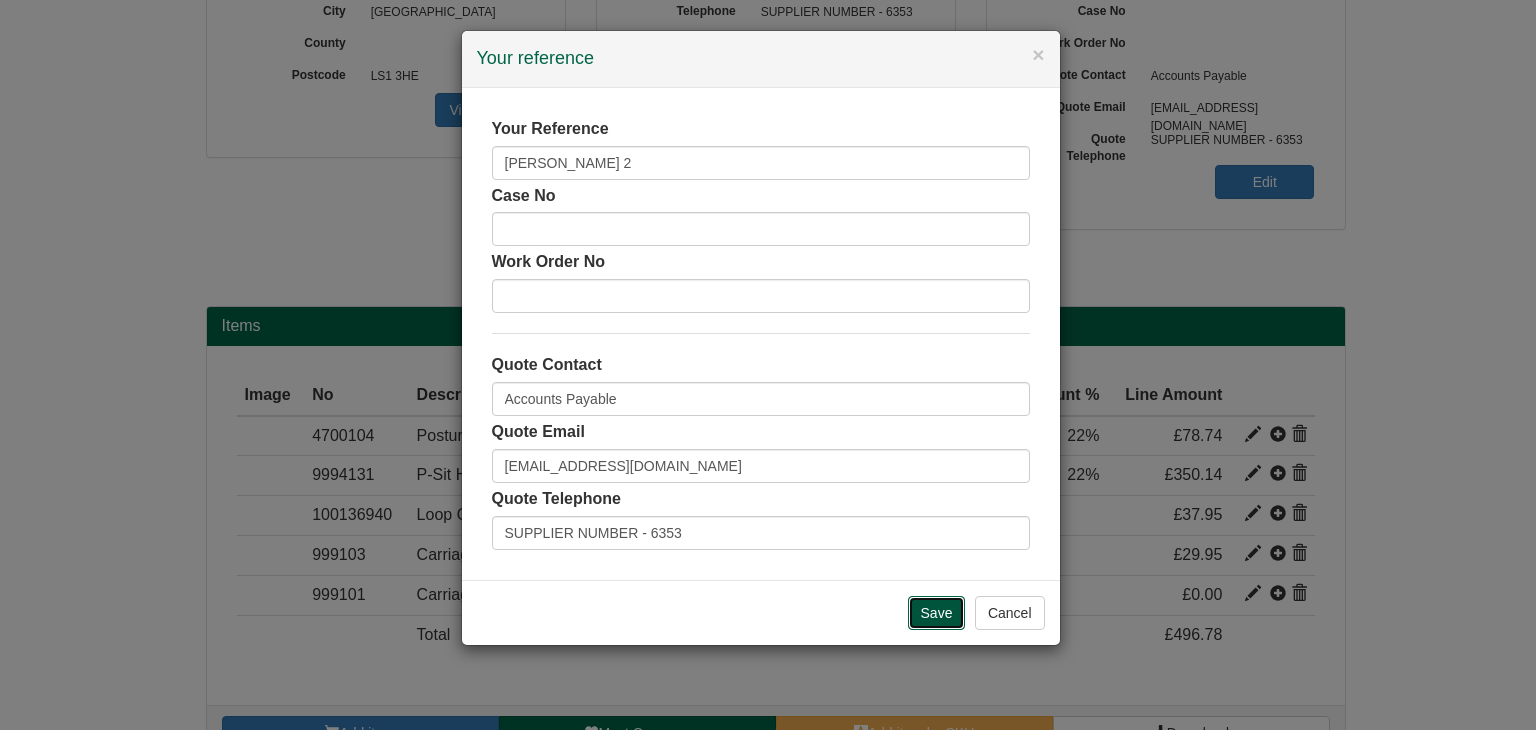 click on "Save" at bounding box center (937, 613) 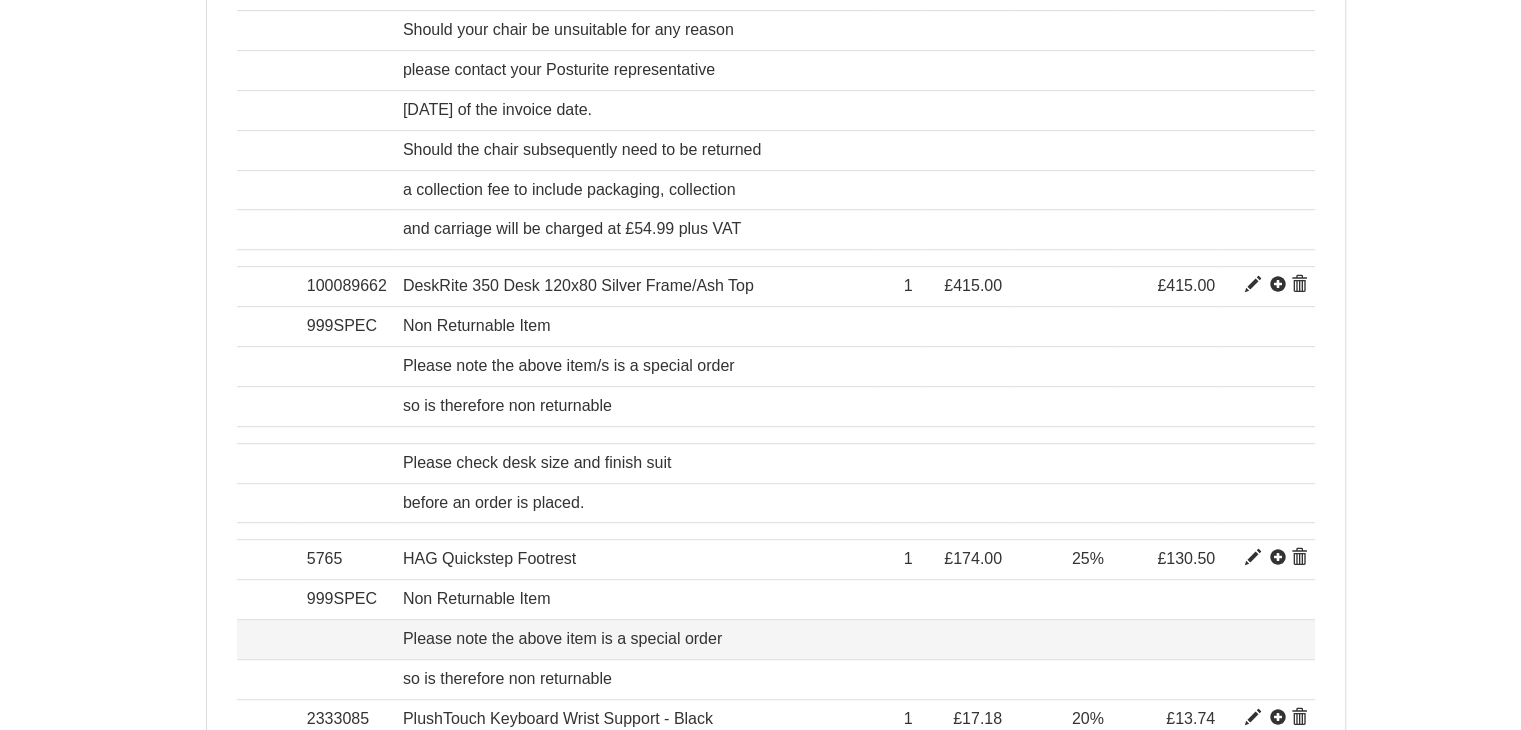 scroll, scrollTop: 1905, scrollLeft: 0, axis: vertical 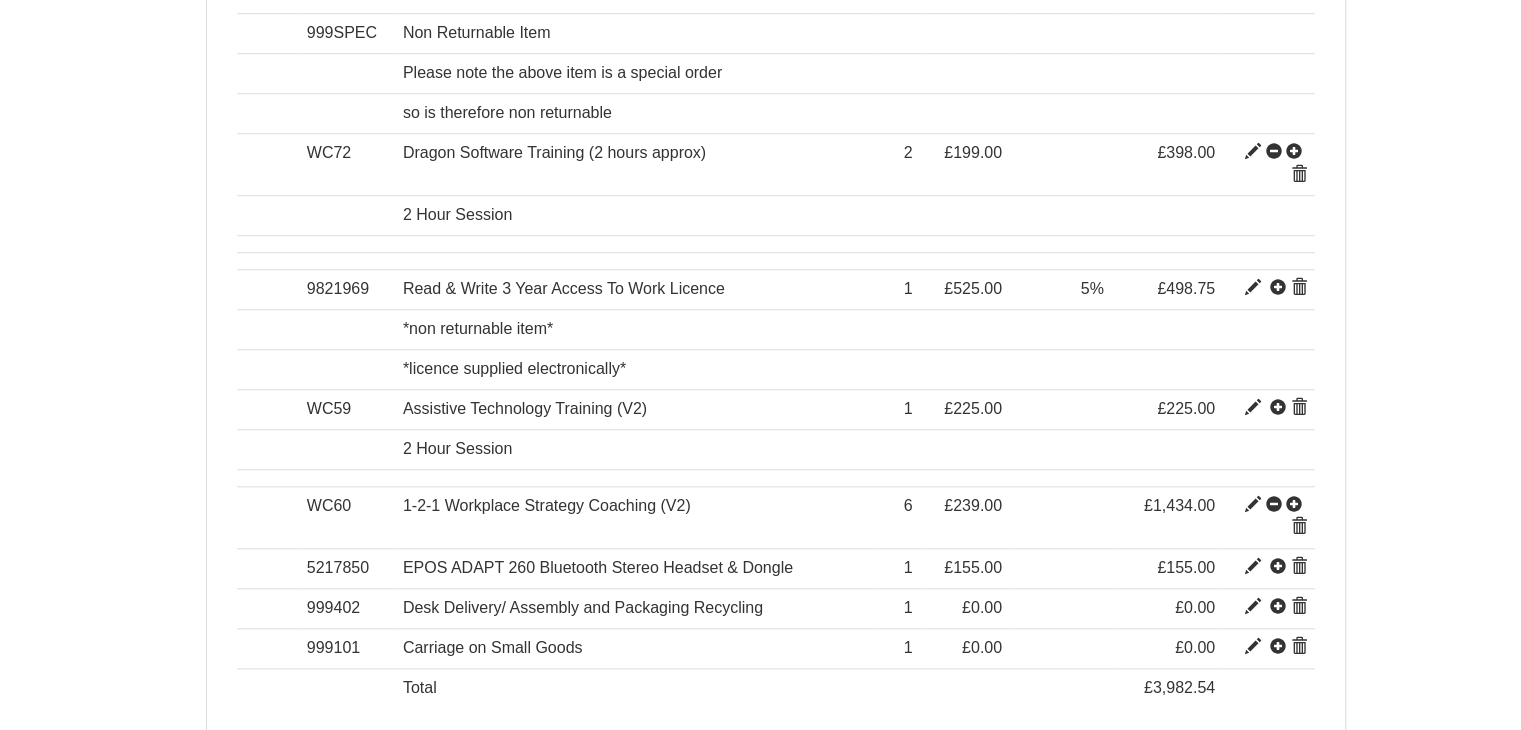 click on "Add item by SKU" at bounding box center (921, 786) 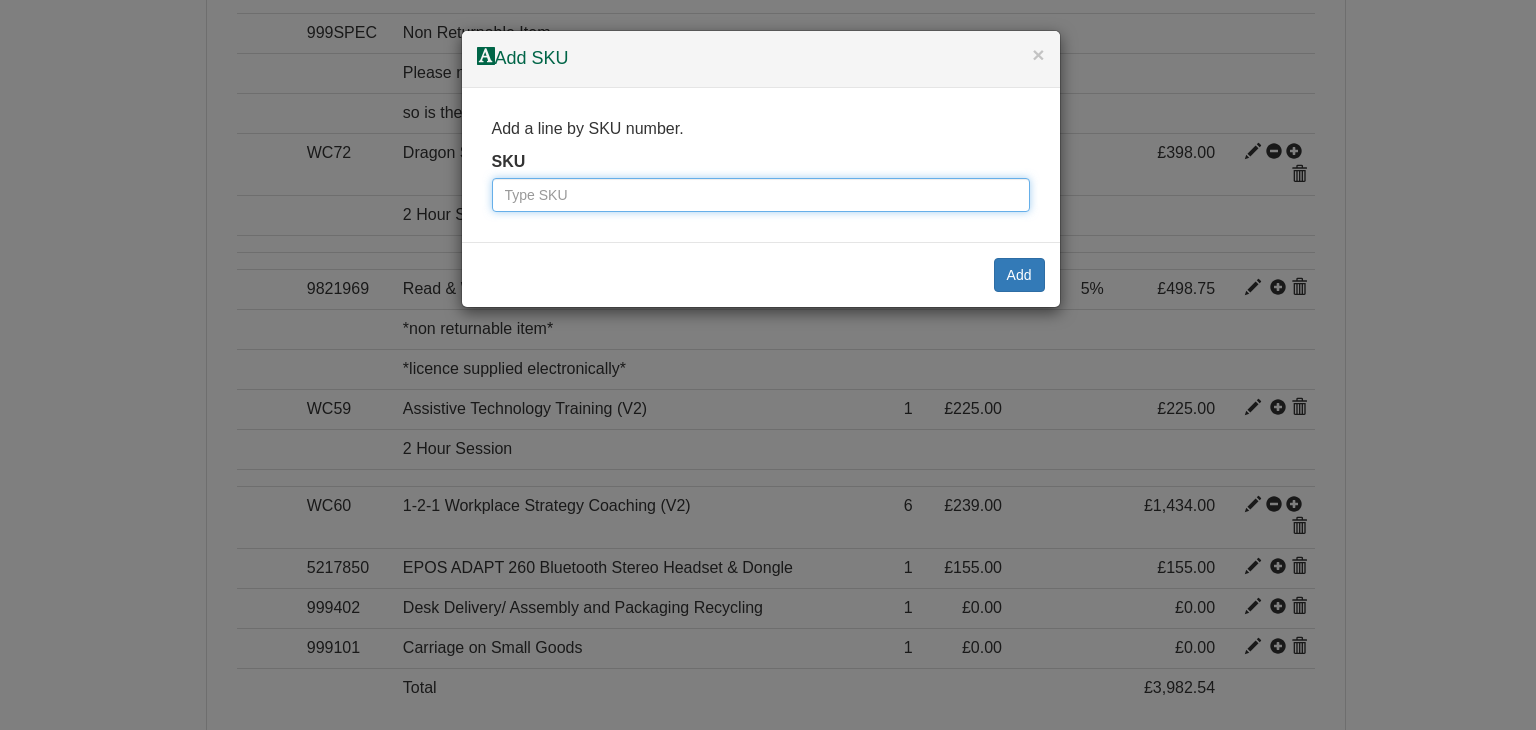 paste on "999400" 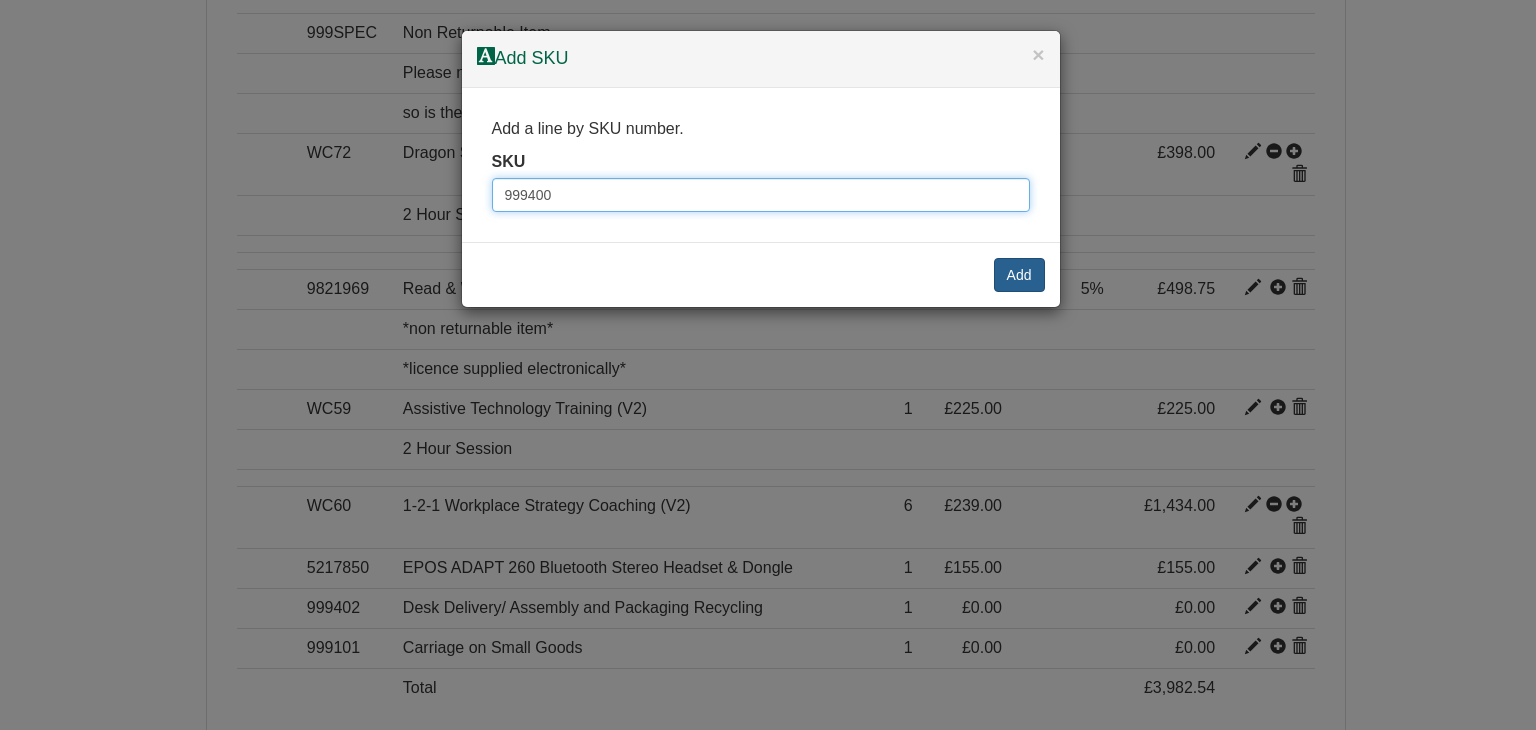type on "999400" 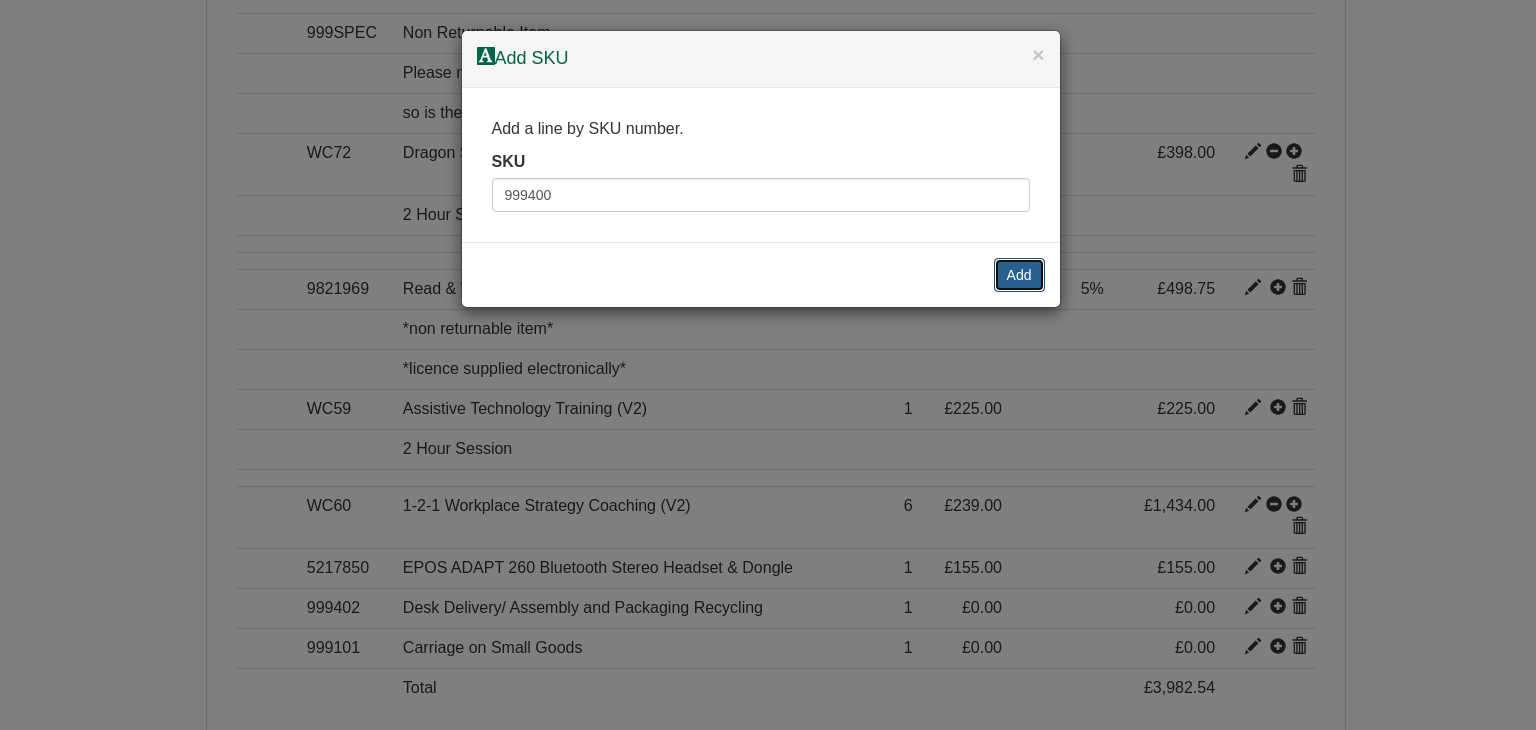 click on "Add" at bounding box center [1019, 275] 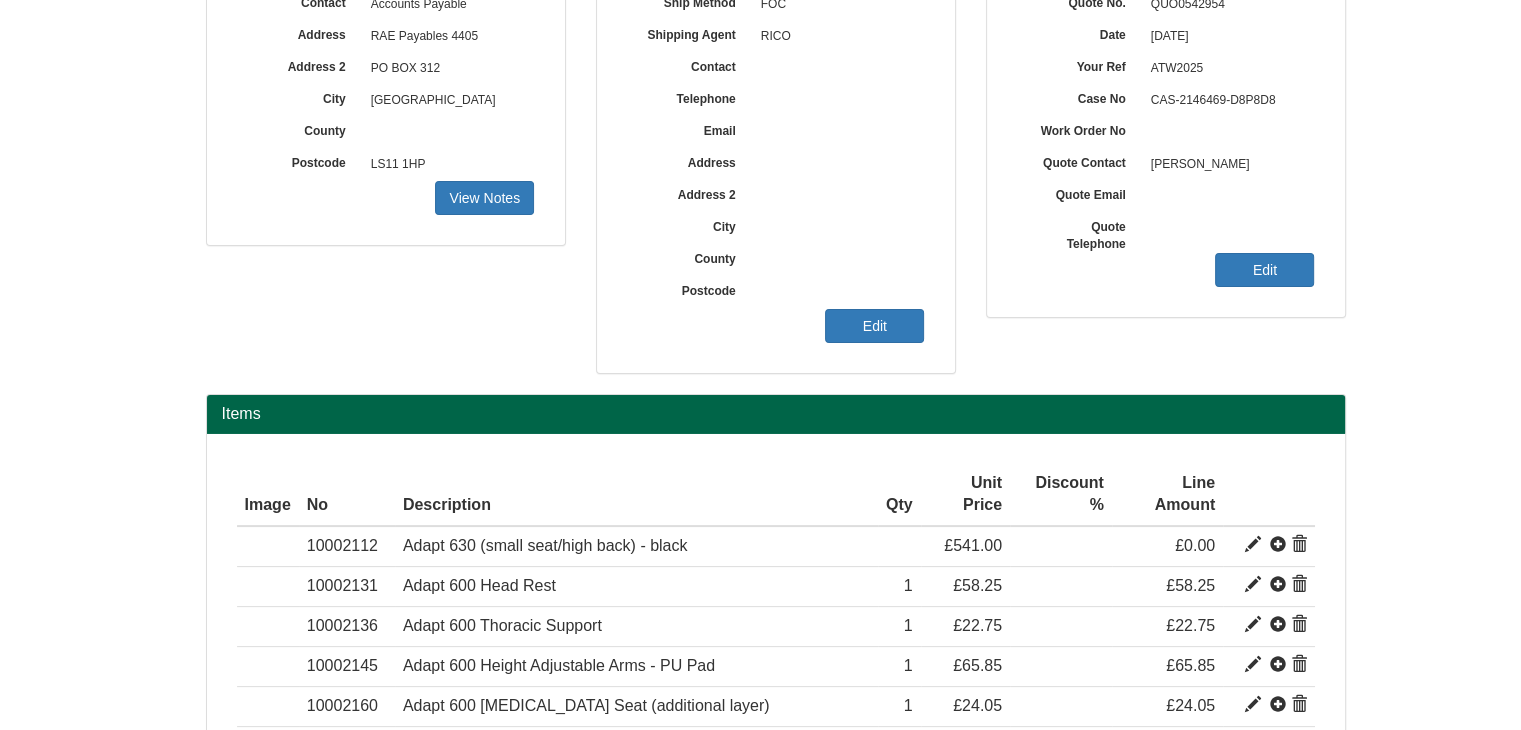 scroll, scrollTop: 0, scrollLeft: 0, axis: both 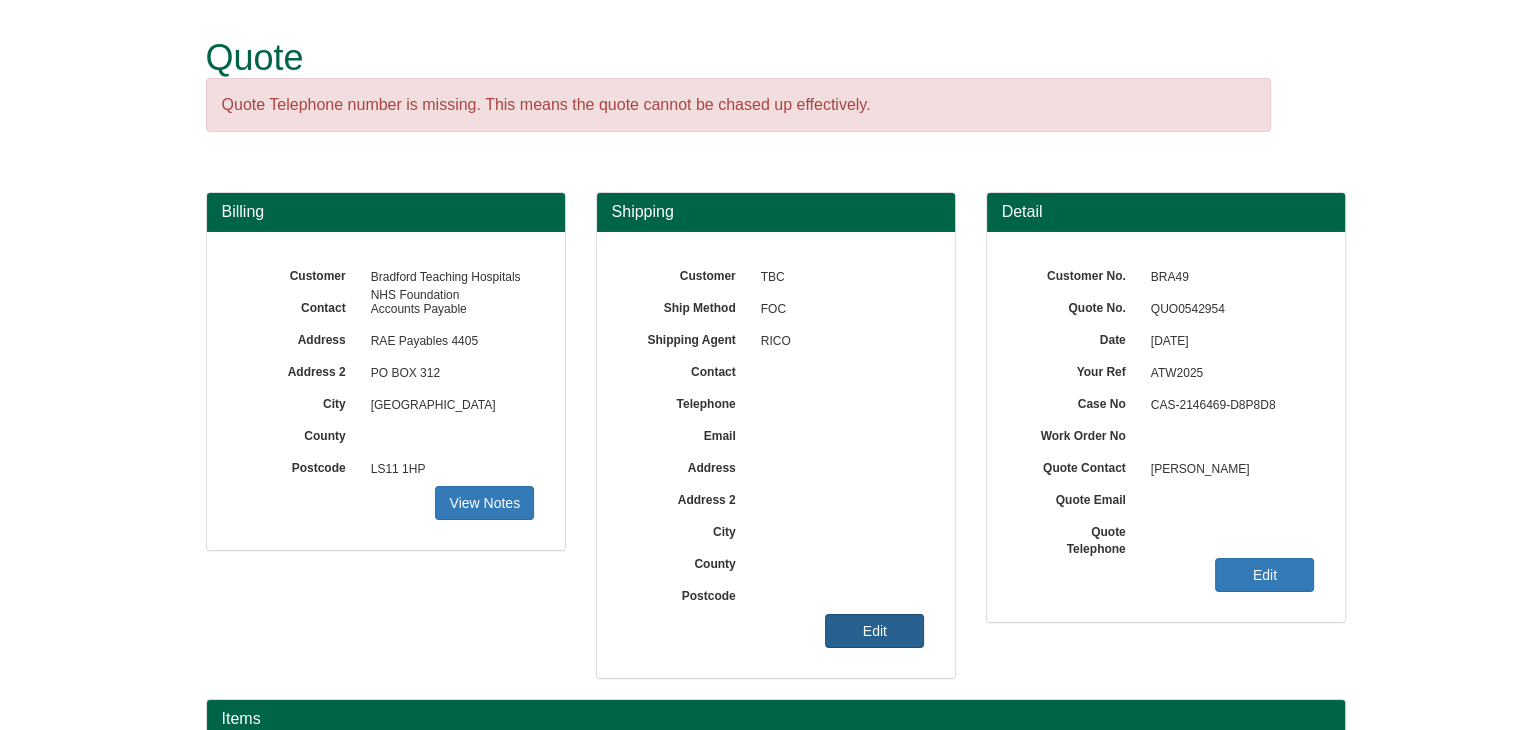 click on "Edit" at bounding box center (874, 631) 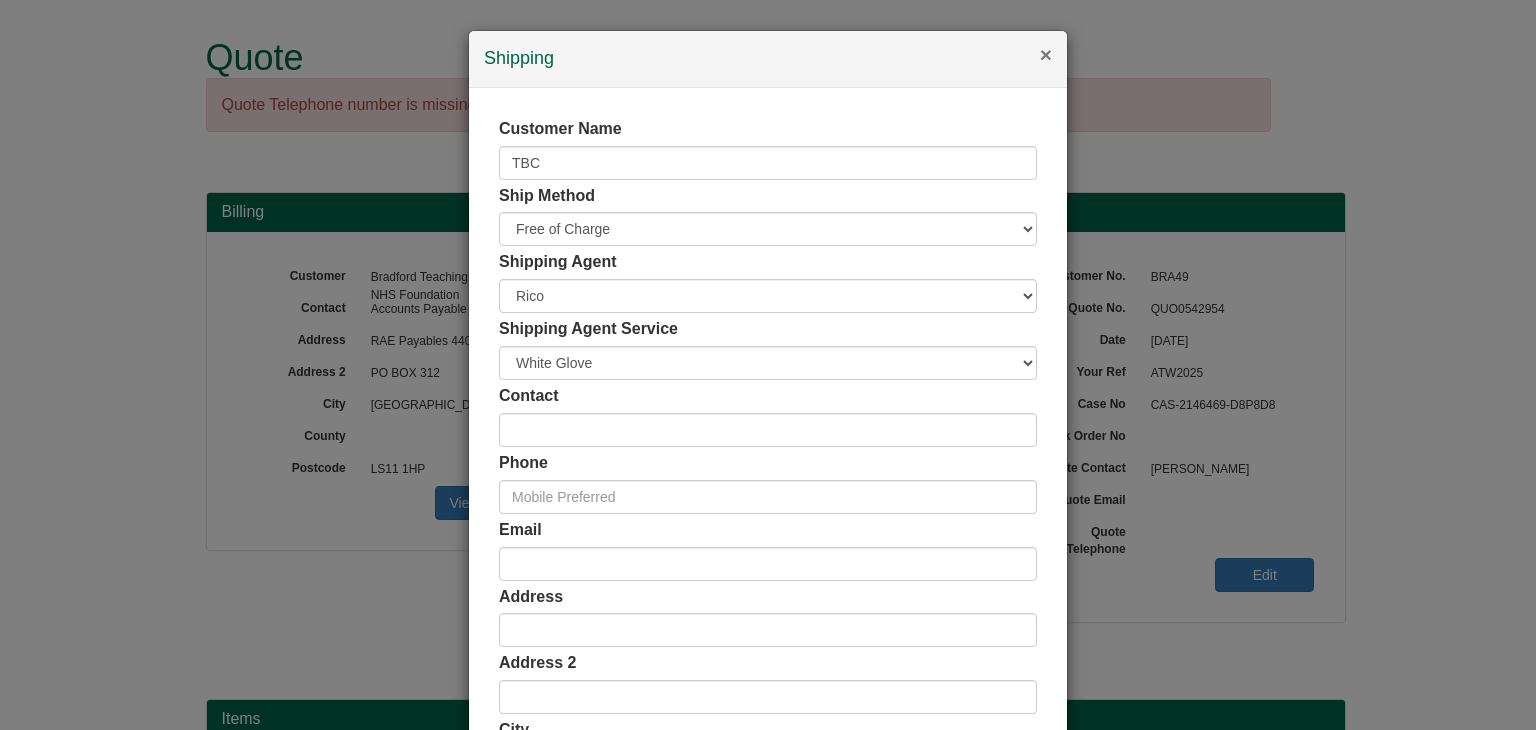 click on "×" at bounding box center (1046, 54) 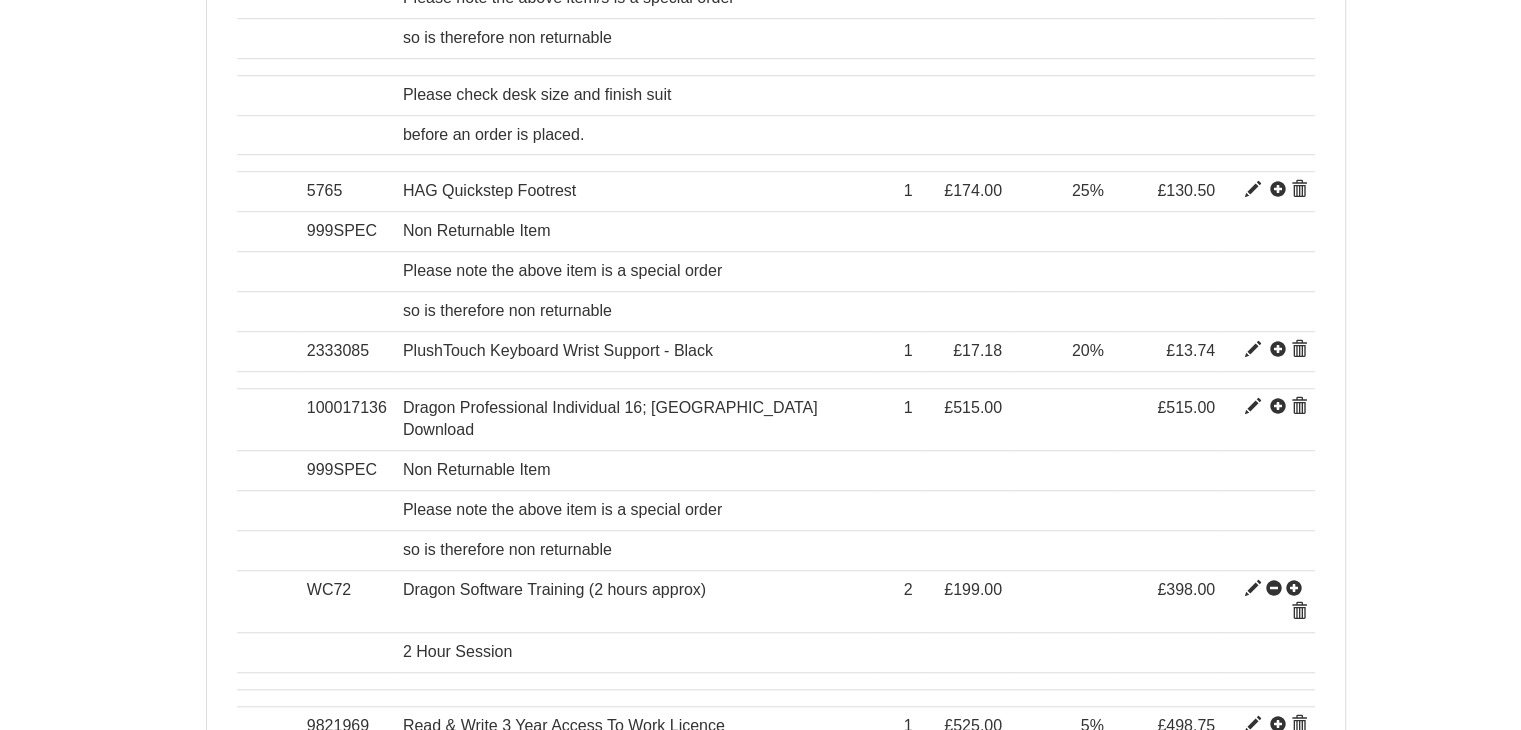 scroll, scrollTop: 1500, scrollLeft: 0, axis: vertical 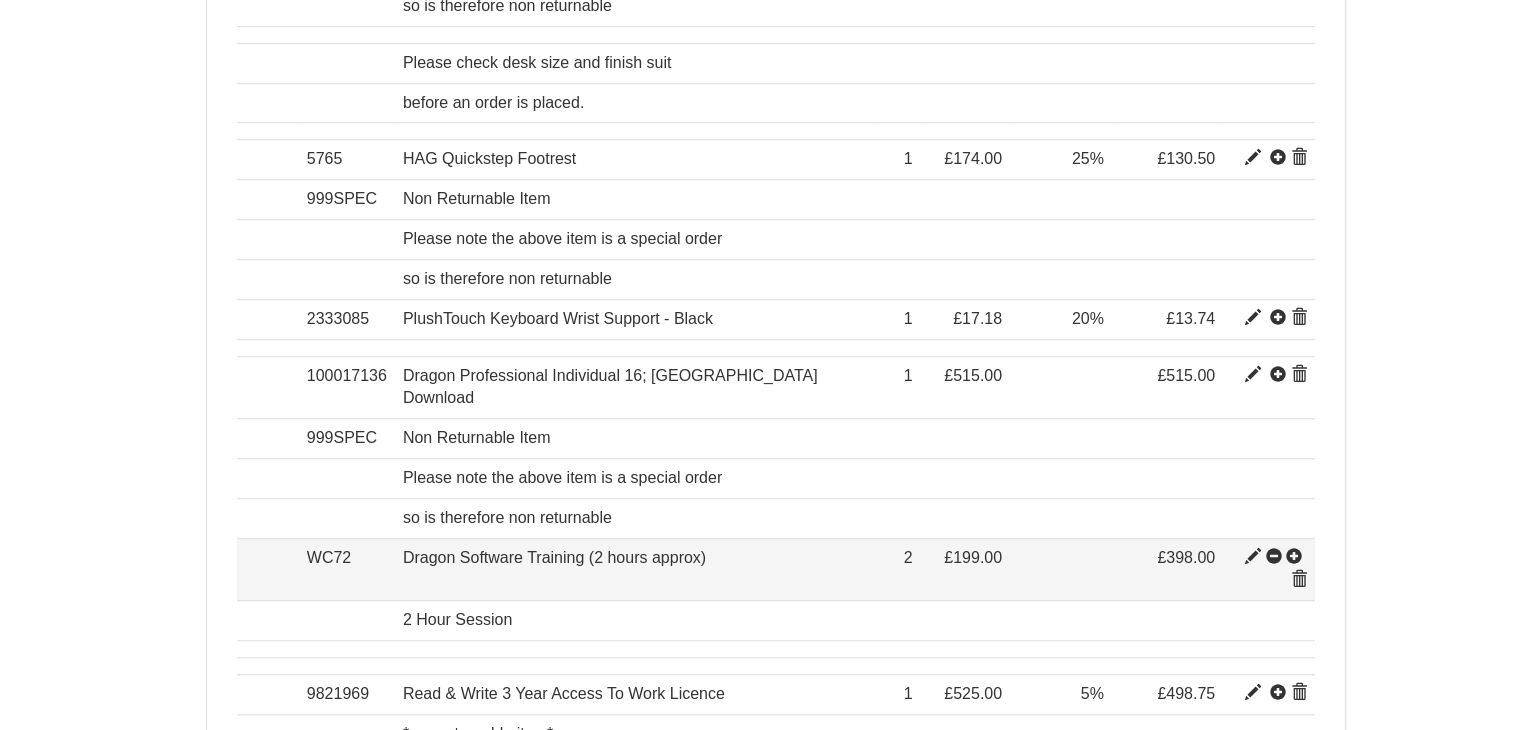 click at bounding box center [1253, 557] 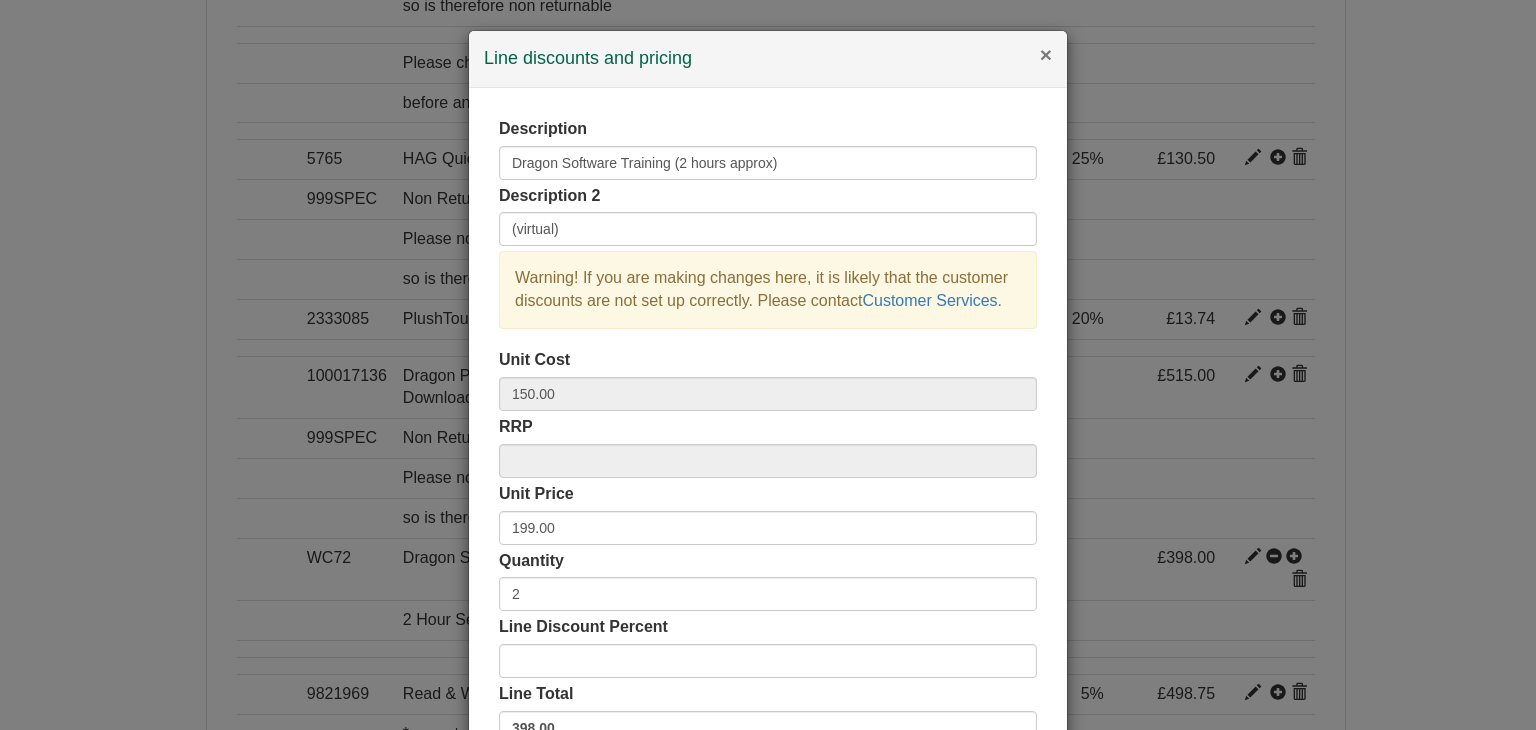 click on "×" at bounding box center (1046, 54) 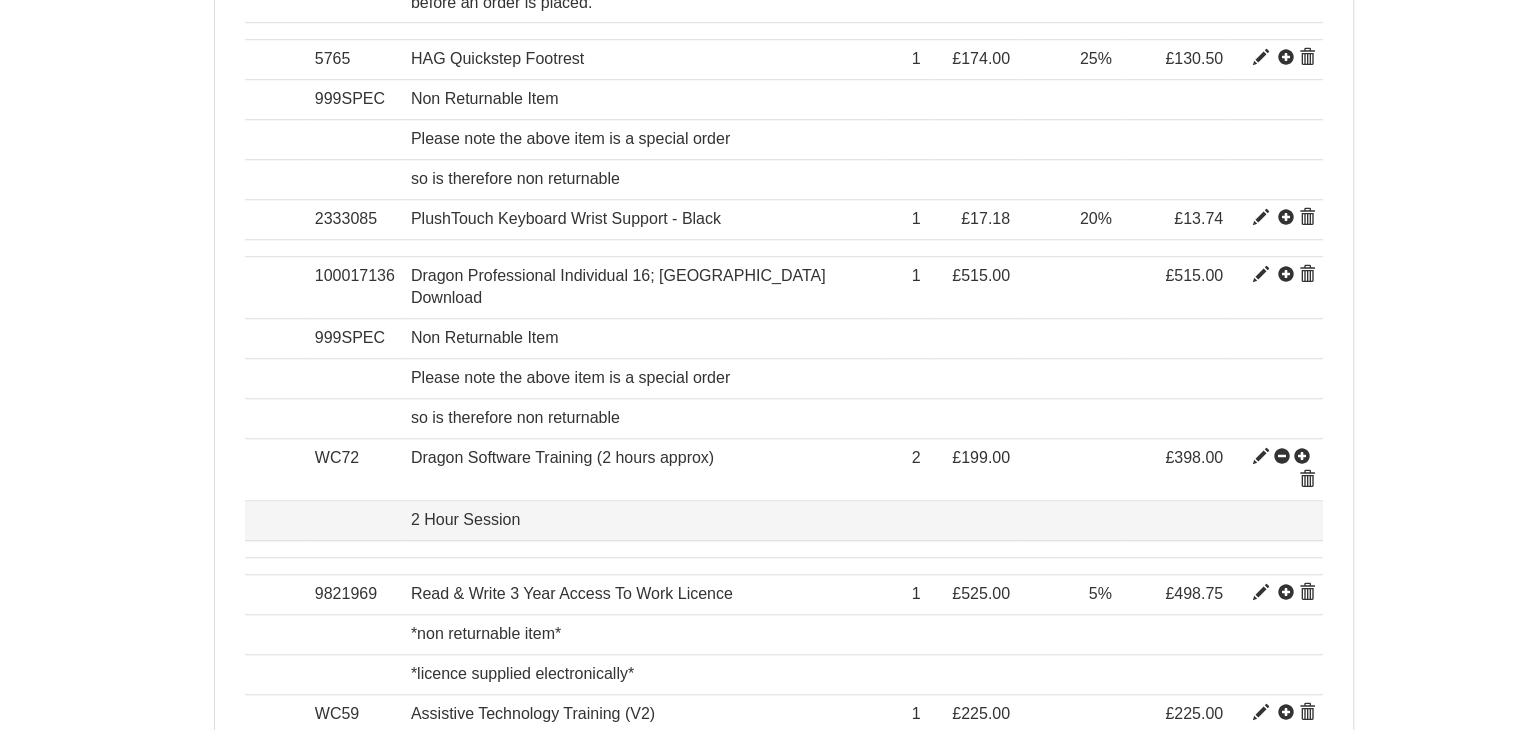scroll, scrollTop: 1700, scrollLeft: 0, axis: vertical 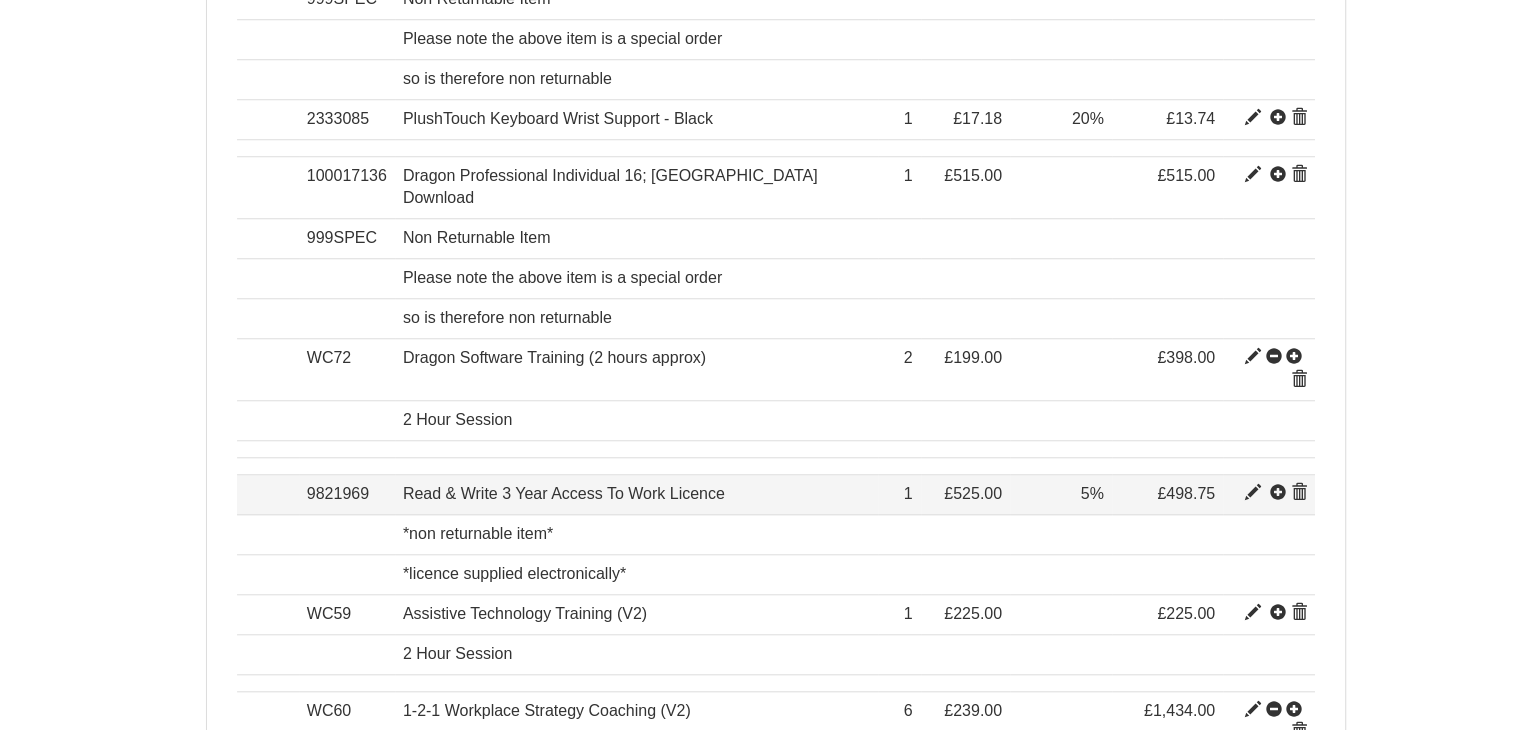 click at bounding box center [1253, 493] 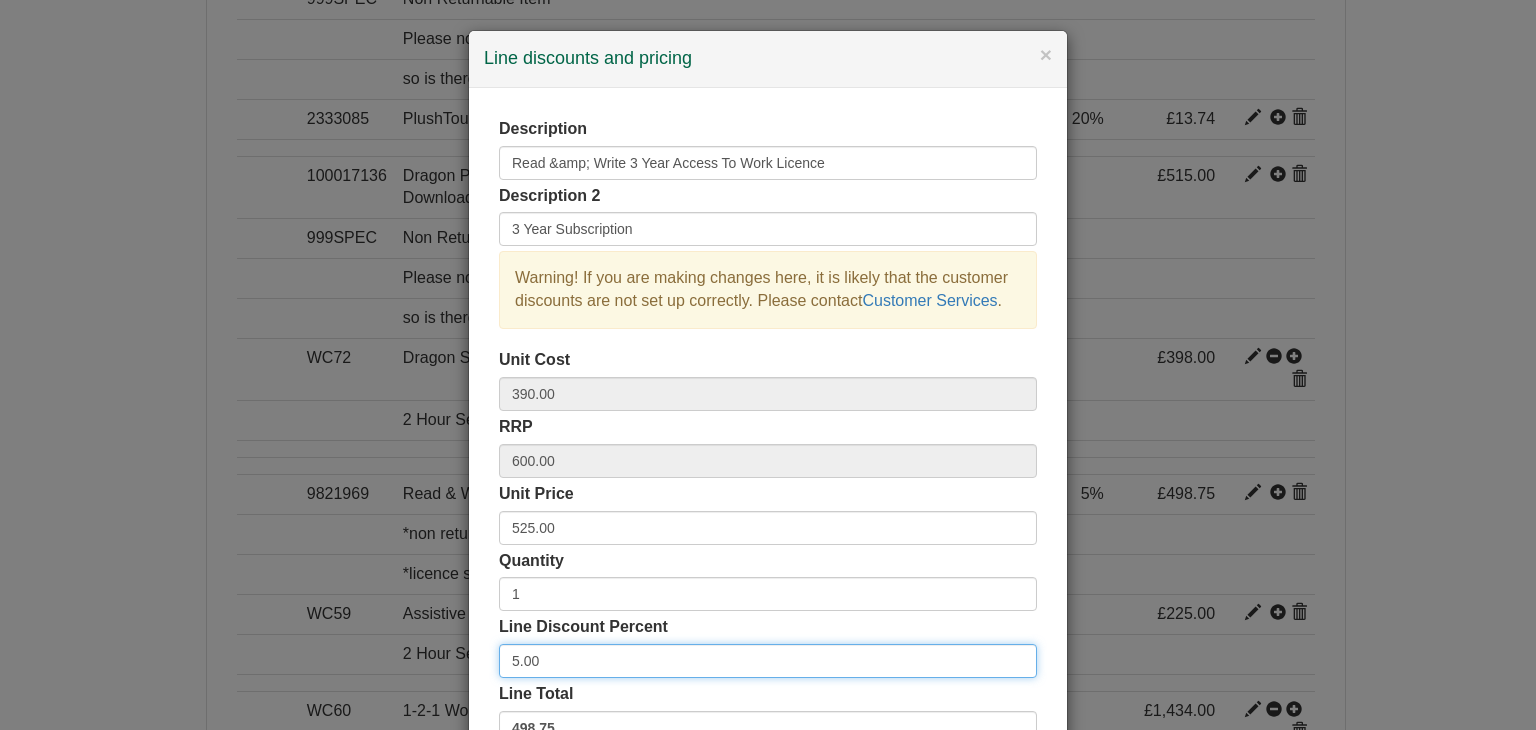 drag, startPoint x: 507, startPoint y: 656, endPoint x: 473, endPoint y: 653, distance: 34.132095 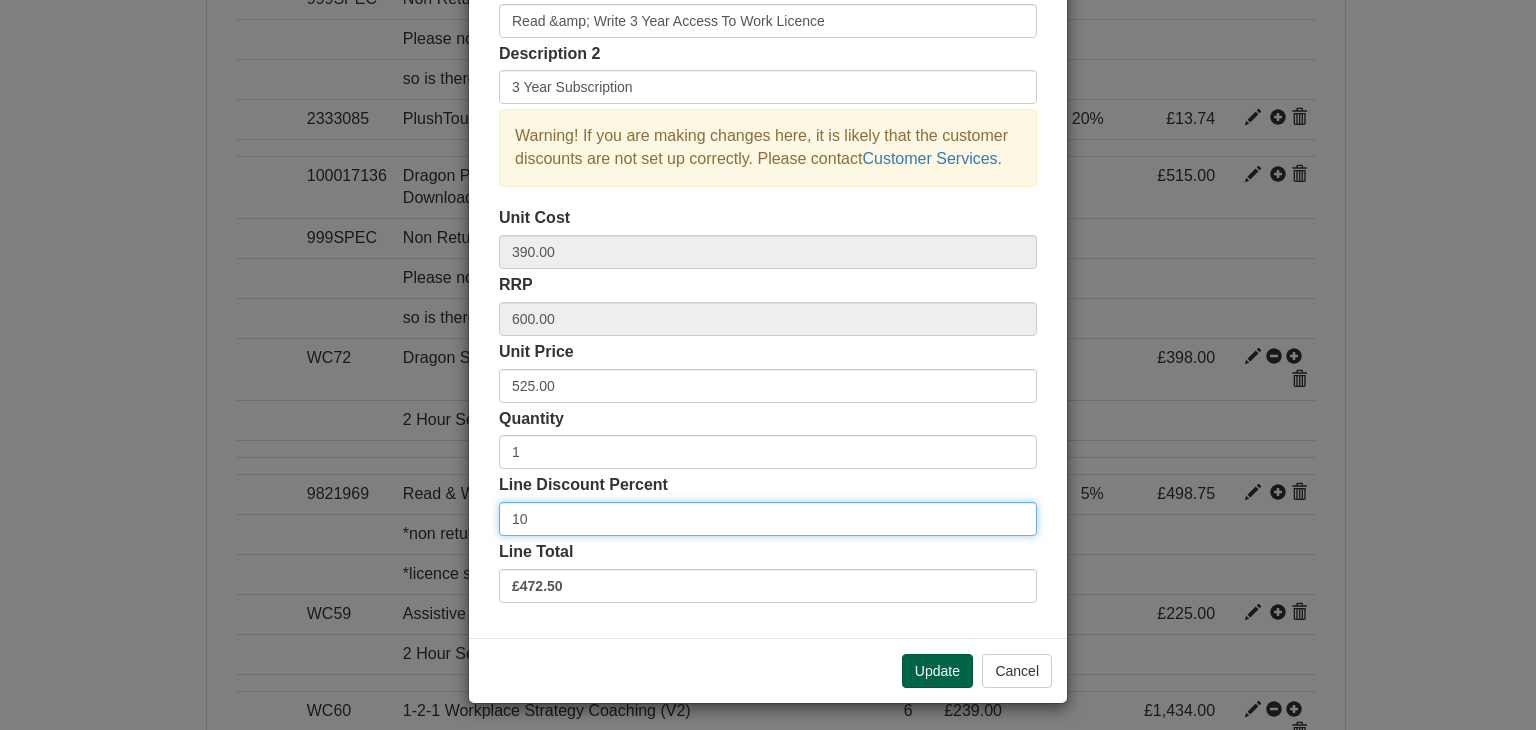 scroll, scrollTop: 144, scrollLeft: 0, axis: vertical 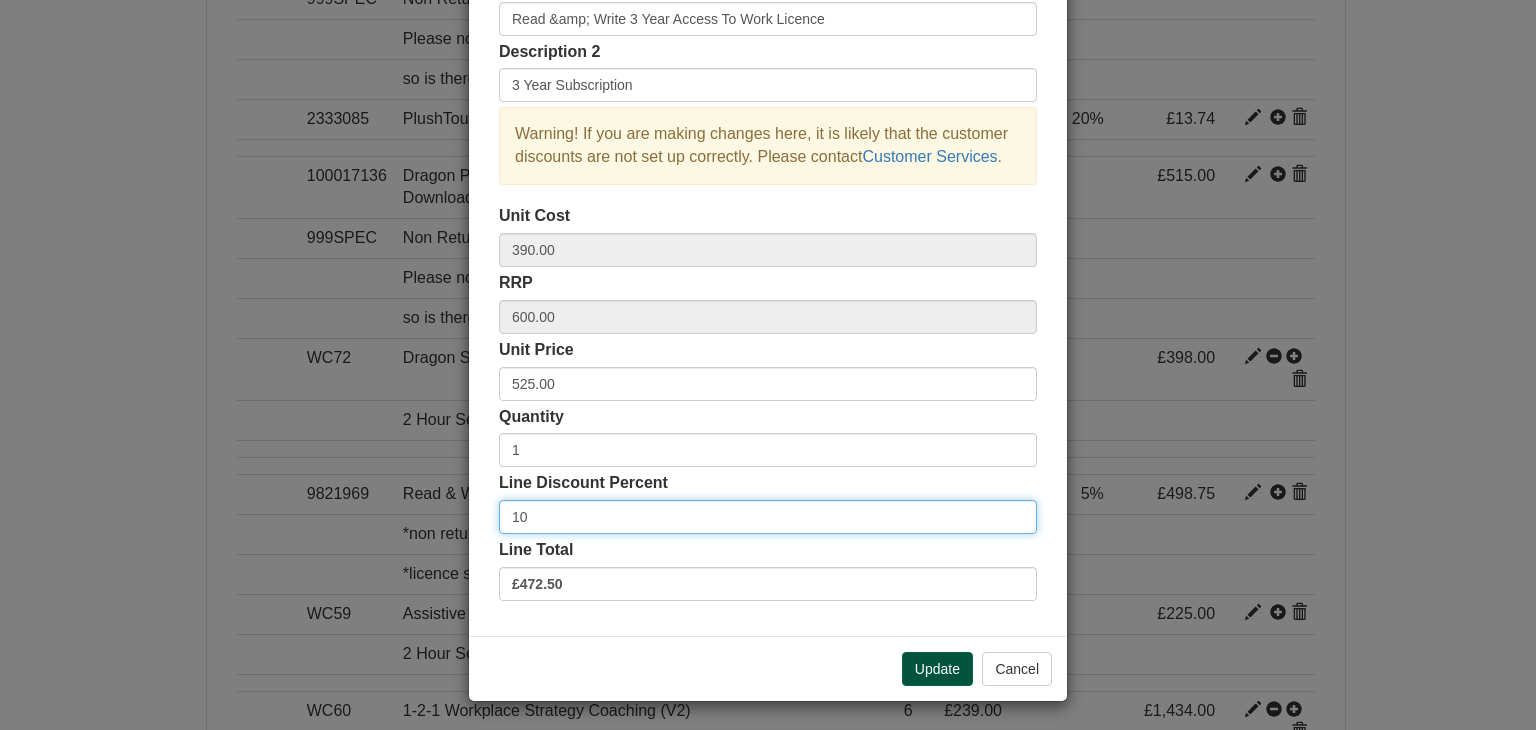 type on "10" 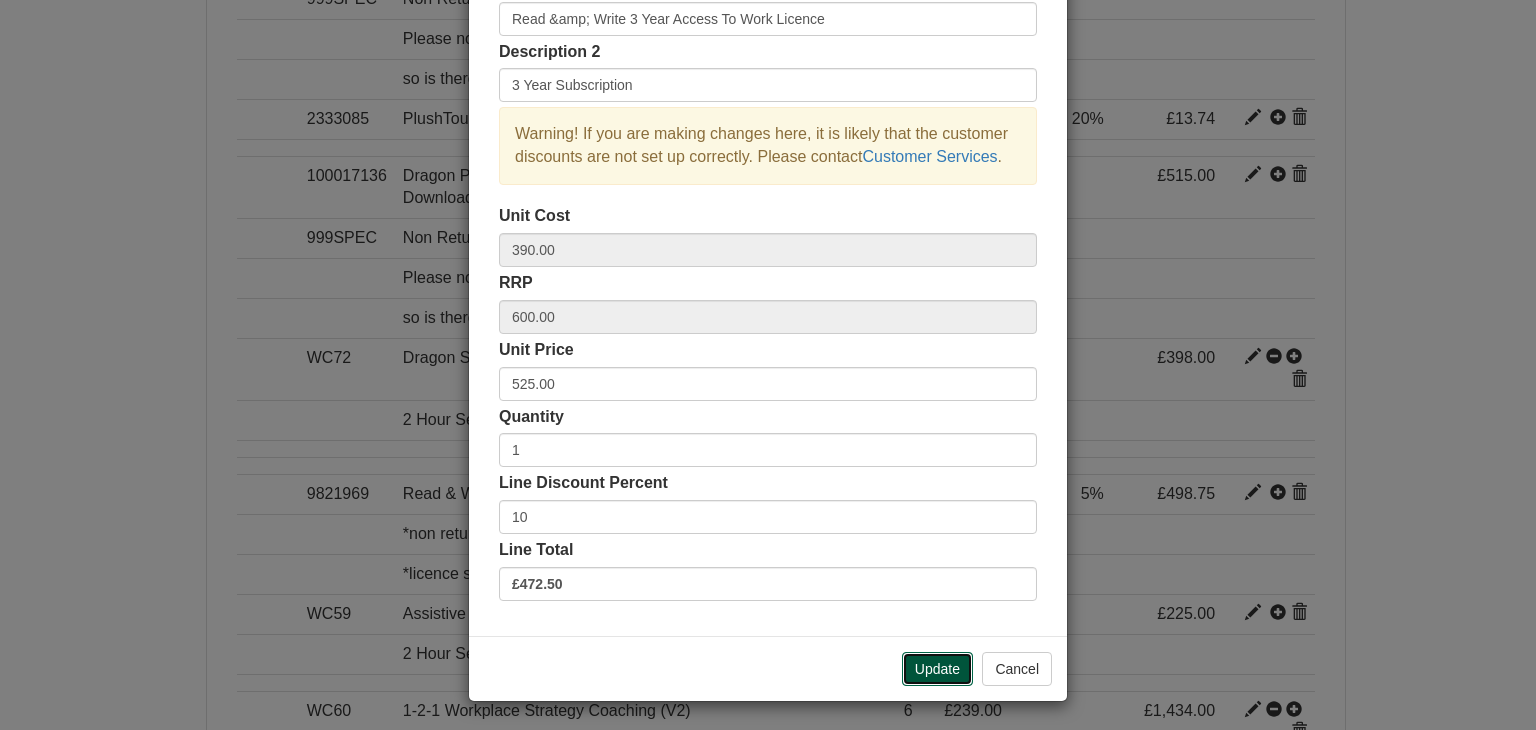 click on "Update" at bounding box center (937, 669) 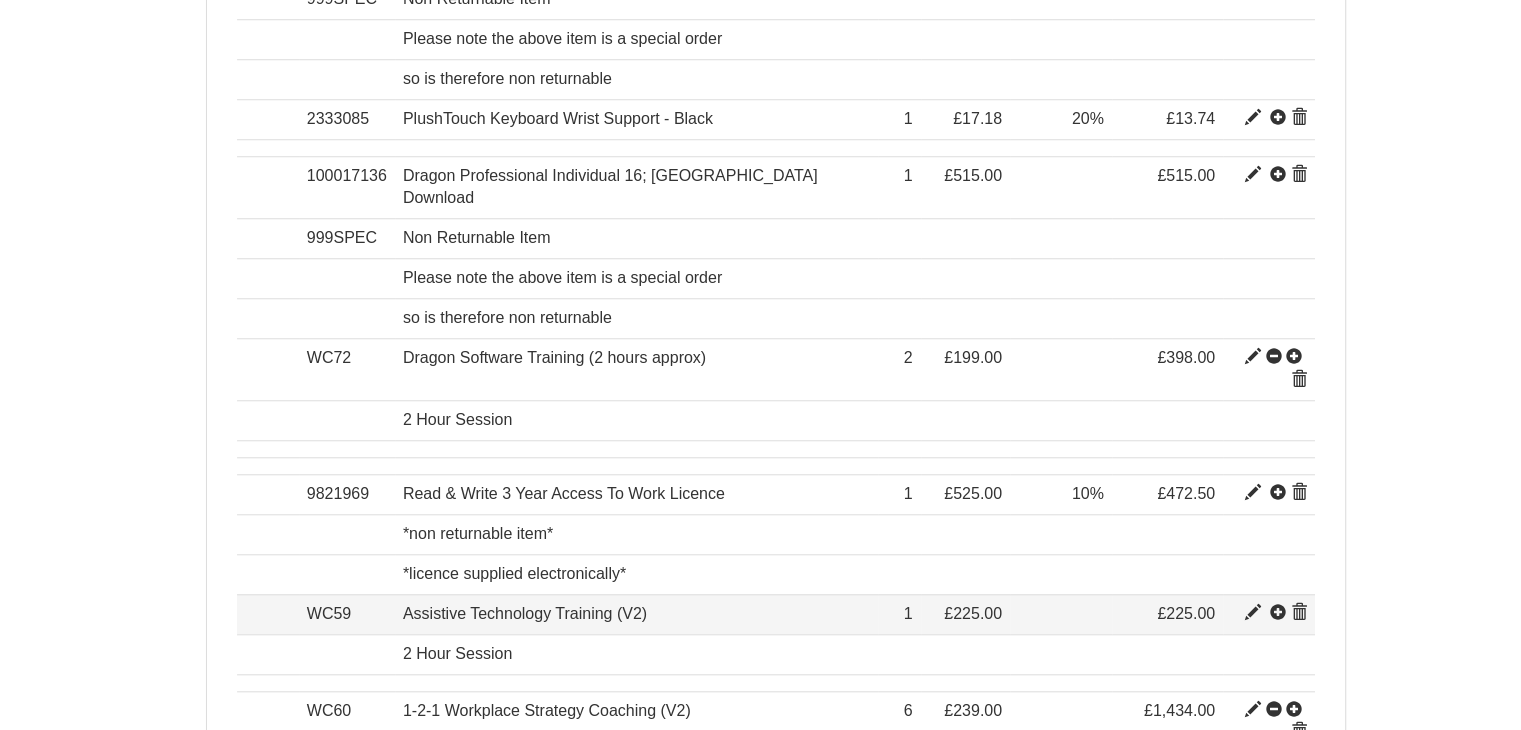 click at bounding box center (1253, 613) 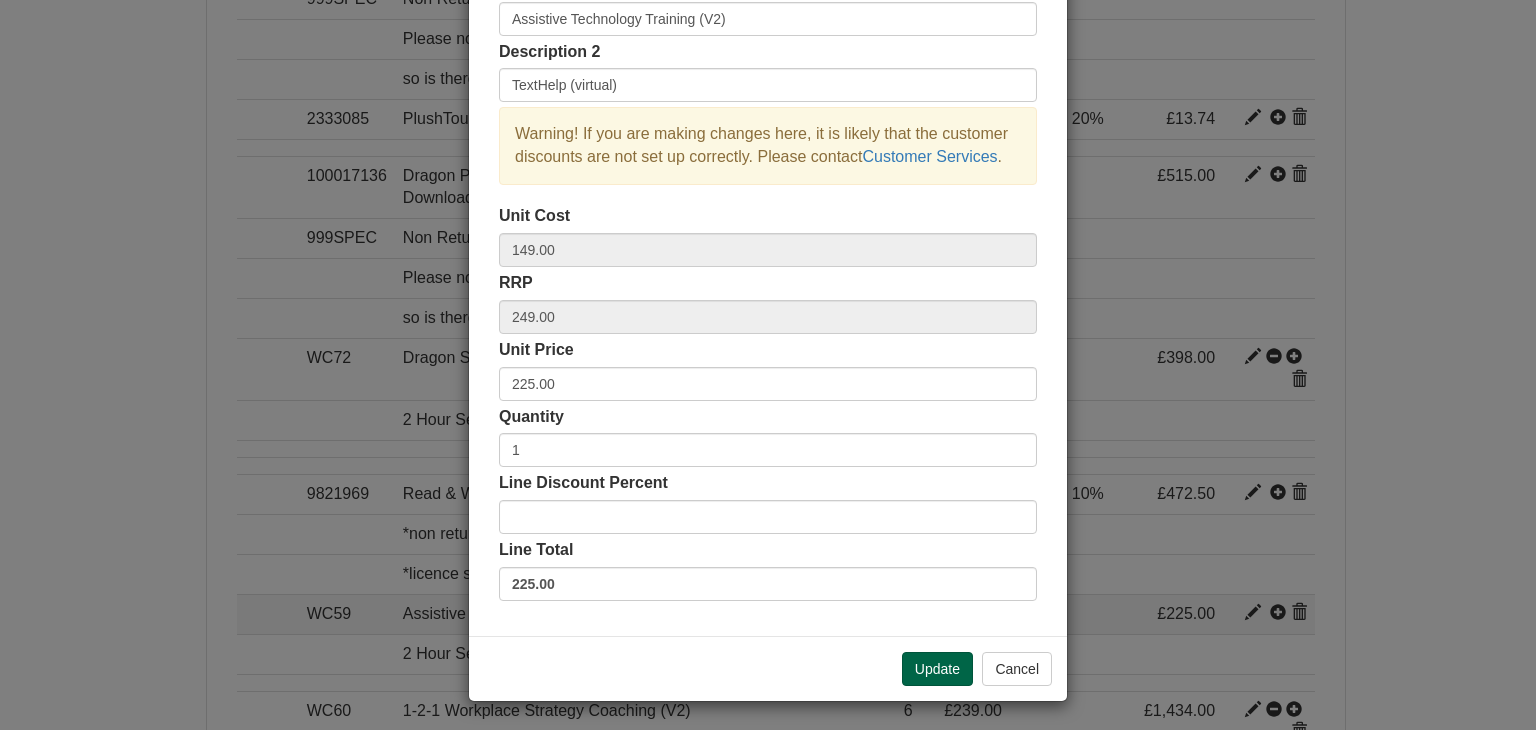 scroll, scrollTop: 0, scrollLeft: 0, axis: both 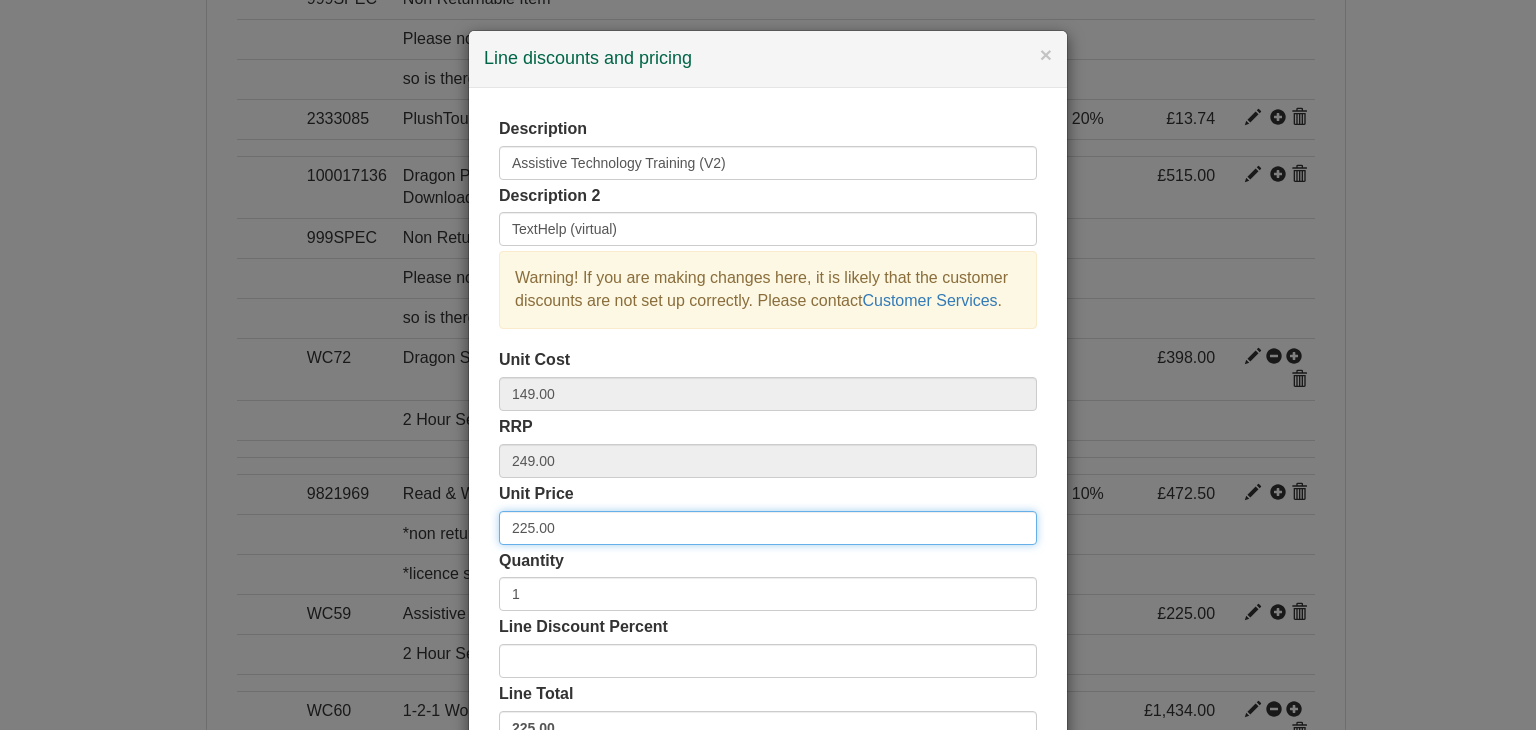 drag, startPoint x: 566, startPoint y: 529, endPoint x: 424, endPoint y: 529, distance: 142 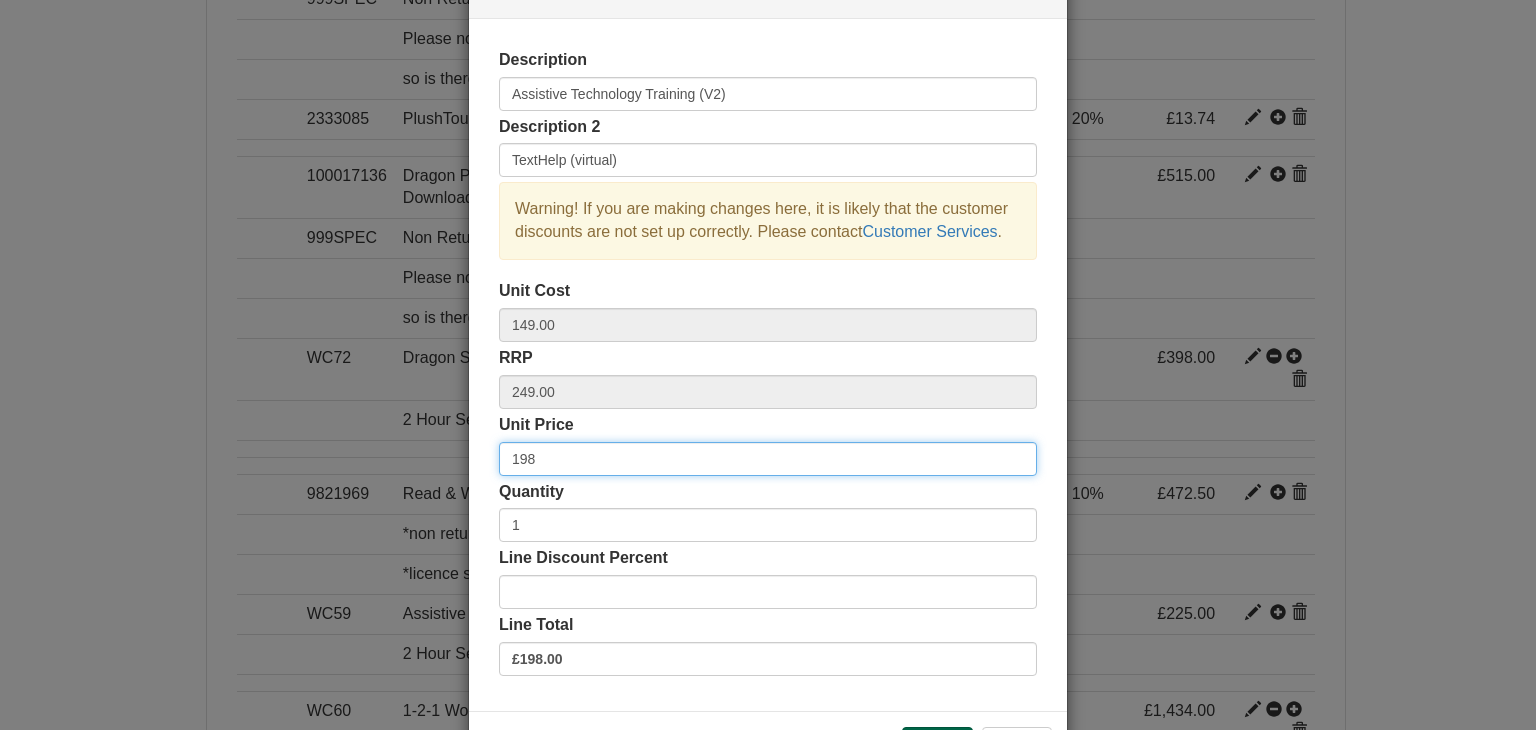 scroll, scrollTop: 144, scrollLeft: 0, axis: vertical 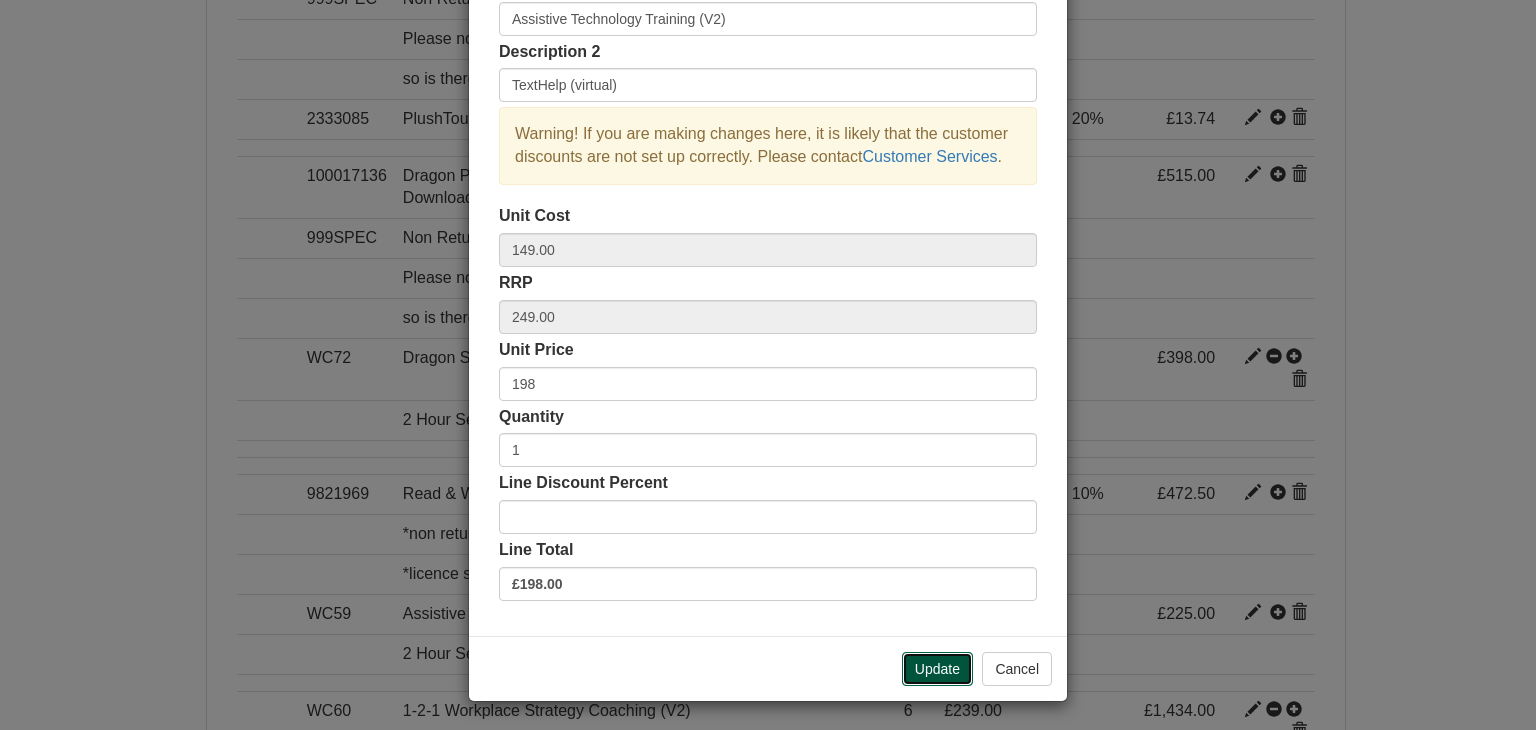click on "Update" at bounding box center [937, 669] 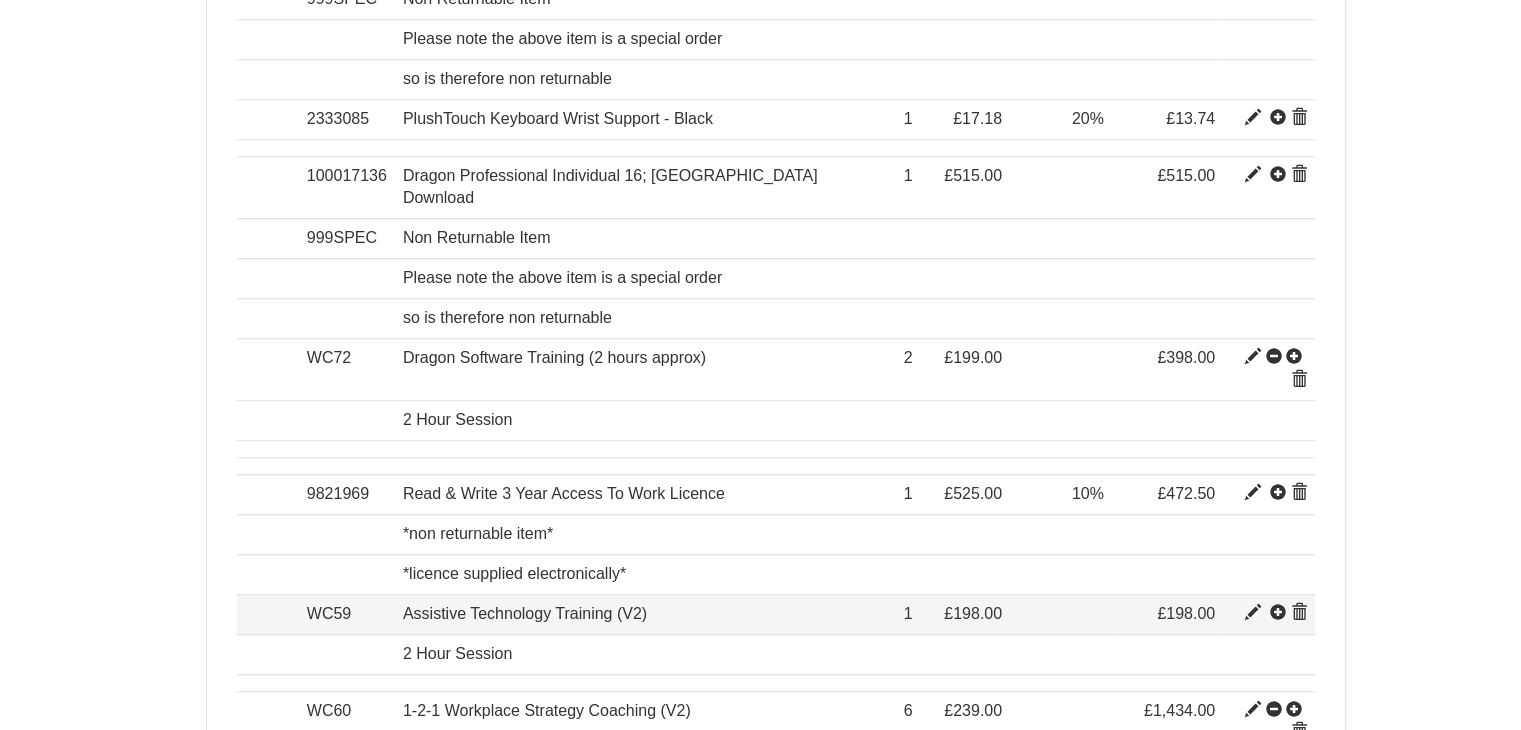click at bounding box center (1253, 613) 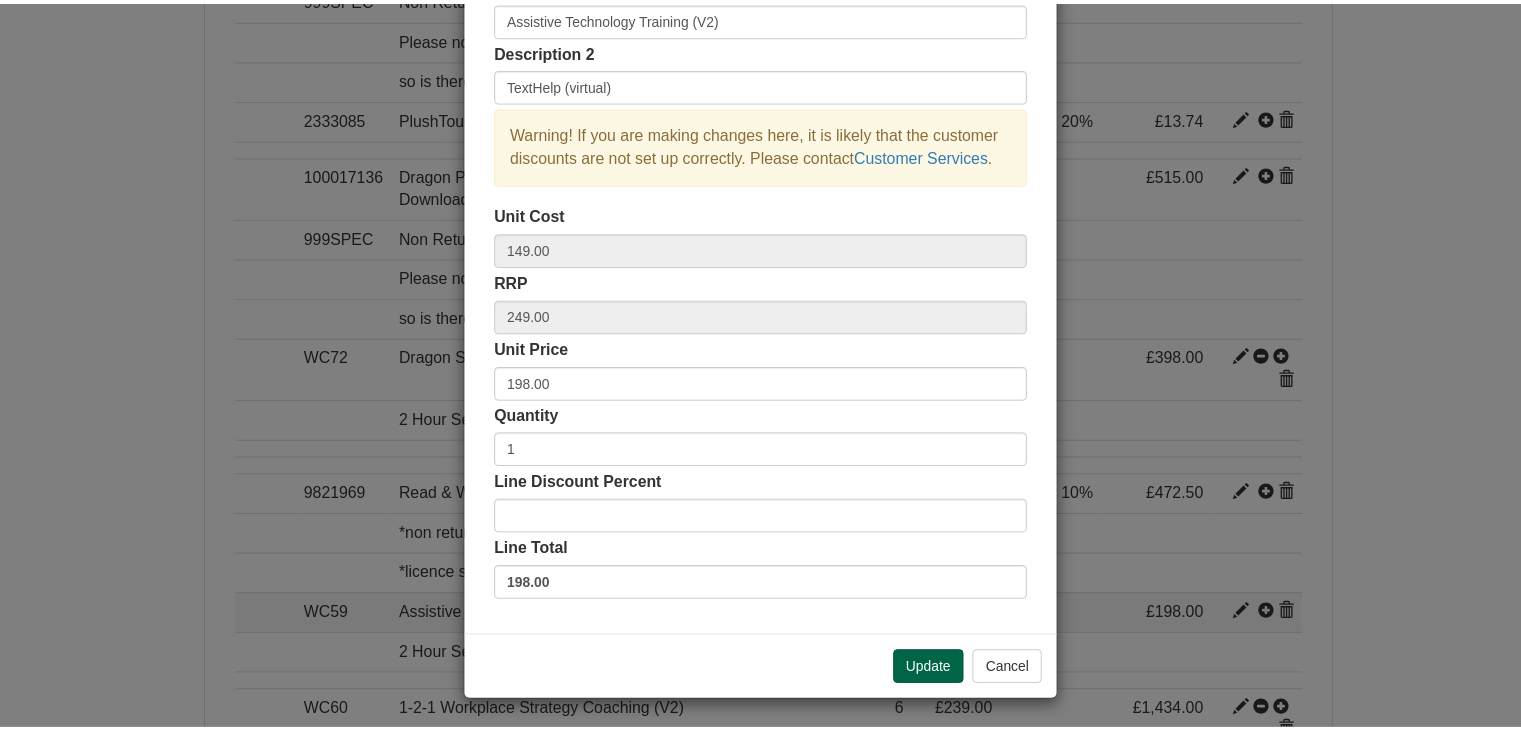 scroll, scrollTop: 0, scrollLeft: 0, axis: both 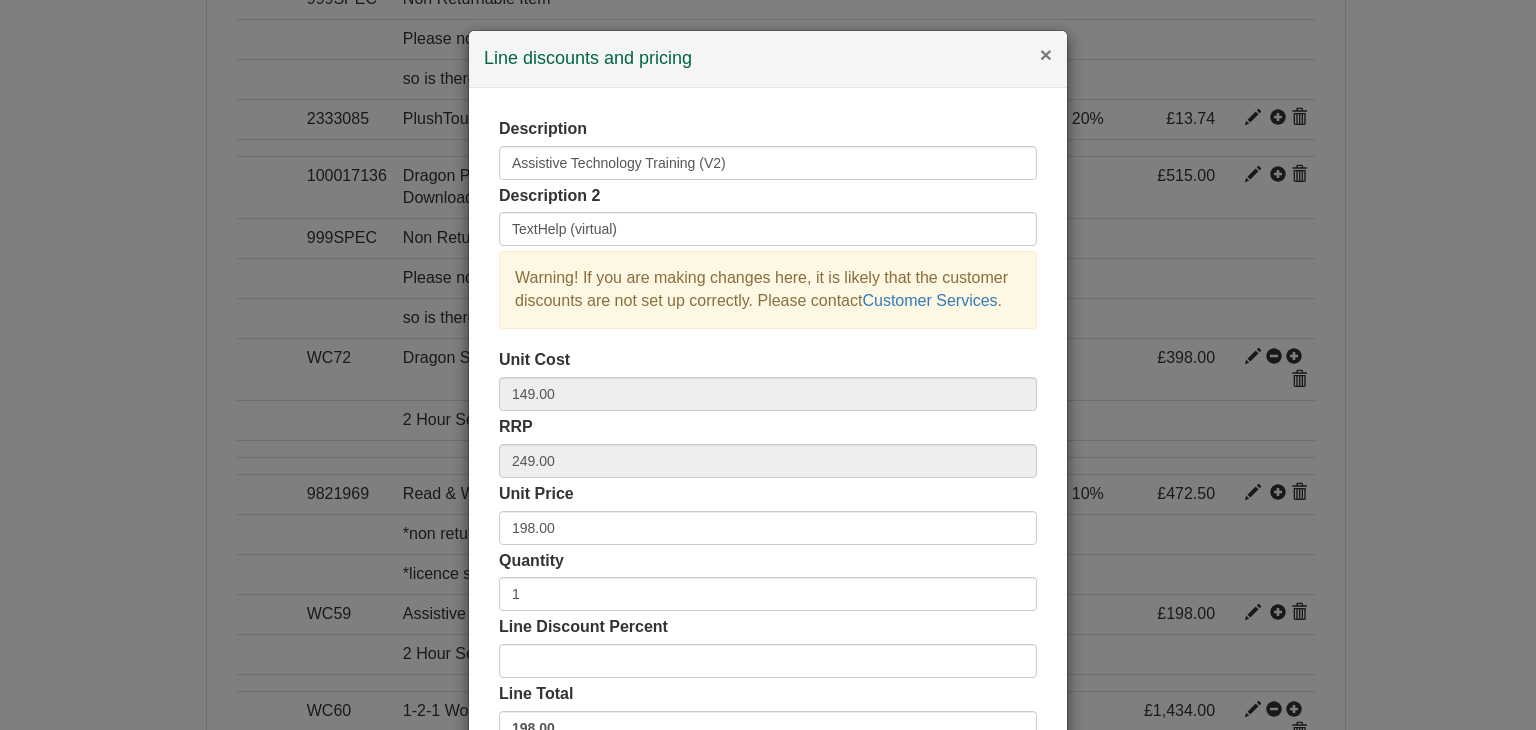 click on "×" at bounding box center [1046, 54] 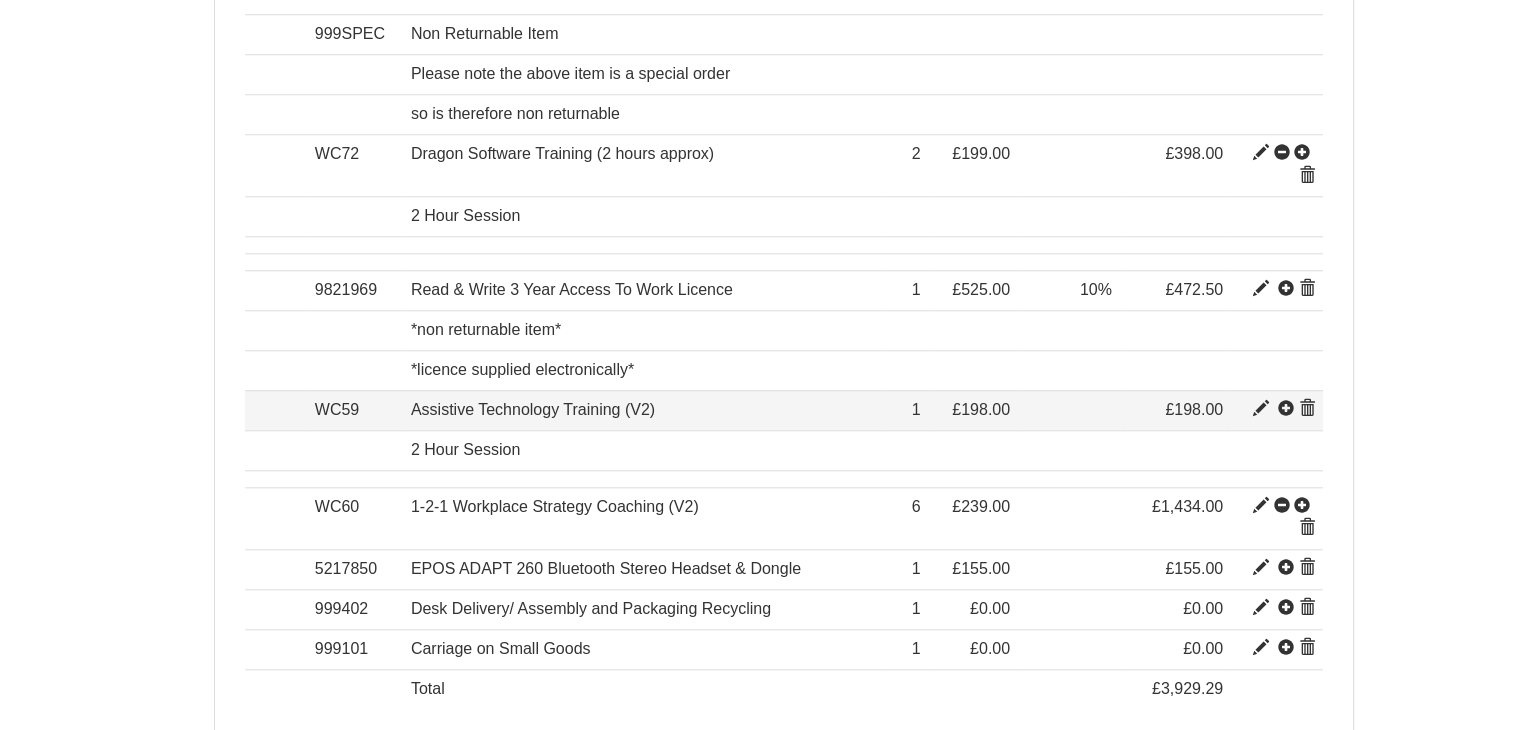 scroll, scrollTop: 1905, scrollLeft: 0, axis: vertical 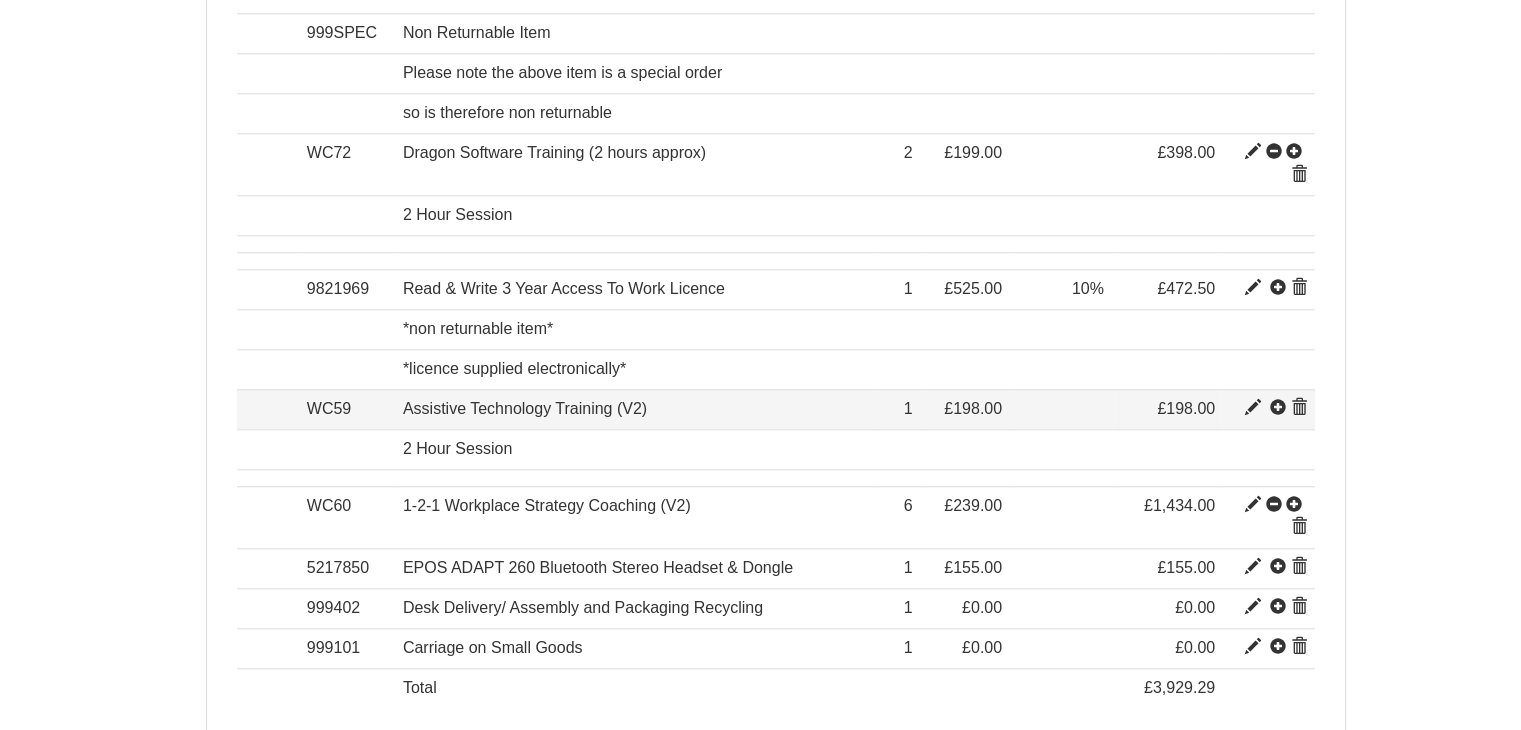 click at bounding box center (1253, 408) 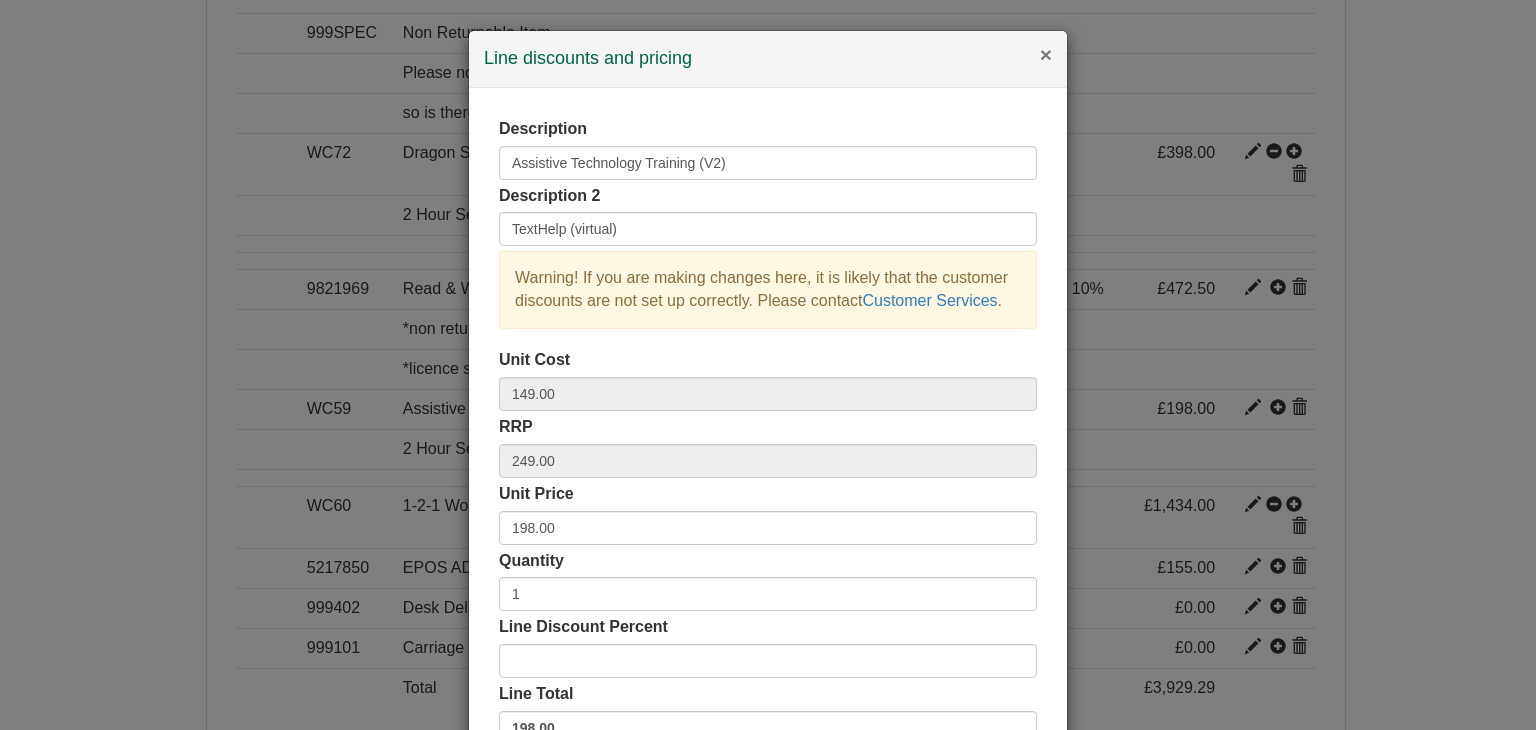 click on "×" at bounding box center (1046, 54) 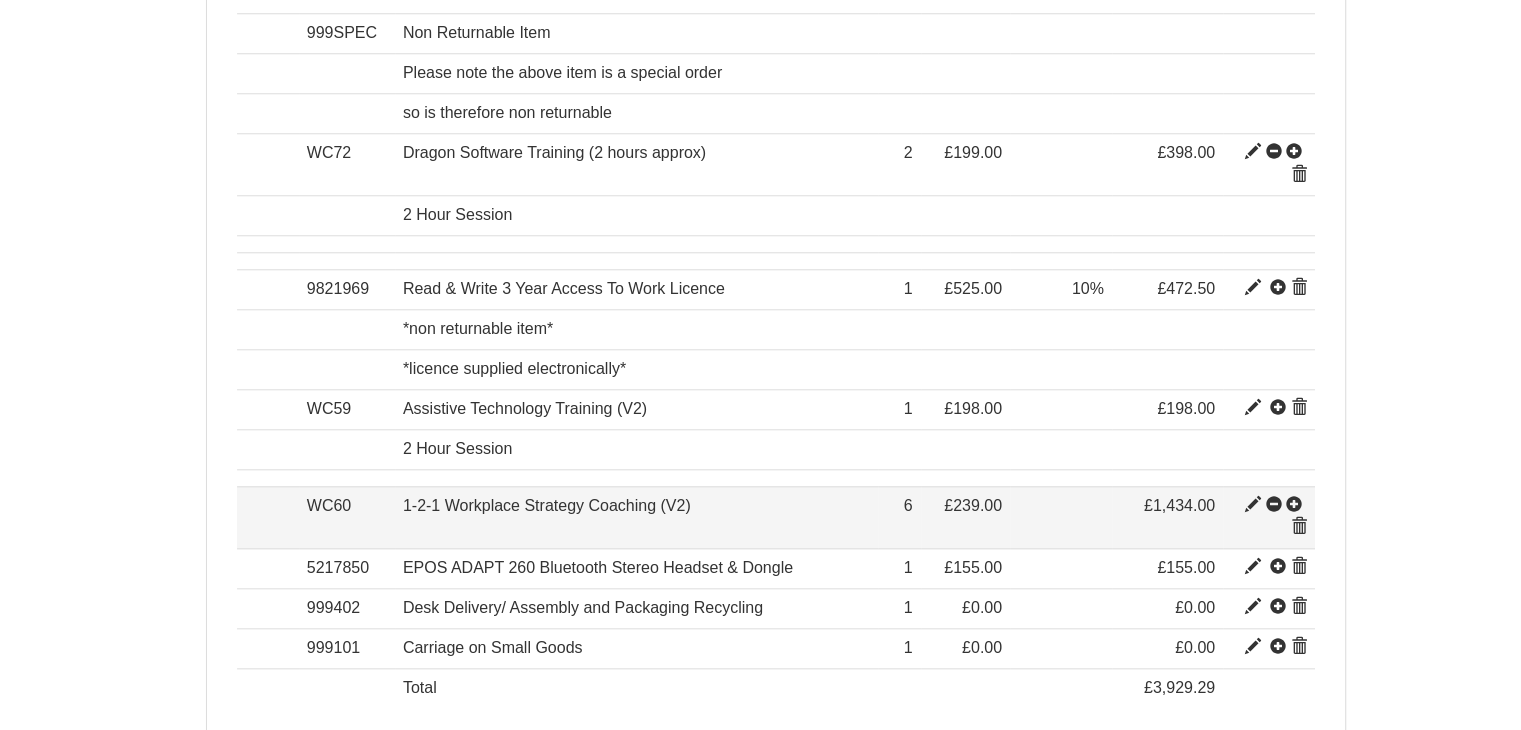click at bounding box center (1253, 505) 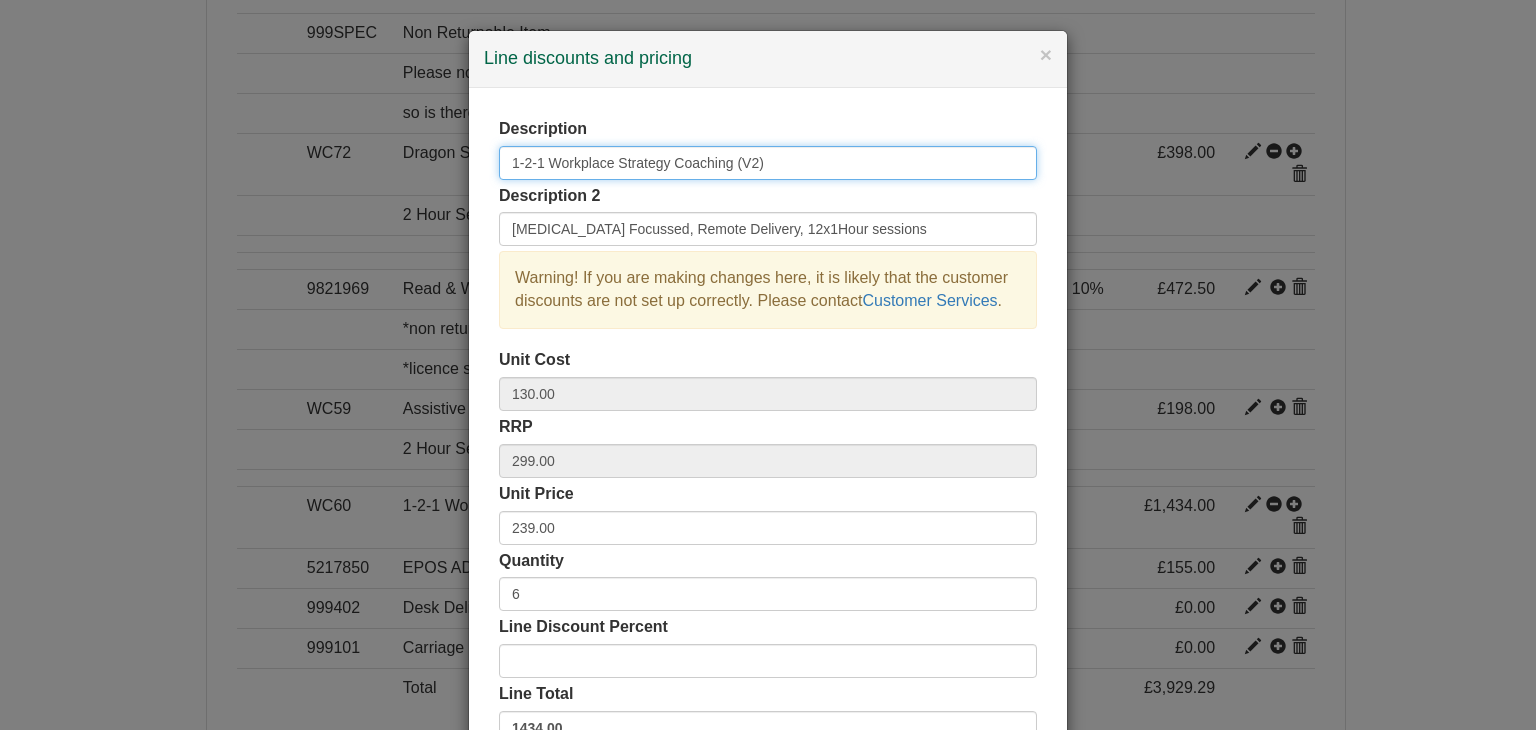 click on "1-2-1 Workplace Strategy Coaching (V2)" at bounding box center (768, 163) 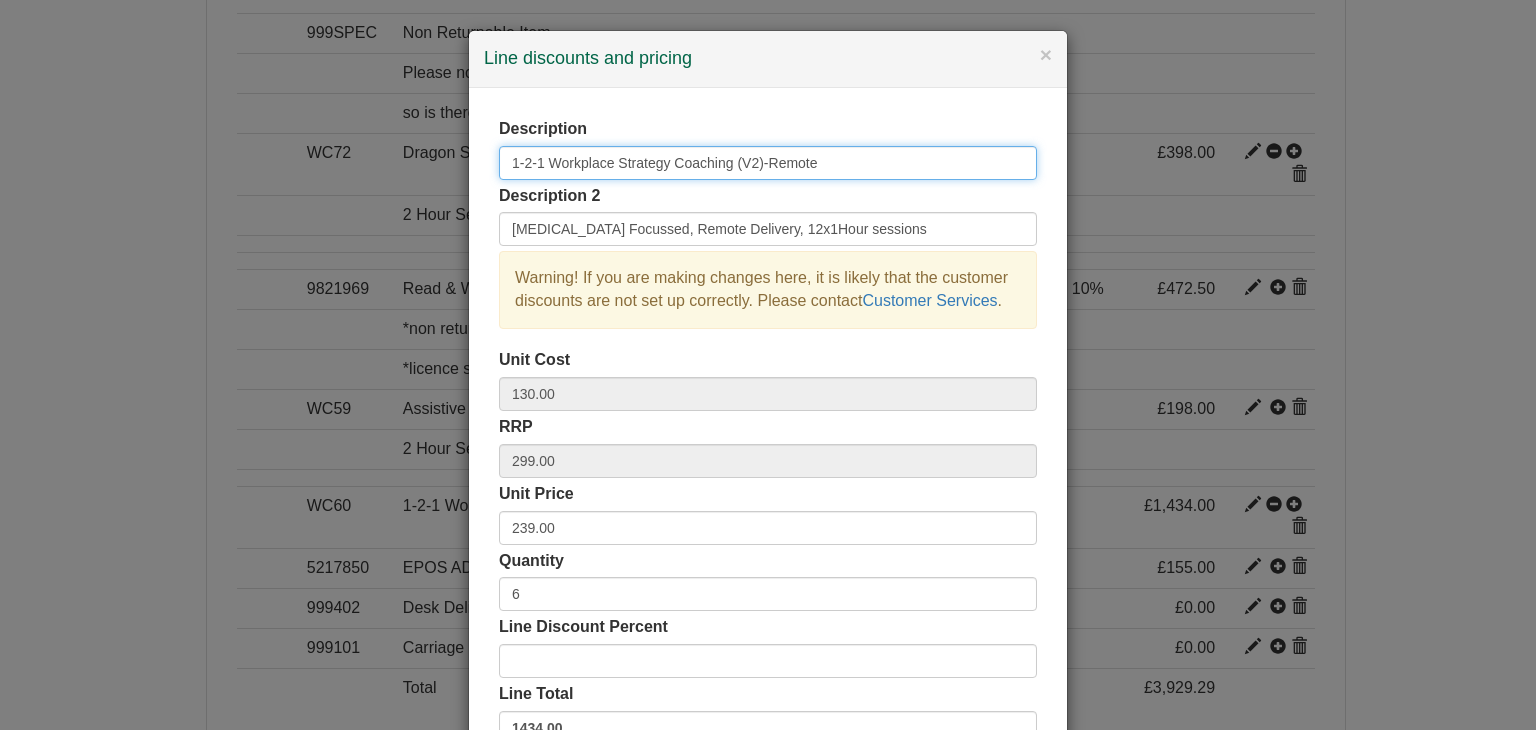 click on "1-2-1 Workplace Strategy Coaching (V2)-Remote" at bounding box center [768, 163] 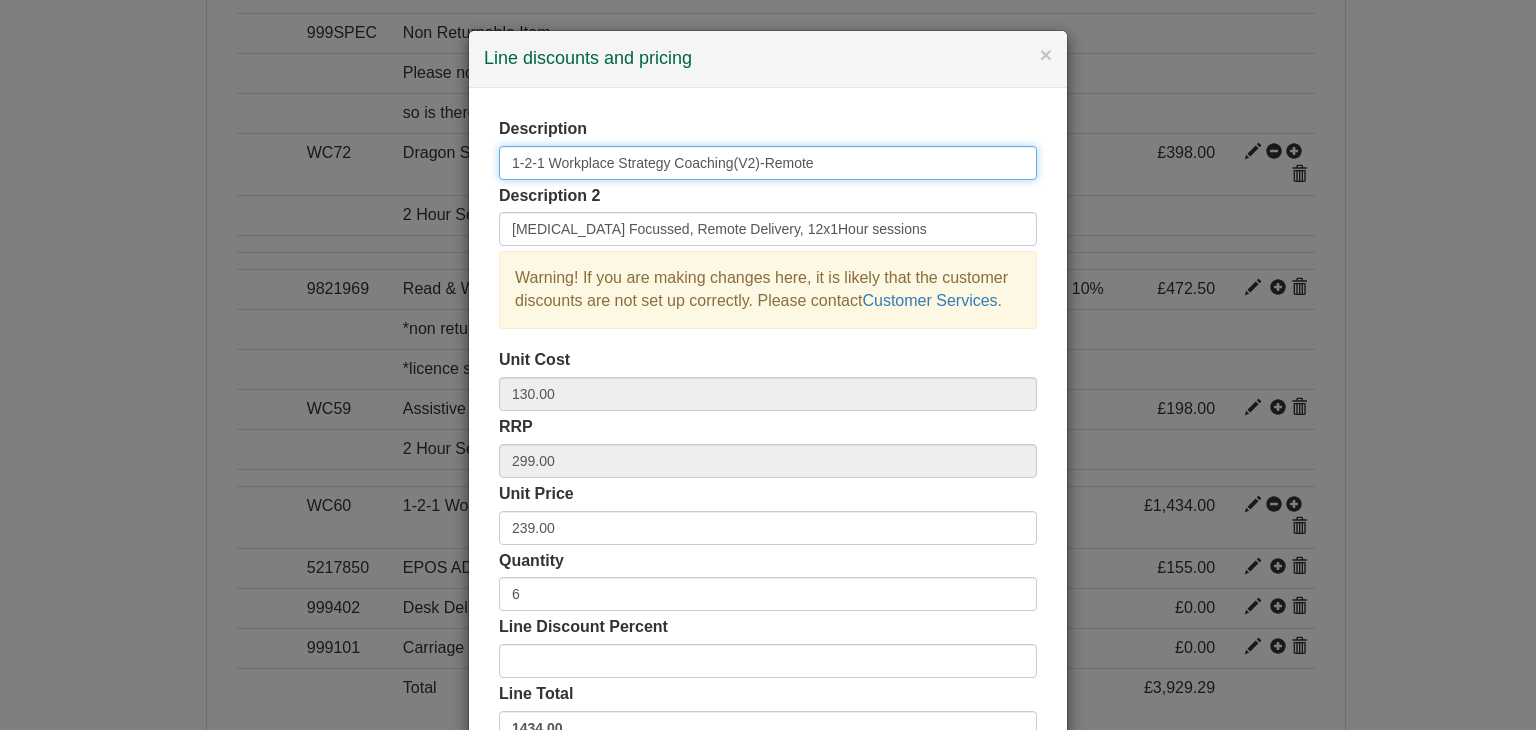 click on "1-2-1 Workplace Strategy Coaching(V2)-Remote" at bounding box center (768, 163) 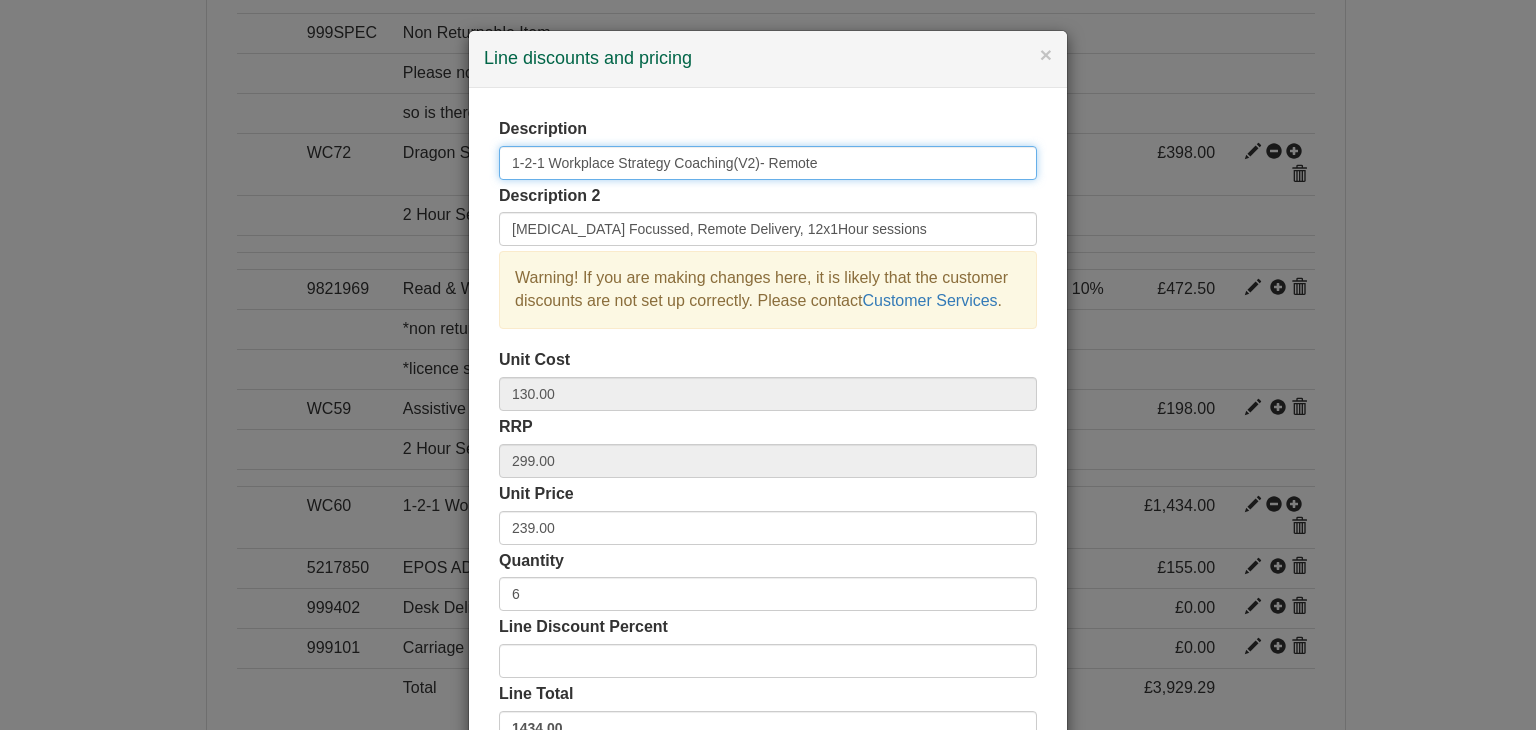 type on "1-2-1 Workplace Strategy Coaching(V2)- Remote" 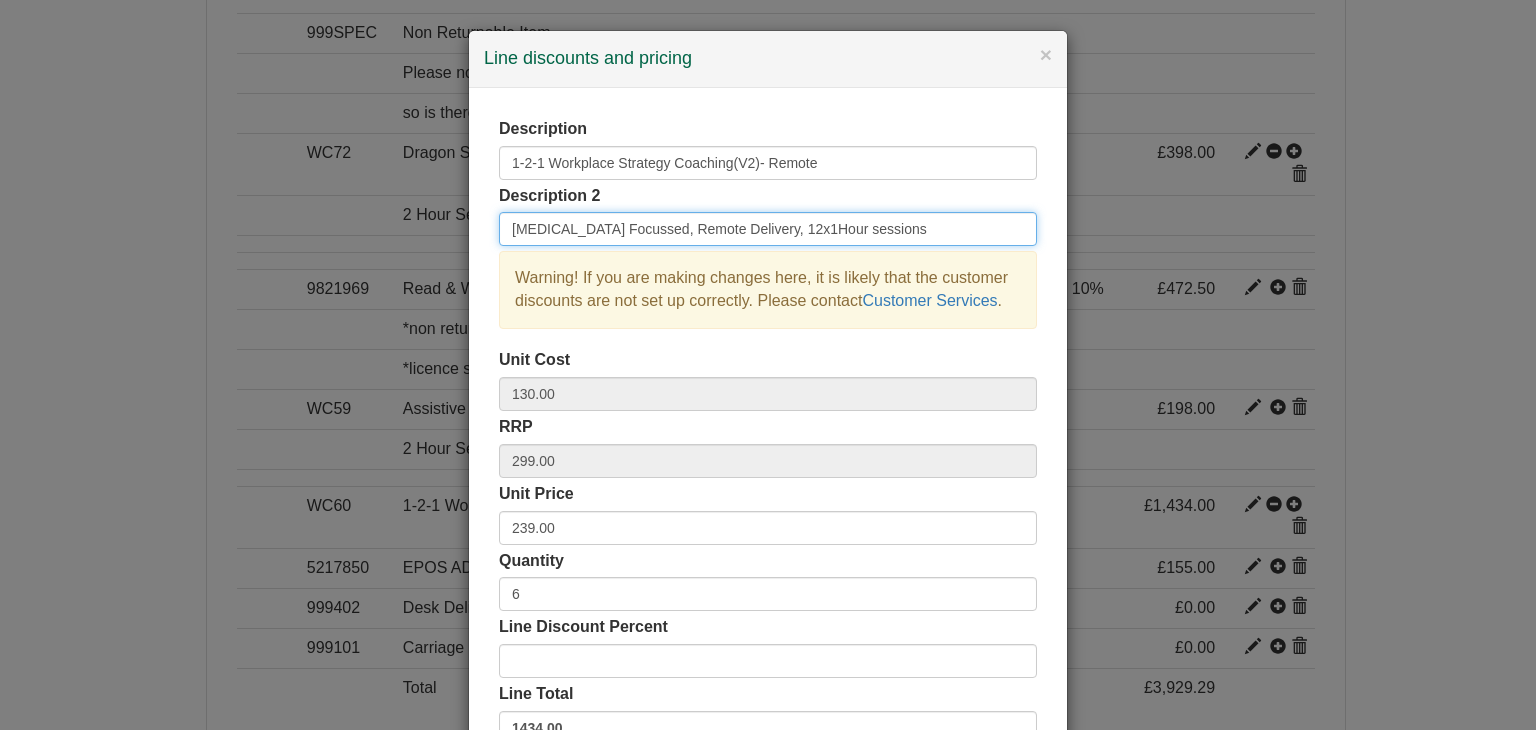 drag, startPoint x: 722, startPoint y: 229, endPoint x: 618, endPoint y: 222, distance: 104.23531 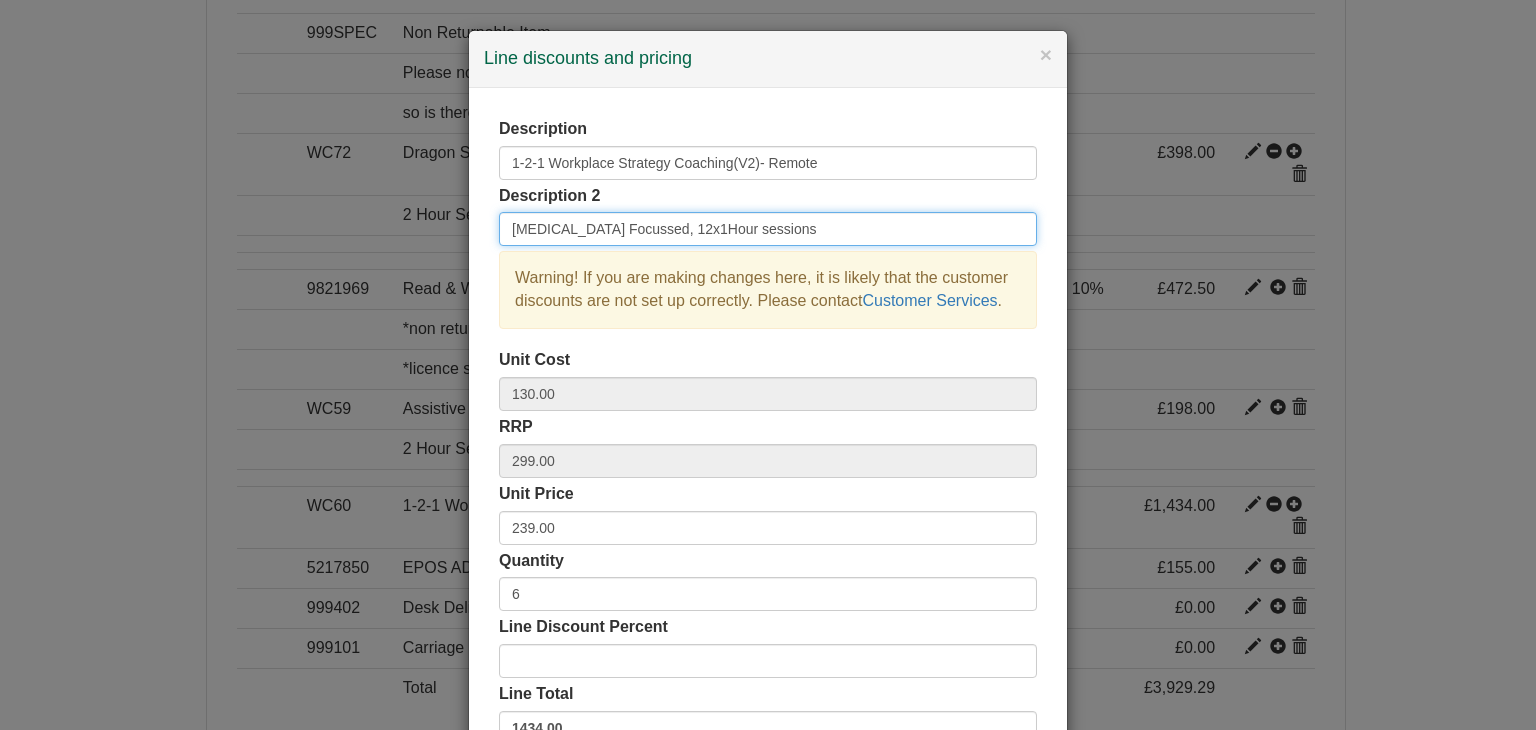 type on "ADHD Focussed, 12x1Hour sessions" 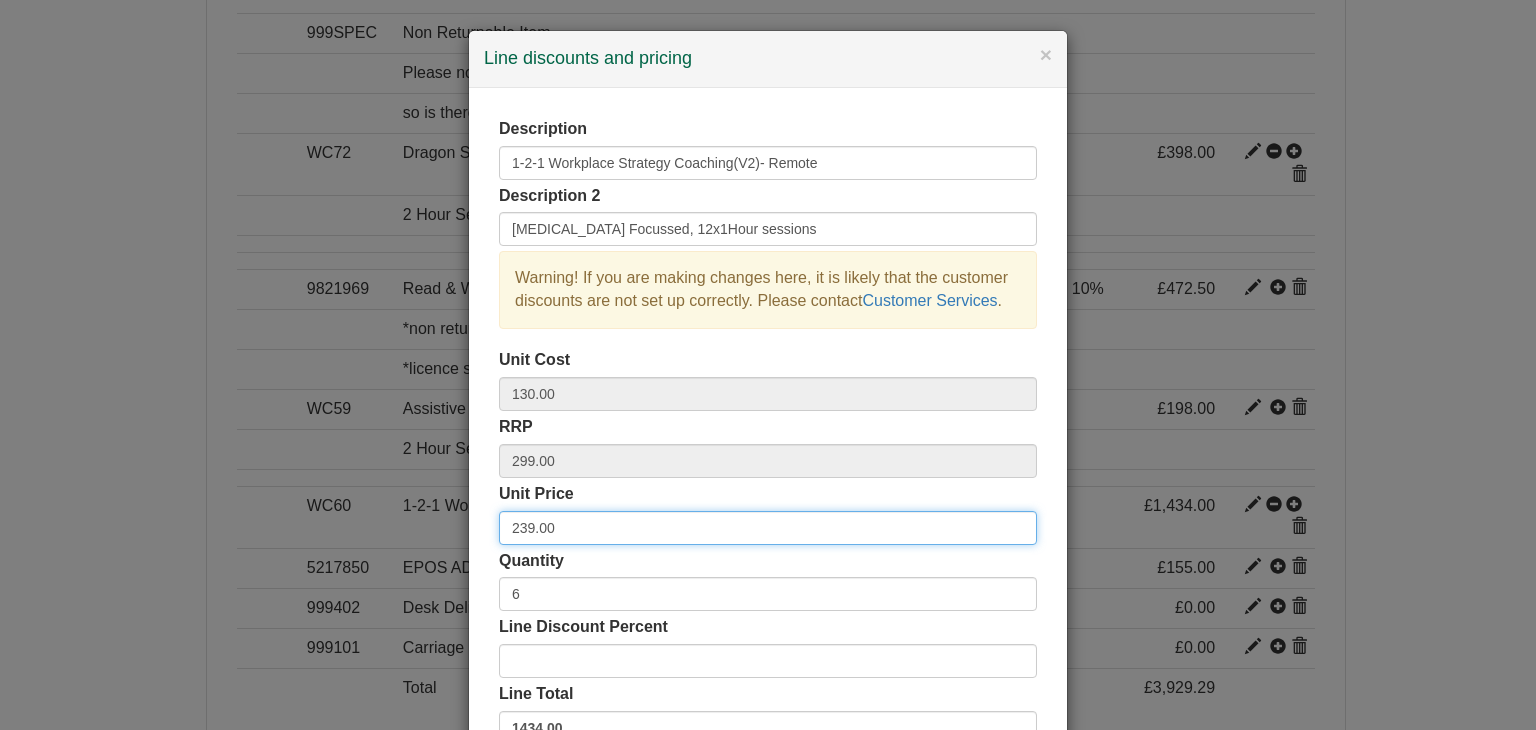 drag, startPoint x: 562, startPoint y: 527, endPoint x: 487, endPoint y: 522, distance: 75.16648 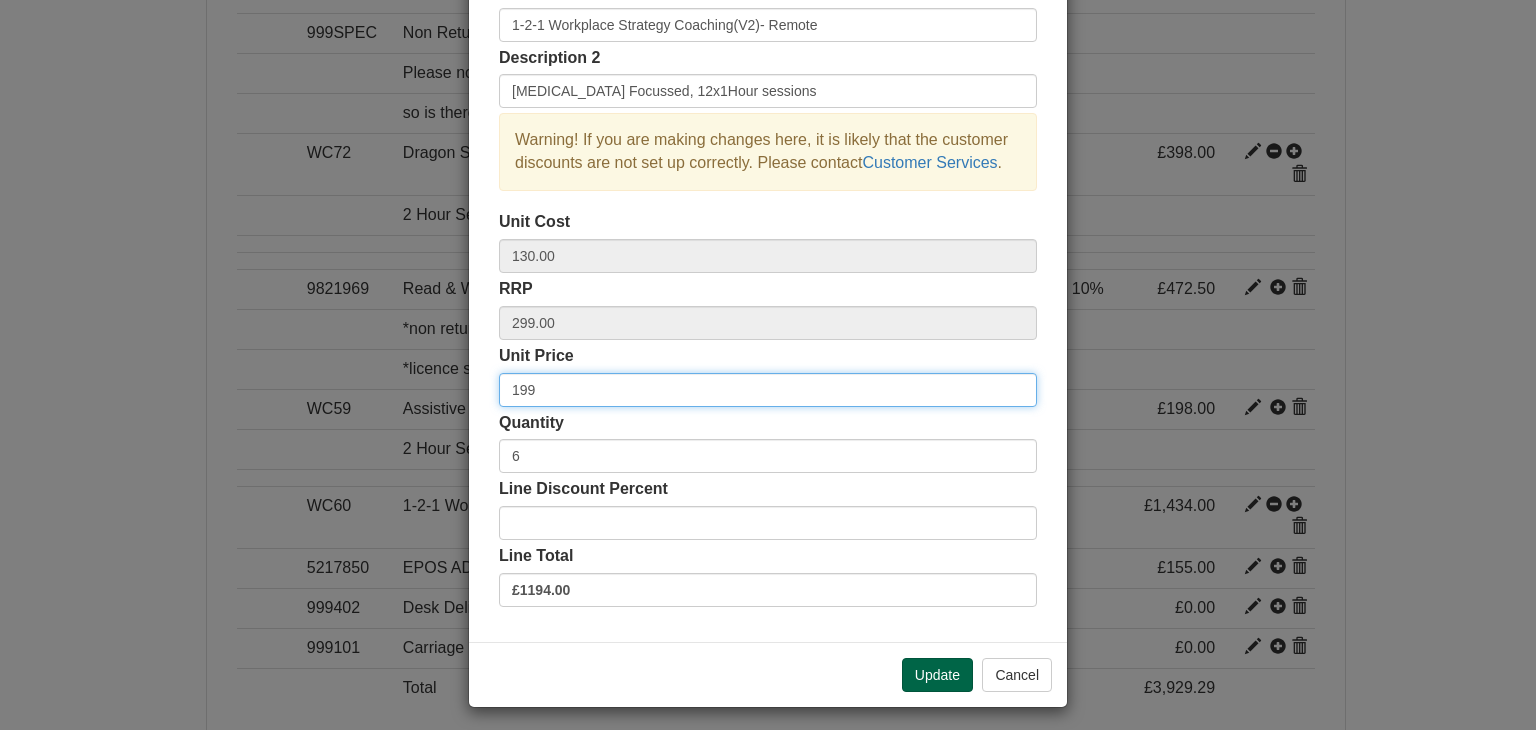 scroll, scrollTop: 144, scrollLeft: 0, axis: vertical 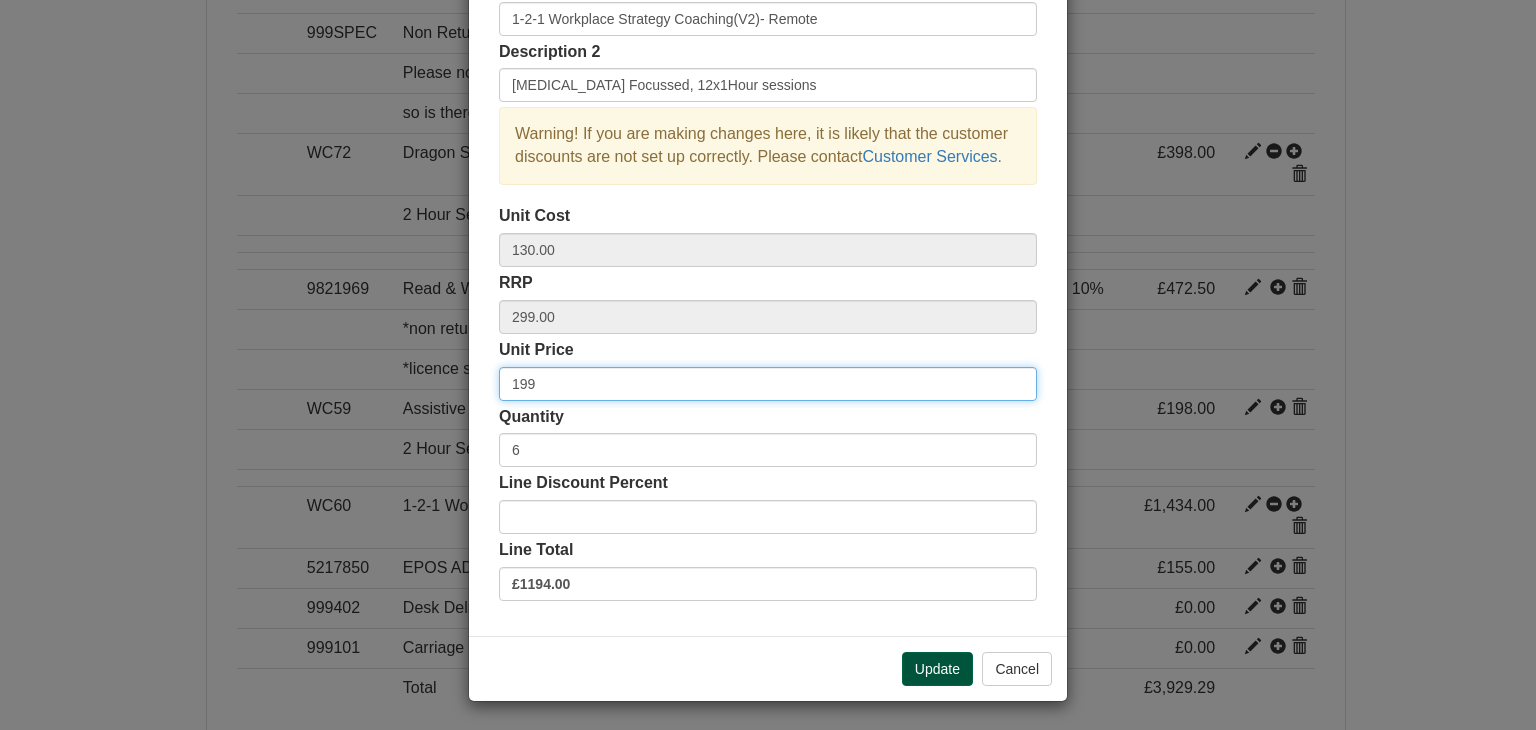 type on "199" 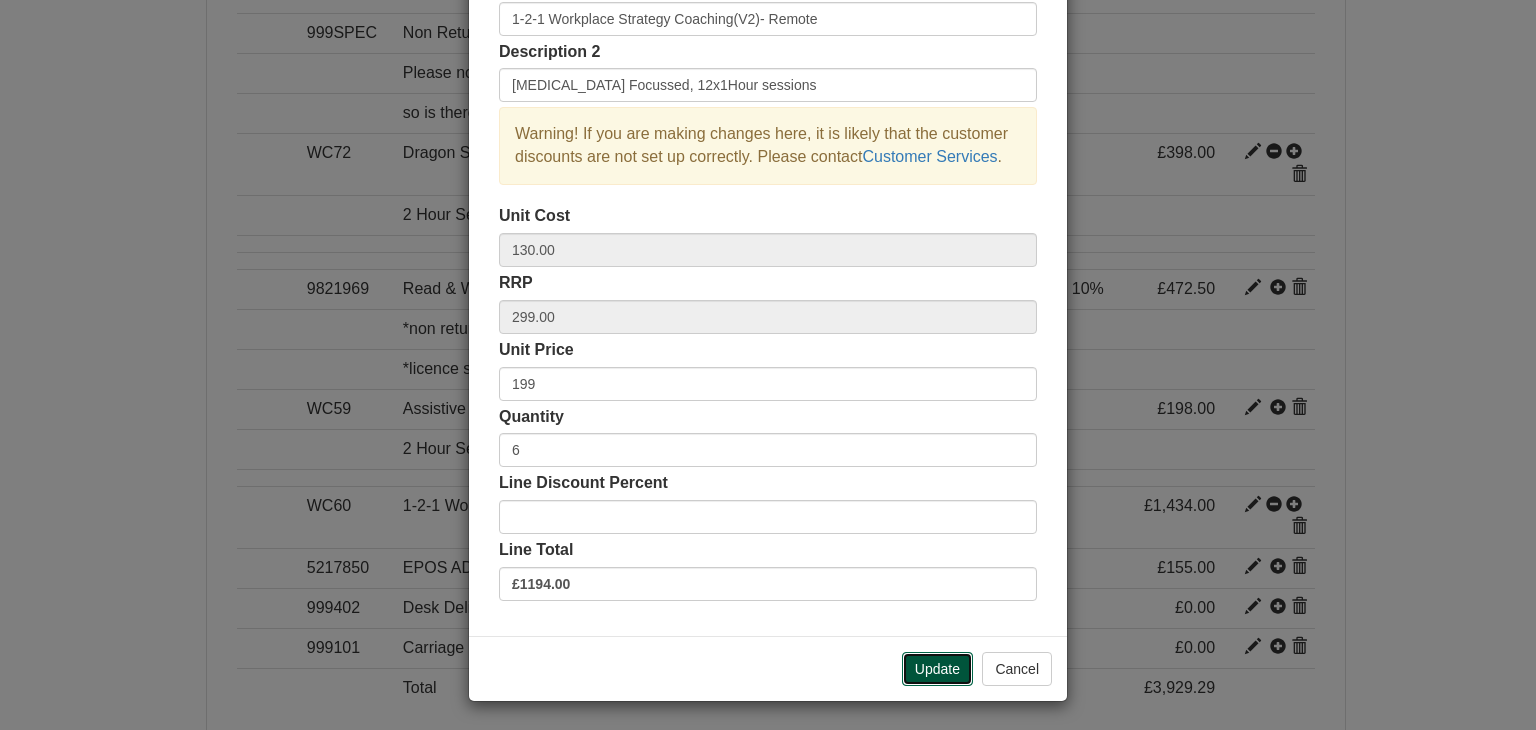 click on "Update" at bounding box center (937, 669) 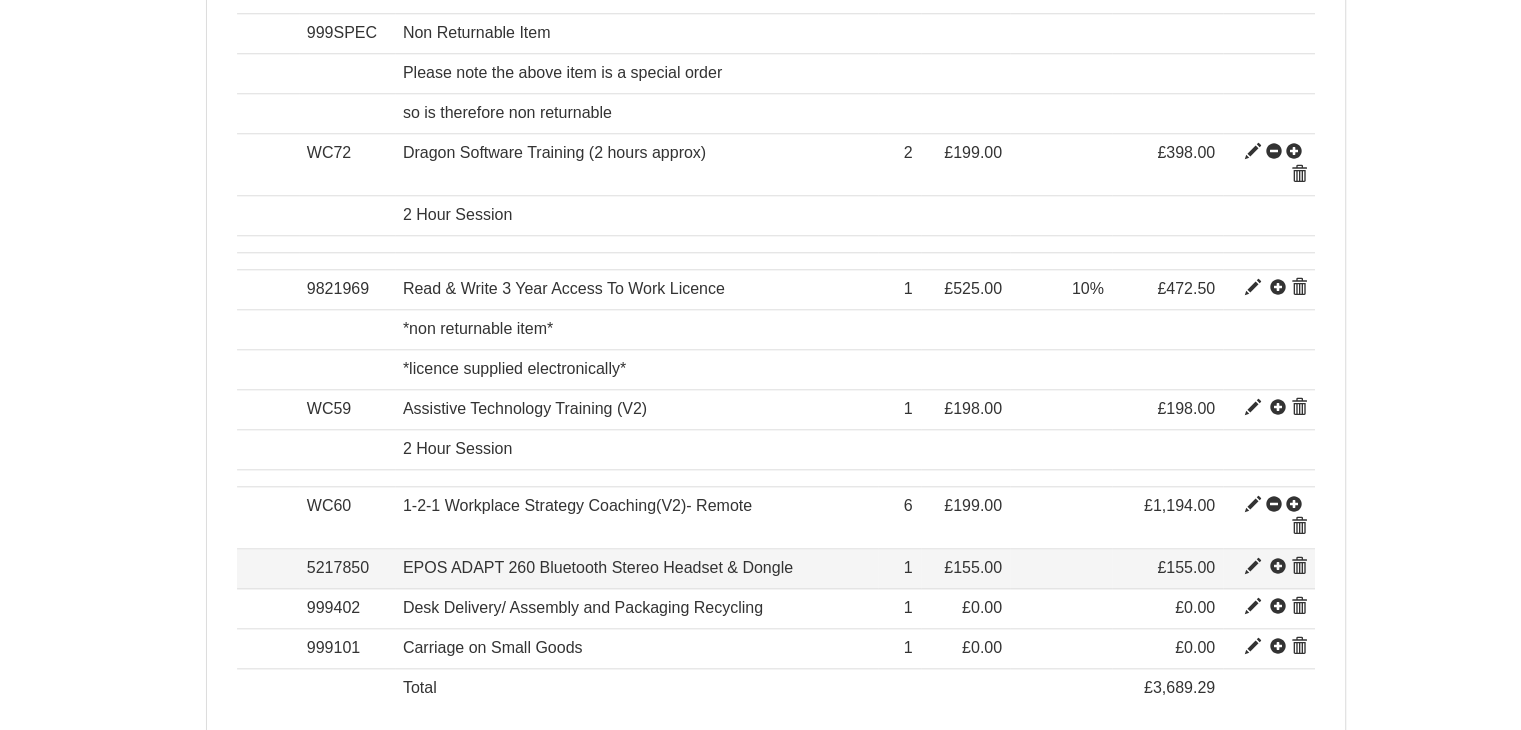 click at bounding box center [1253, 567] 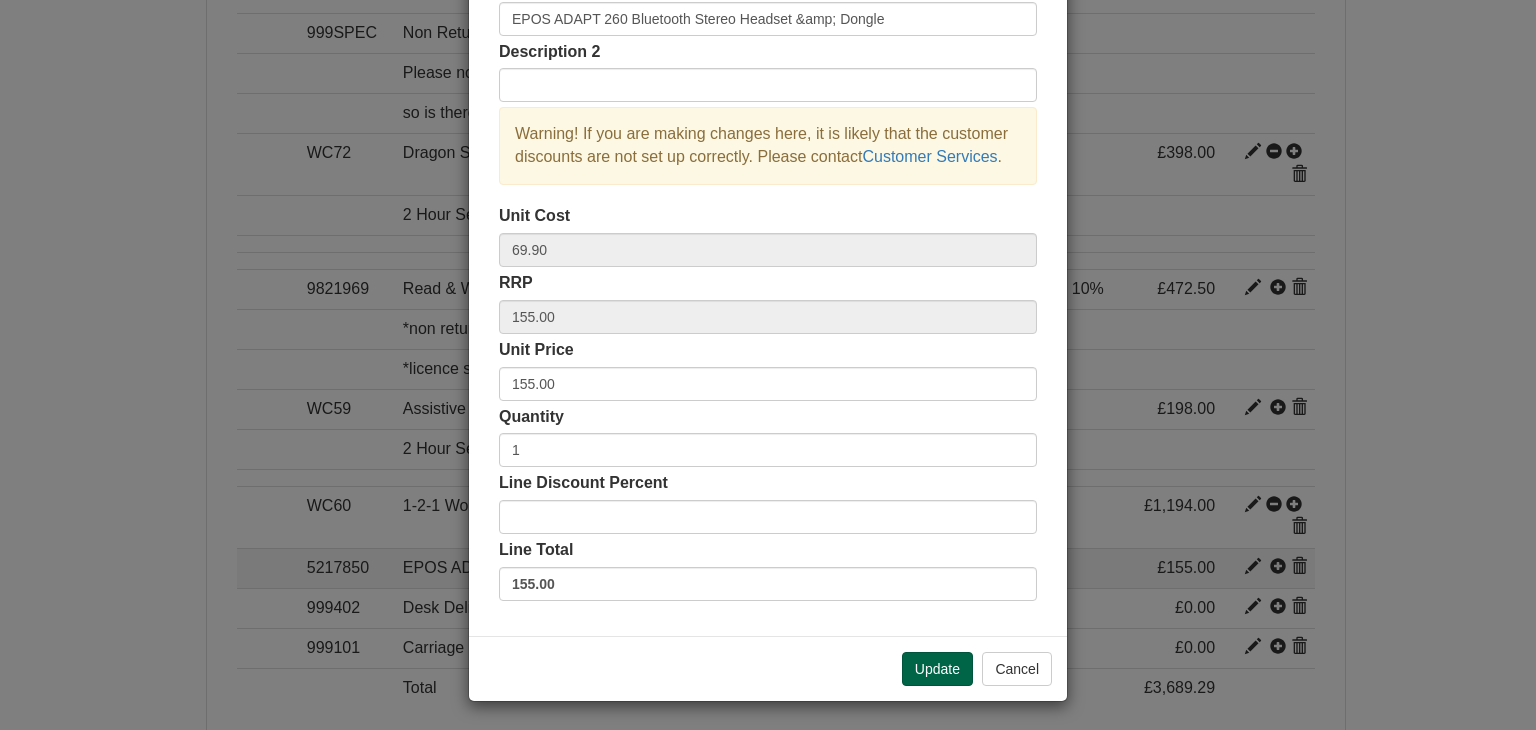 scroll, scrollTop: 0, scrollLeft: 0, axis: both 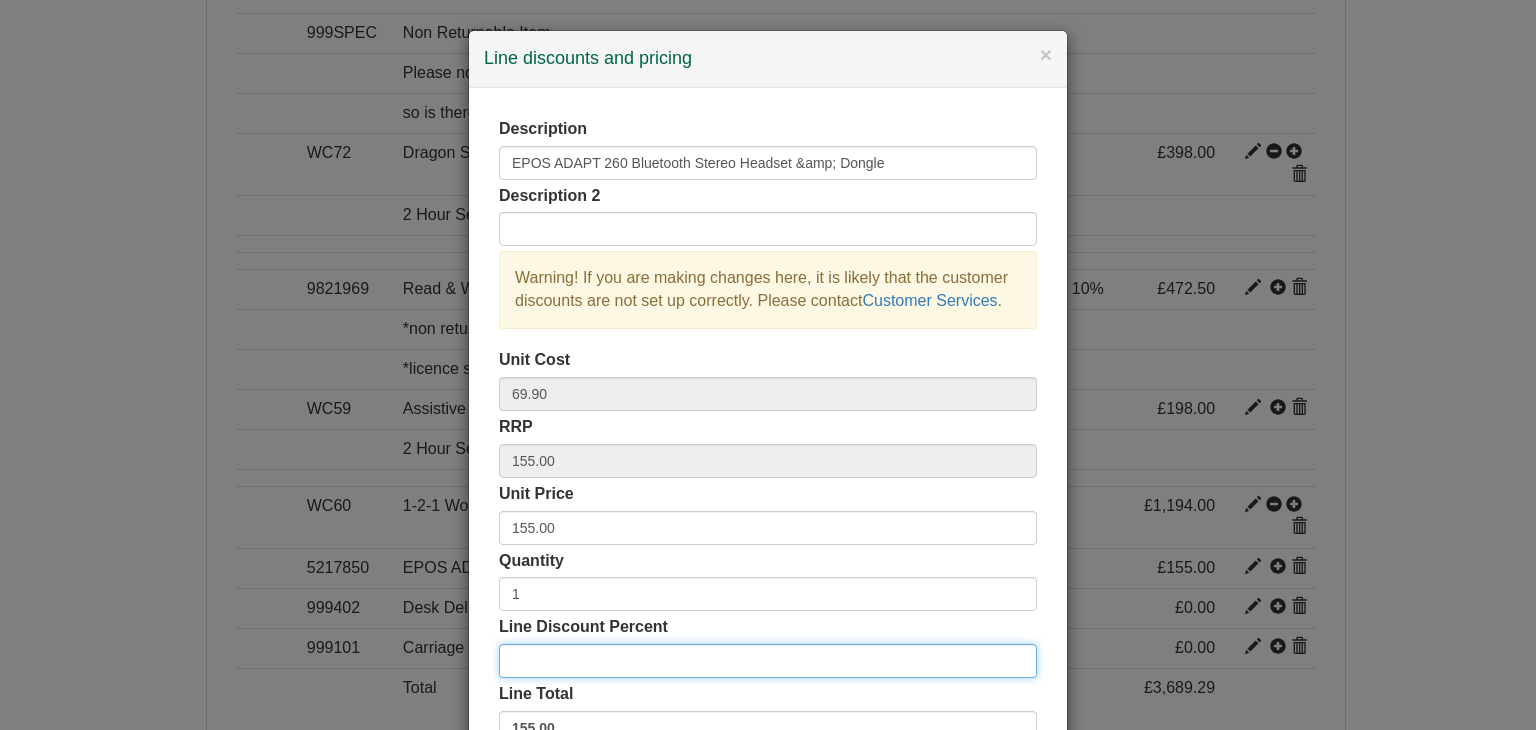 click on "Line Discount Percent" at bounding box center (768, 661) 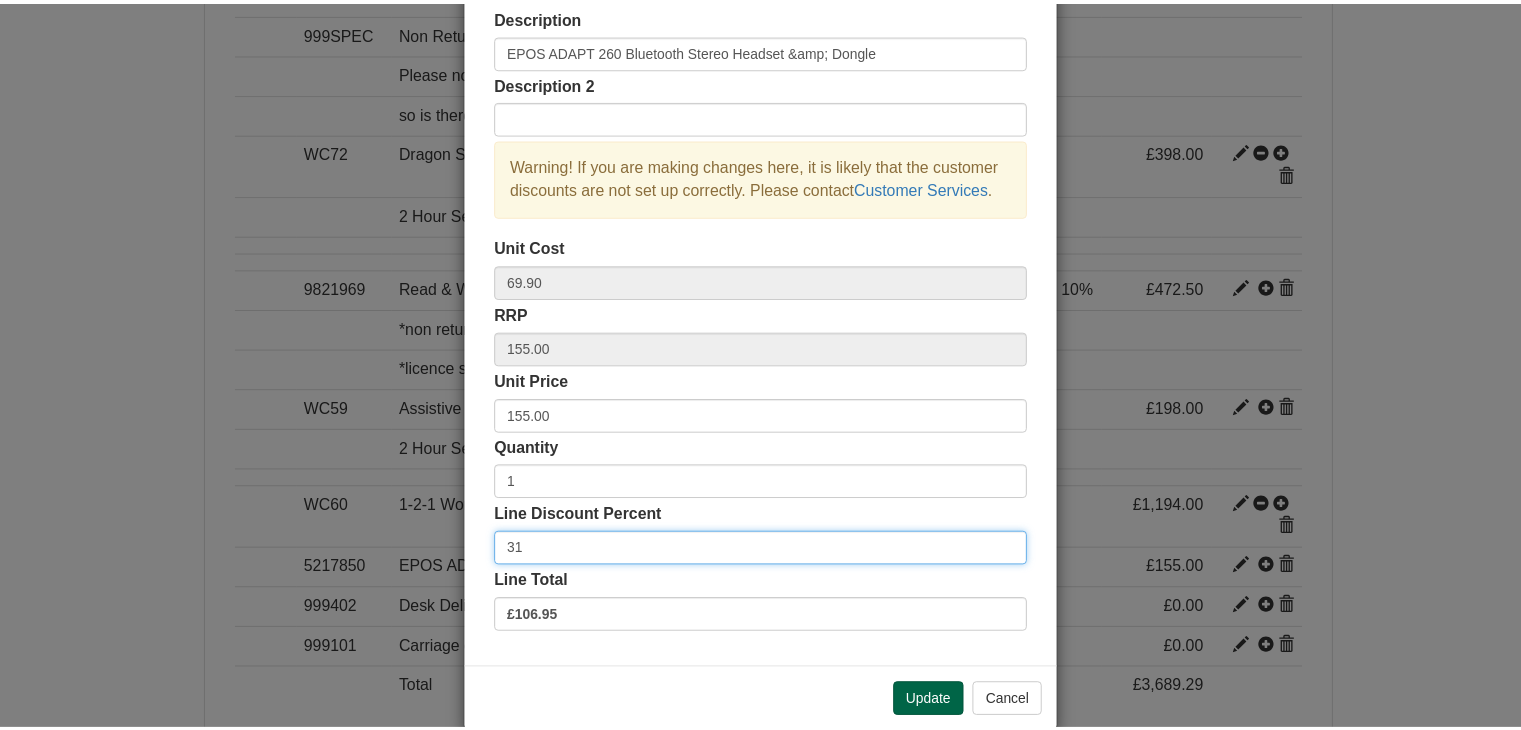 scroll, scrollTop: 144, scrollLeft: 0, axis: vertical 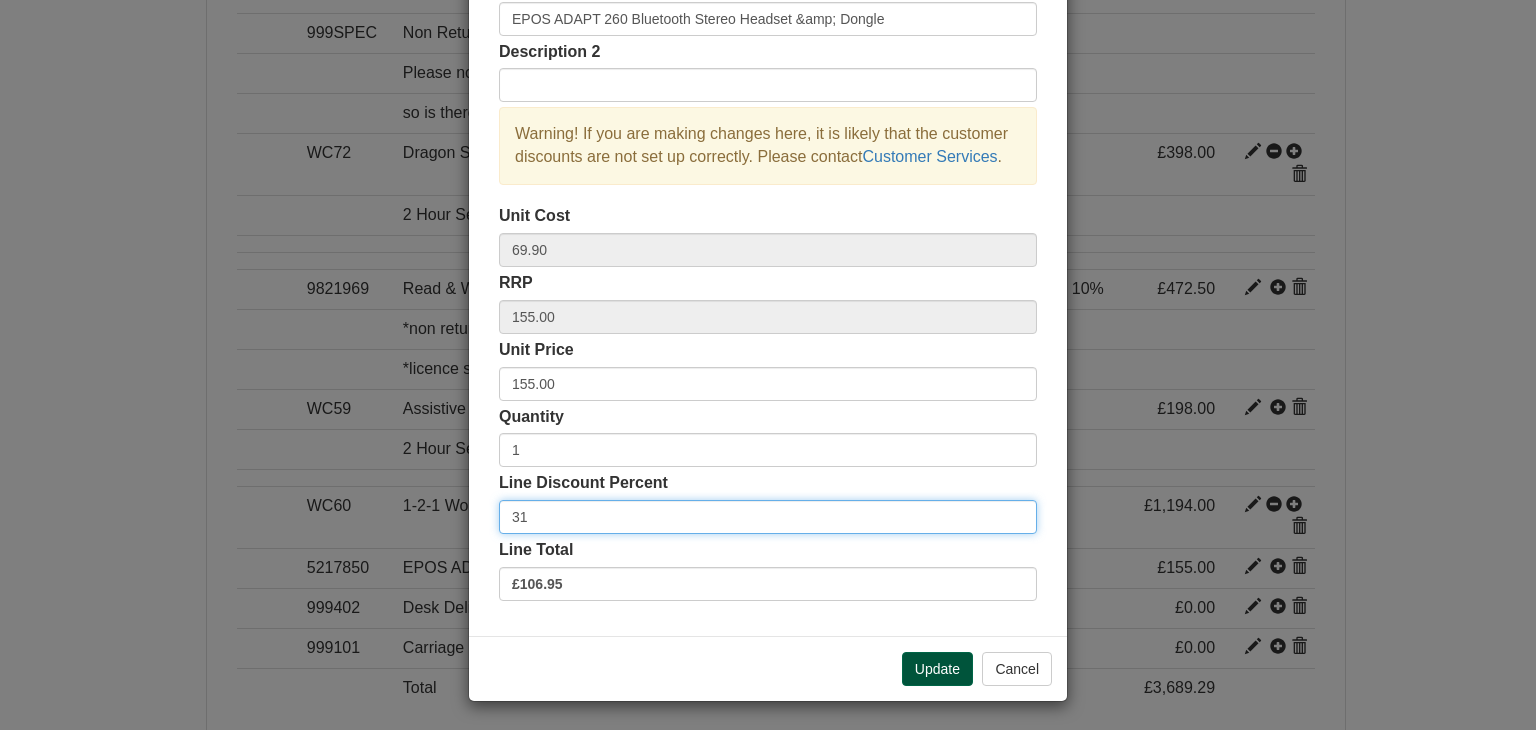 type on "31" 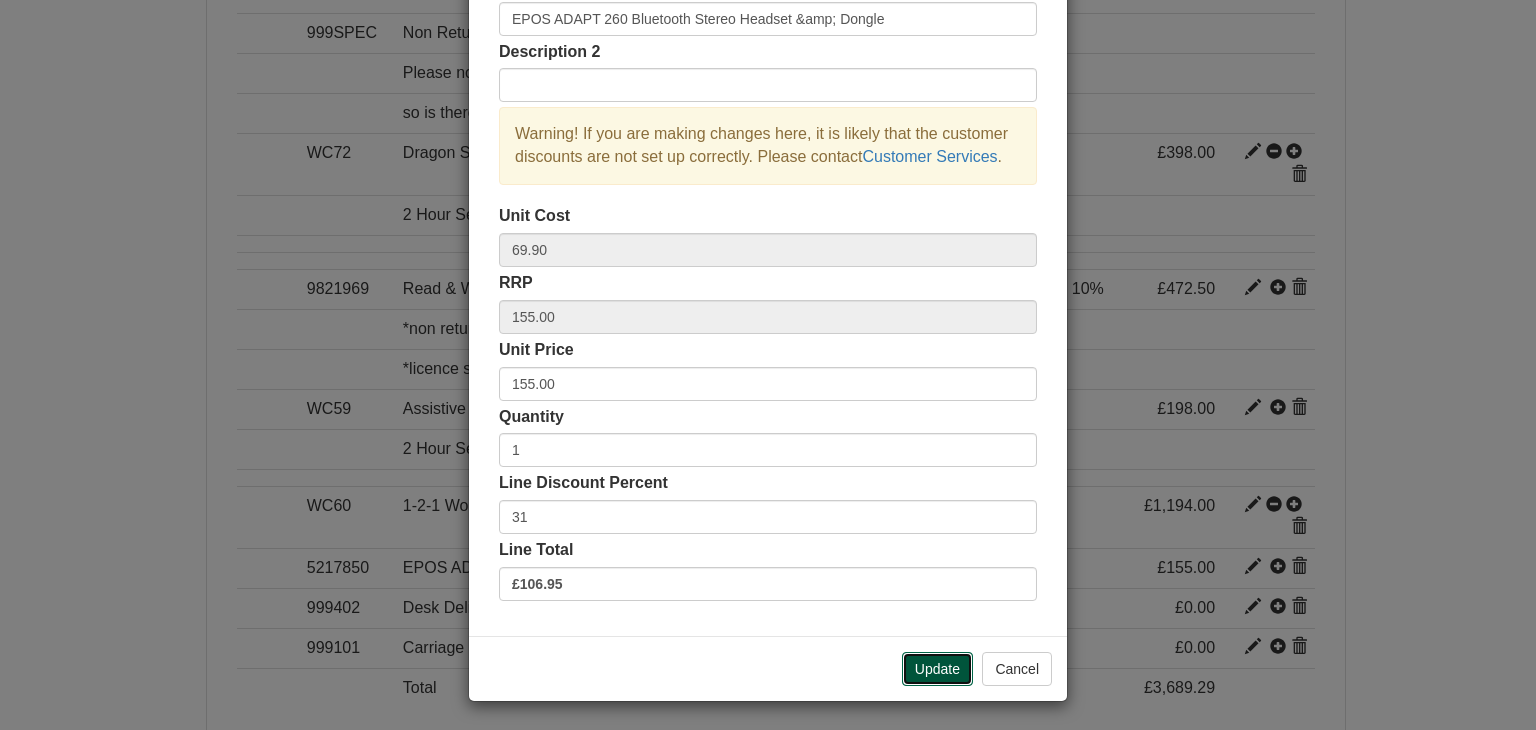 click on "Update" at bounding box center (937, 669) 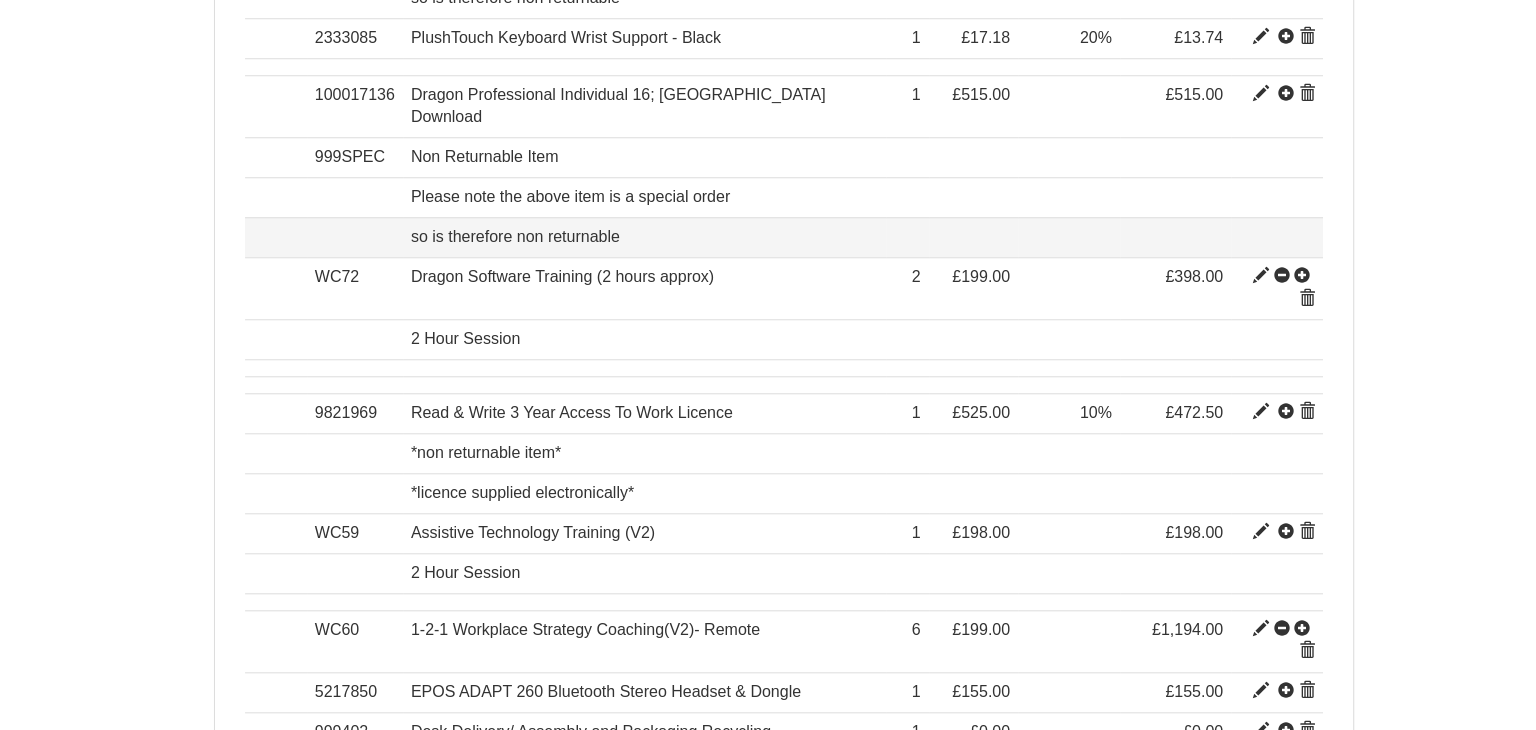 scroll, scrollTop: 1881, scrollLeft: 0, axis: vertical 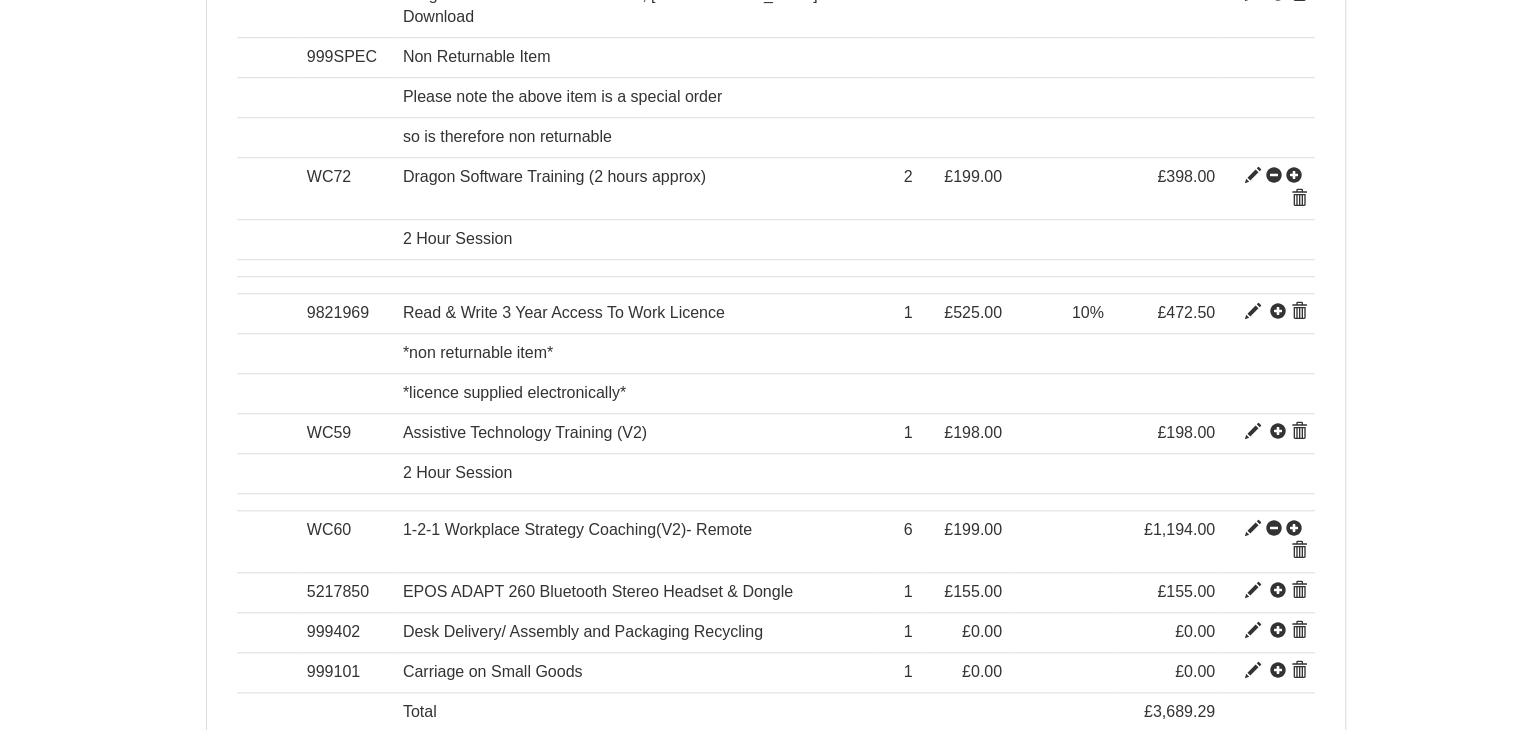 click on "Add item" at bounding box center [366, 810] 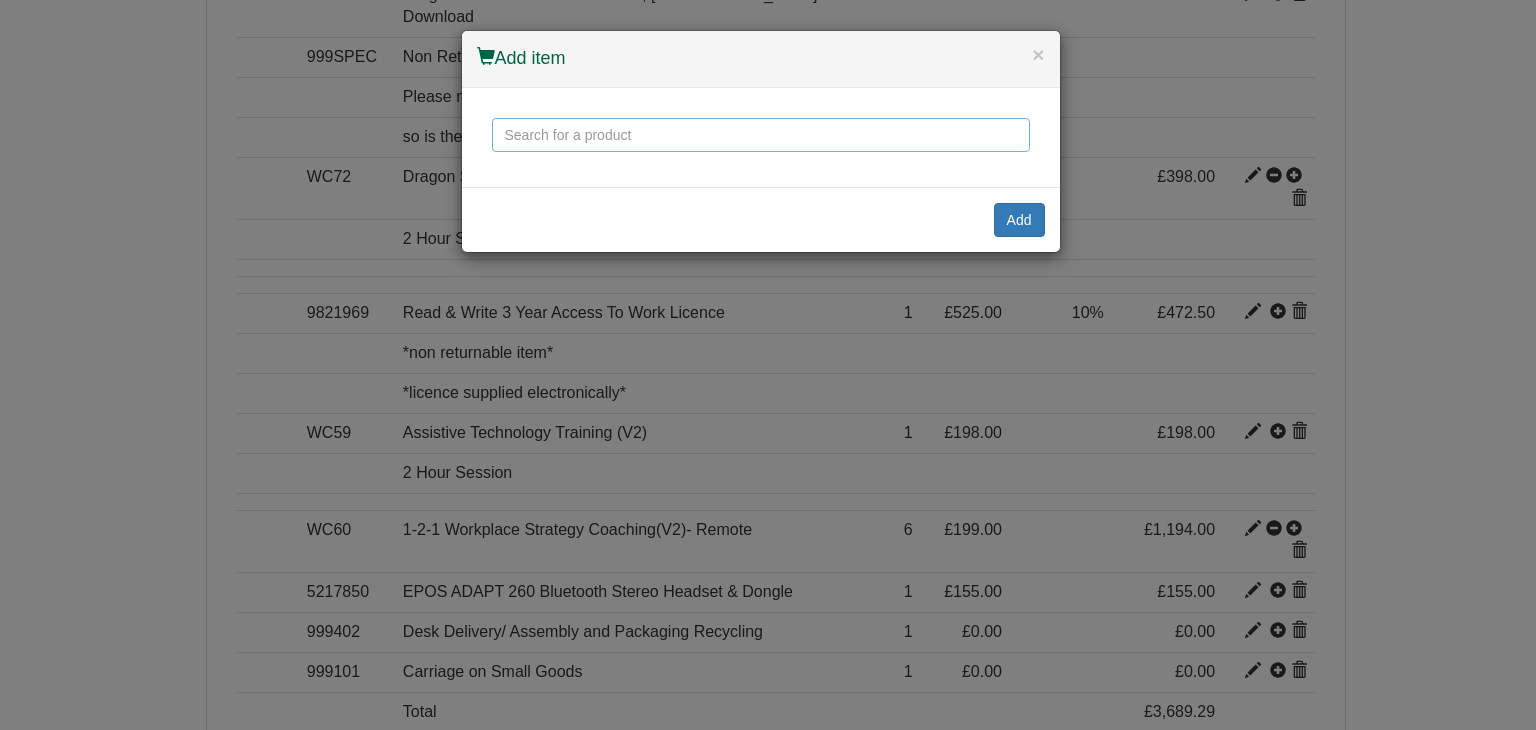 click at bounding box center (761, 135) 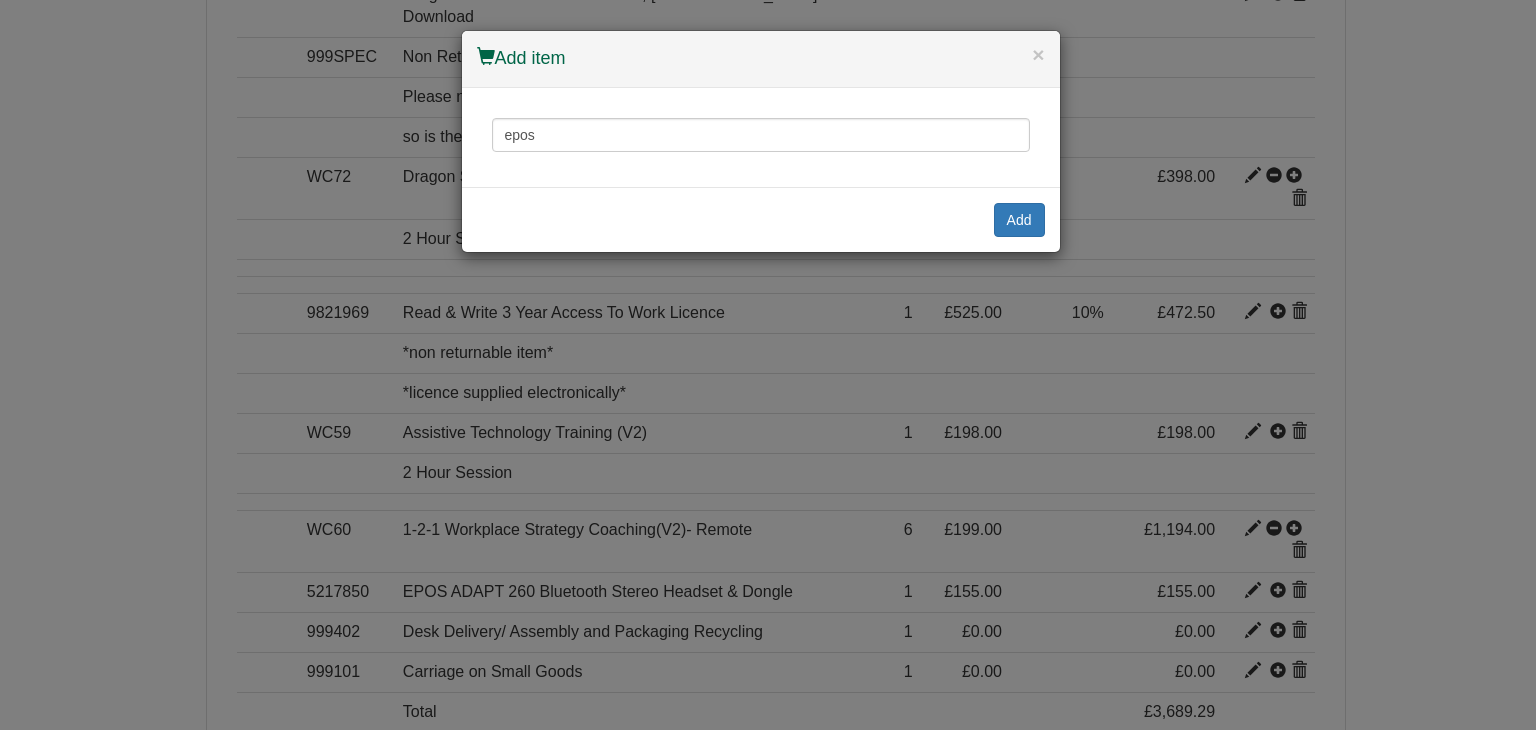 drag, startPoint x: 737, startPoint y: 53, endPoint x: 846, endPoint y: 68, distance: 110.02727 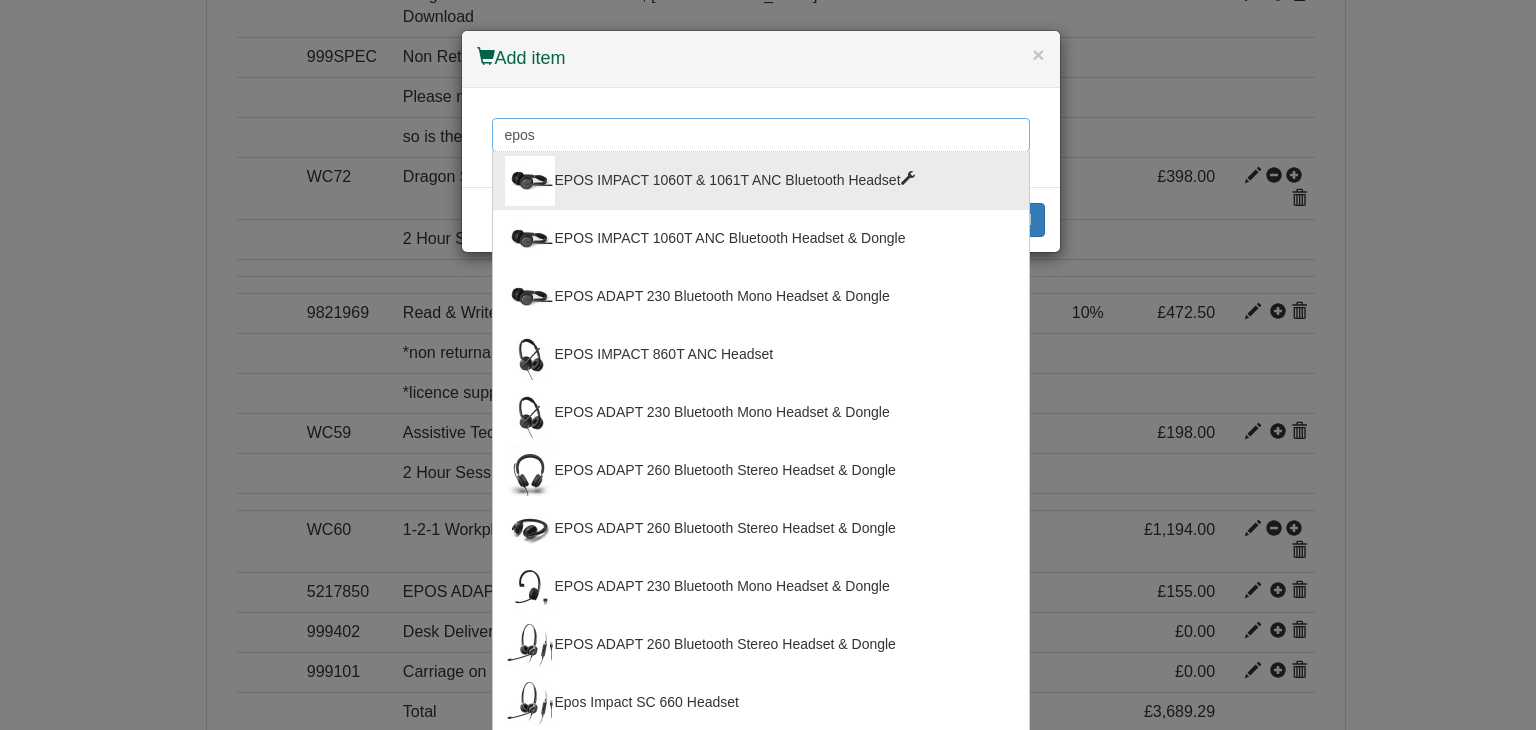 click on "epos" at bounding box center (761, 135) 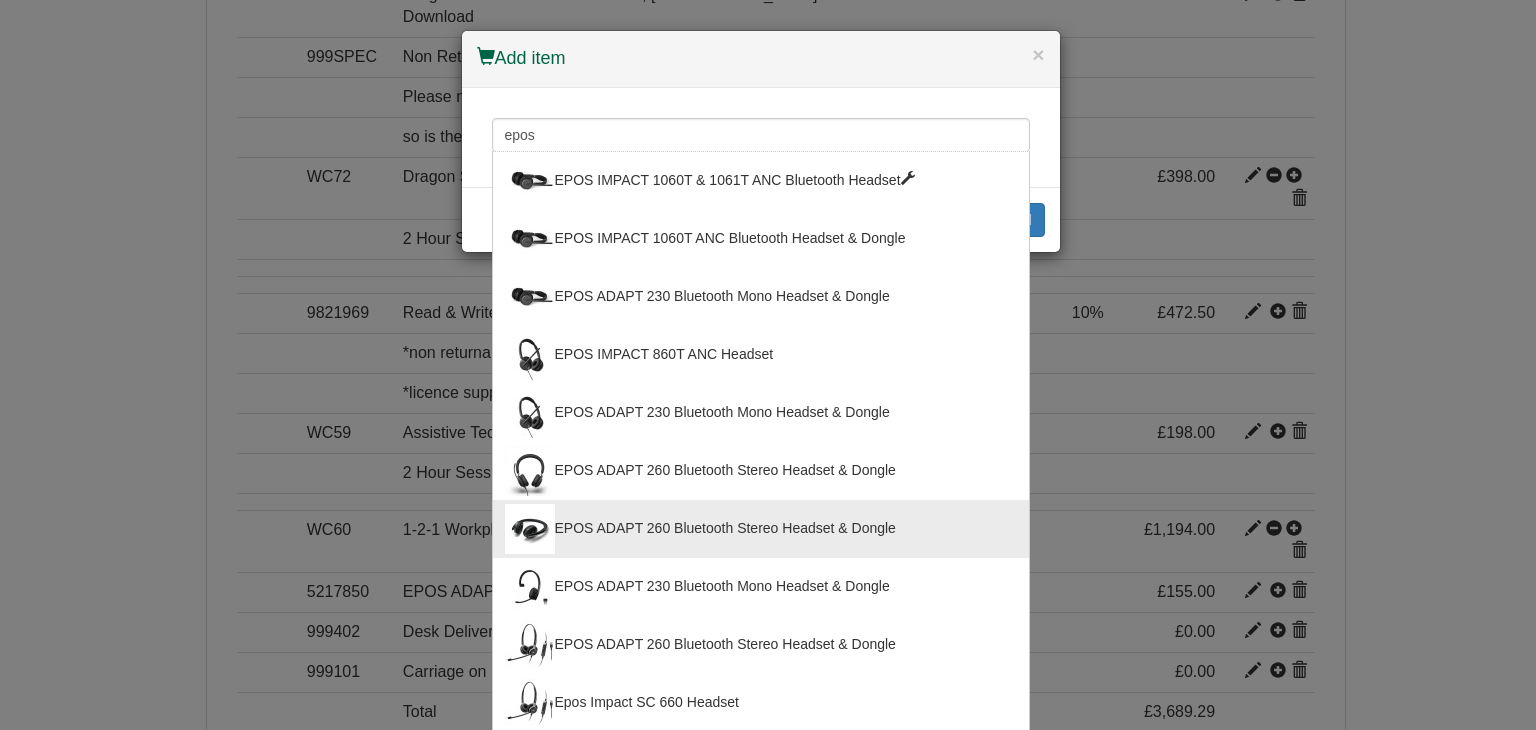 click on "EPOS ADAPT 260 Bluetooth Stereo Headset & Dongle" at bounding box center [761, 529] 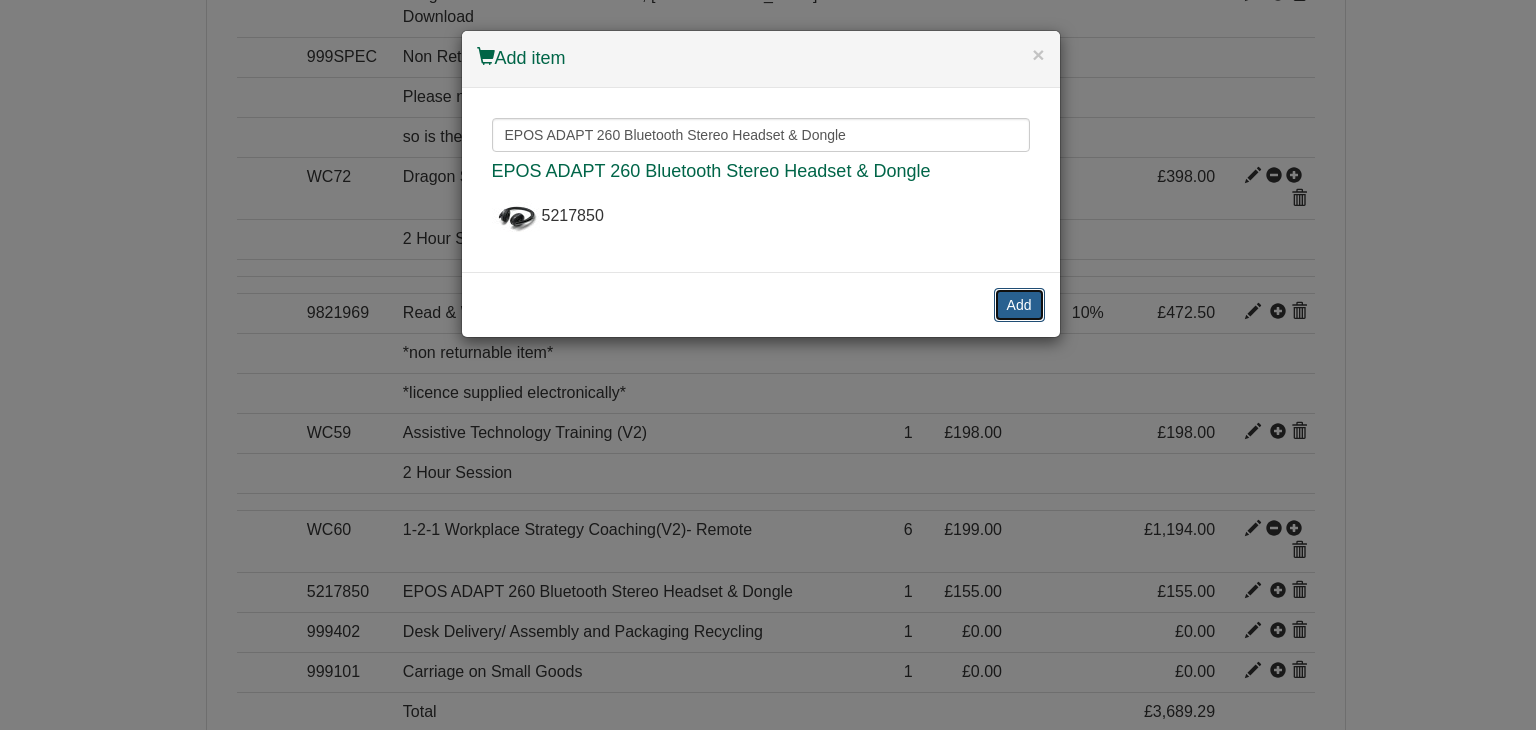 click on "Add" at bounding box center [1019, 305] 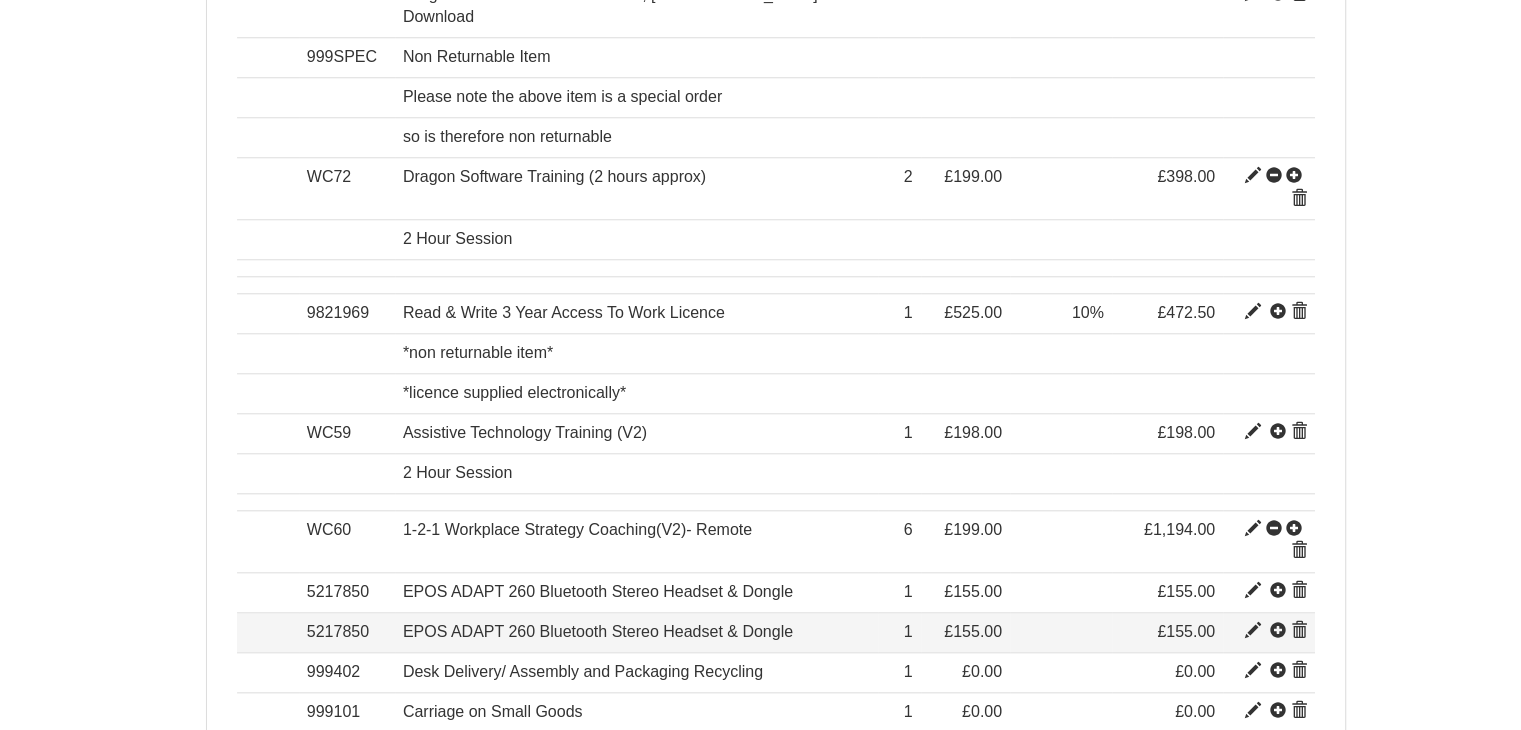 click at bounding box center [1253, 631] 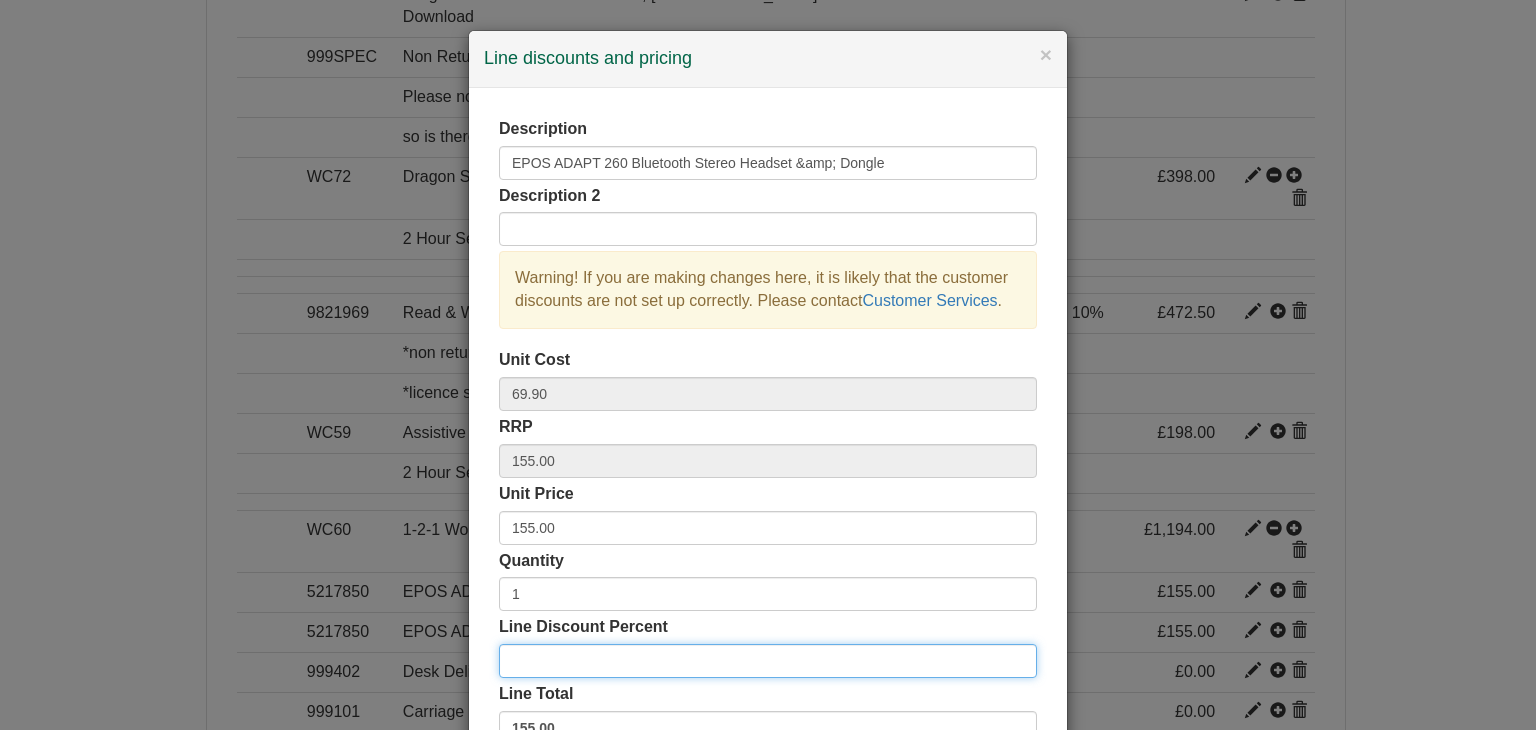 click on "Line Discount Percent" at bounding box center [768, 661] 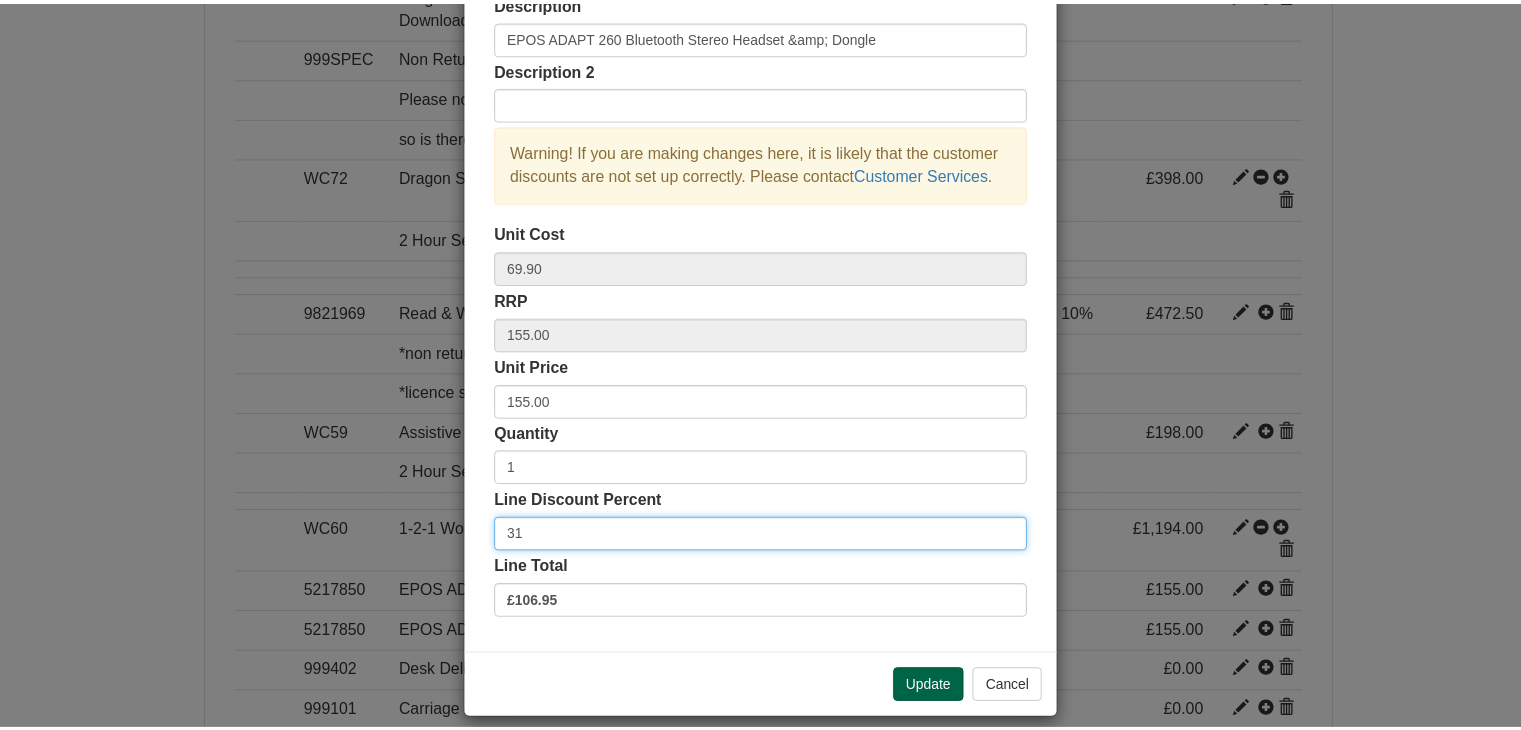 scroll, scrollTop: 144, scrollLeft: 0, axis: vertical 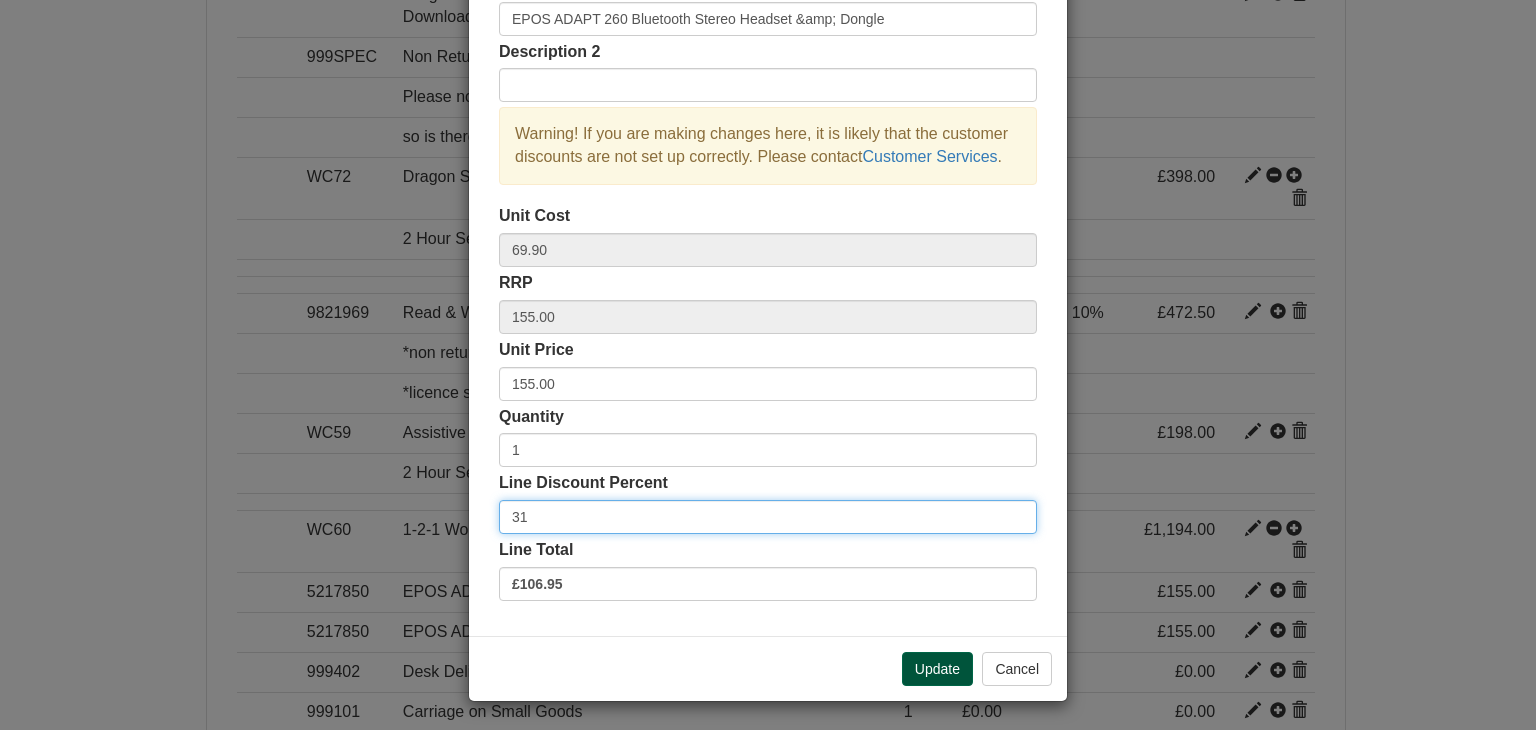 type on "31" 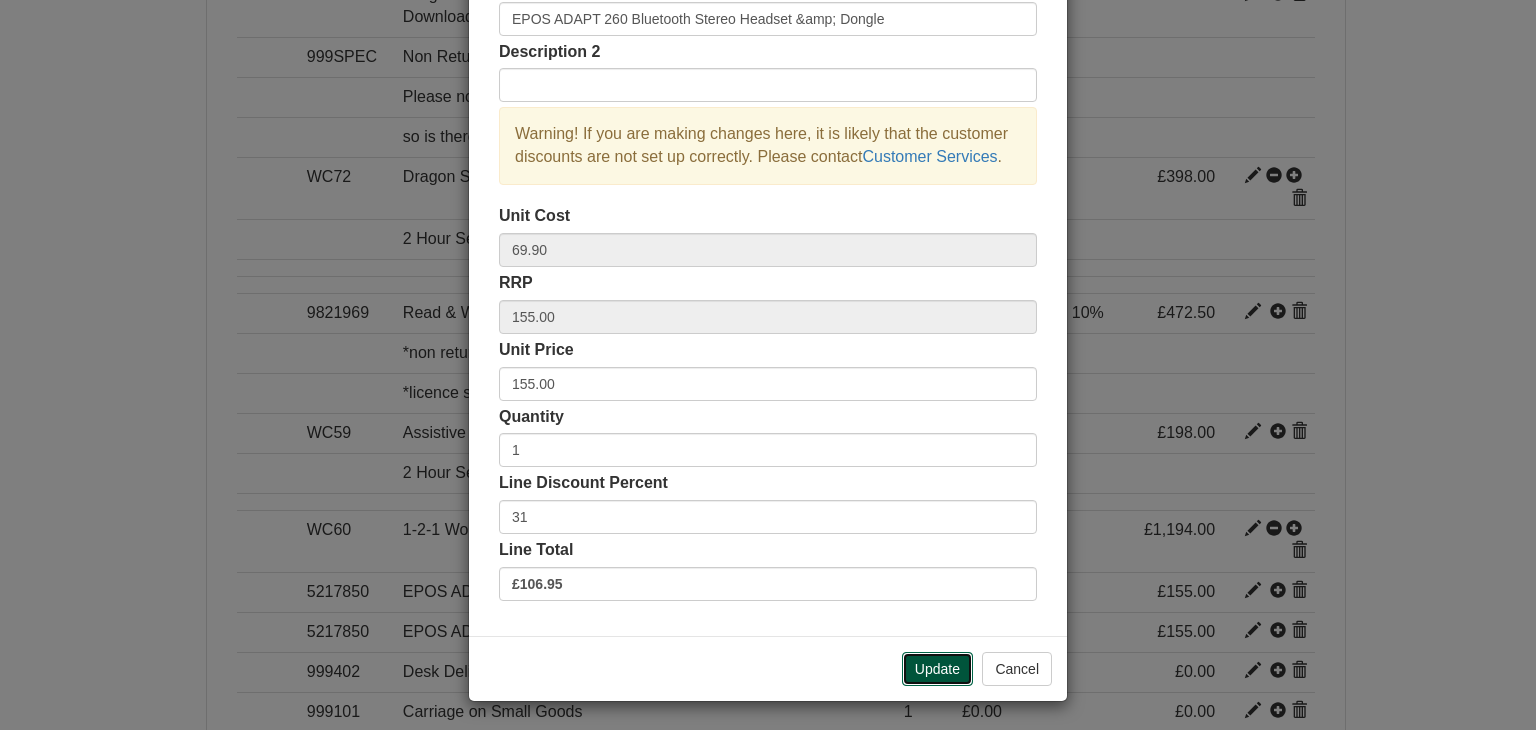click on "Update" at bounding box center [937, 669] 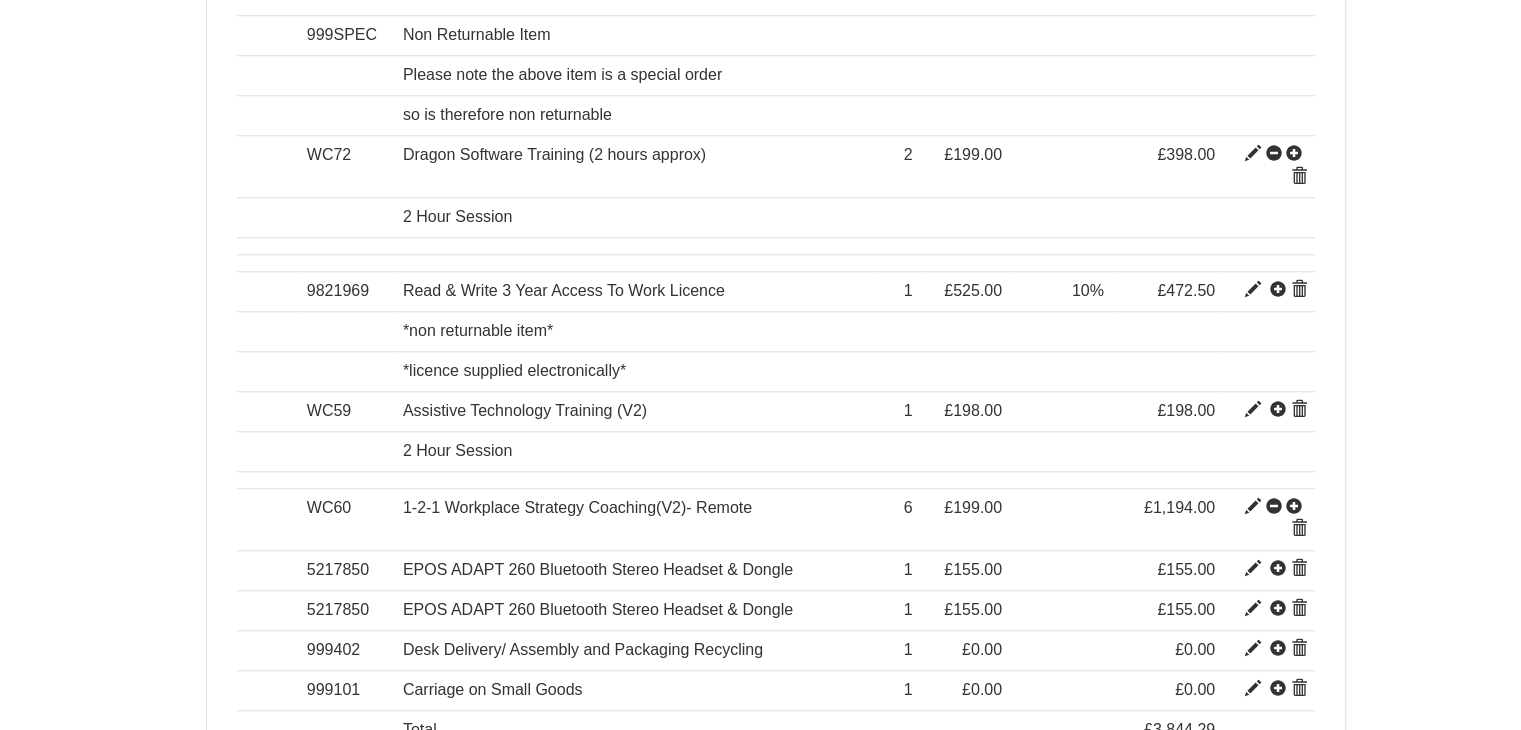 scroll, scrollTop: 1945, scrollLeft: 0, axis: vertical 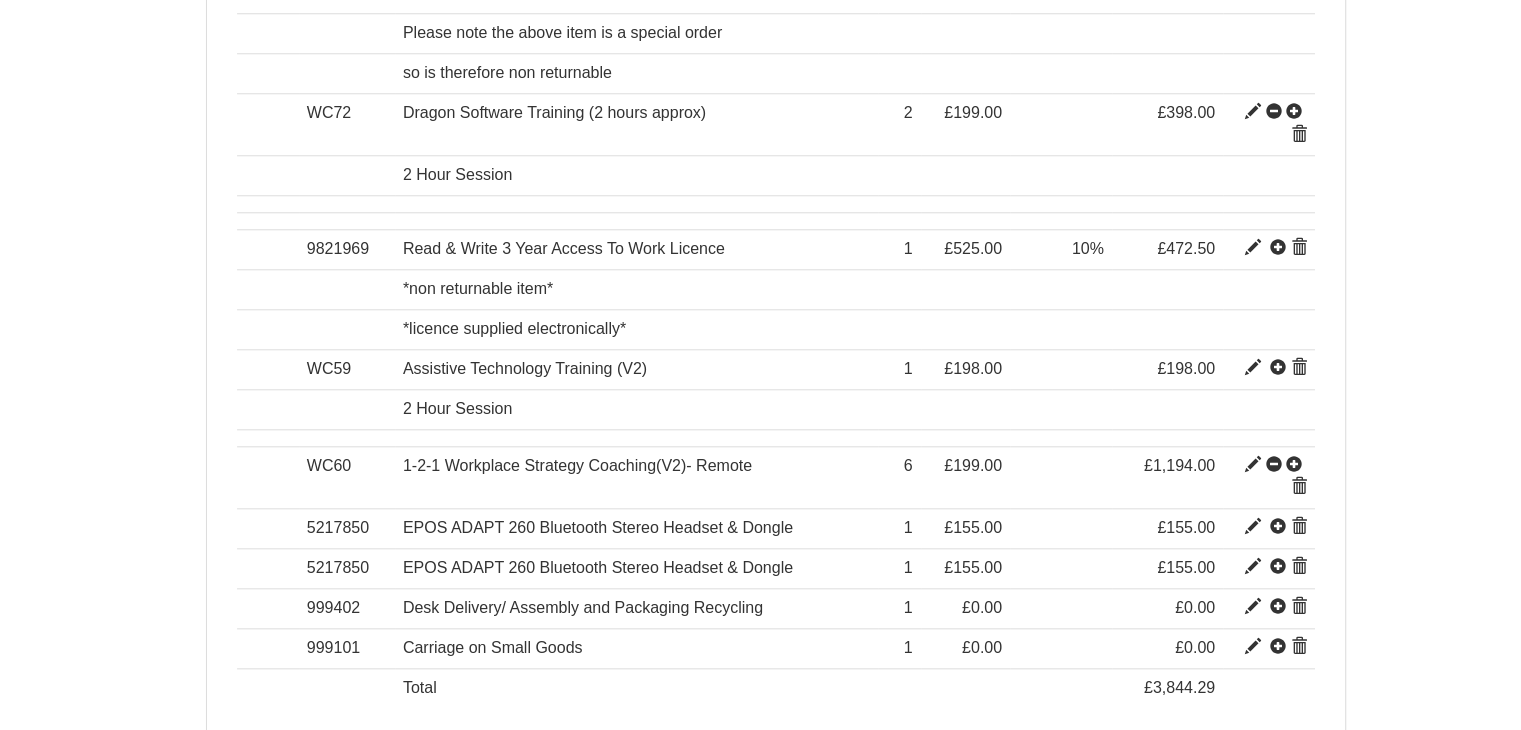 click on "Add item" at bounding box center (360, 785) 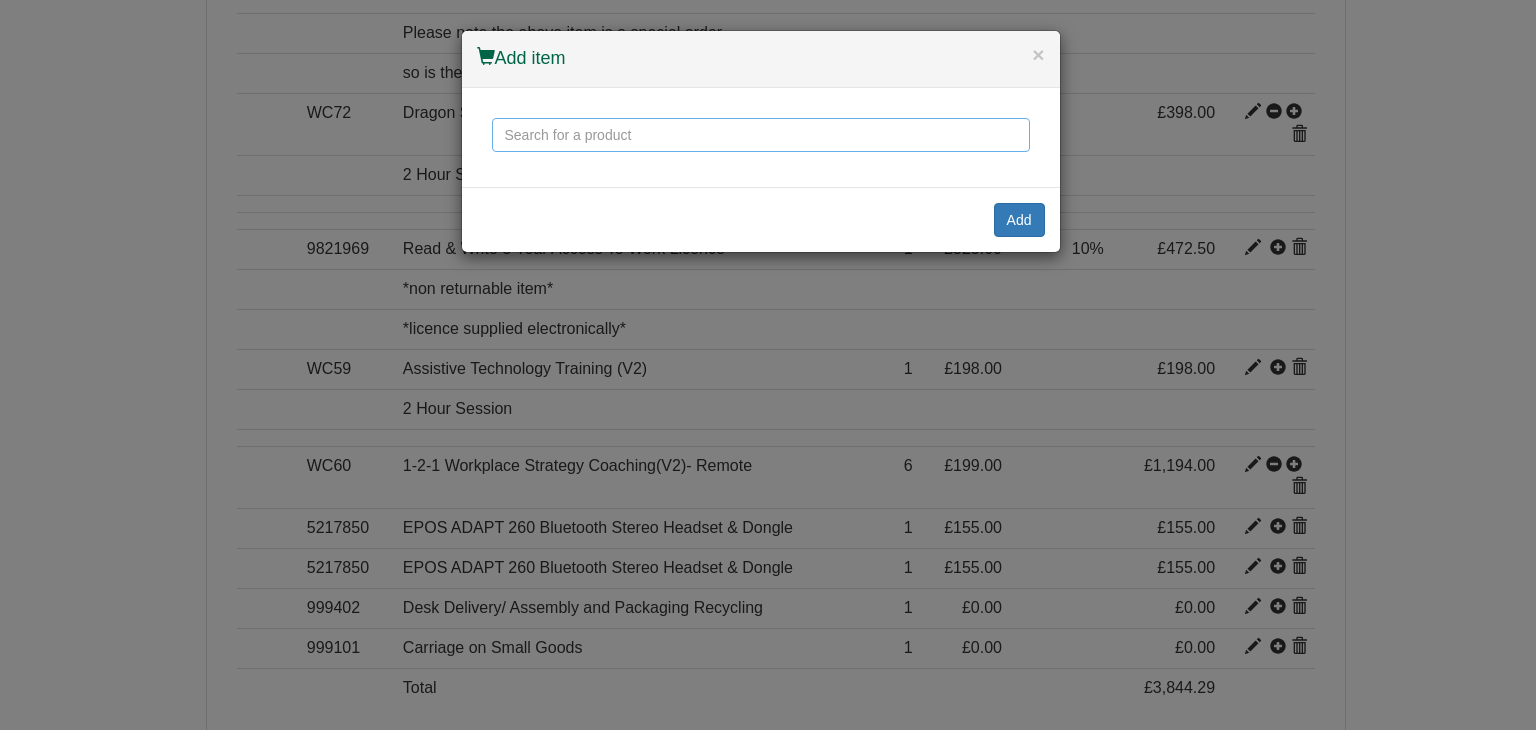 click at bounding box center (761, 135) 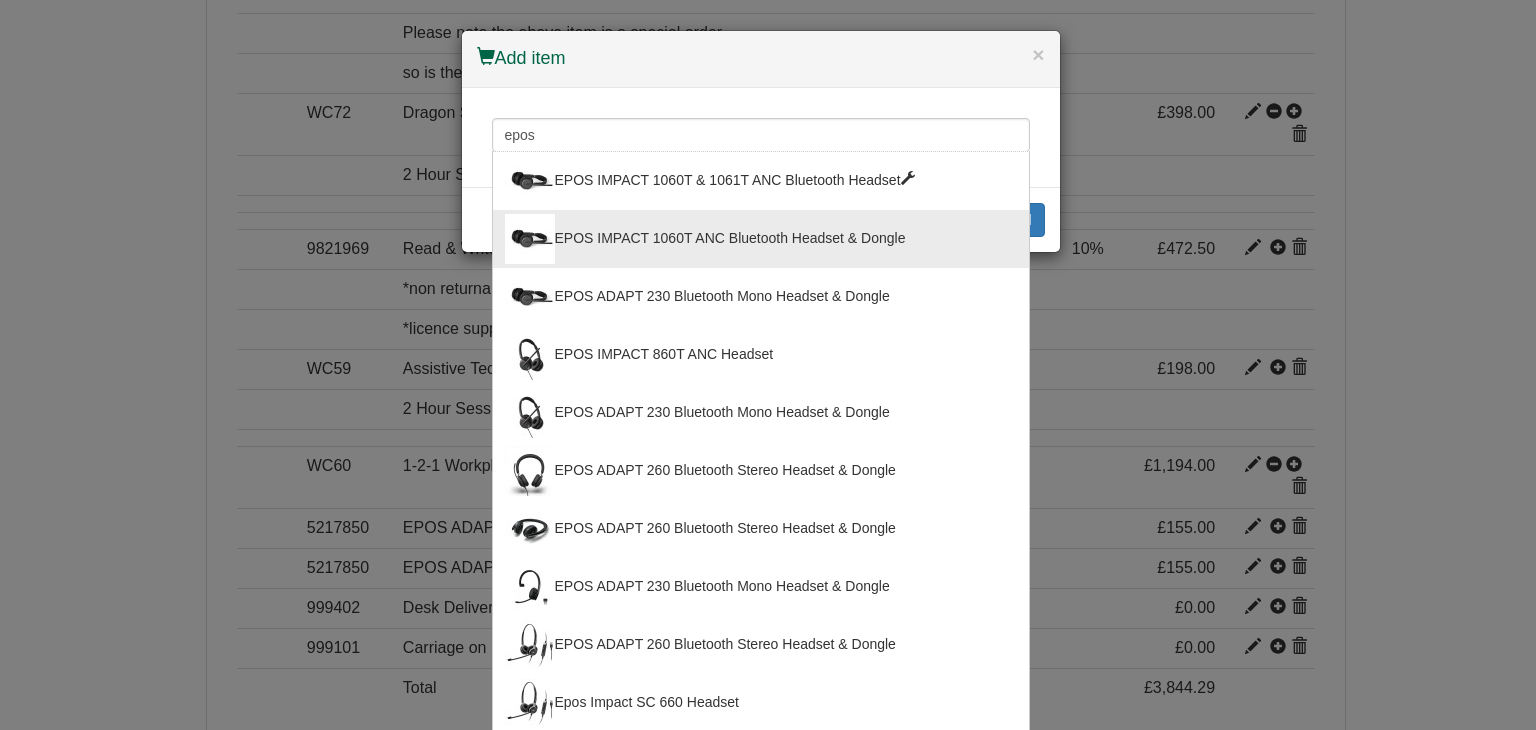 click on "EPOS IMPACT 1060T ANC Bluetooth Headset & Dongle" at bounding box center (761, 239) 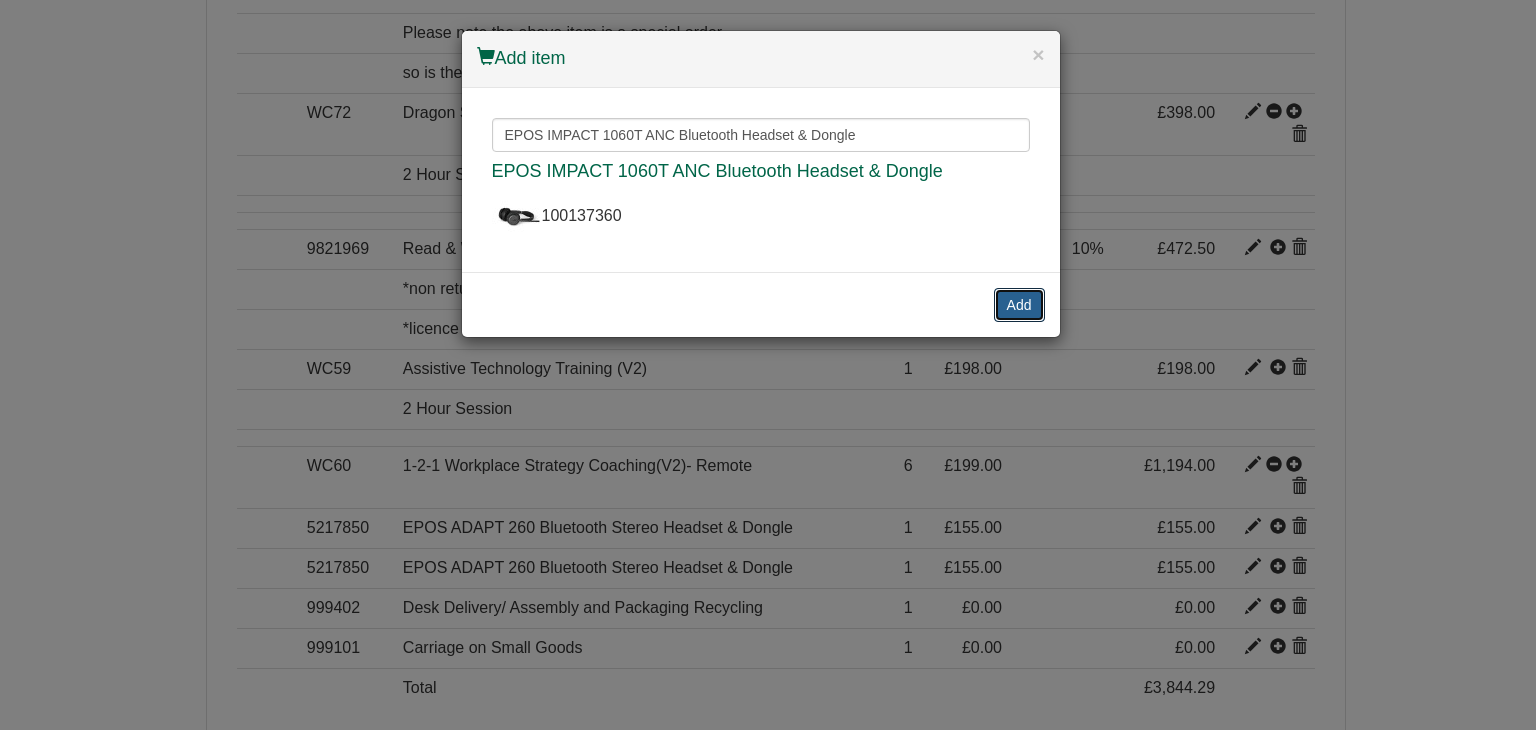 click on "Add" at bounding box center (1019, 305) 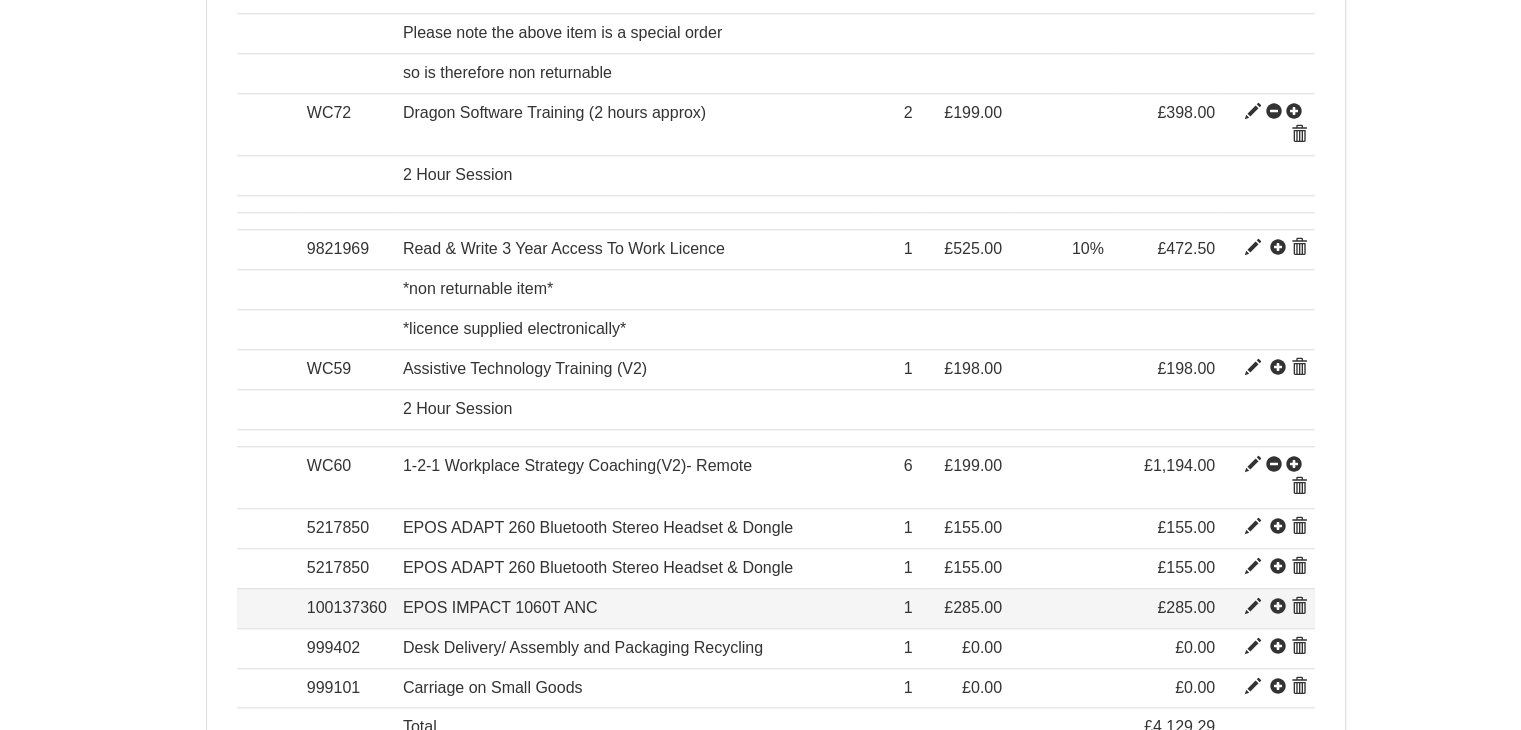 click at bounding box center (1253, 607) 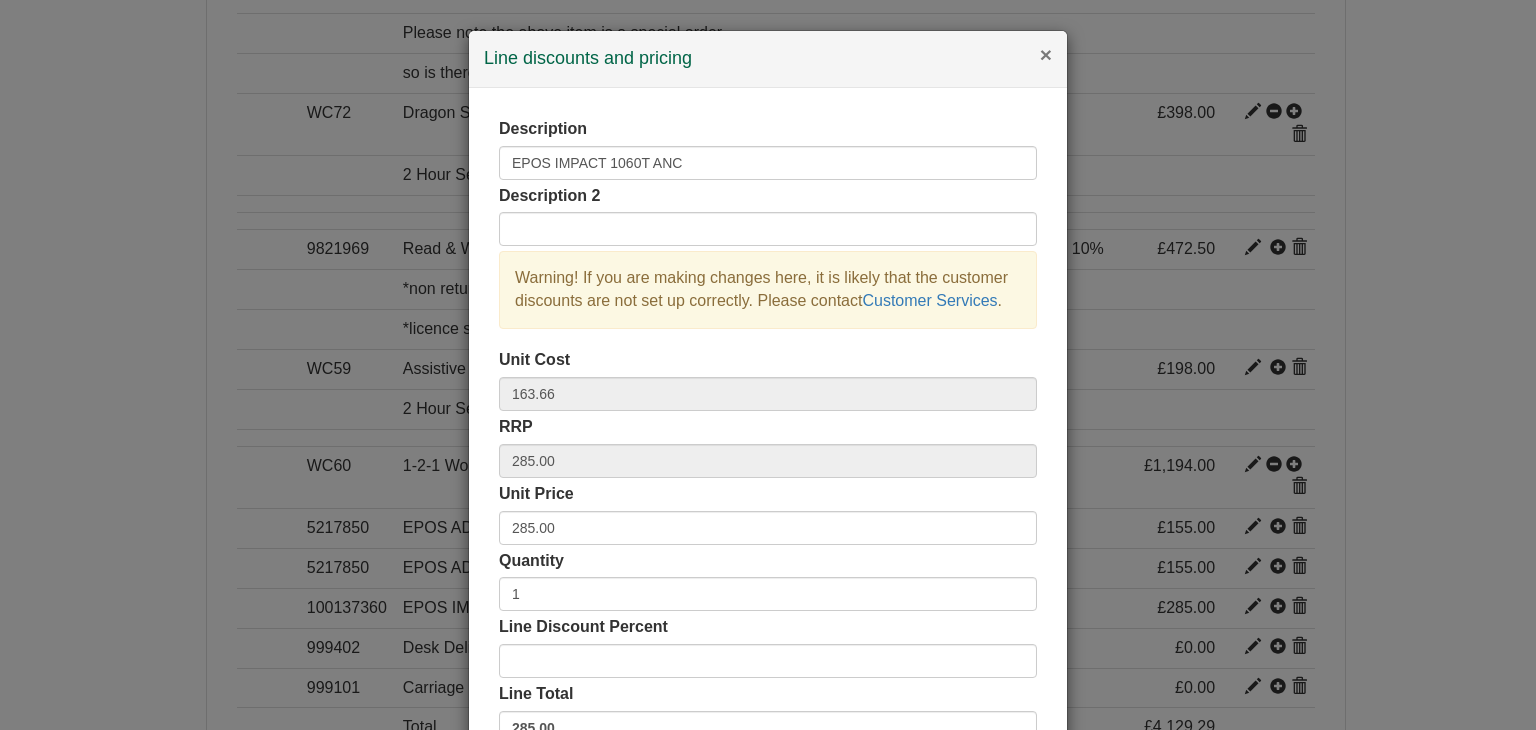 click on "×" at bounding box center (1046, 54) 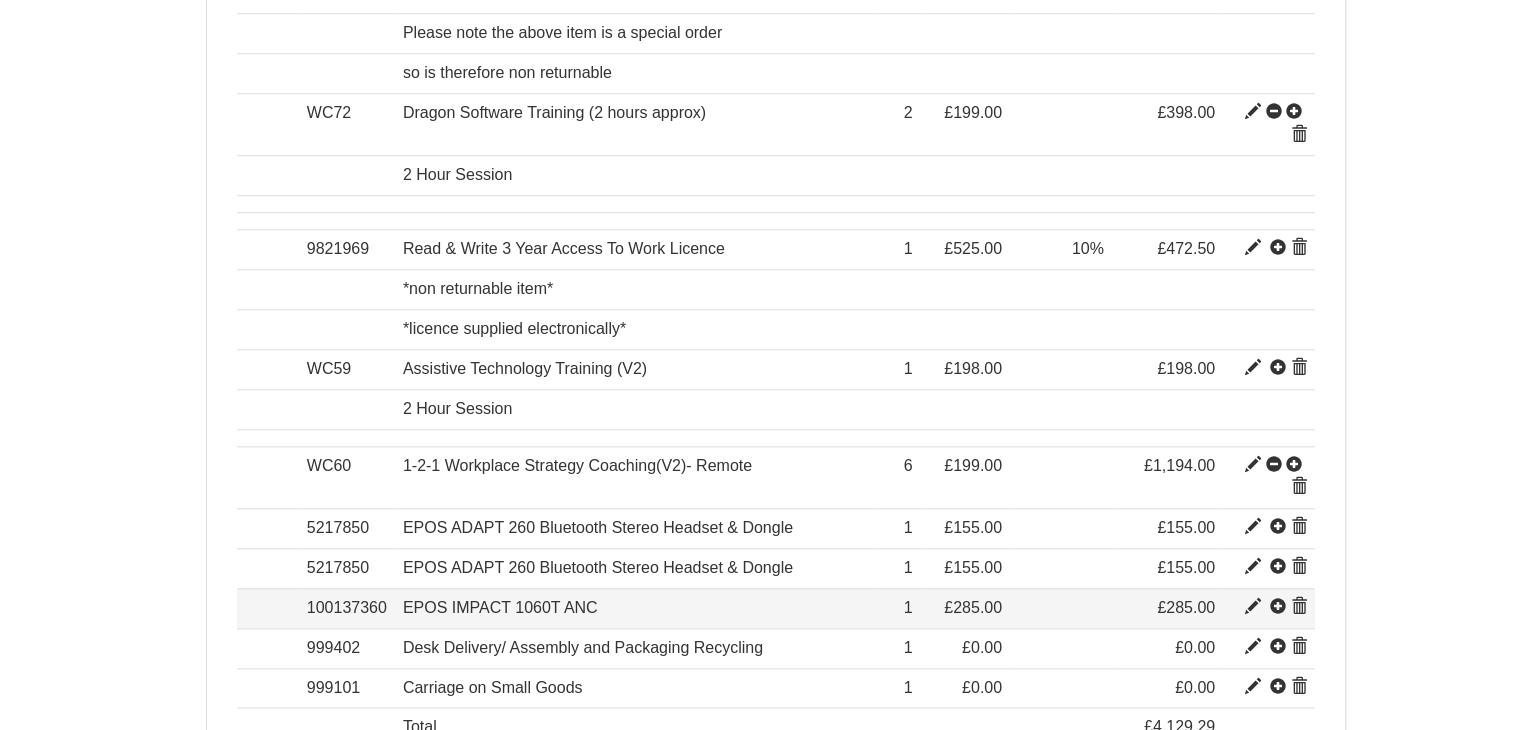 click at bounding box center (1299, 607) 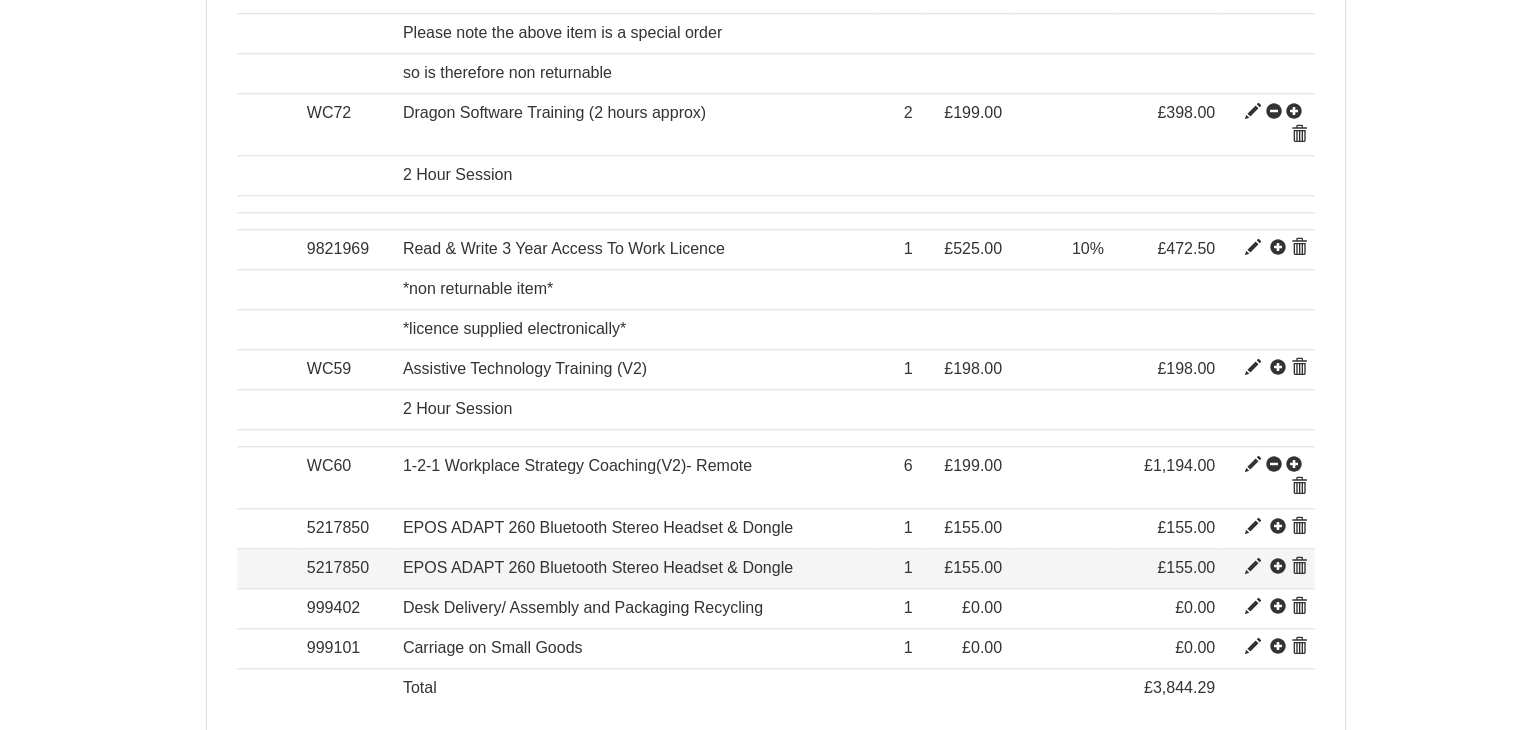 click at bounding box center [1299, 567] 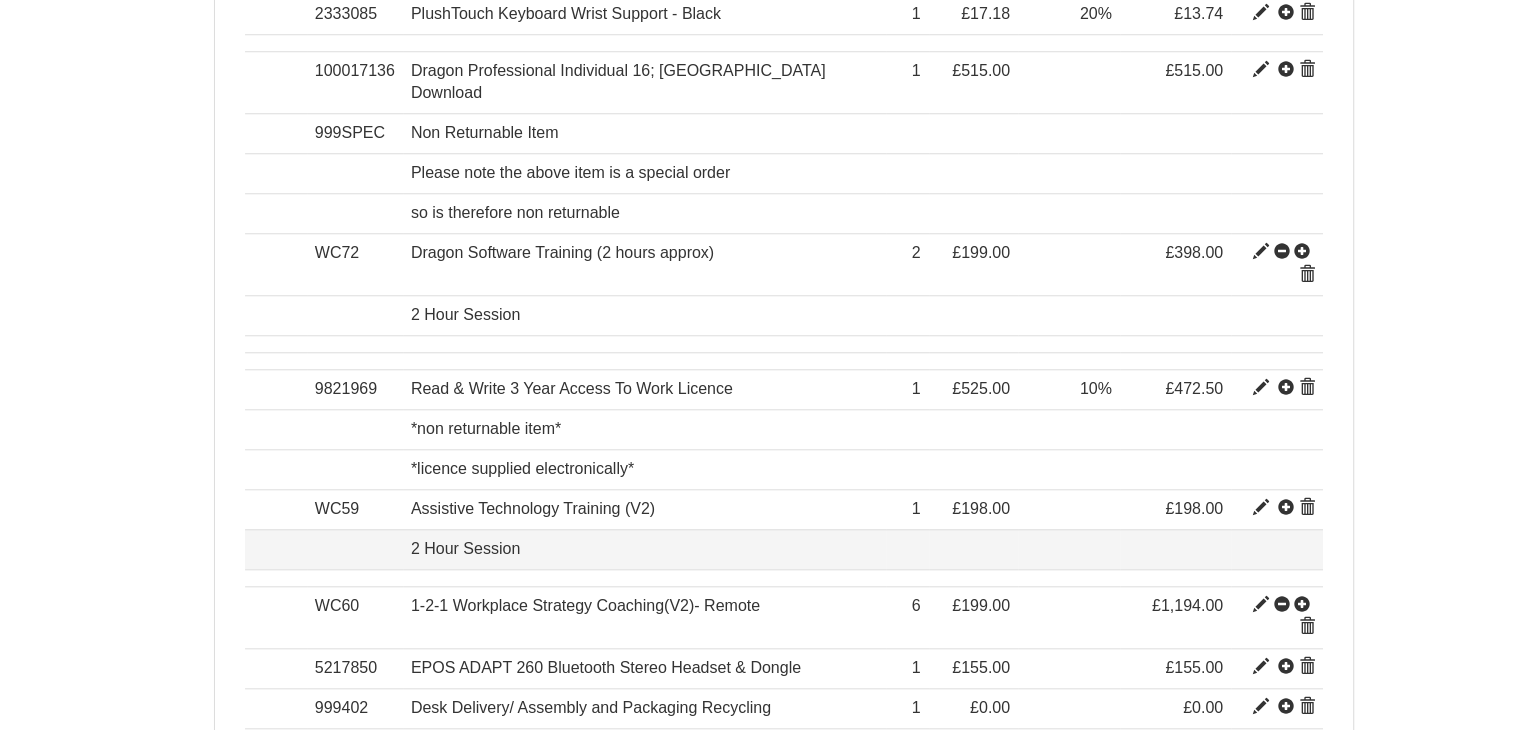 scroll, scrollTop: 1905, scrollLeft: 0, axis: vertical 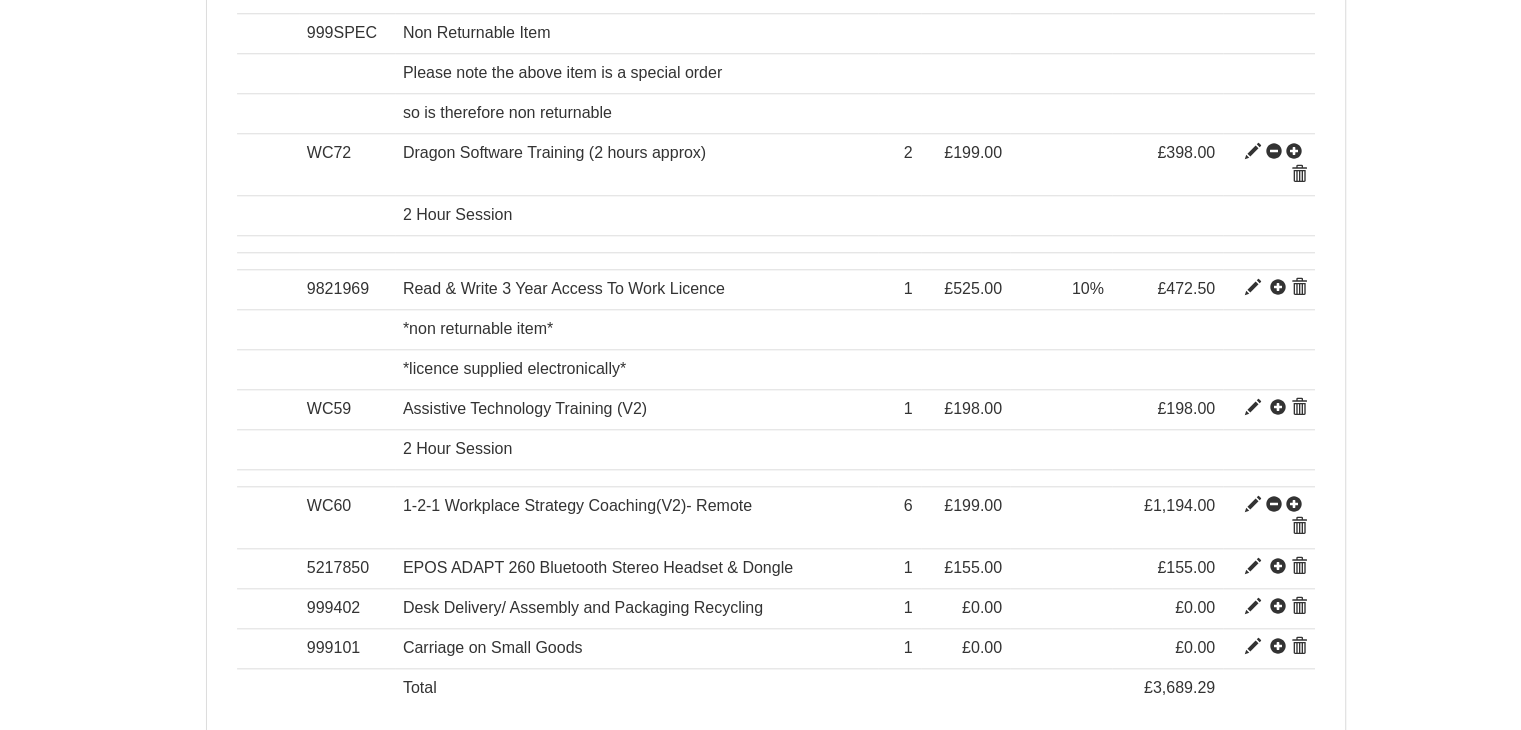 click on "Add item" at bounding box center (360, 786) 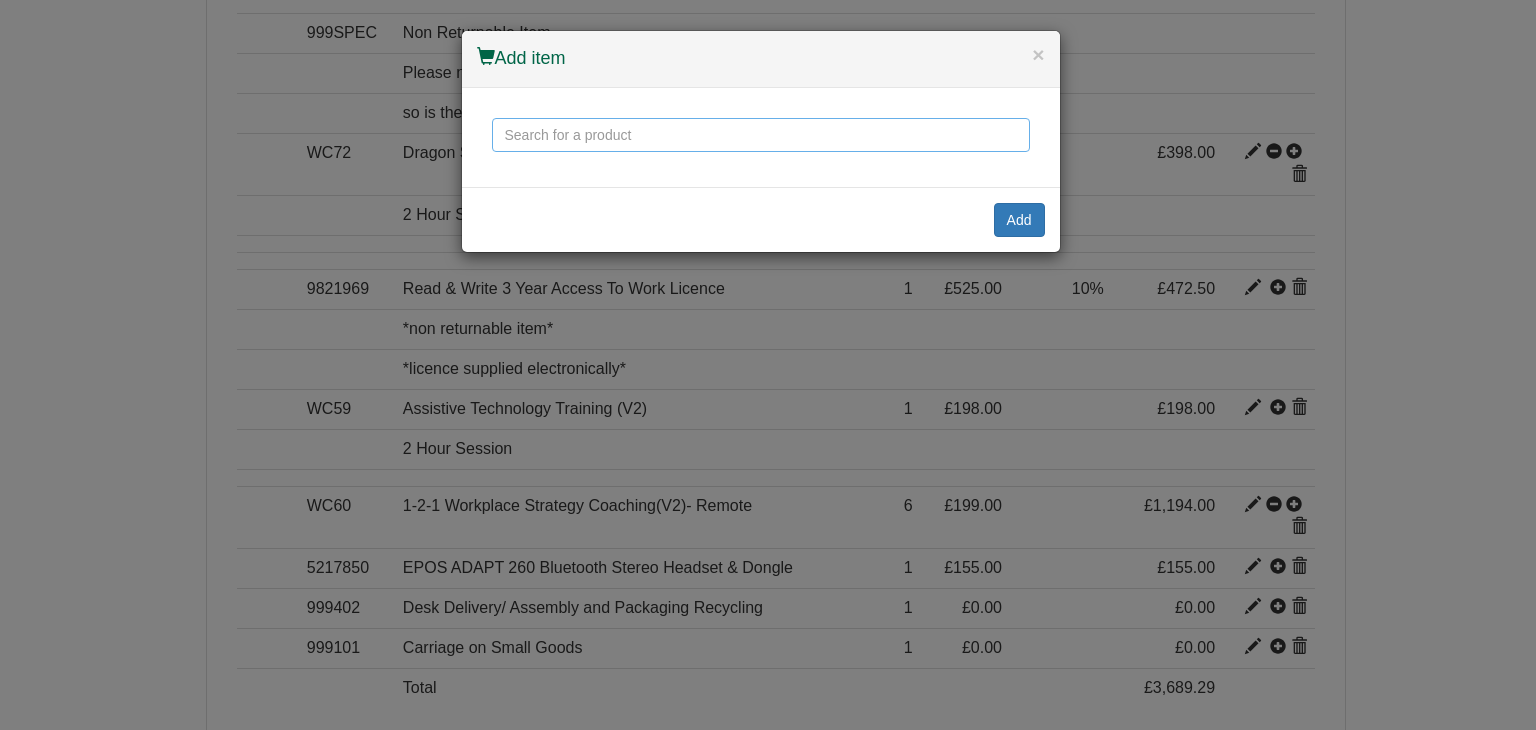 click at bounding box center [761, 135] 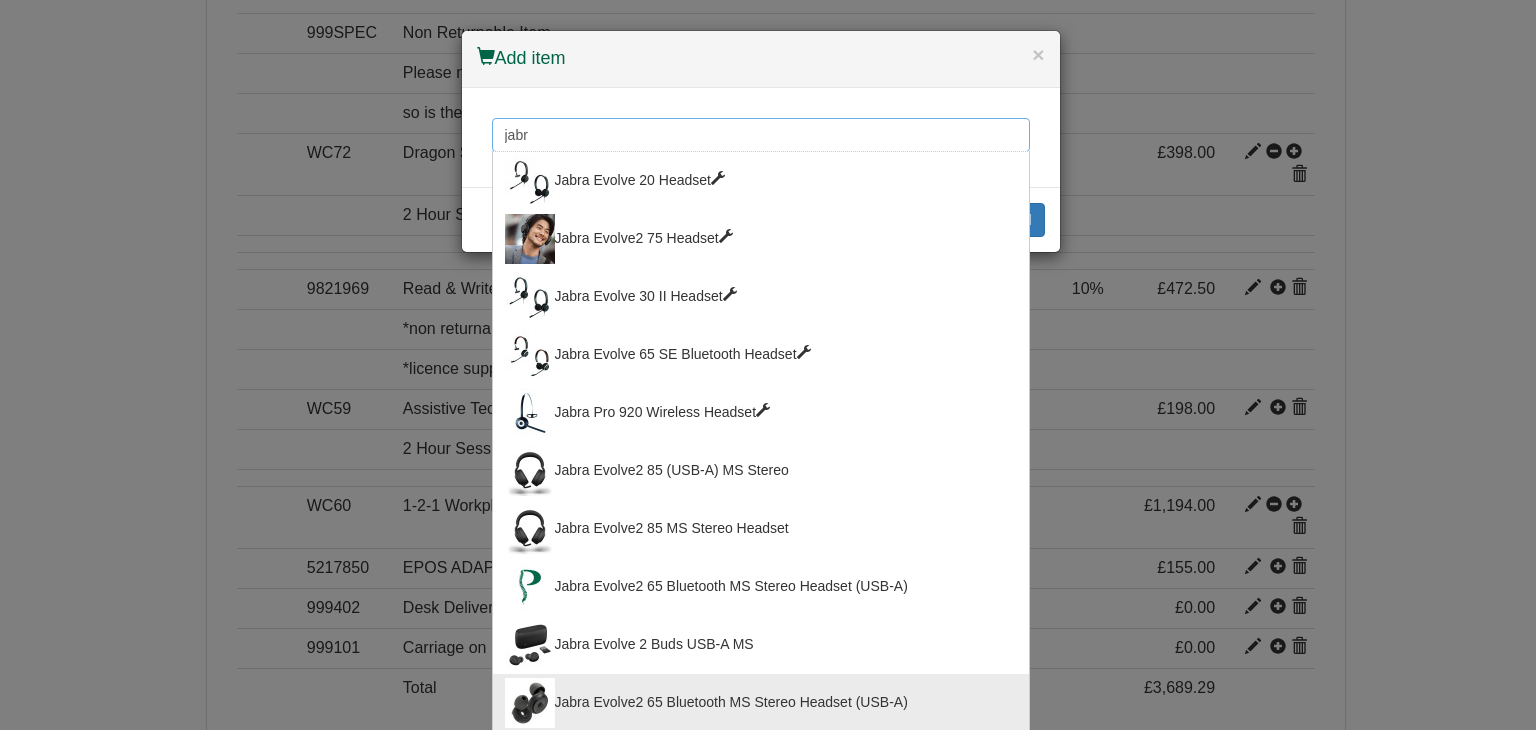 type on "jabr" 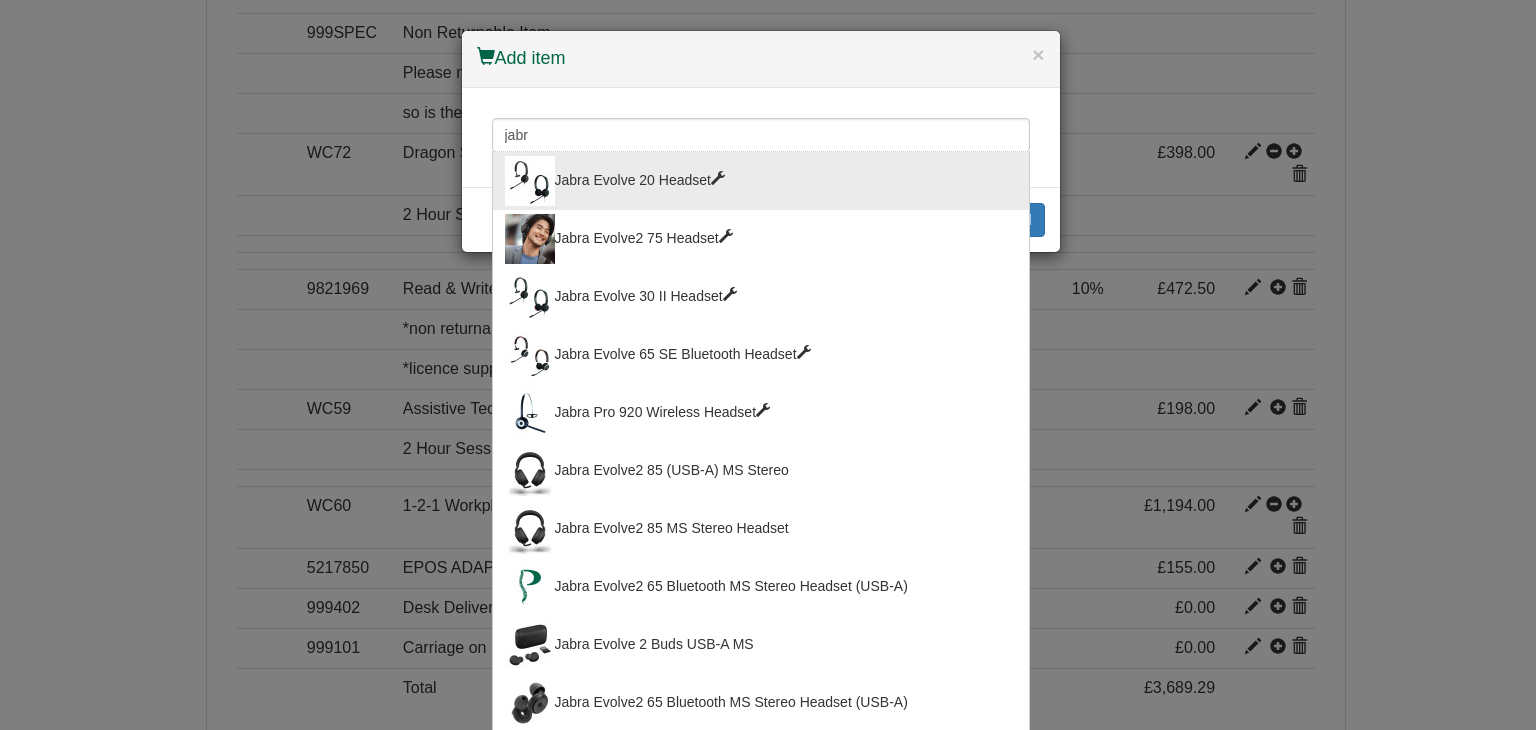 click on "Add item" at bounding box center [761, 59] 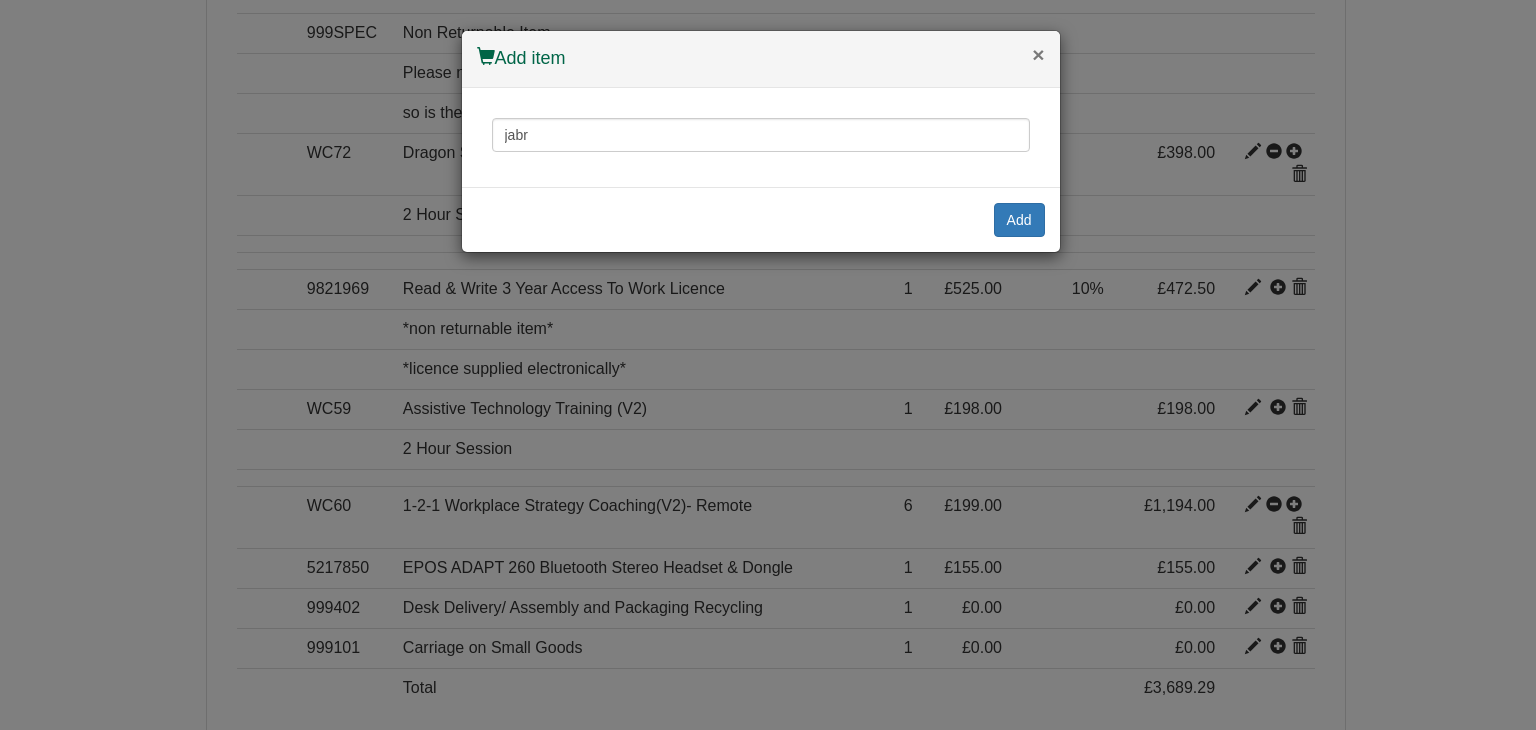 click on "×" at bounding box center [1038, 54] 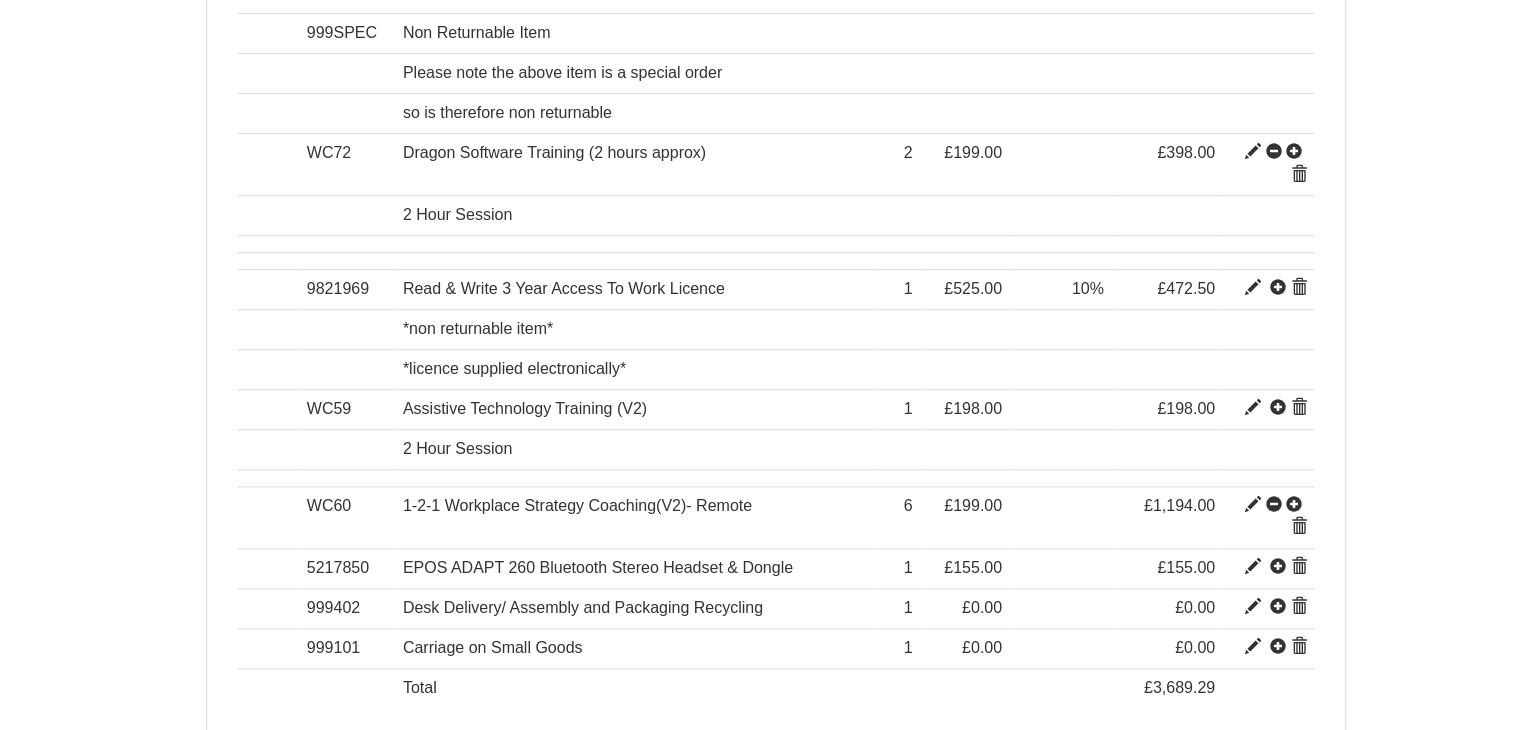 click on "Add item by SKU" at bounding box center [914, 786] 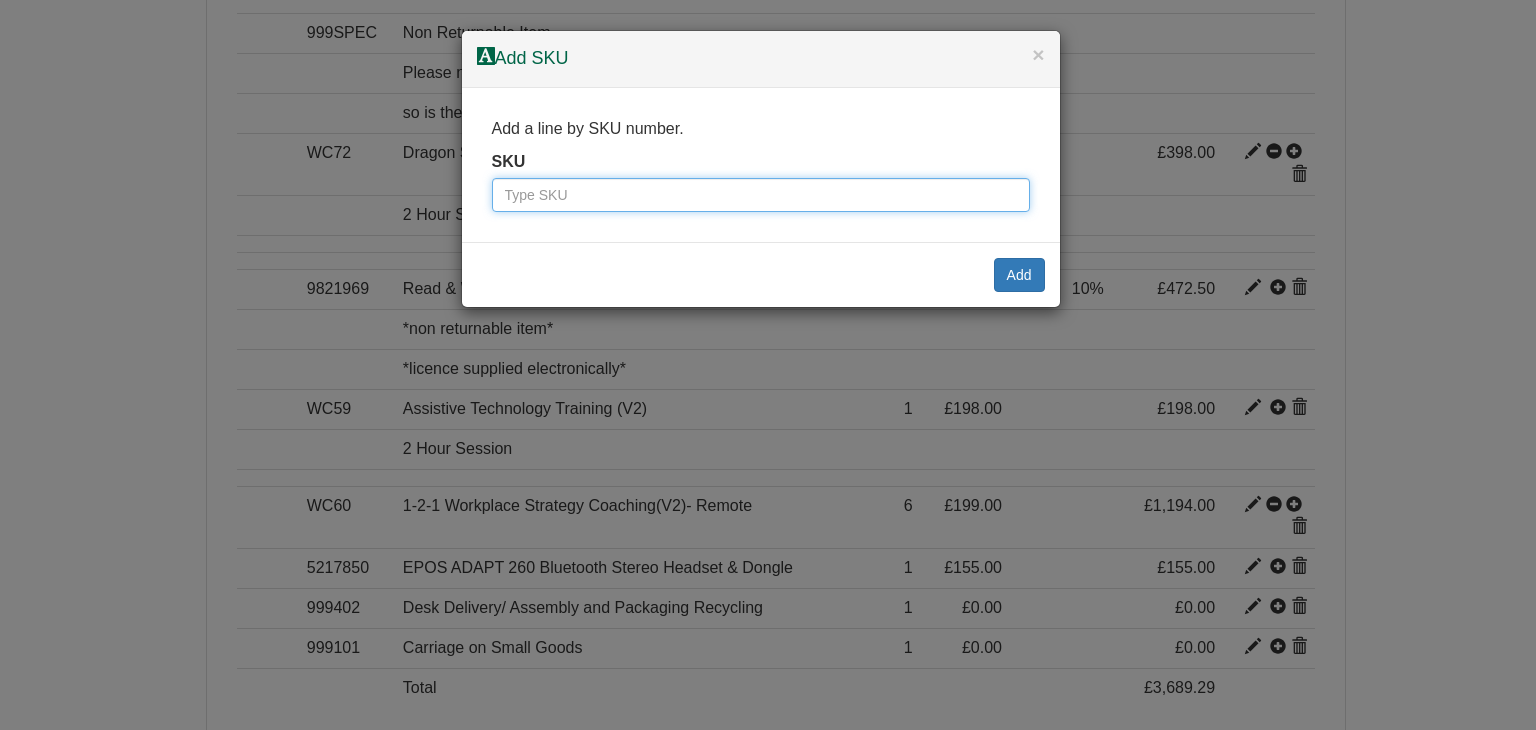paste on "3139118" 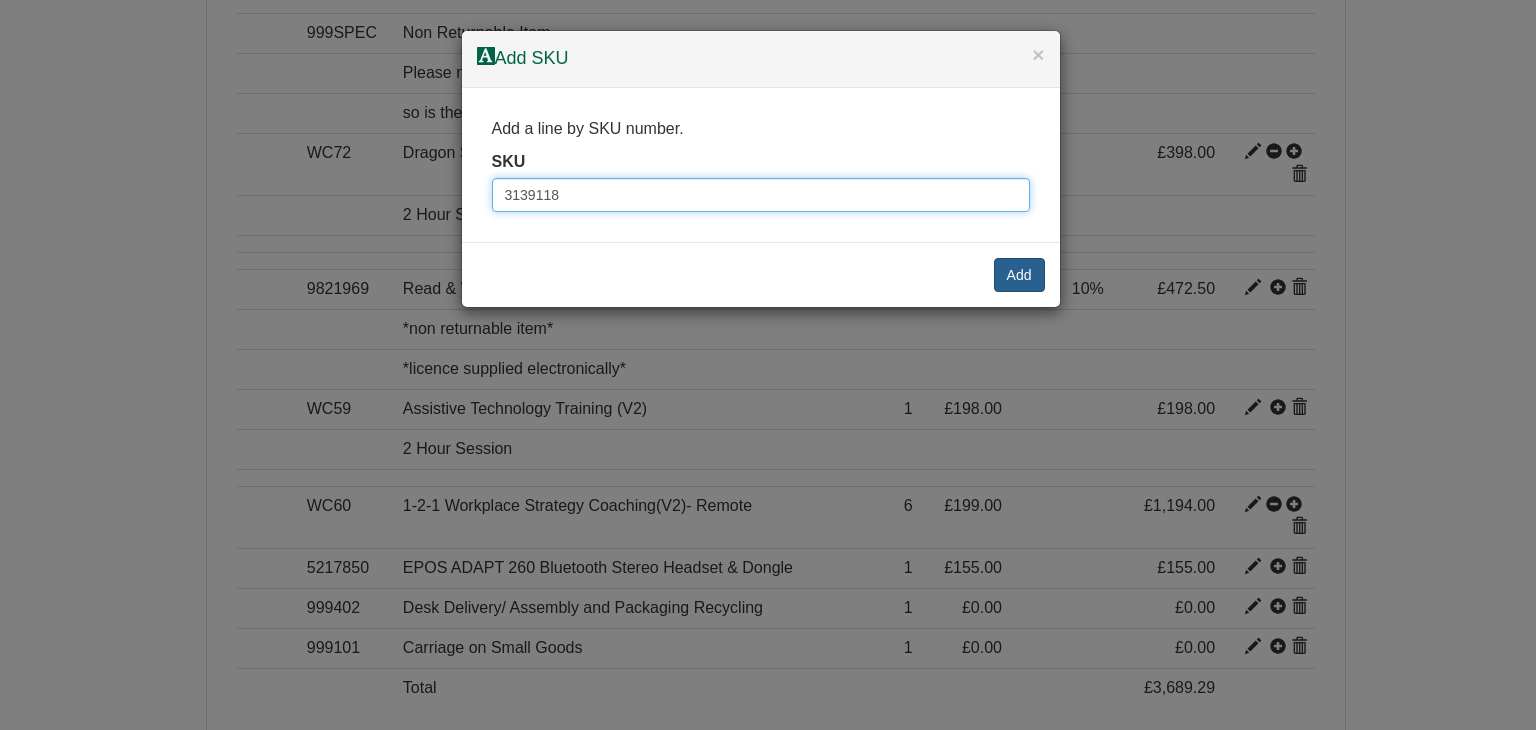 type on "3139118" 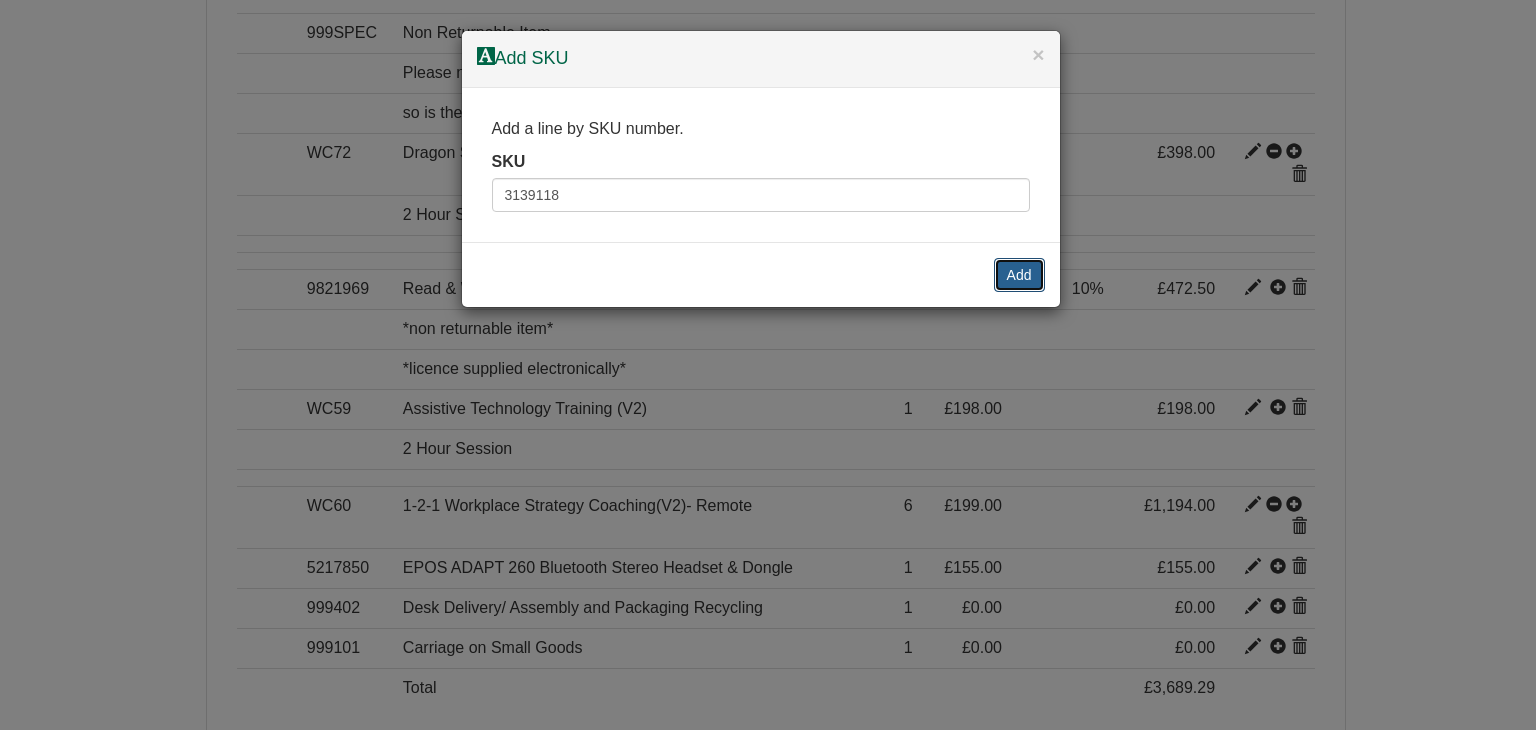 click on "Add" at bounding box center [1019, 275] 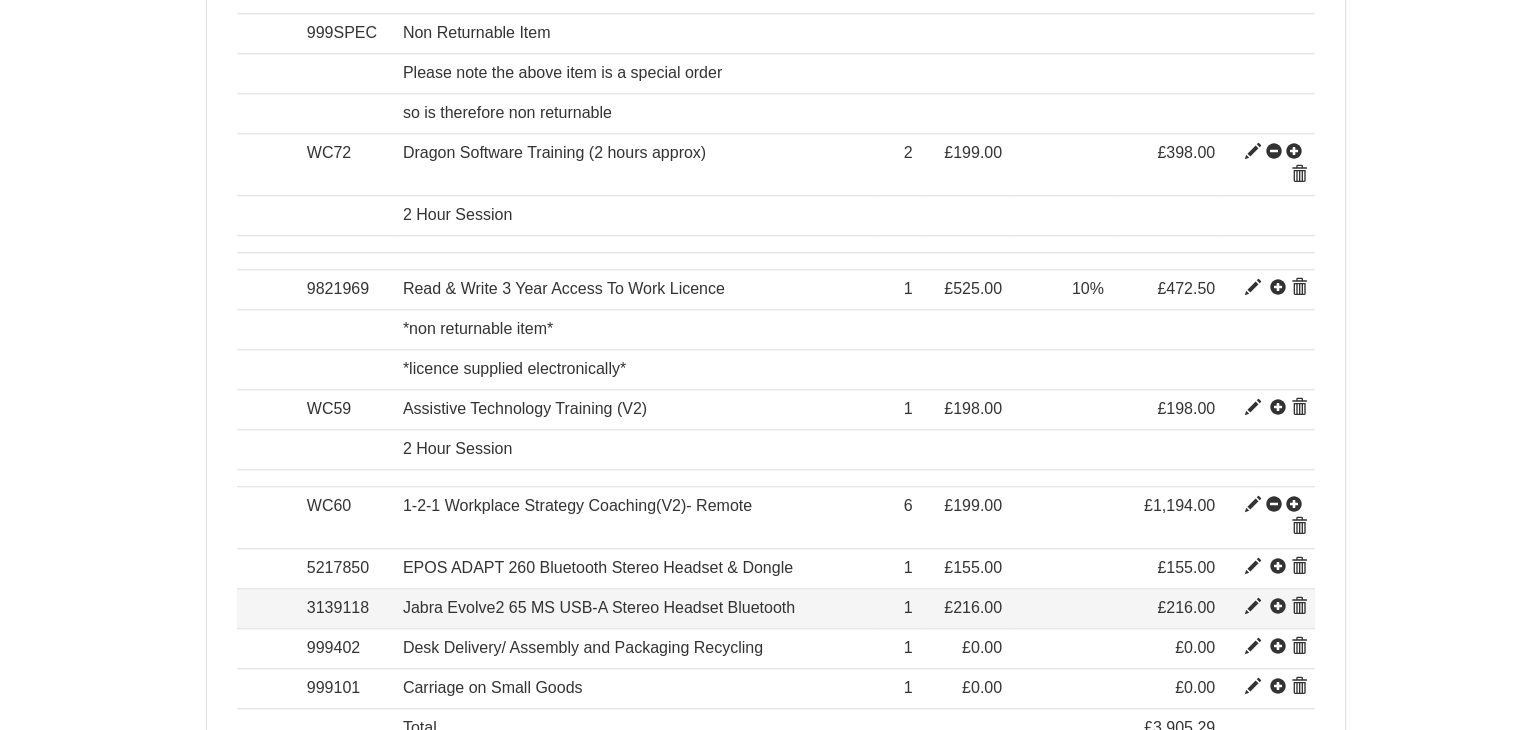 click at bounding box center [1253, 607] 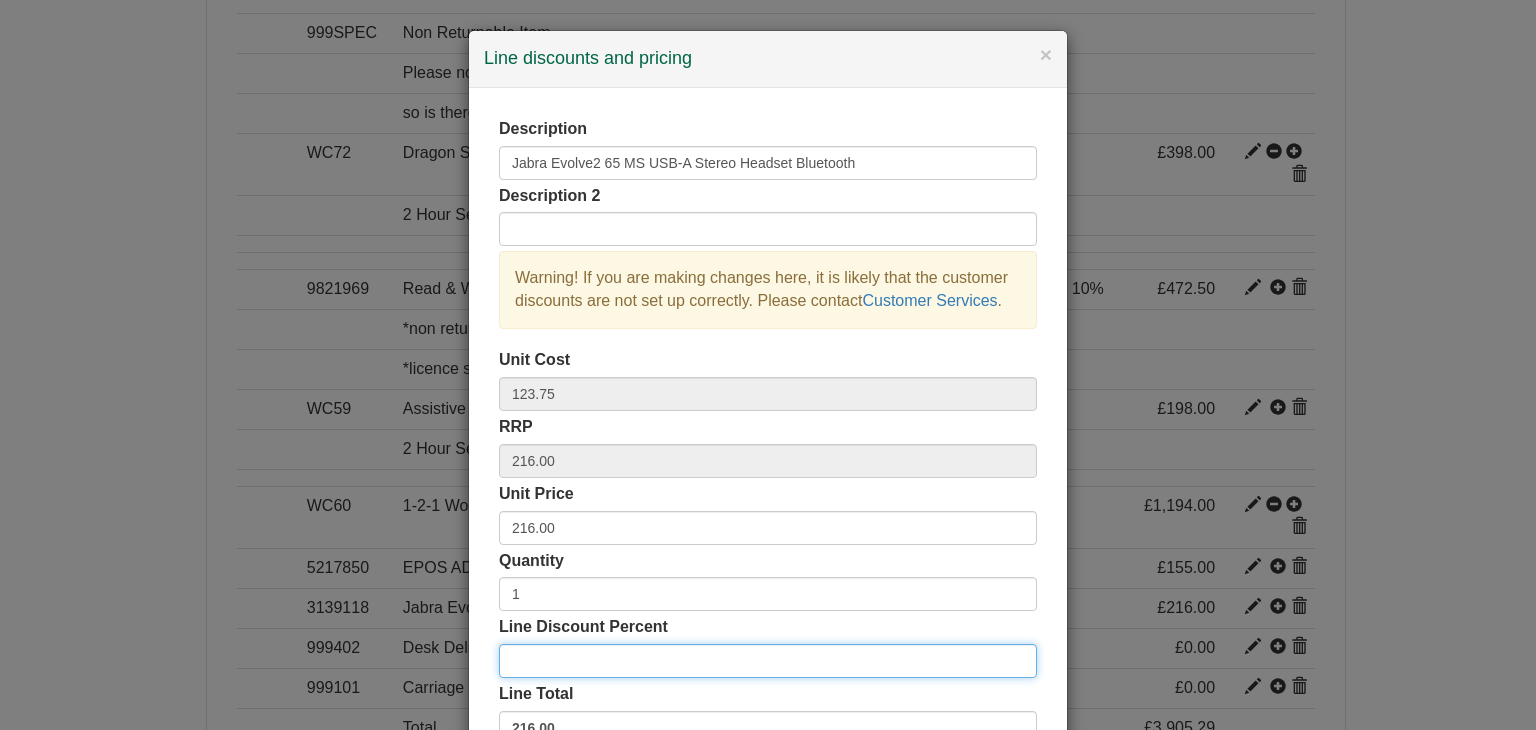 click on "Line Discount Percent" at bounding box center [768, 661] 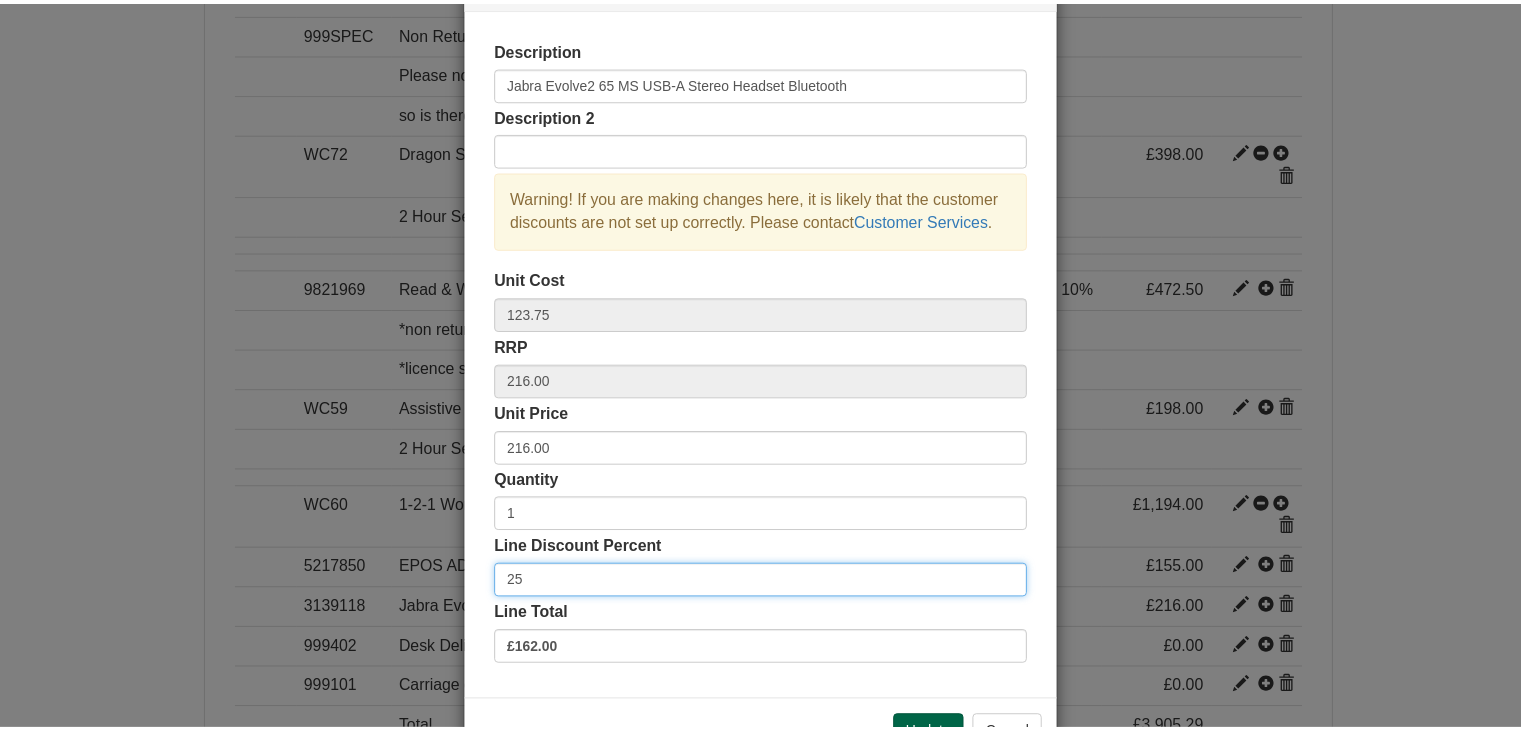 scroll, scrollTop: 144, scrollLeft: 0, axis: vertical 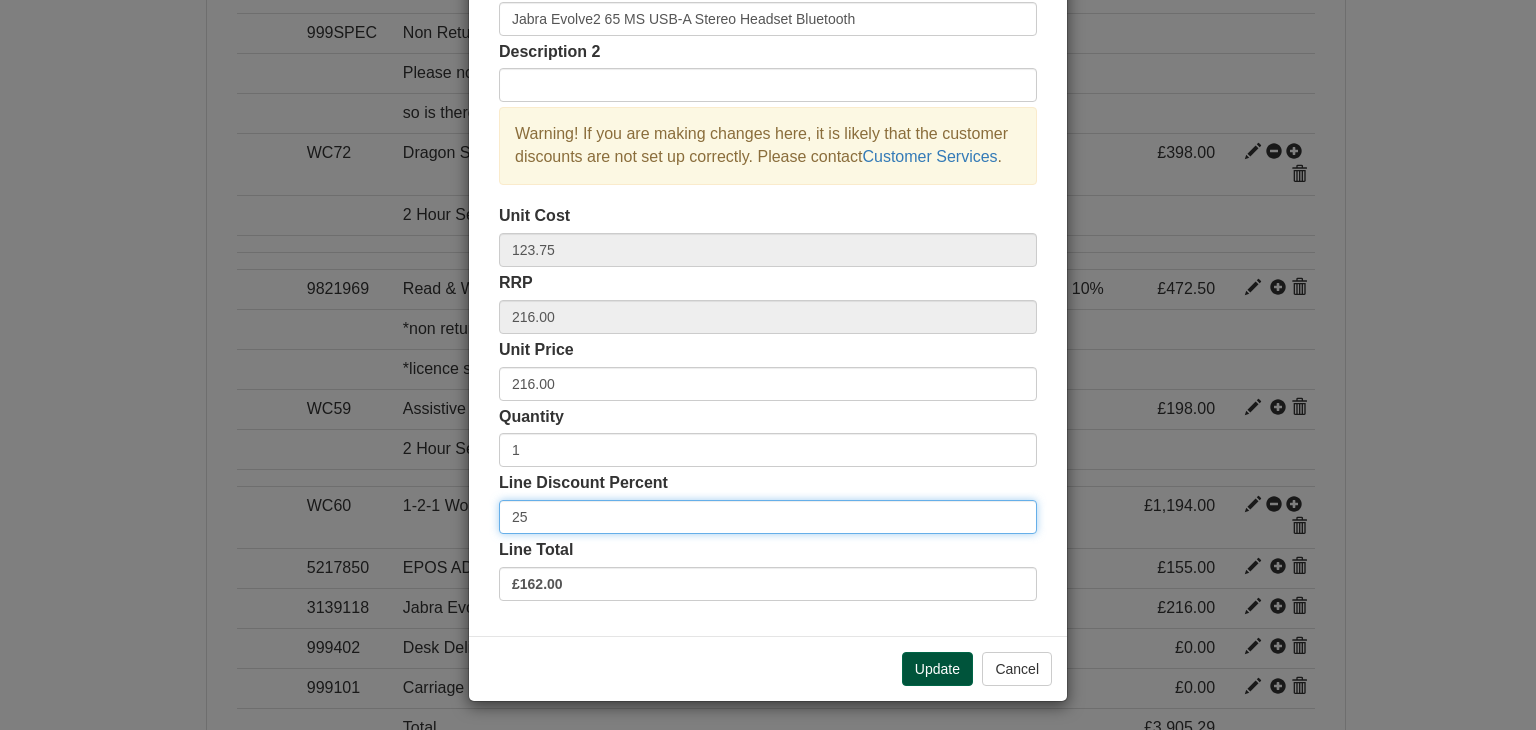 type on "25" 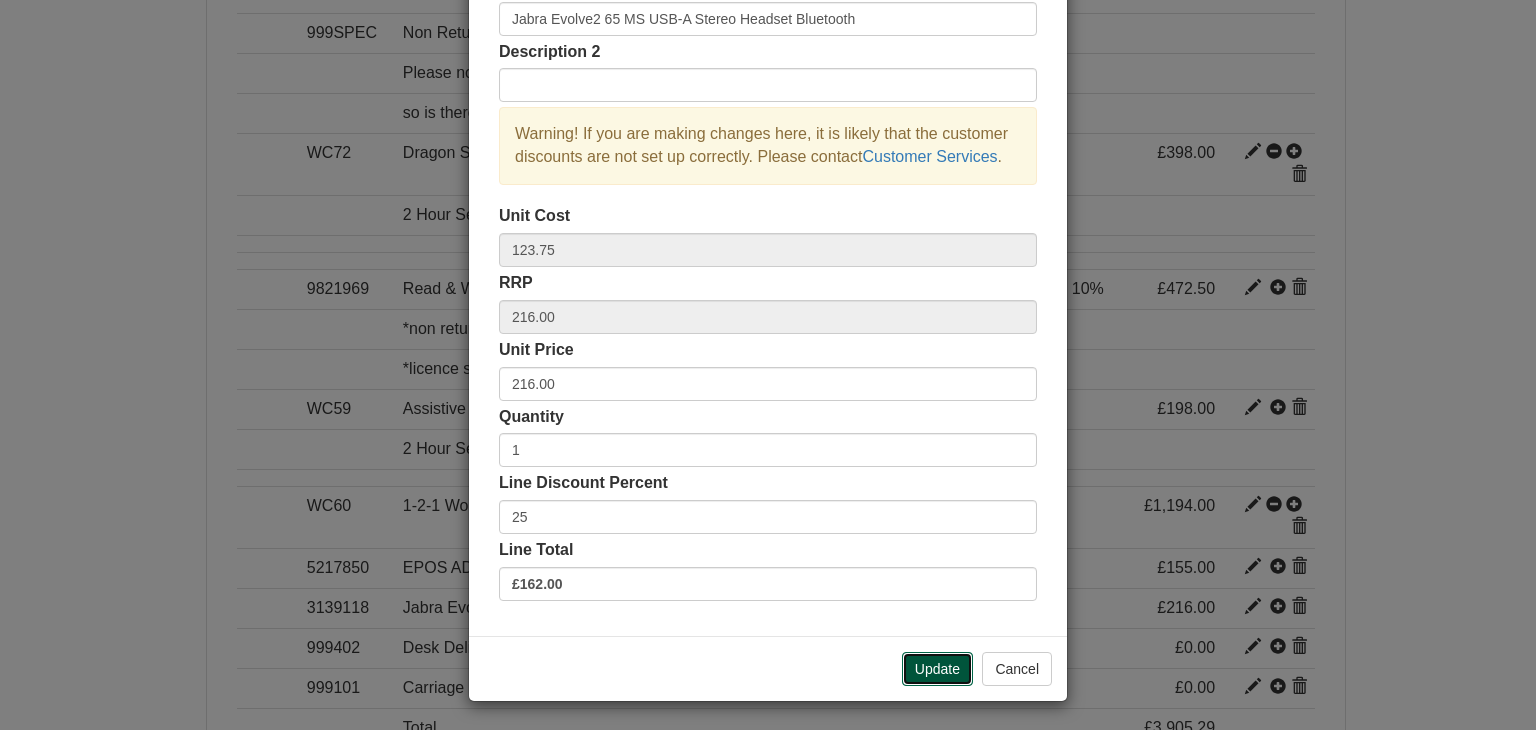 click on "Update" at bounding box center [937, 669] 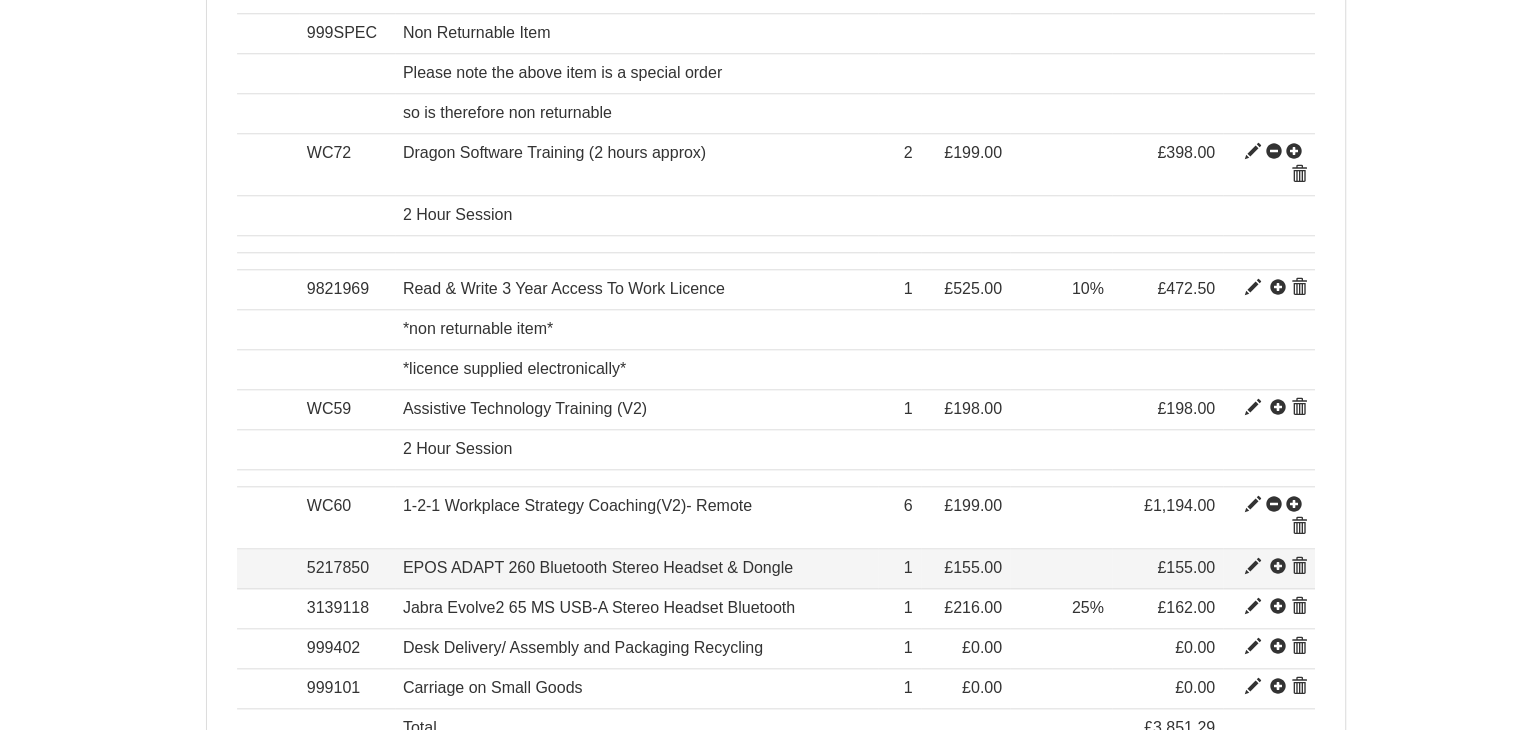 click at bounding box center (1299, 567) 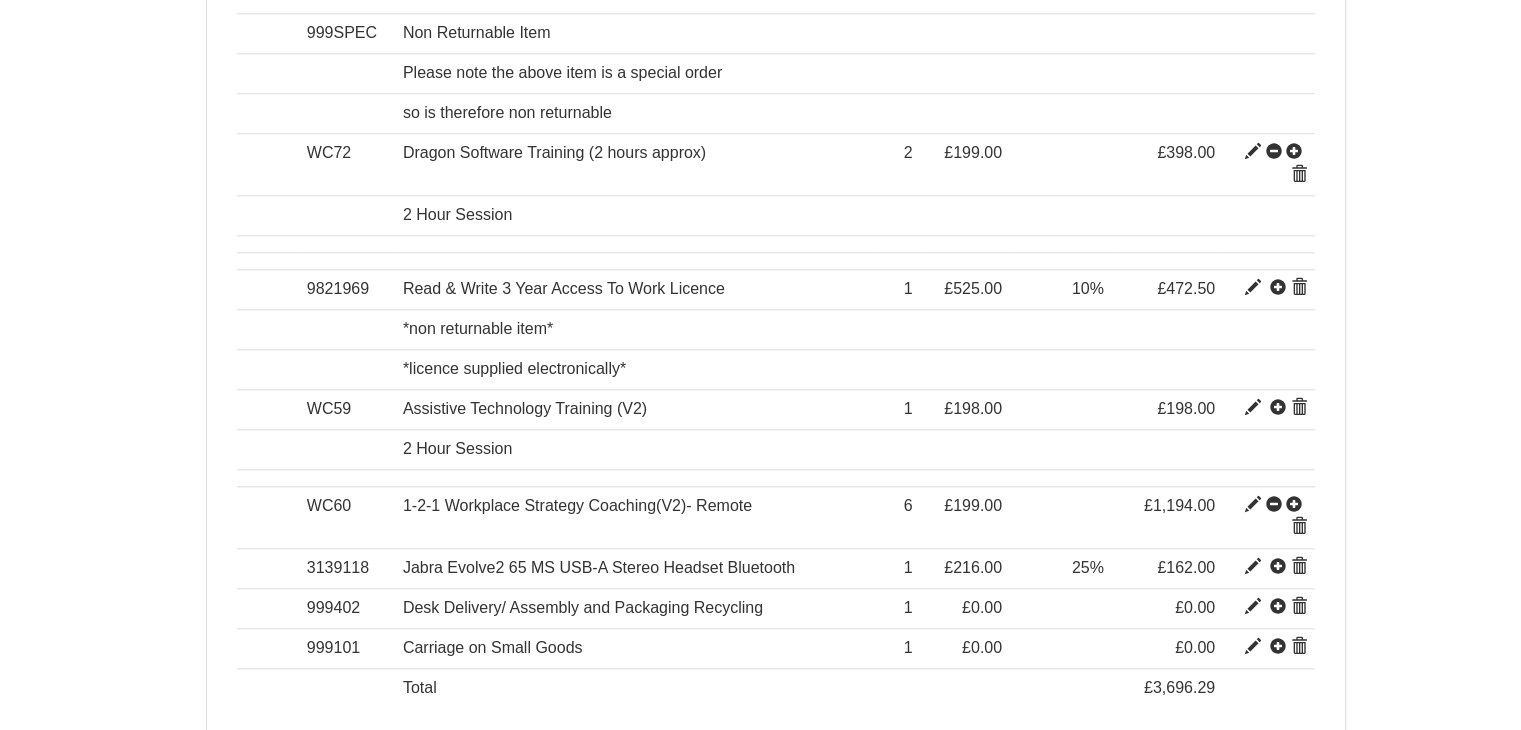 click on "Add item" at bounding box center (366, 786) 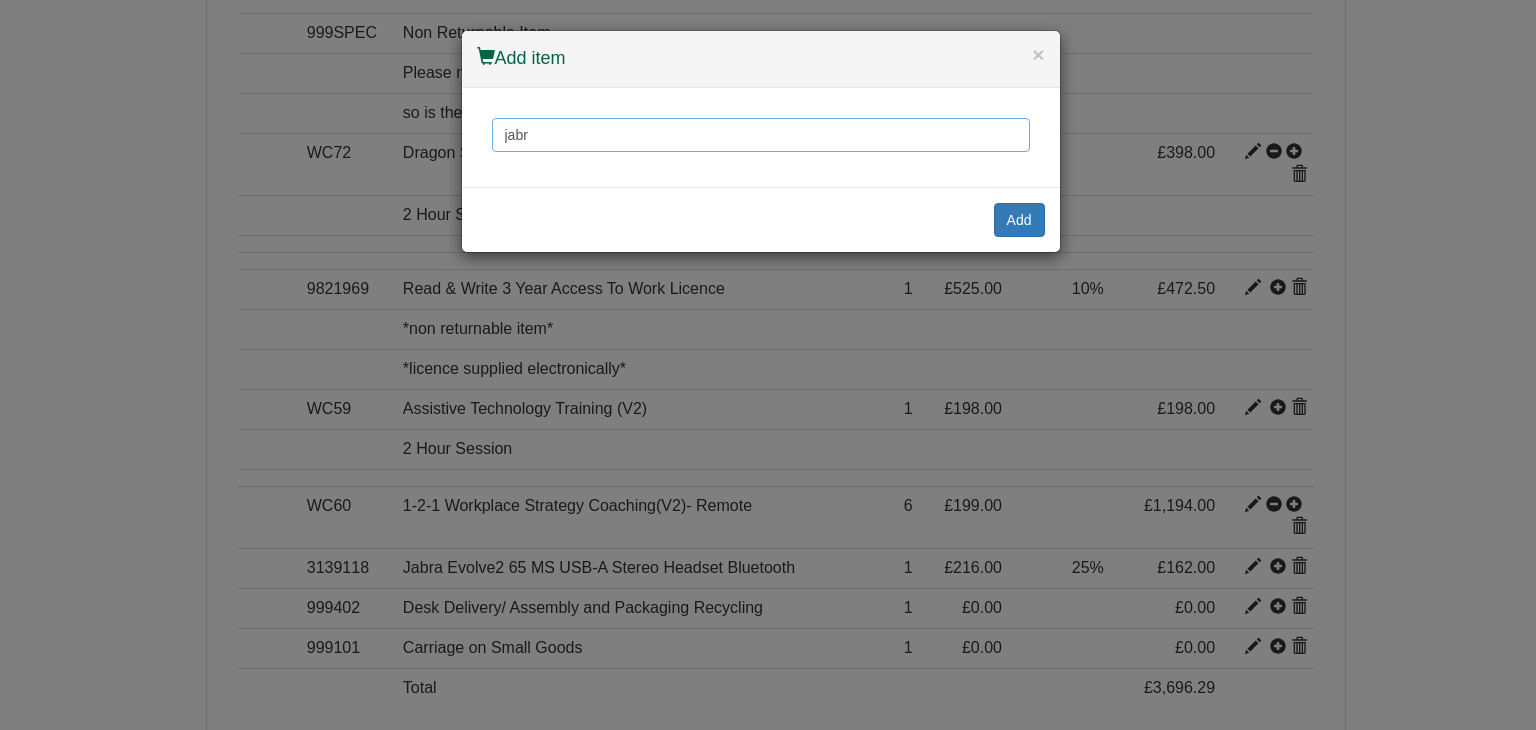 click on "jabr" at bounding box center (761, 135) 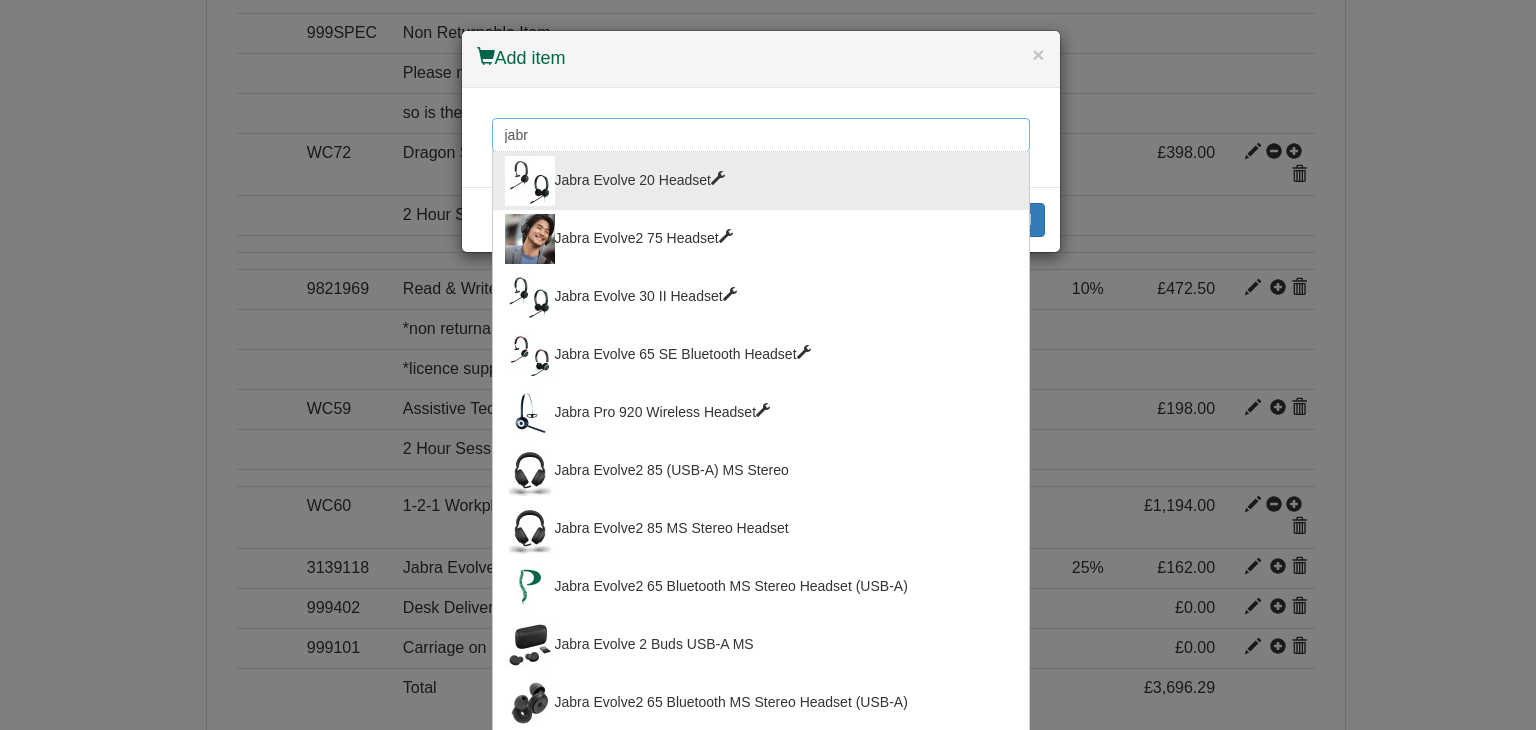 drag, startPoint x: 490, startPoint y: 140, endPoint x: 395, endPoint y: 154, distance: 96.02604 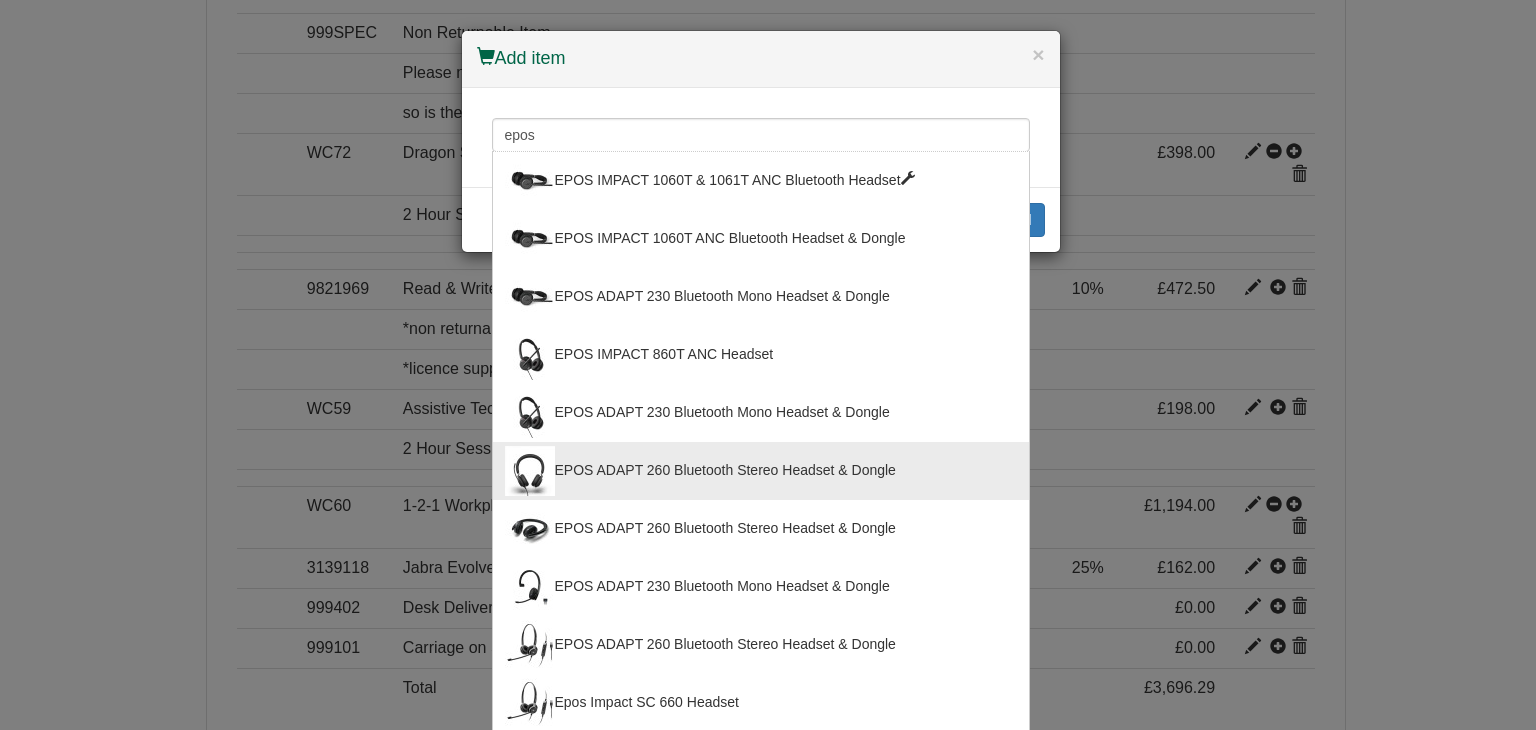 click on "EPOS ADAPT 260 Bluetooth Stereo Headset & Dongle" at bounding box center (761, 471) 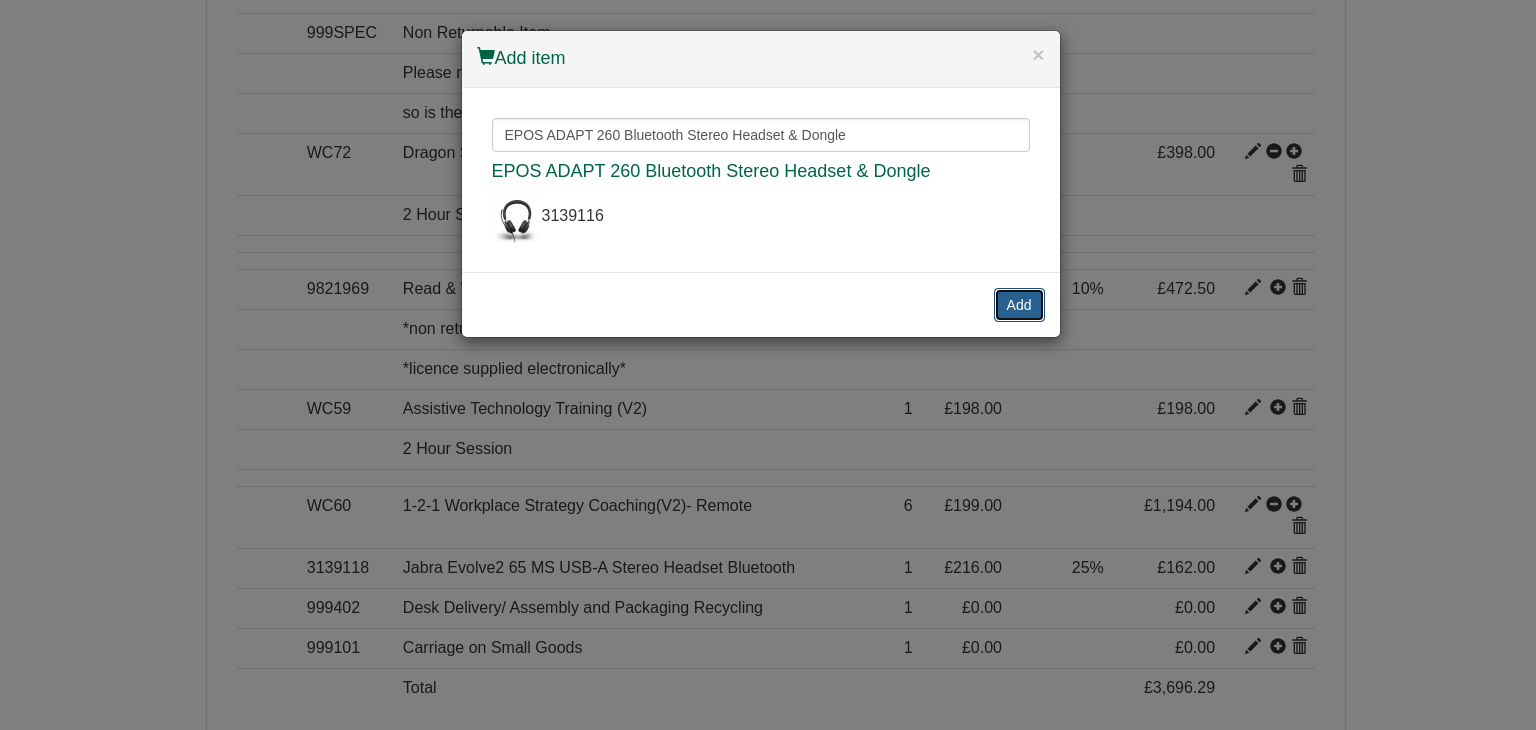 click on "Add" at bounding box center [1019, 305] 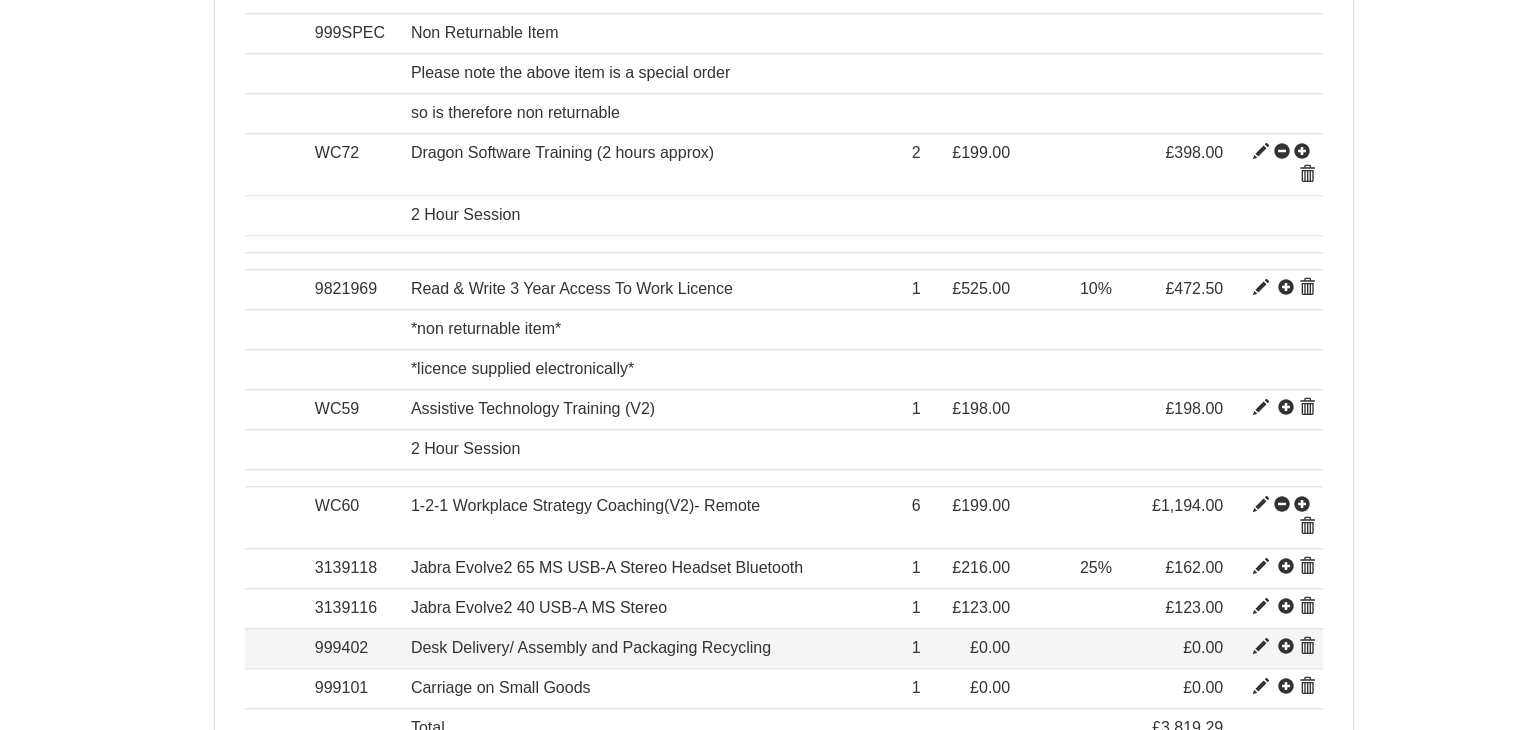 scroll, scrollTop: 1945, scrollLeft: 0, axis: vertical 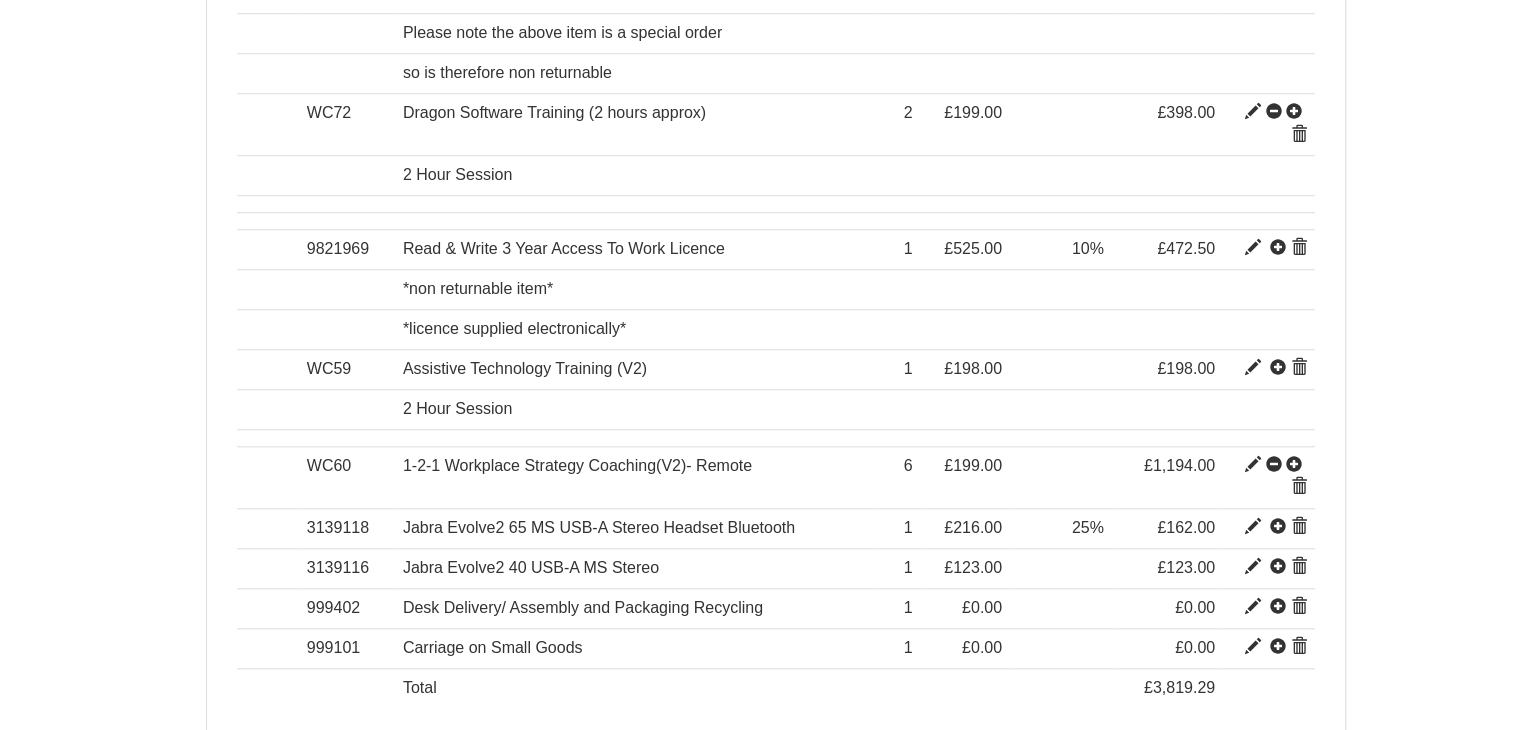 click on "Add item" at bounding box center (360, 785) 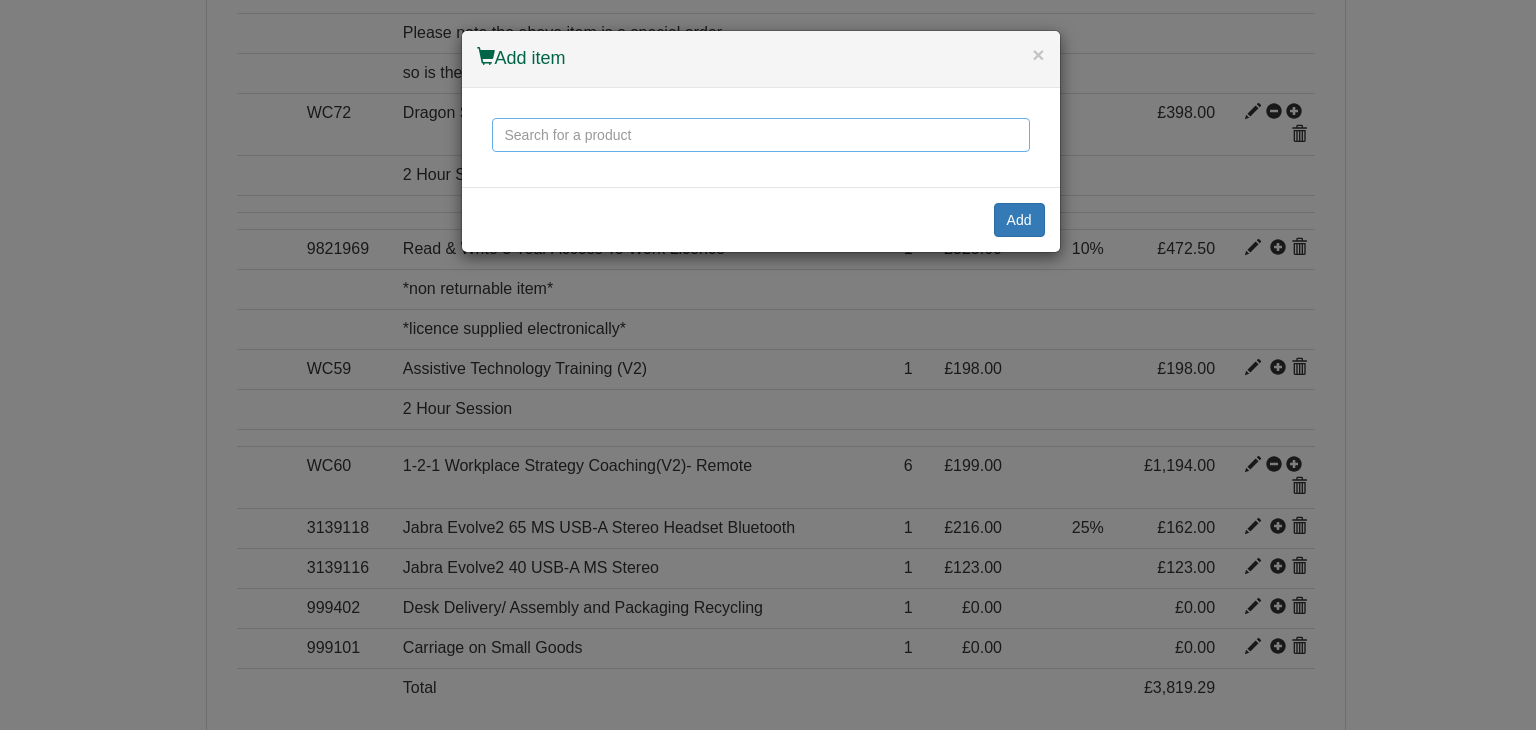 click at bounding box center [761, 135] 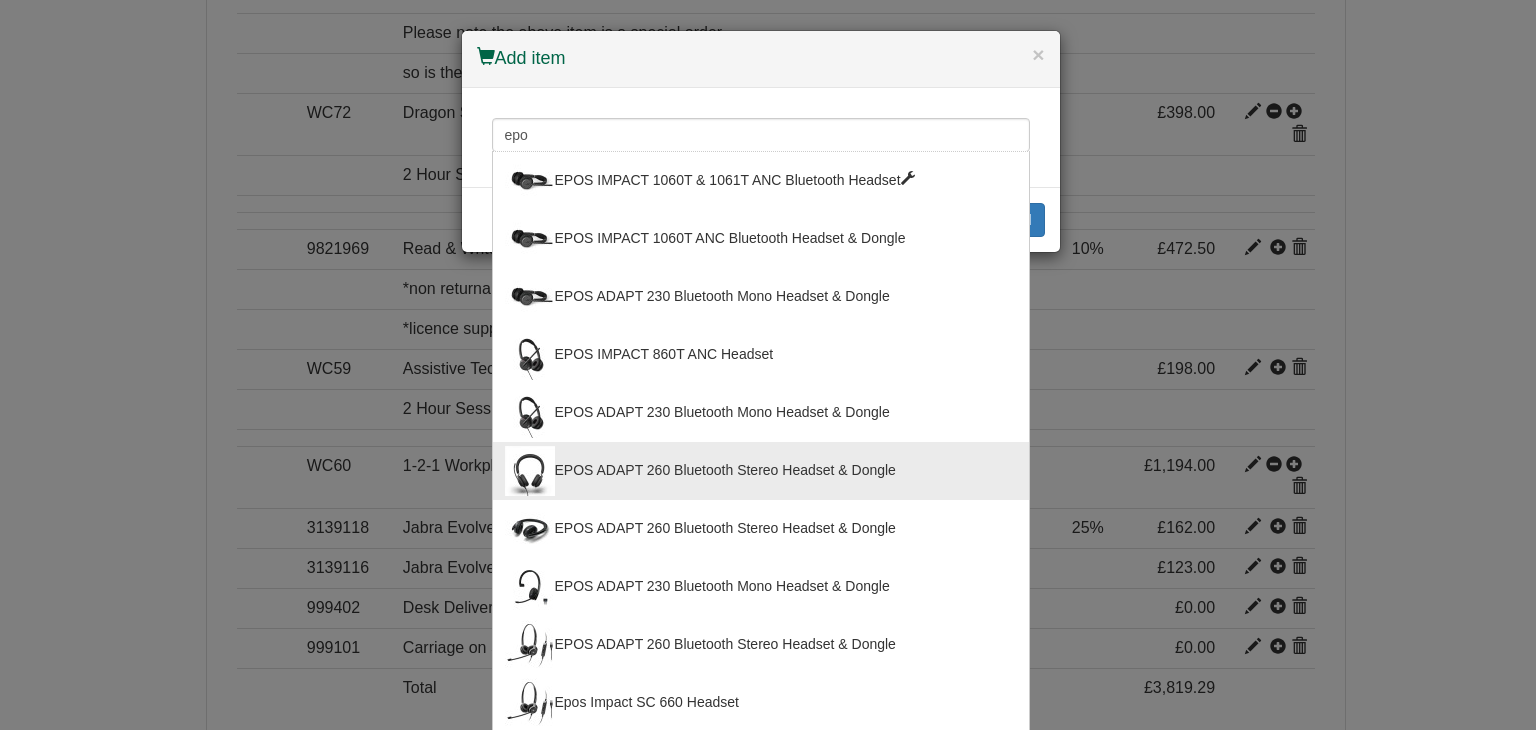 click on "EPOS ADAPT 260 Bluetooth Stereo Headset & Dongle" at bounding box center [761, 471] 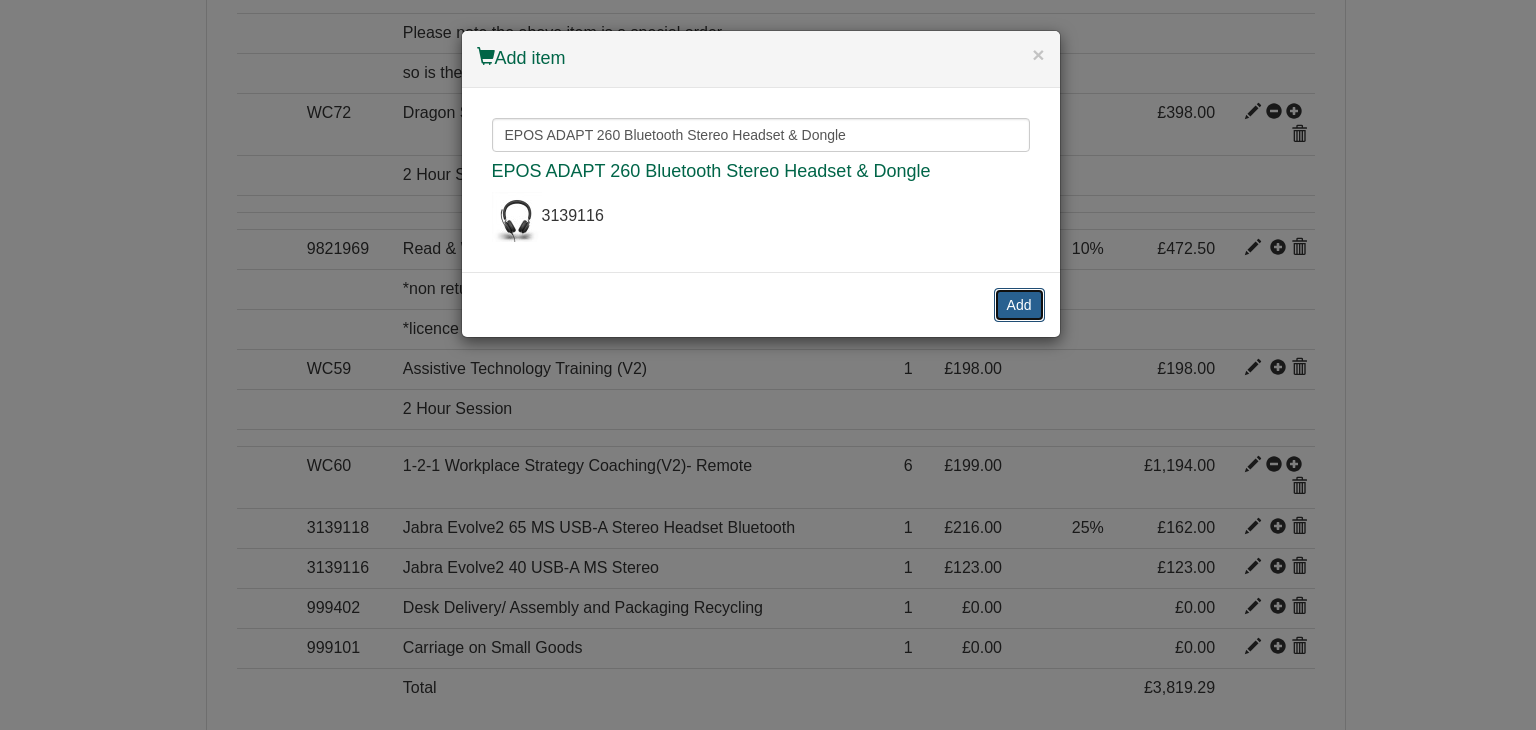 click on "Add" at bounding box center [1019, 305] 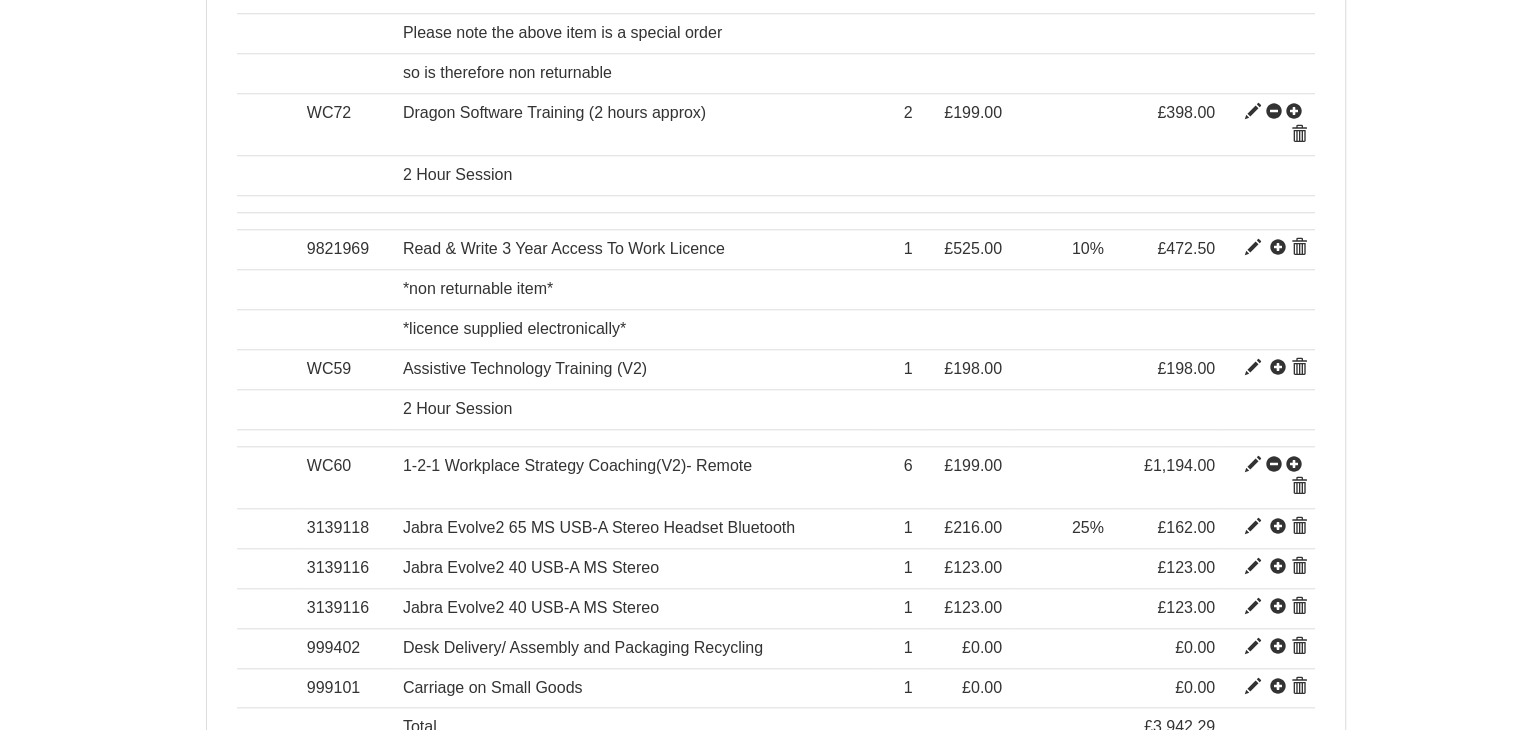 click on "Add item by SKU" at bounding box center [914, 825] 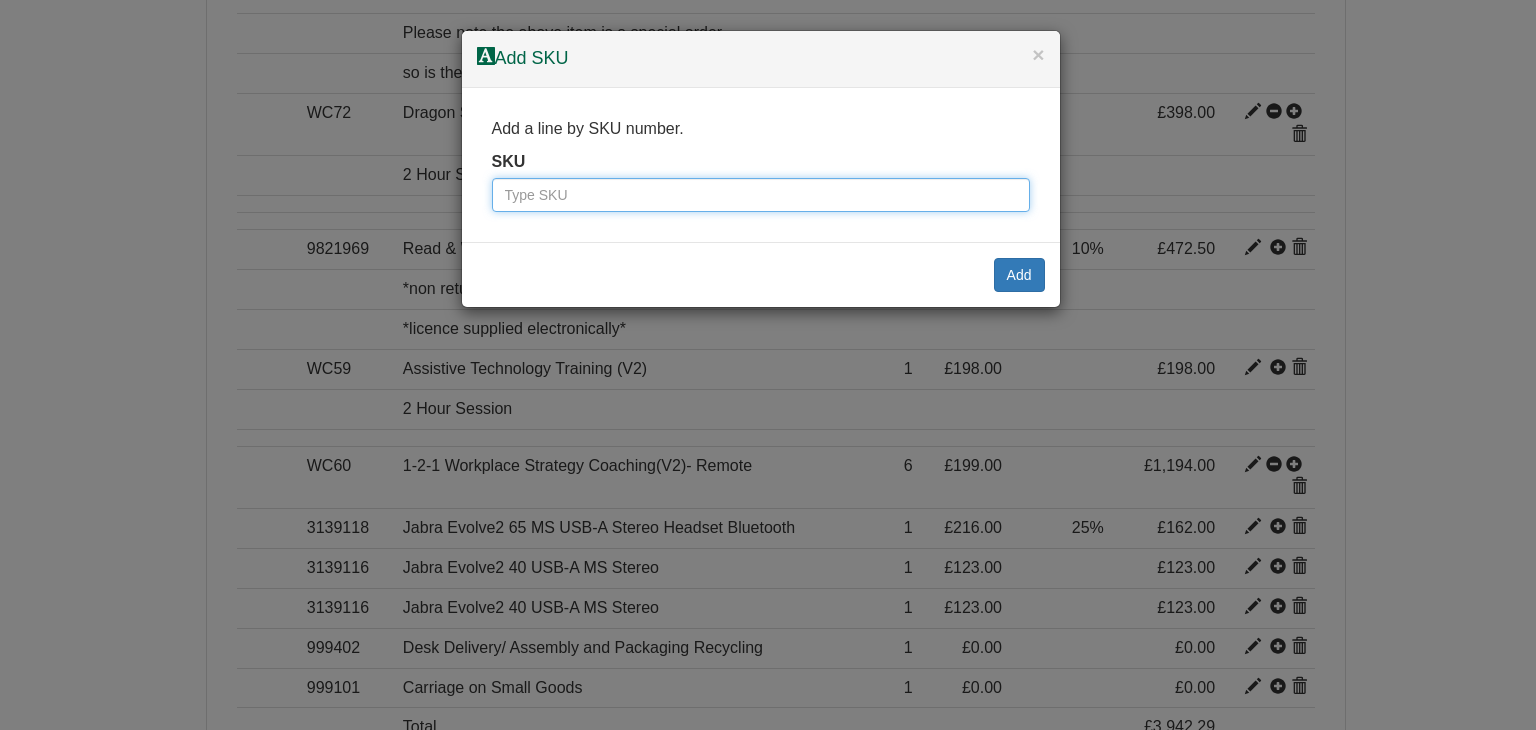 paste on "5217850" 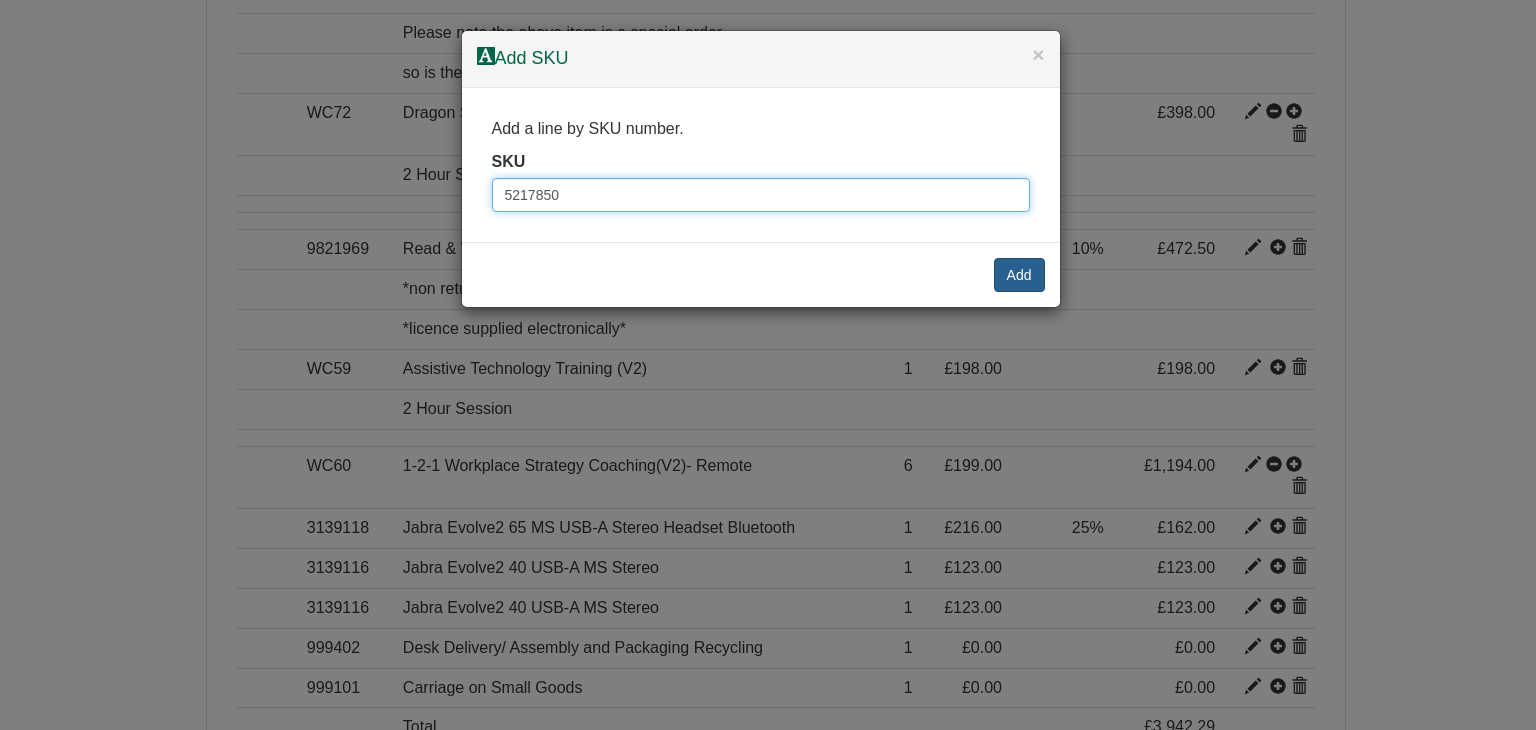 type on "5217850" 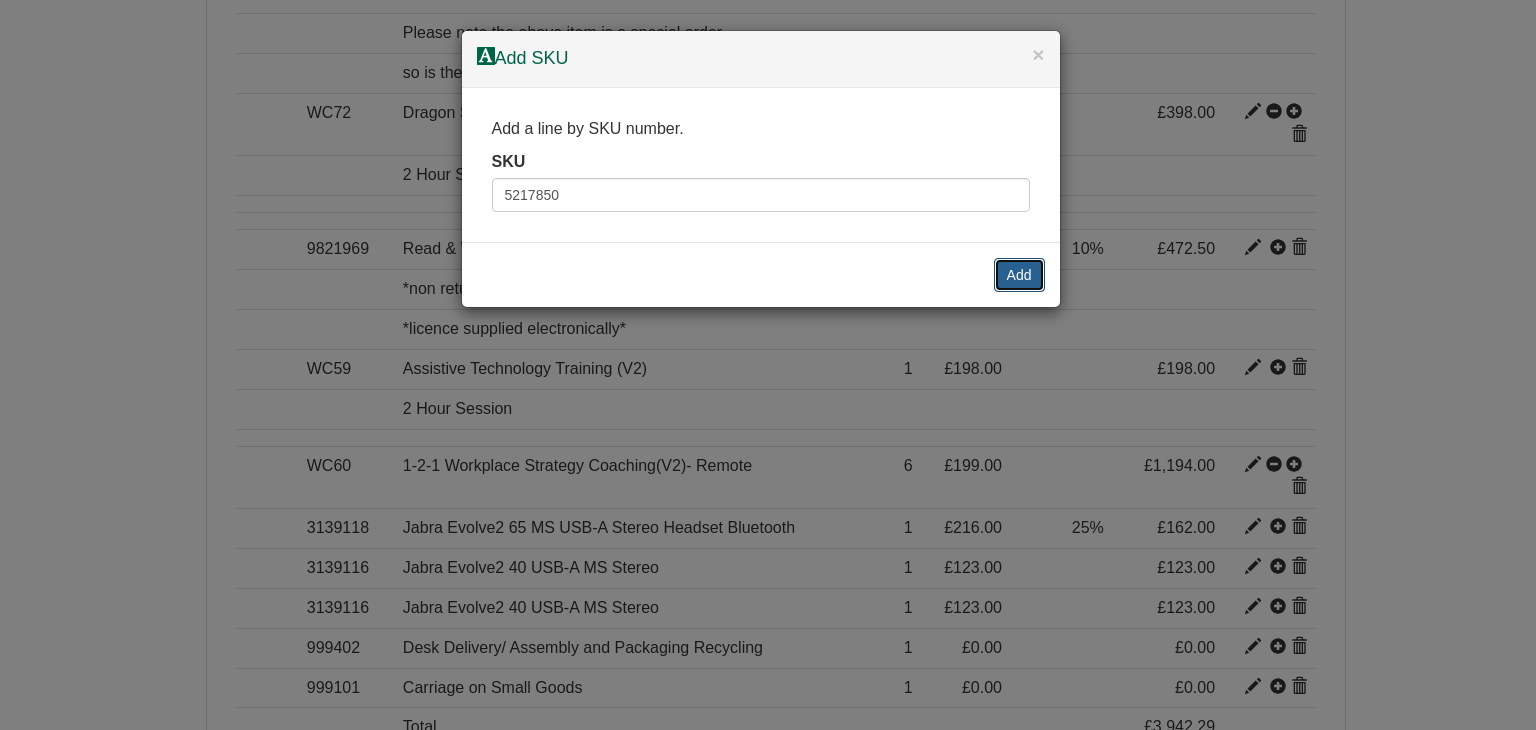 click on "Add" at bounding box center (1019, 275) 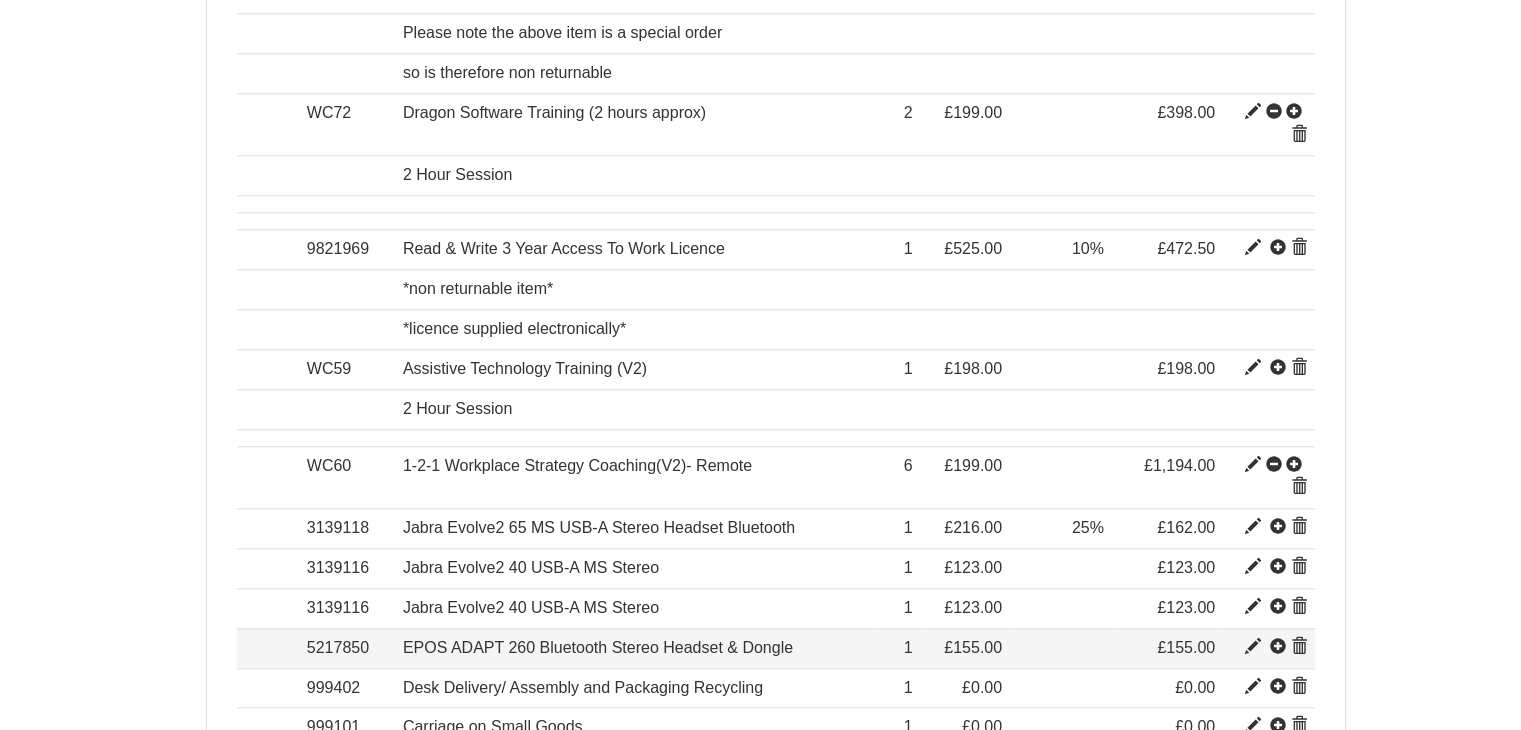 click at bounding box center [1253, 647] 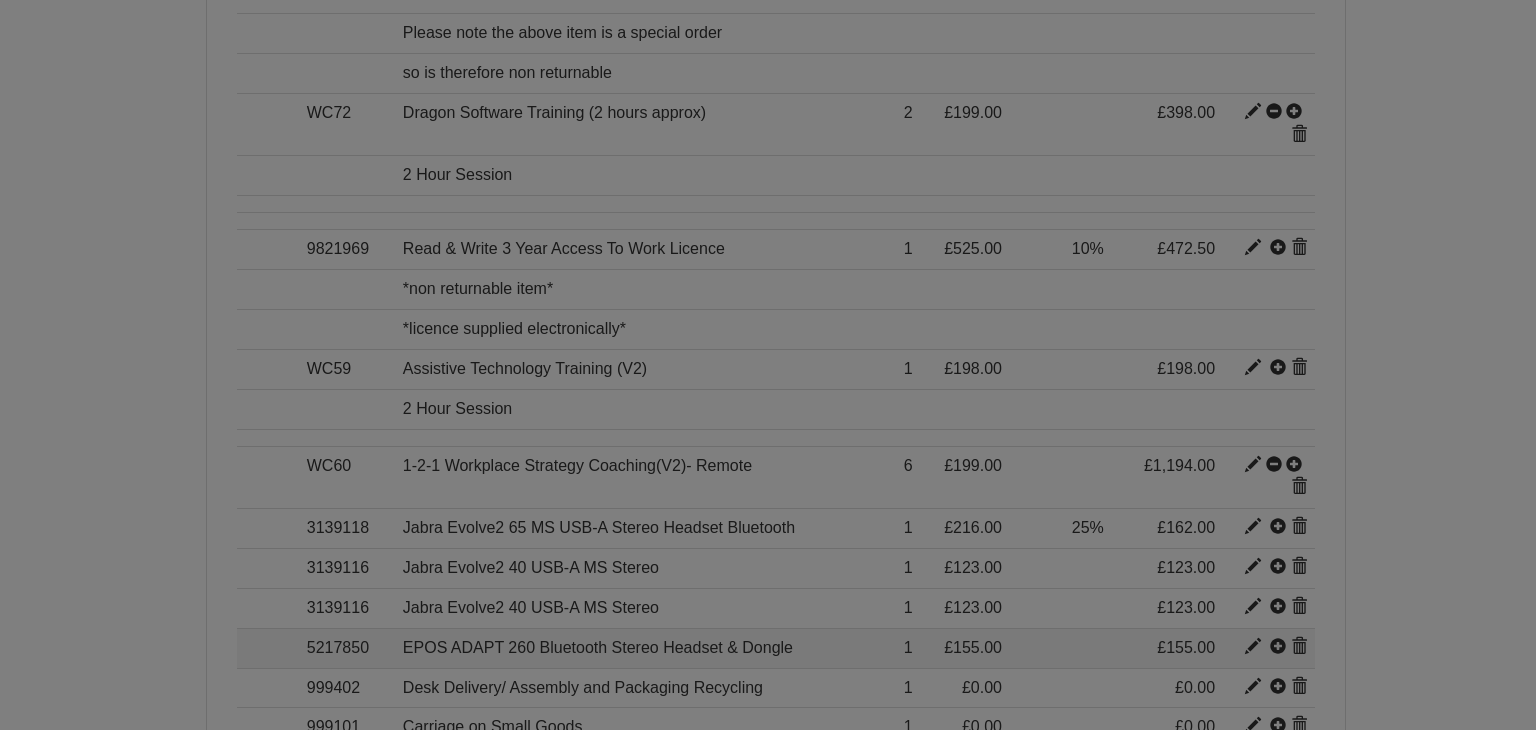 scroll, scrollTop: 0, scrollLeft: 0, axis: both 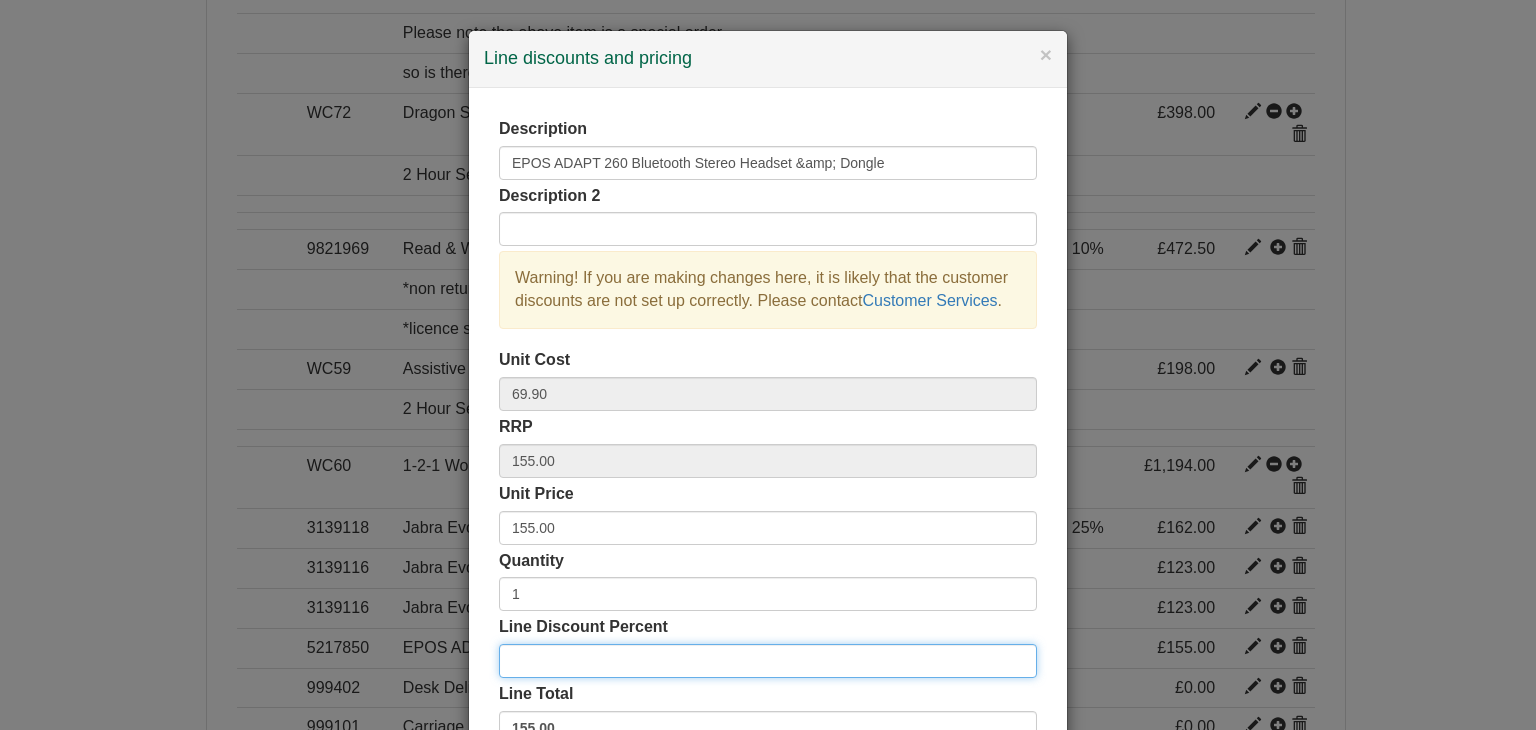 click on "Line Discount Percent" at bounding box center [768, 661] 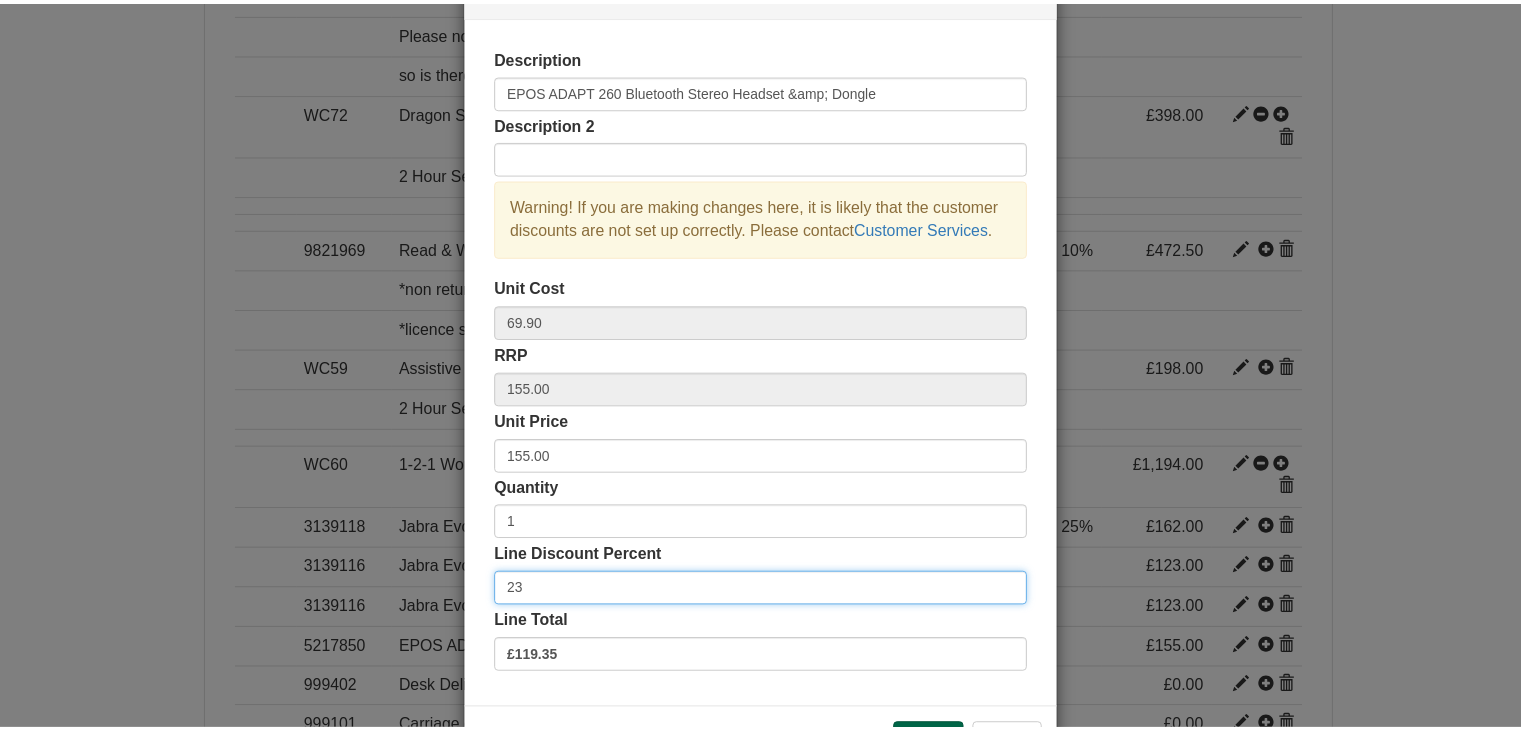 scroll, scrollTop: 144, scrollLeft: 0, axis: vertical 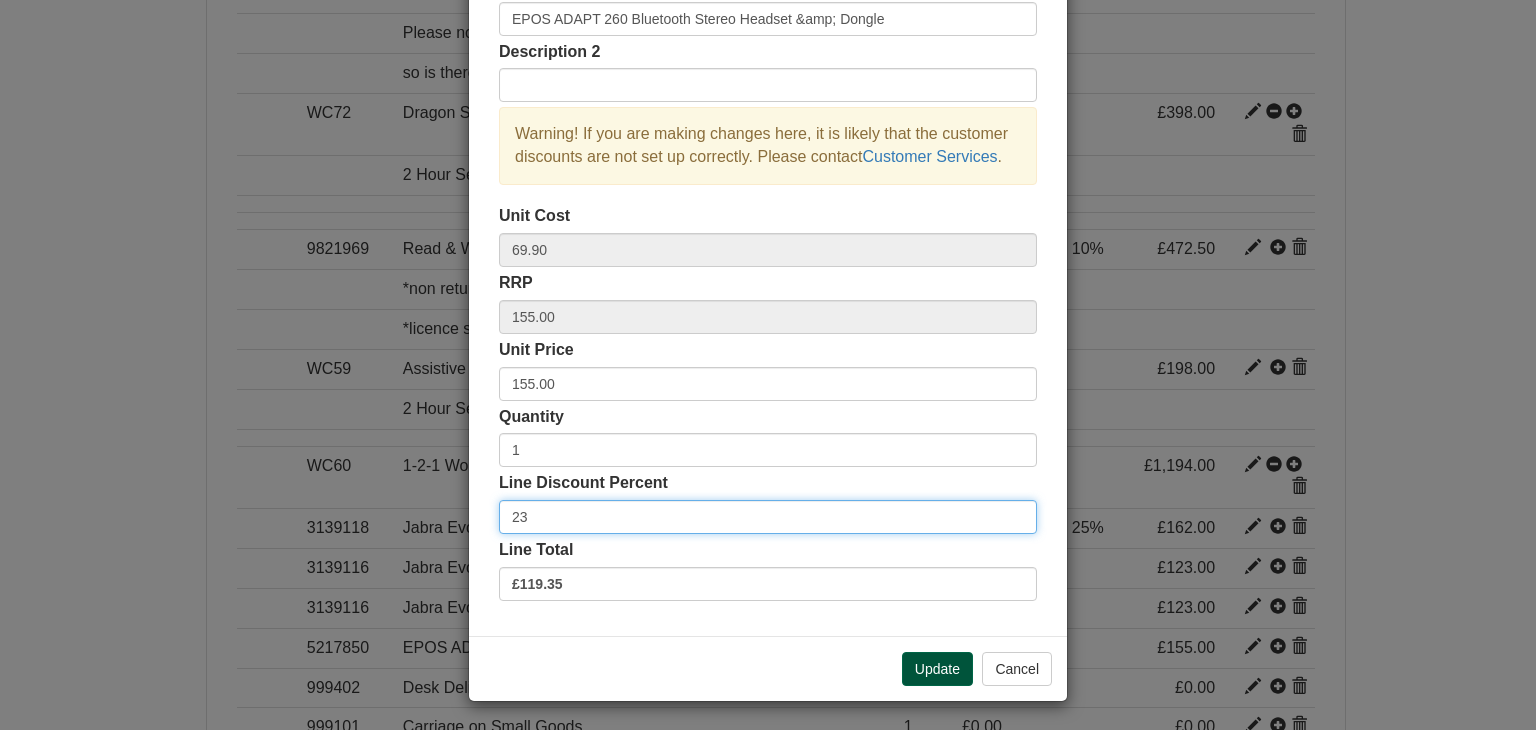 type on "23" 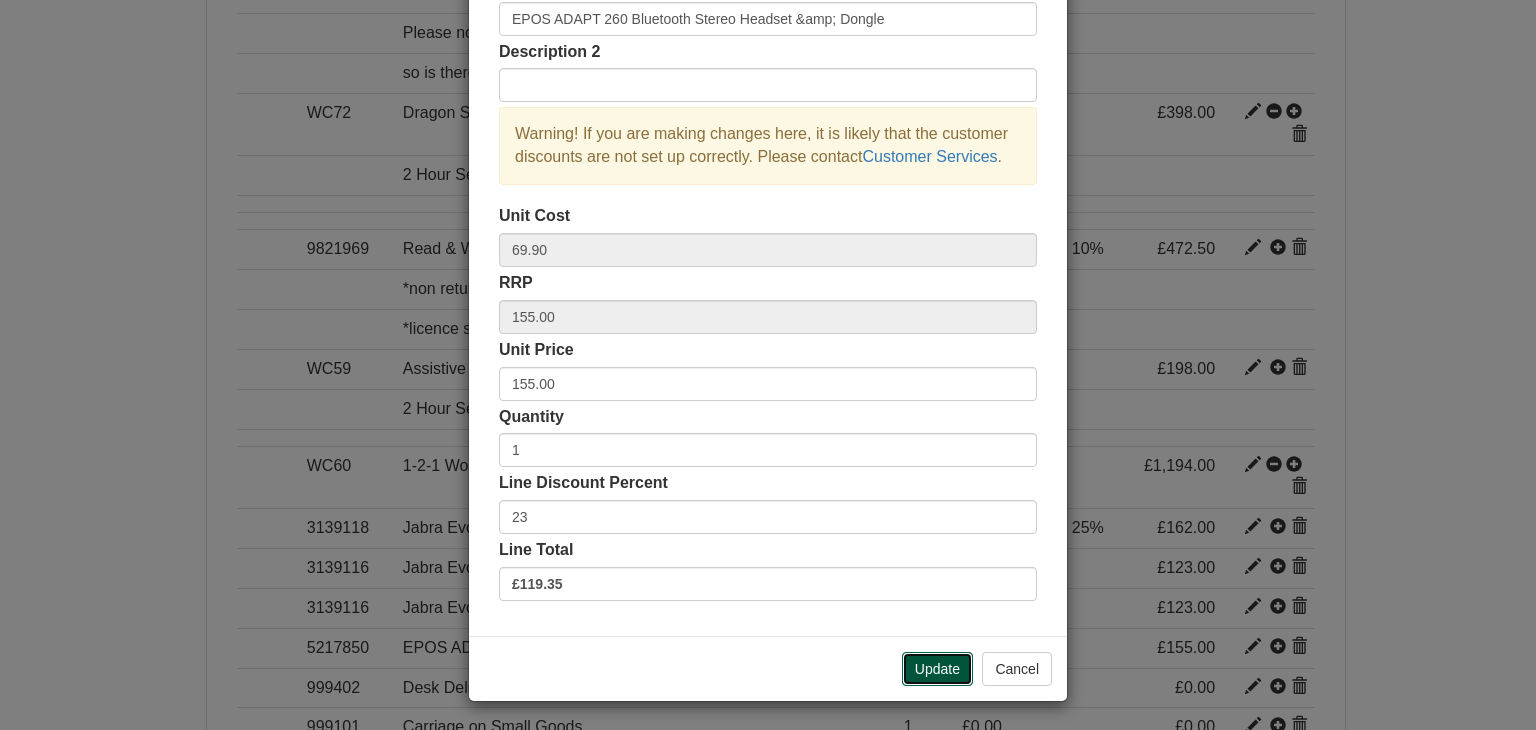 click on "Update" at bounding box center (937, 669) 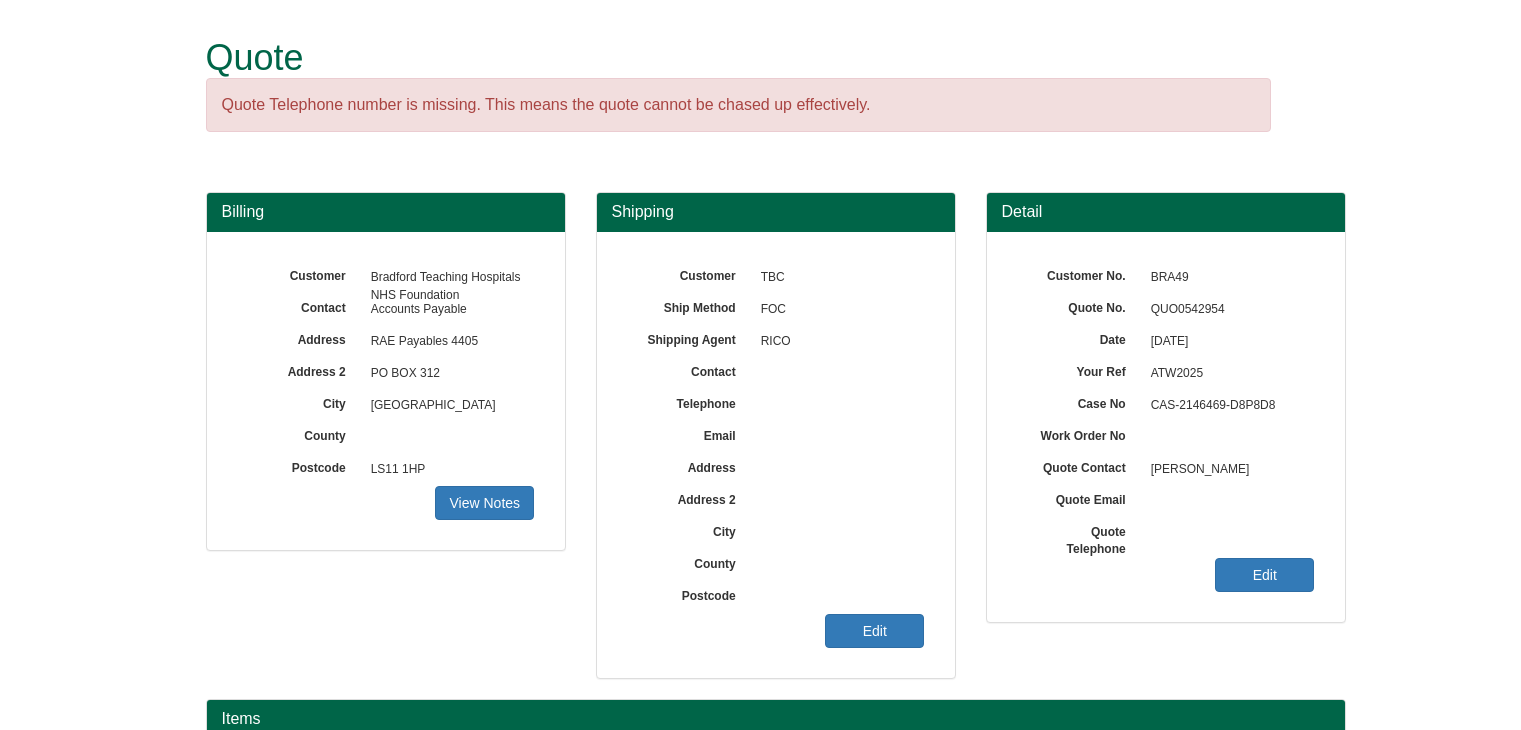 scroll, scrollTop: 1945, scrollLeft: 0, axis: vertical 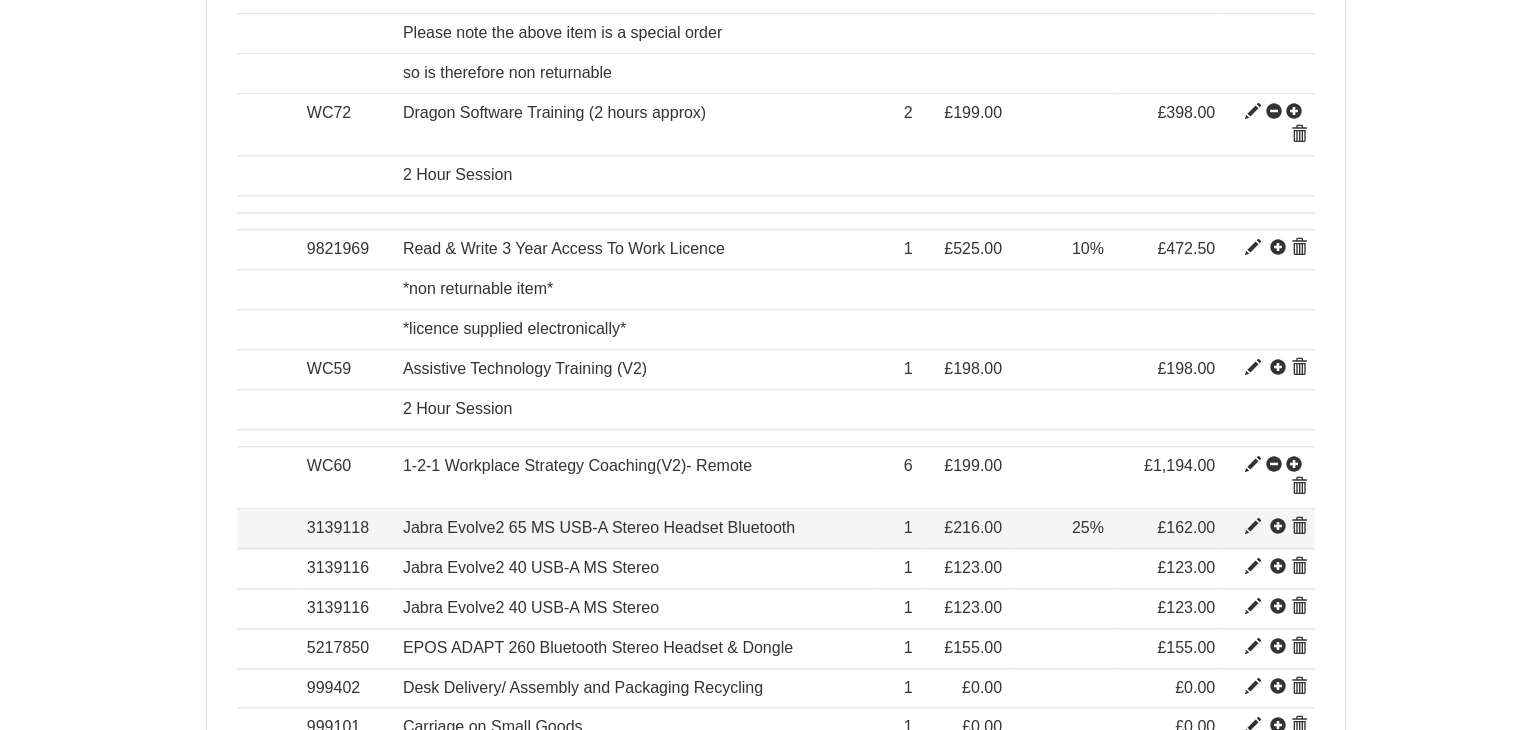 click at bounding box center (1299, 527) 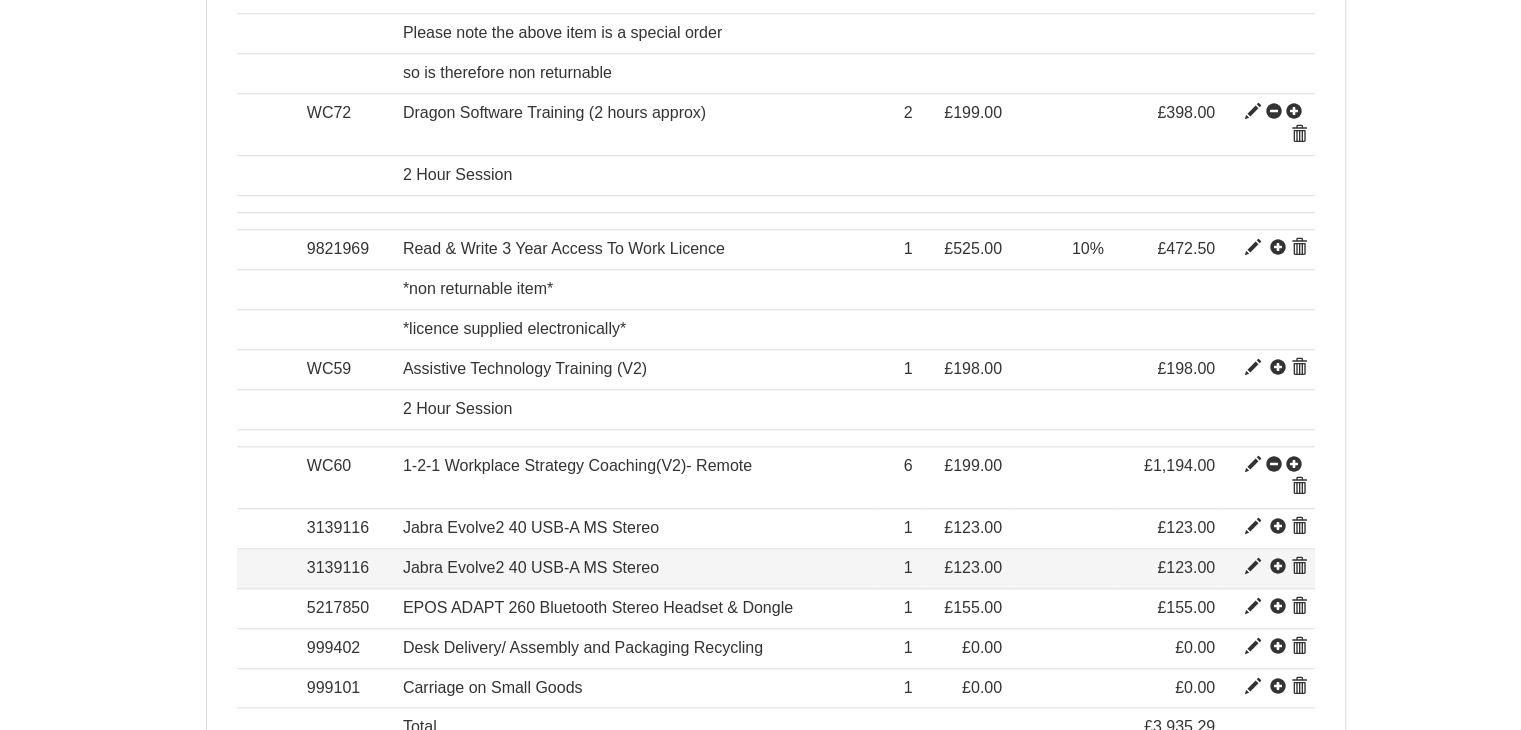 click at bounding box center [1299, 567] 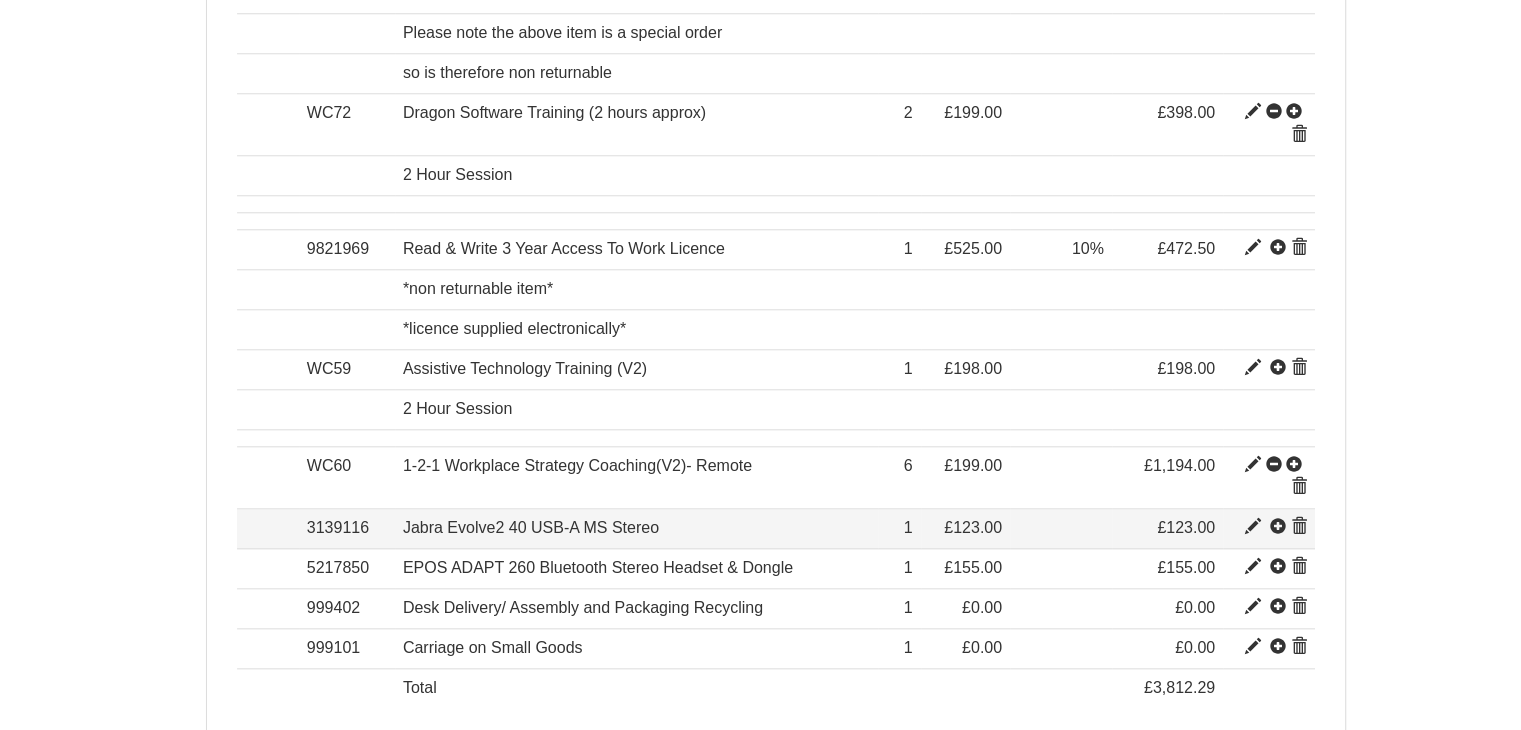 click at bounding box center (1299, 527) 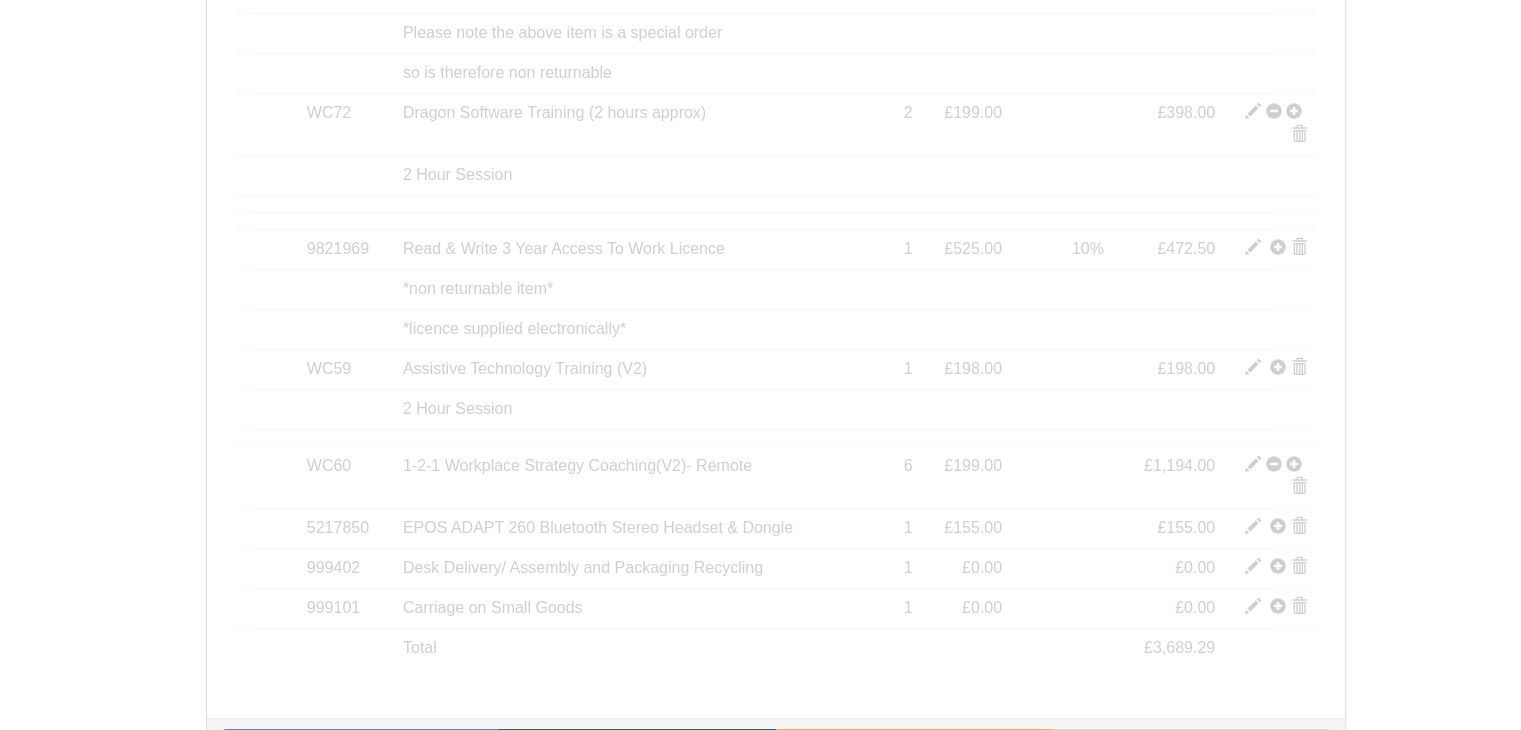 scroll, scrollTop: 1905, scrollLeft: 0, axis: vertical 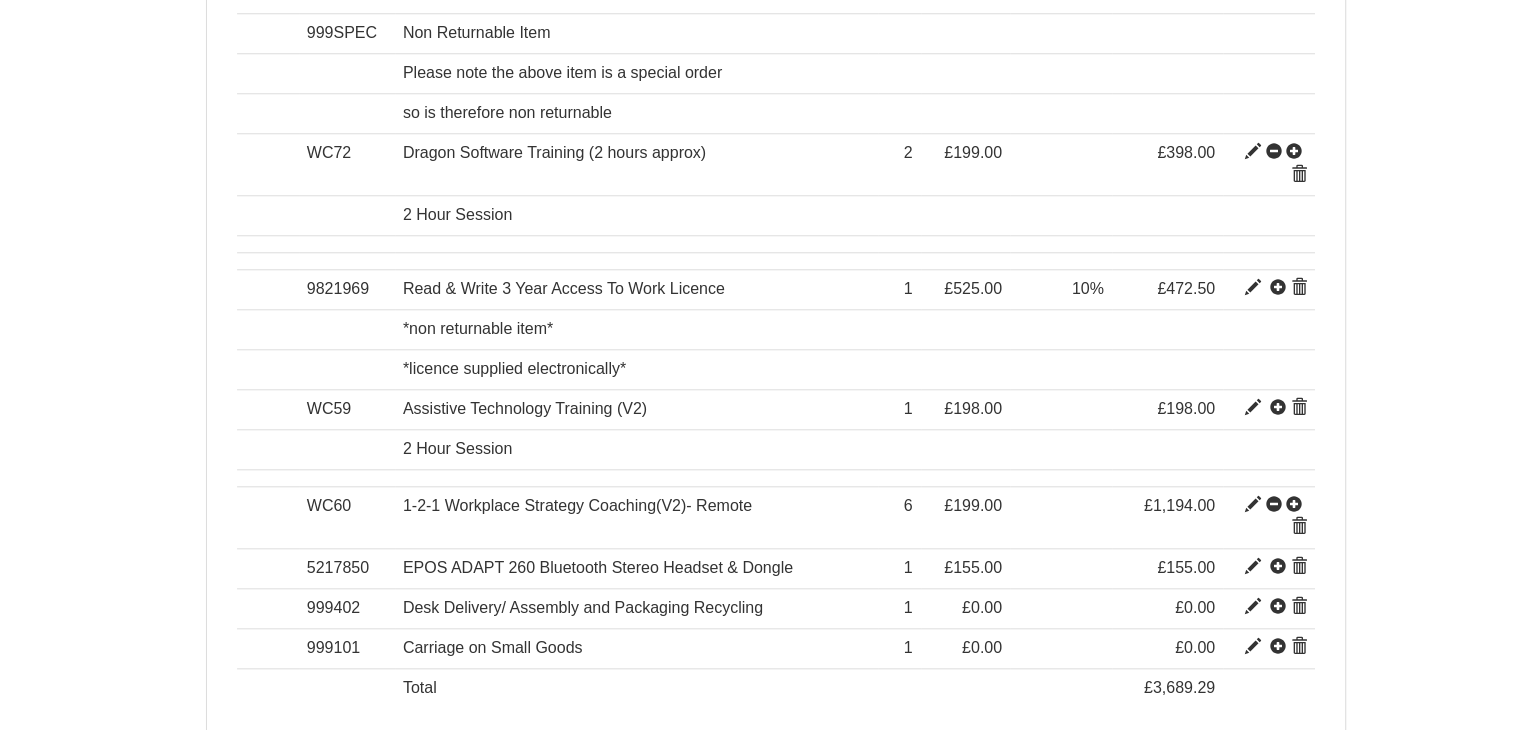 click on "Add item by SKU" at bounding box center (921, 786) 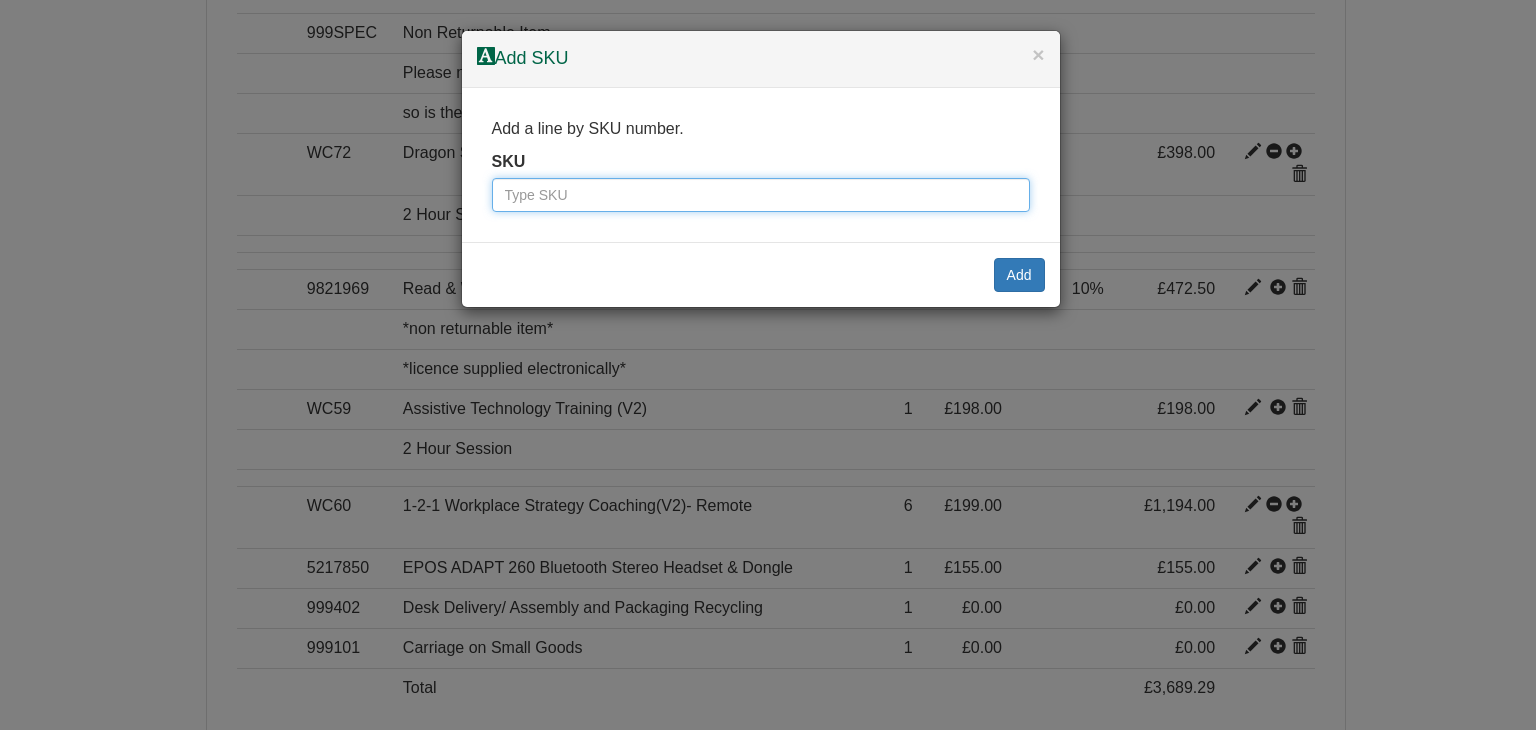 paste on "999SPEC" 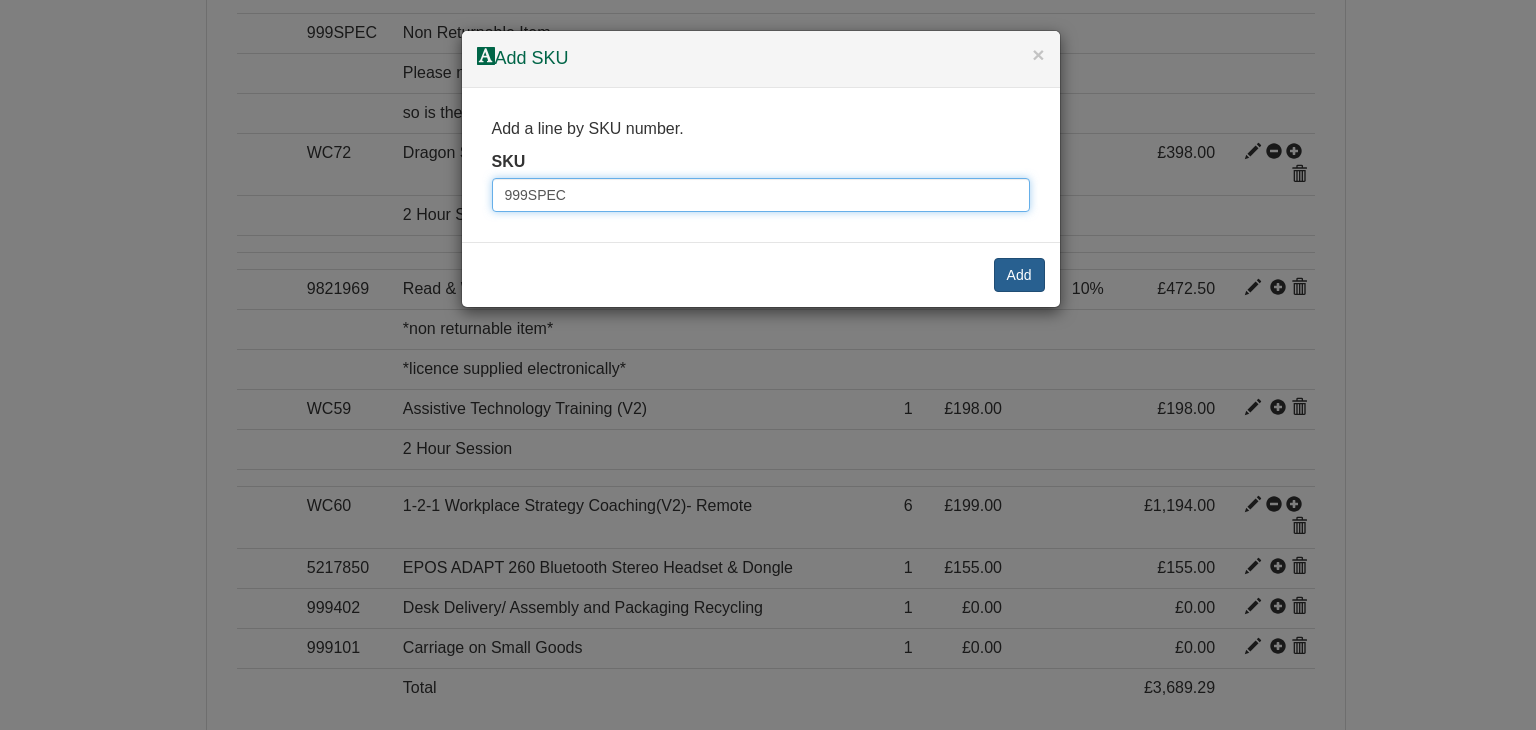 type on "999SPEC" 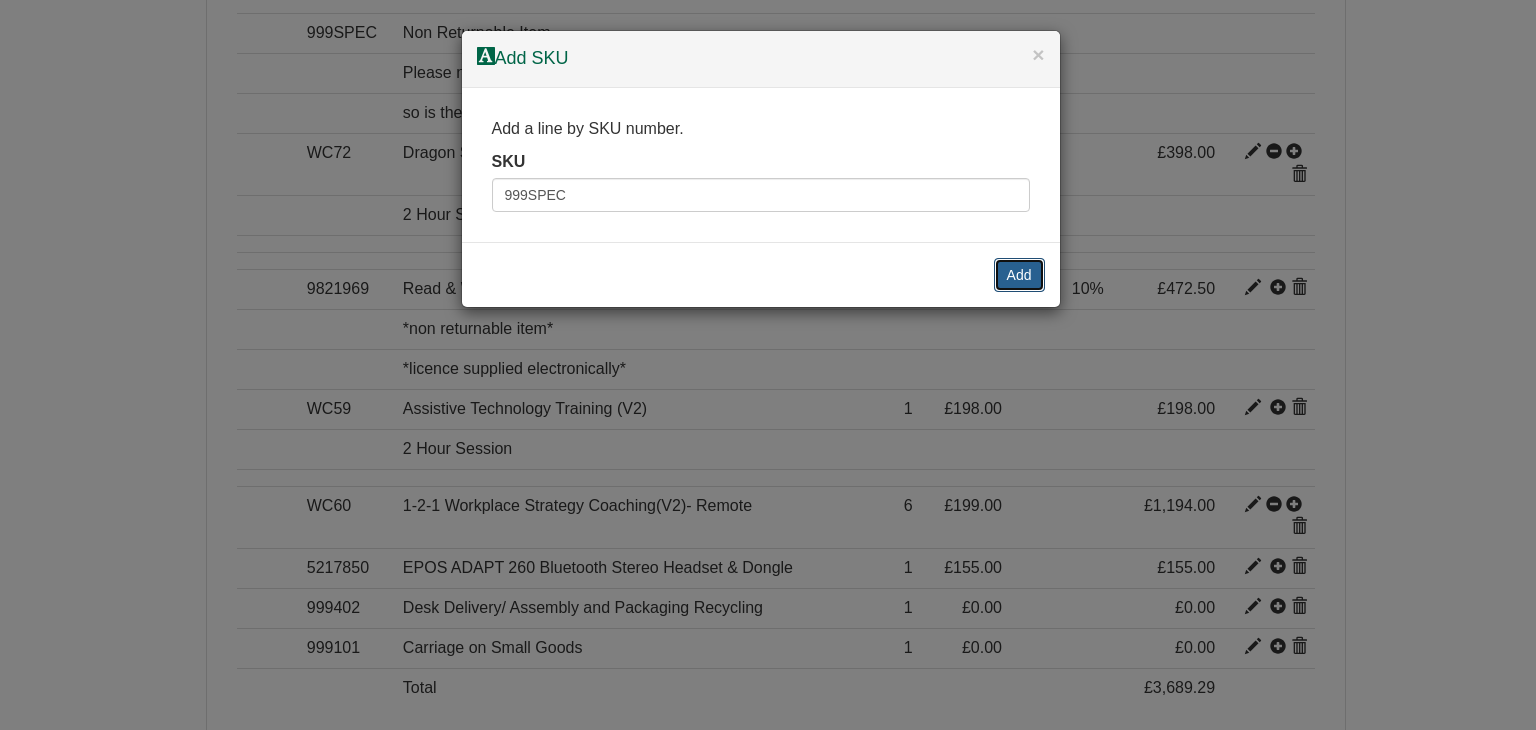 click on "Add" at bounding box center (1019, 275) 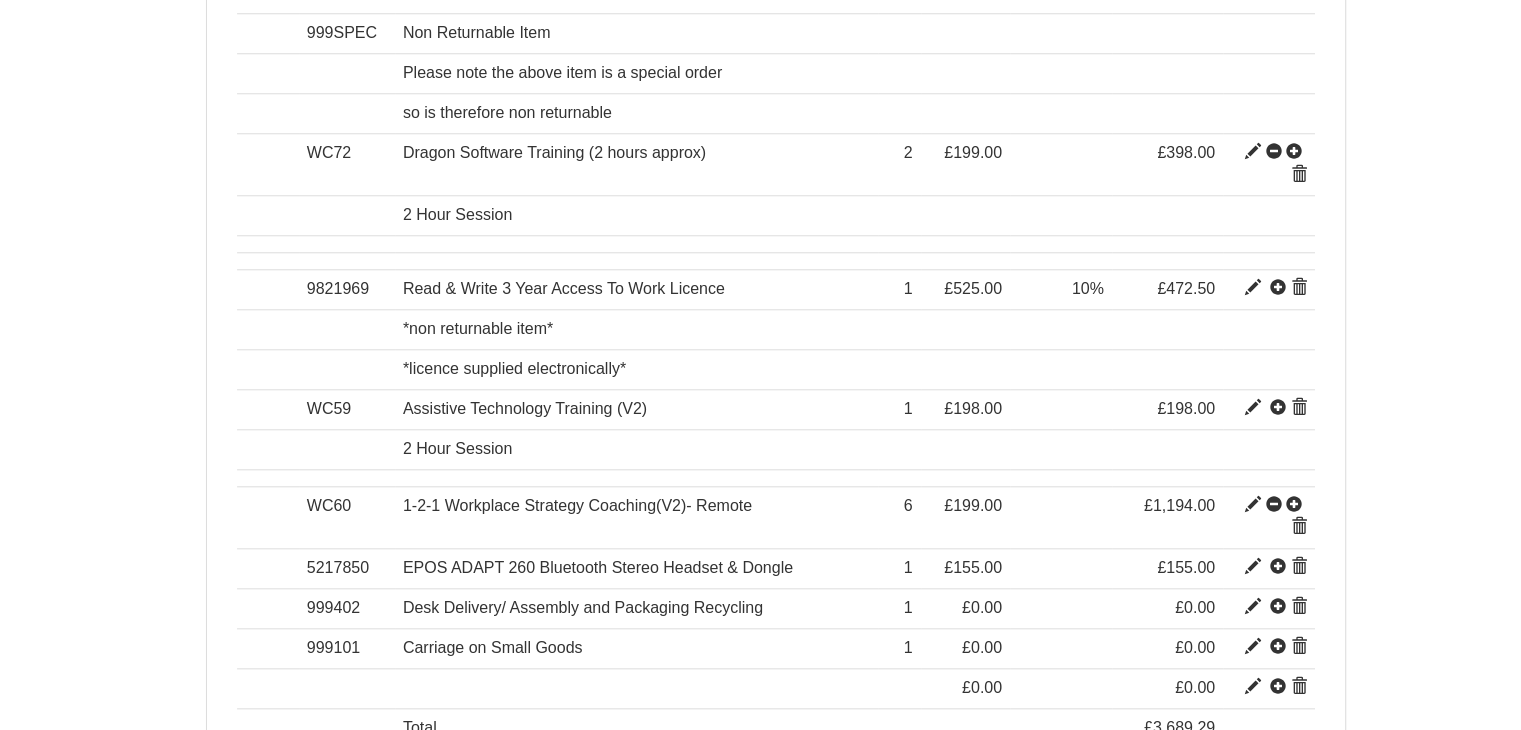 scroll, scrollTop: 1945, scrollLeft: 0, axis: vertical 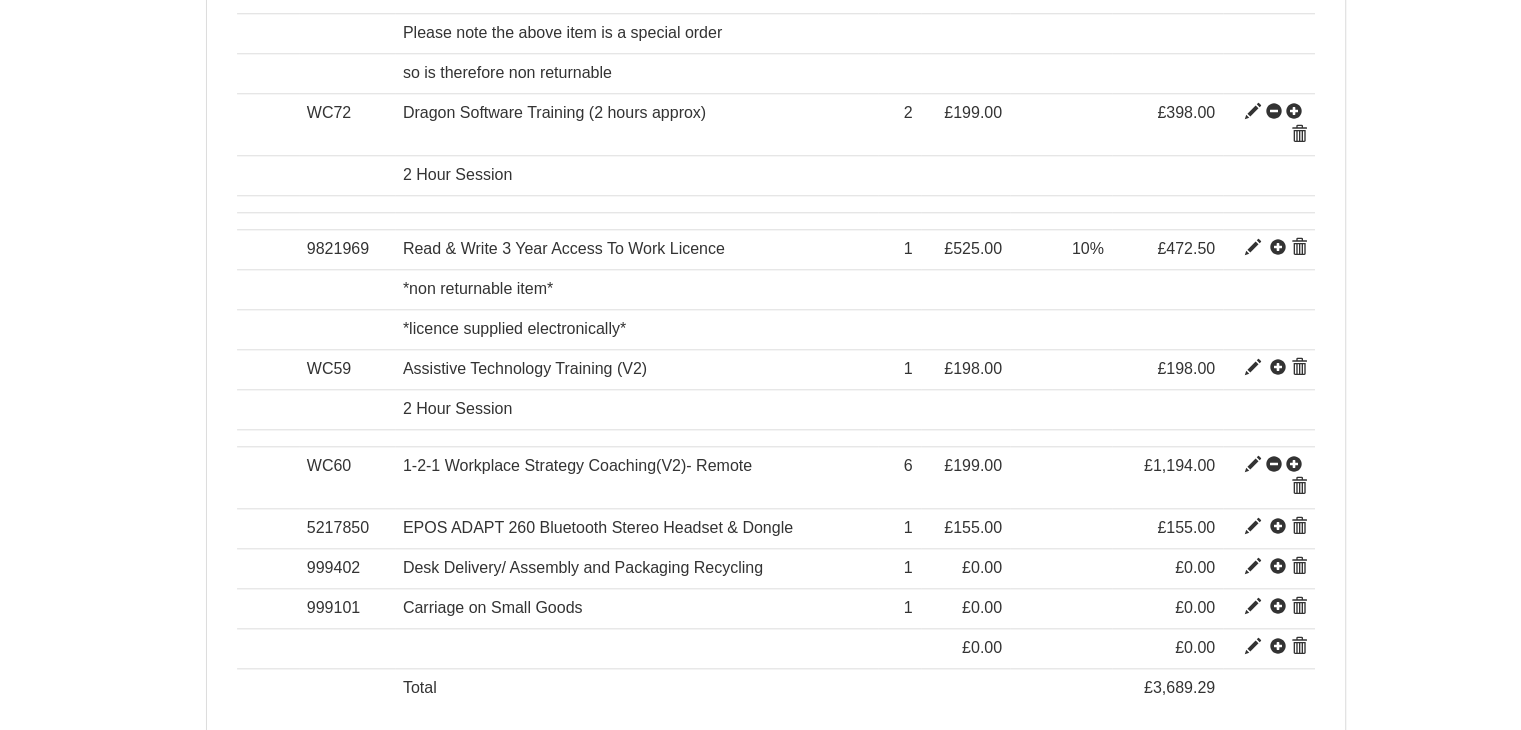 click on "Download" at bounding box center (1198, 785) 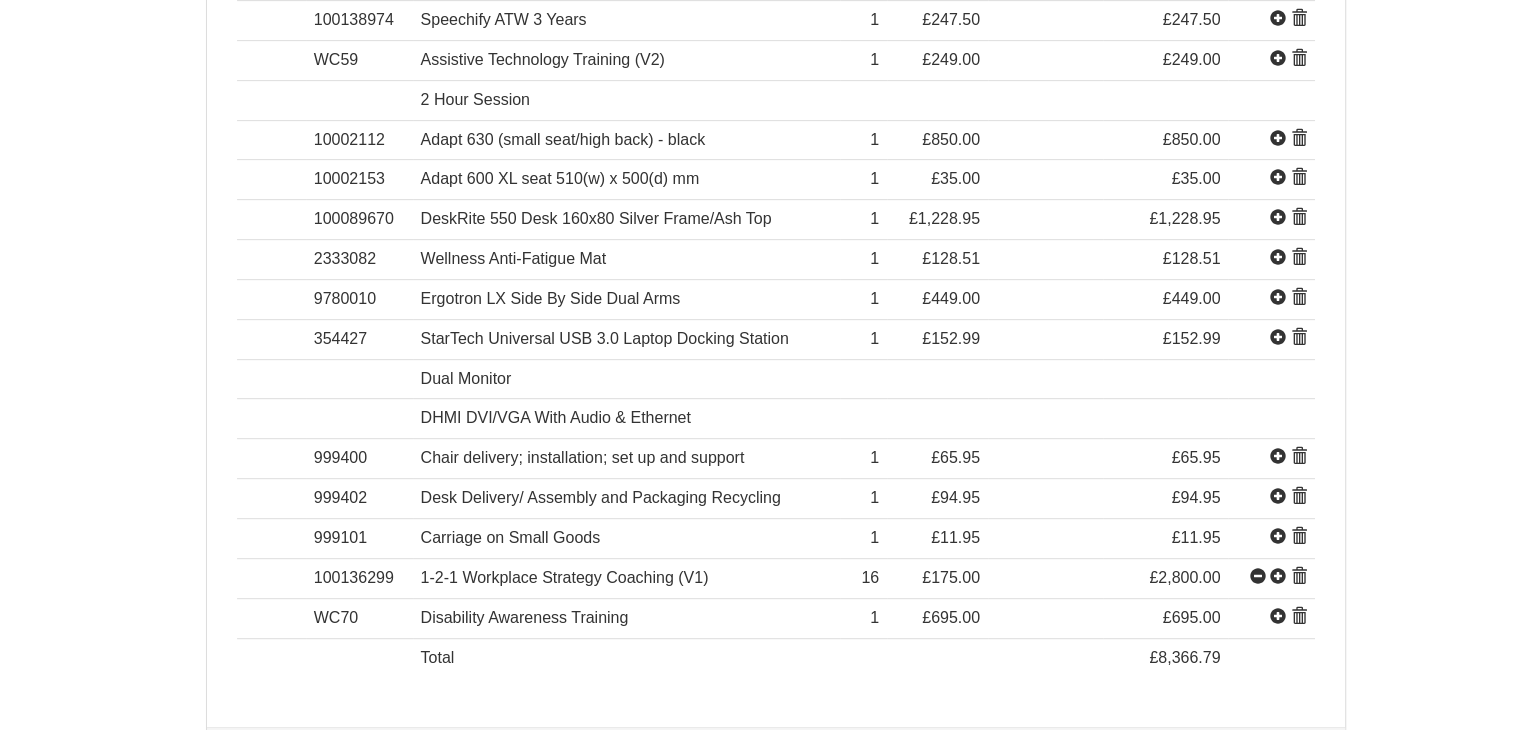 scroll, scrollTop: 960, scrollLeft: 0, axis: vertical 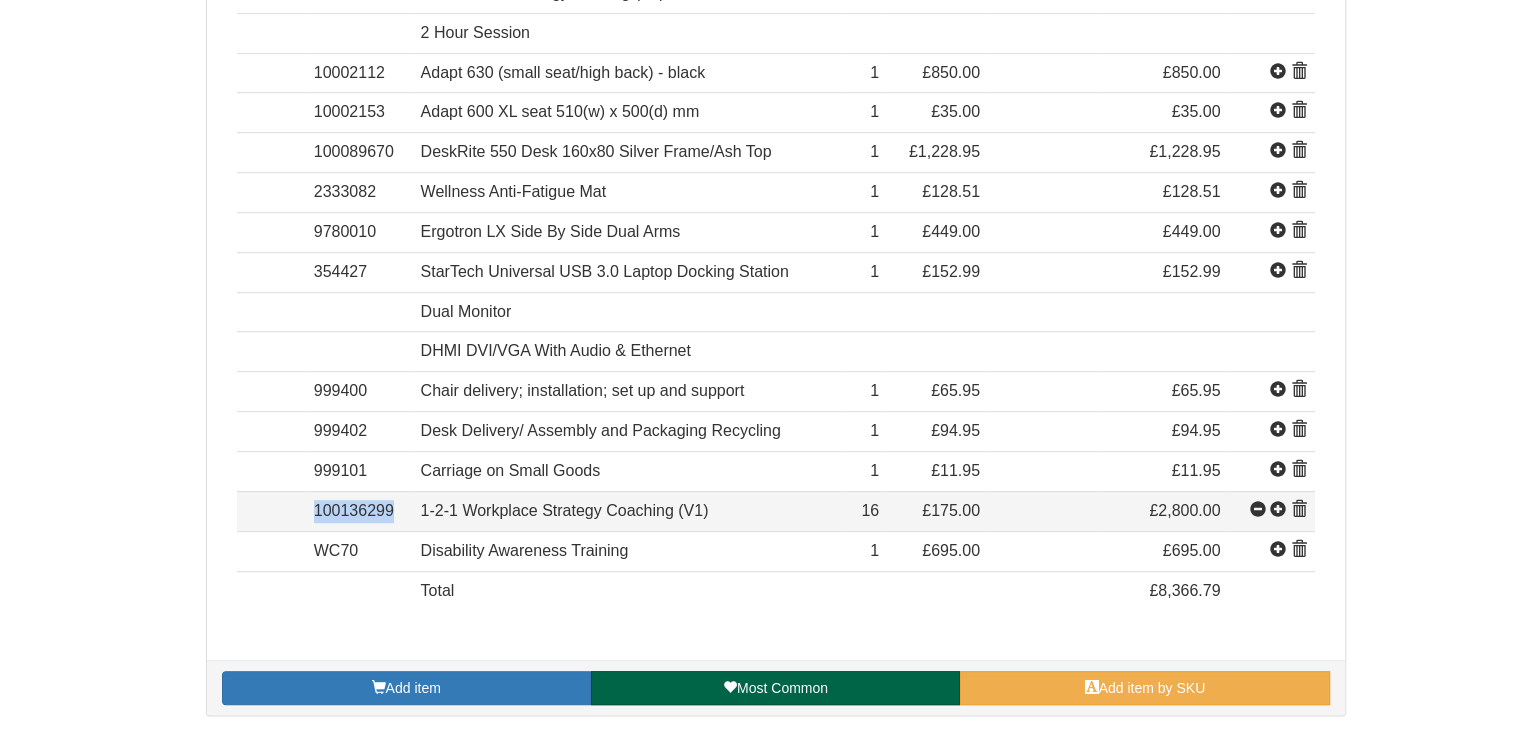 drag, startPoint x: 394, startPoint y: 505, endPoint x: 313, endPoint y: 501, distance: 81.09871 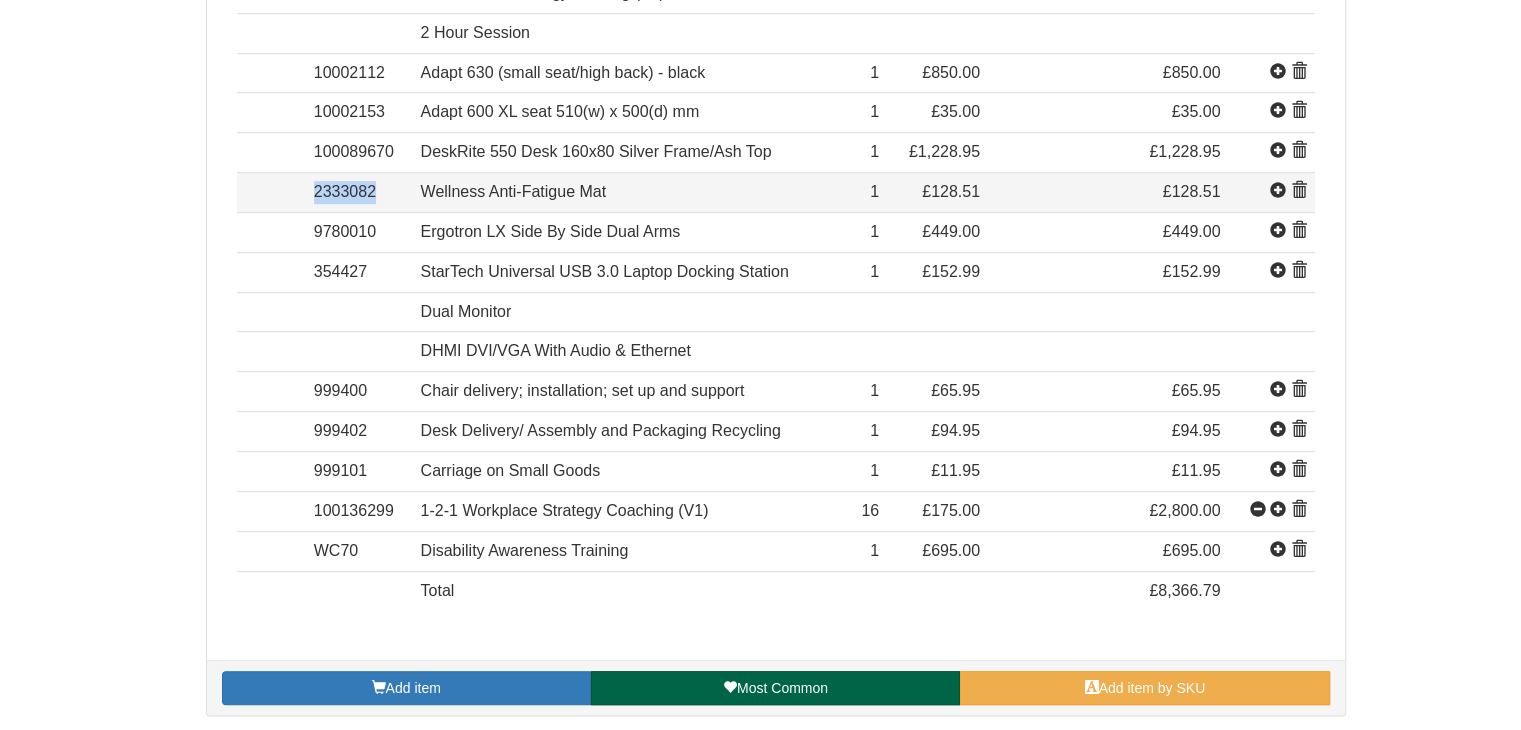 drag, startPoint x: 386, startPoint y: 190, endPoint x: 307, endPoint y: 186, distance: 79.101204 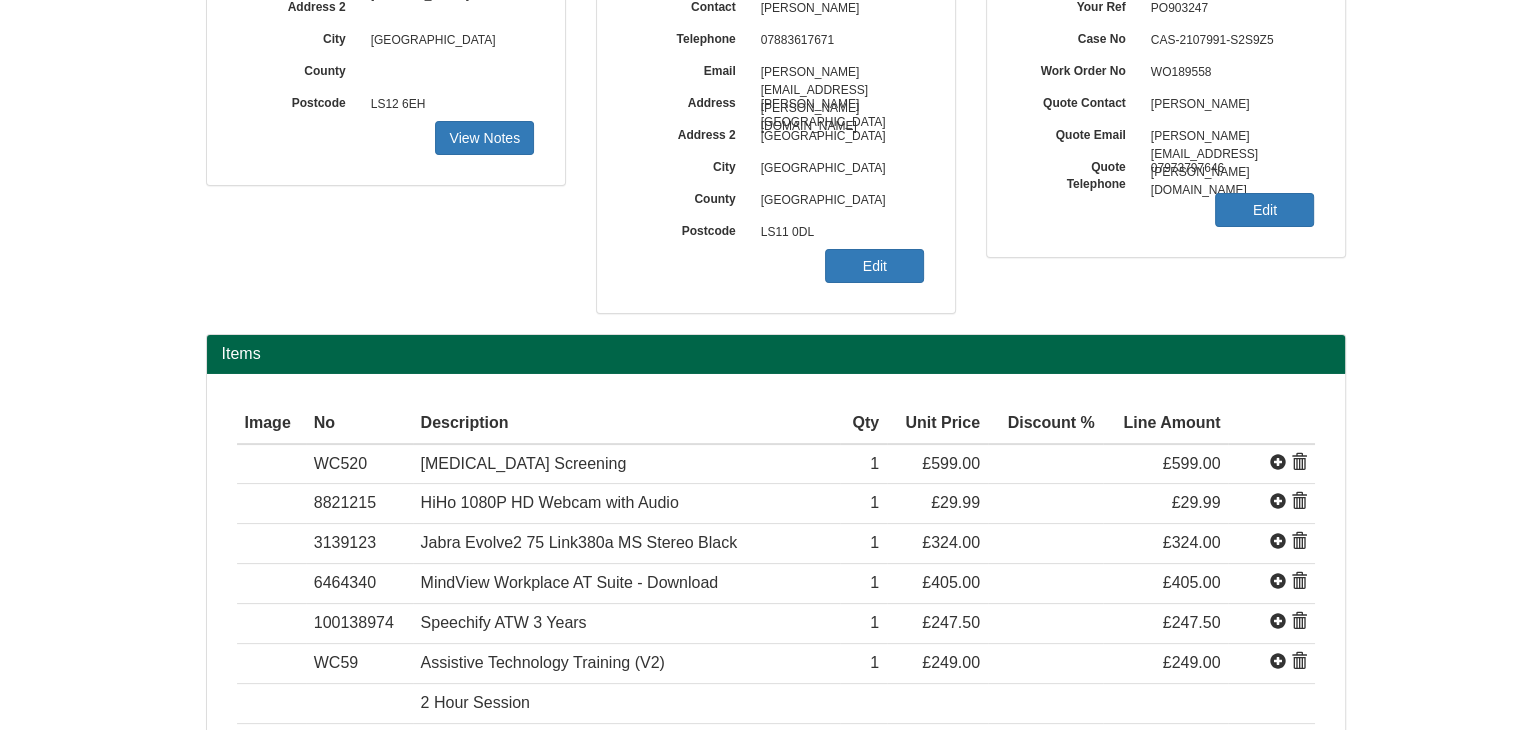 scroll, scrollTop: 260, scrollLeft: 0, axis: vertical 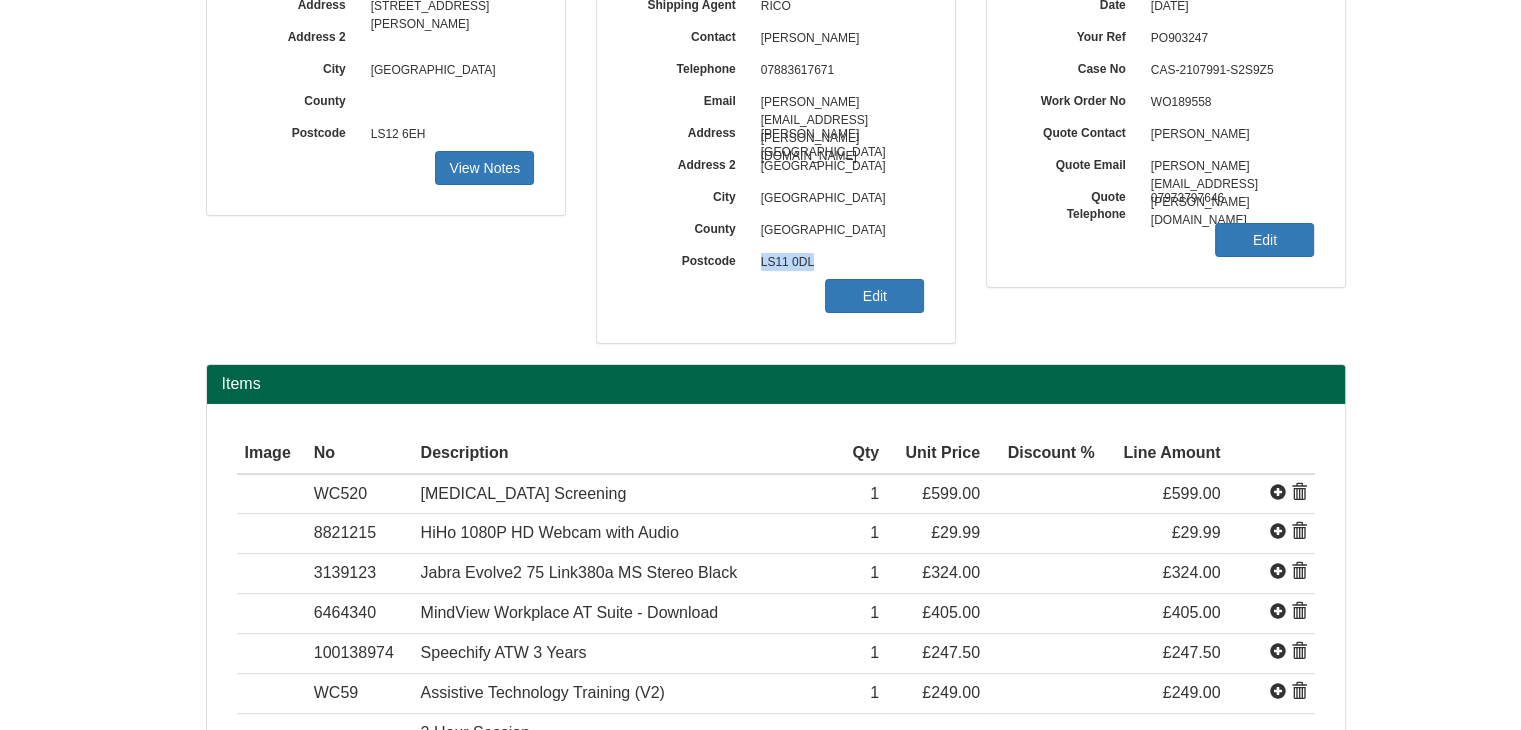 drag, startPoint x: 819, startPoint y: 257, endPoint x: 760, endPoint y: 256, distance: 59.008472 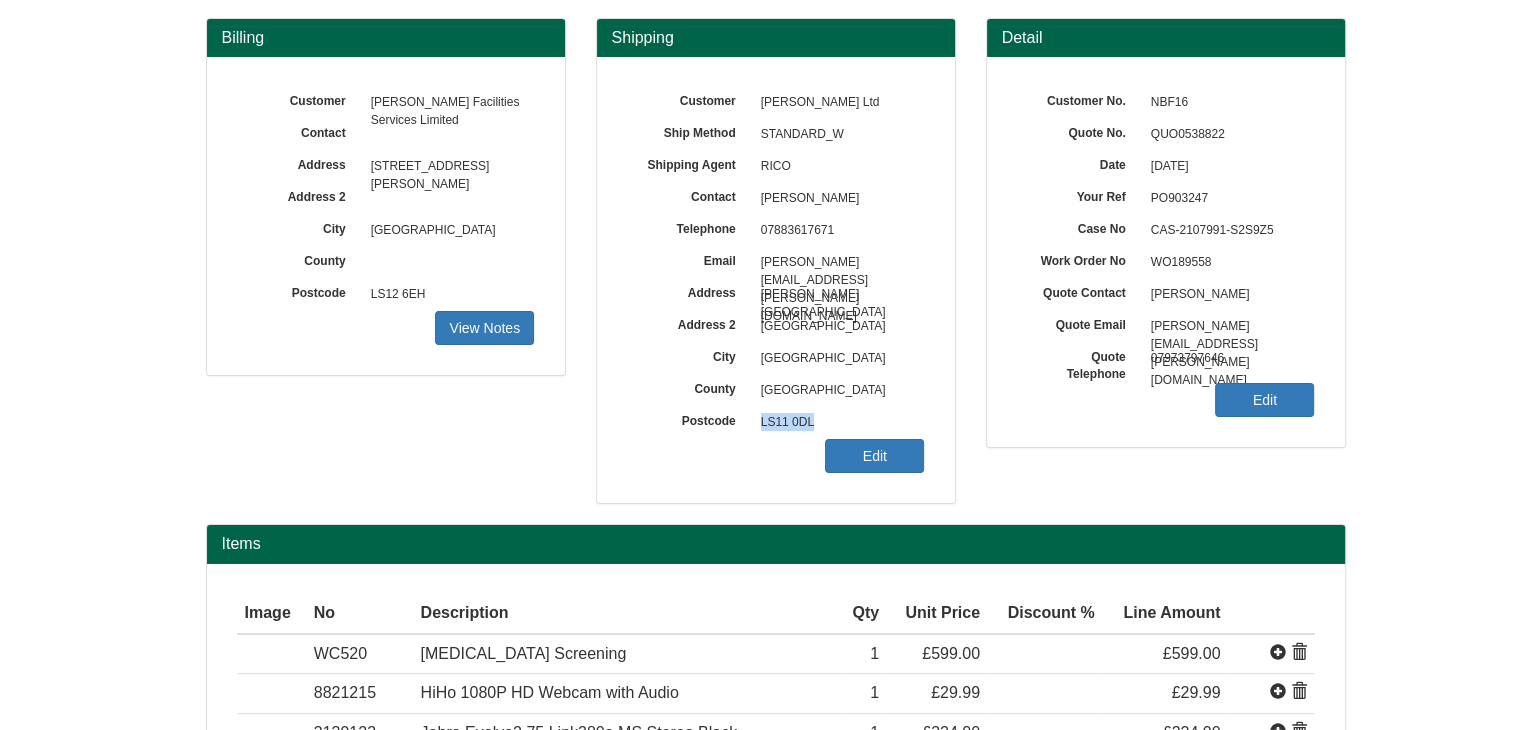 scroll, scrollTop: 0, scrollLeft: 0, axis: both 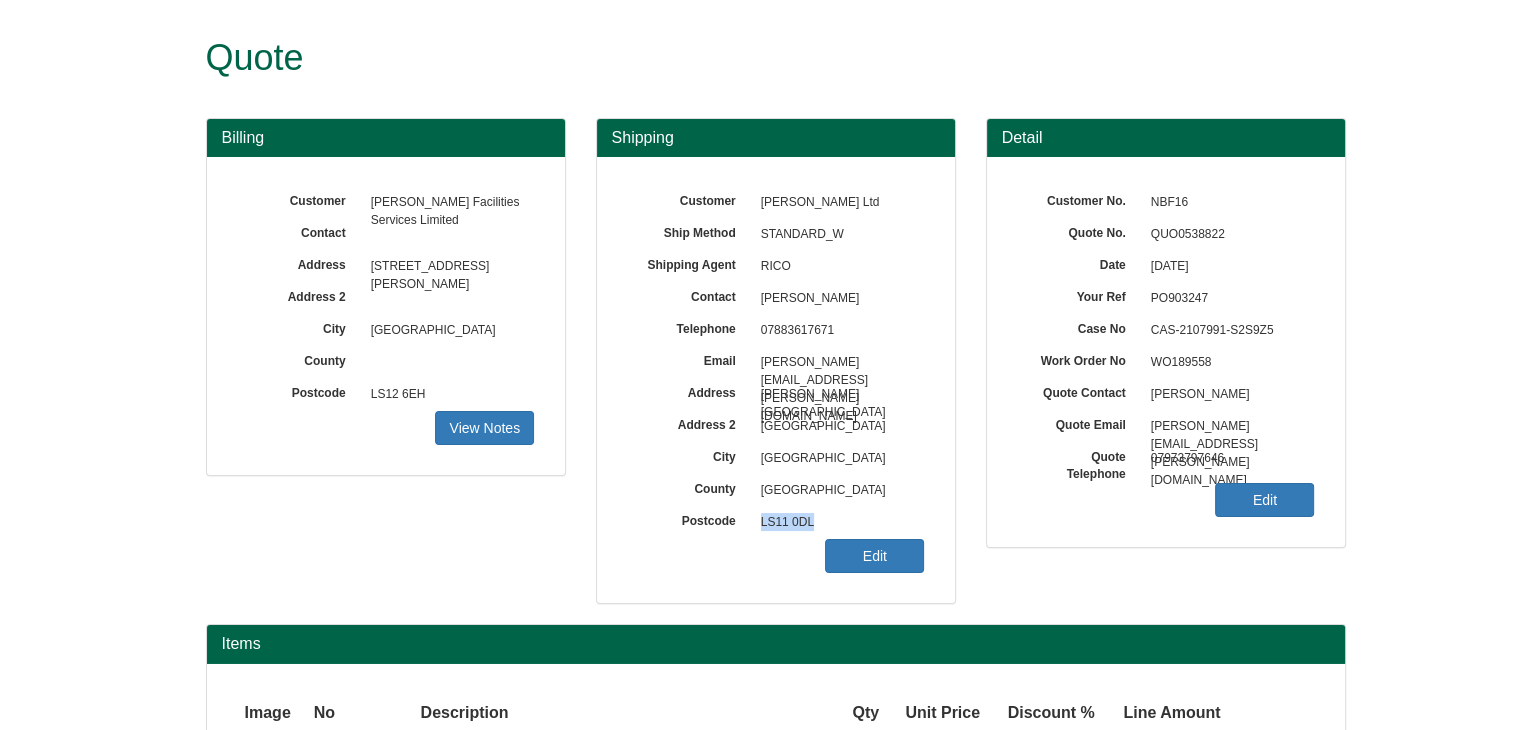 drag, startPoint x: 852, startPoint y: 296, endPoint x: 759, endPoint y: 297, distance: 93.00538 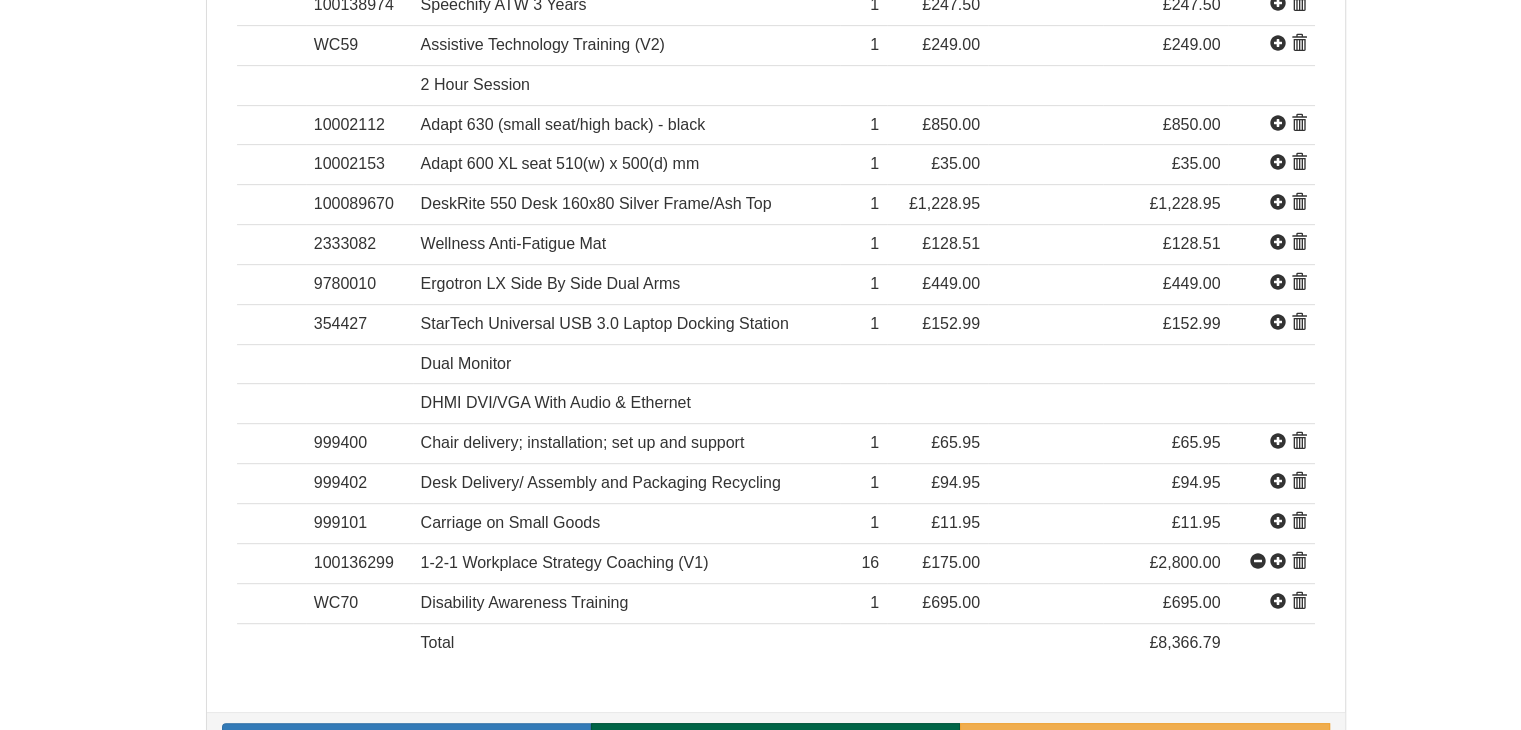 scroll, scrollTop: 960, scrollLeft: 0, axis: vertical 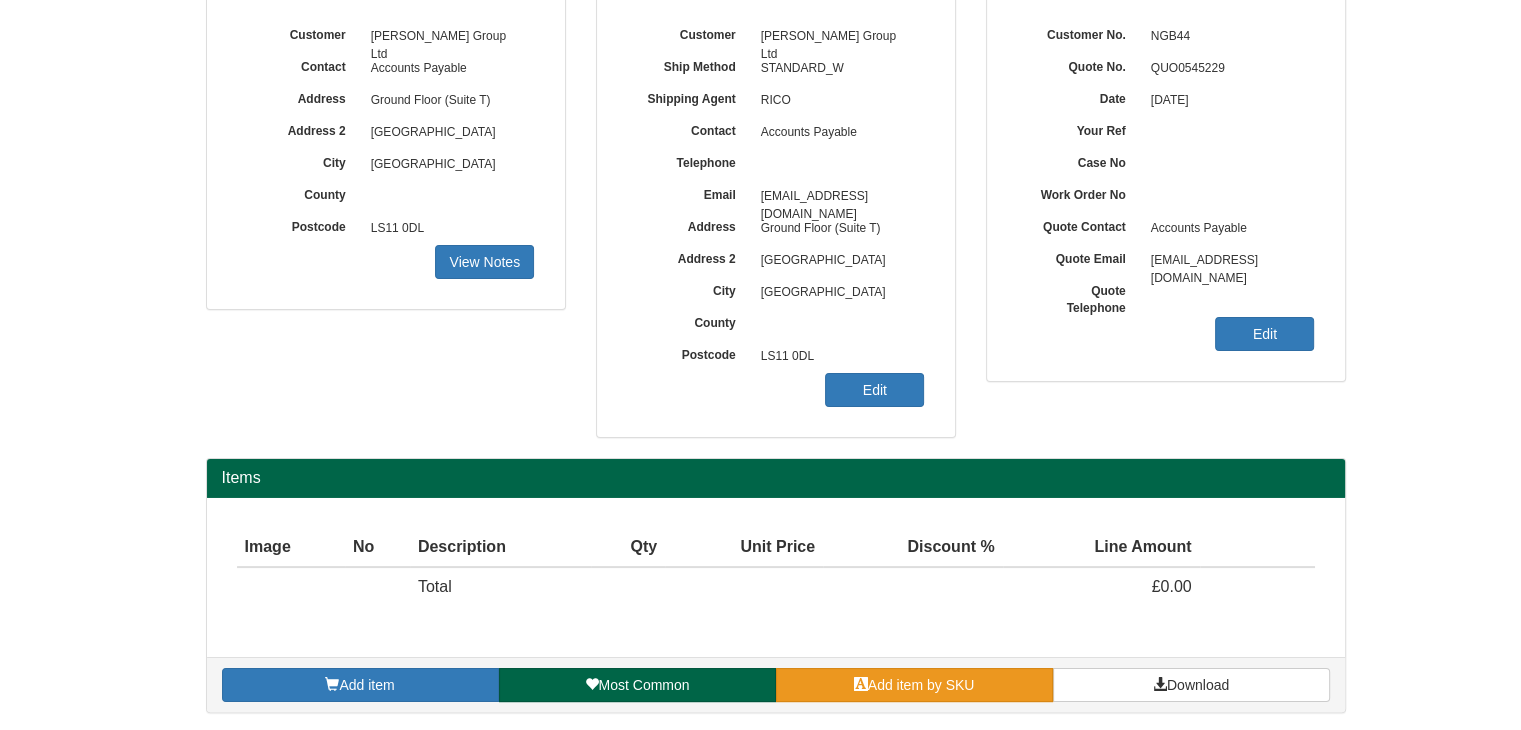 click on "Add item by SKU" at bounding box center [914, 685] 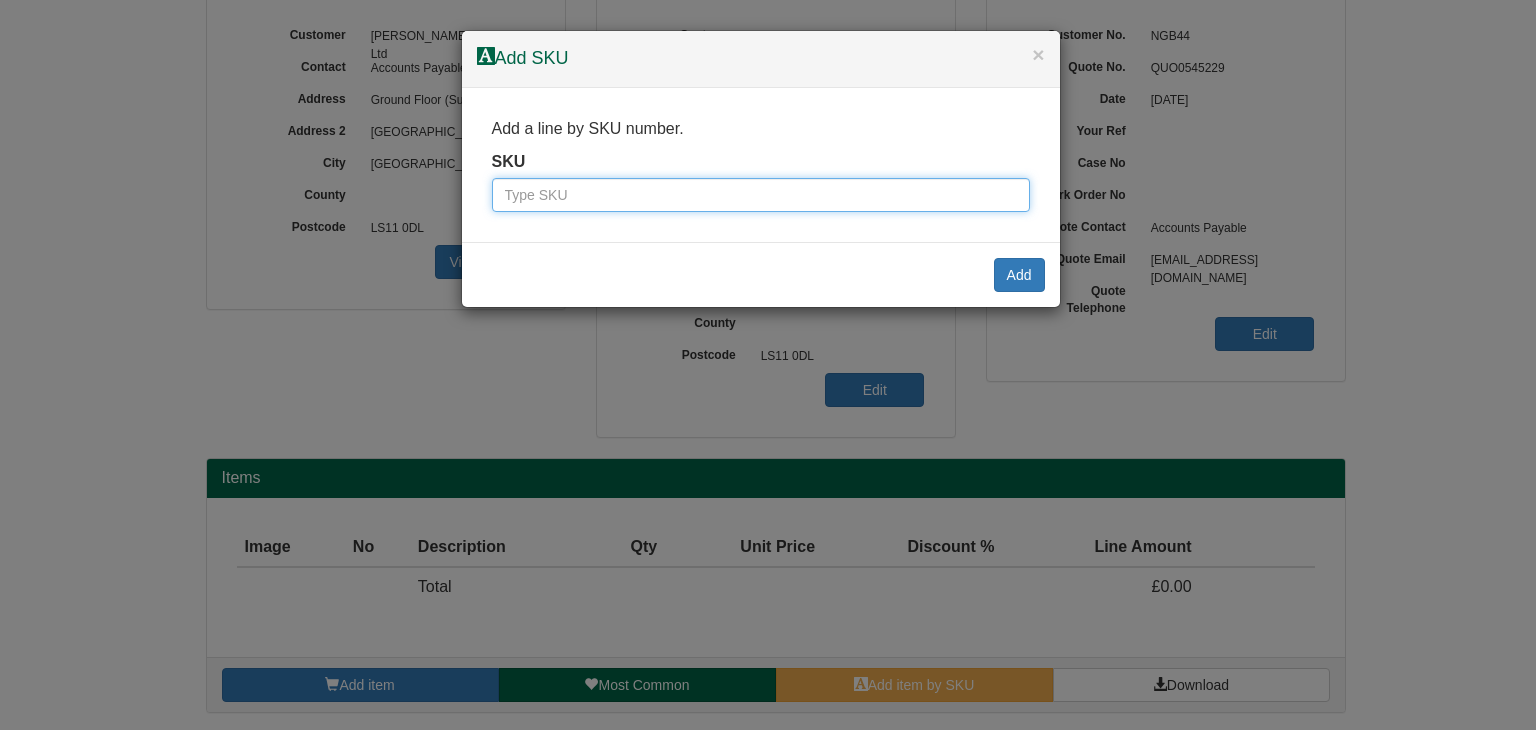 paste on "100136299" 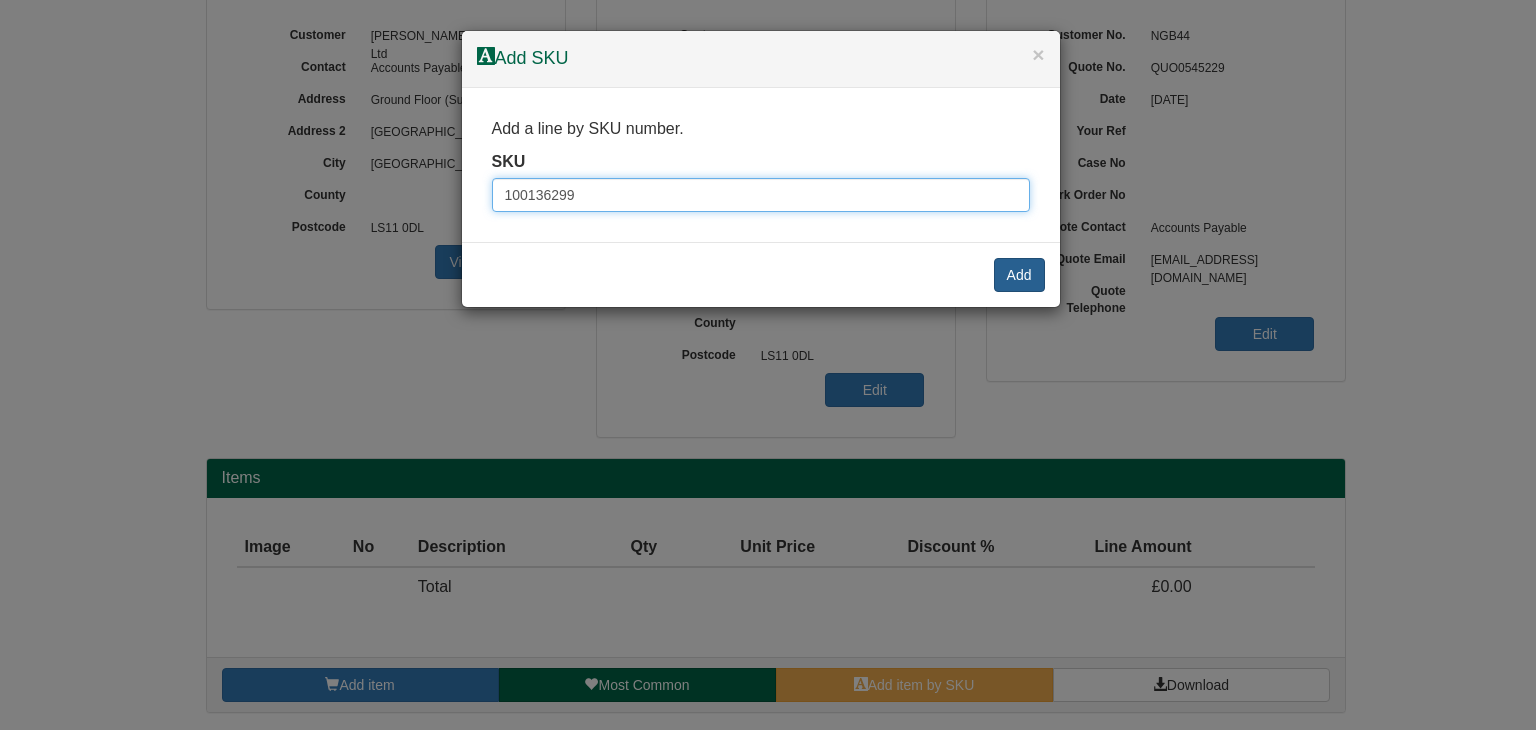 type on "100136299" 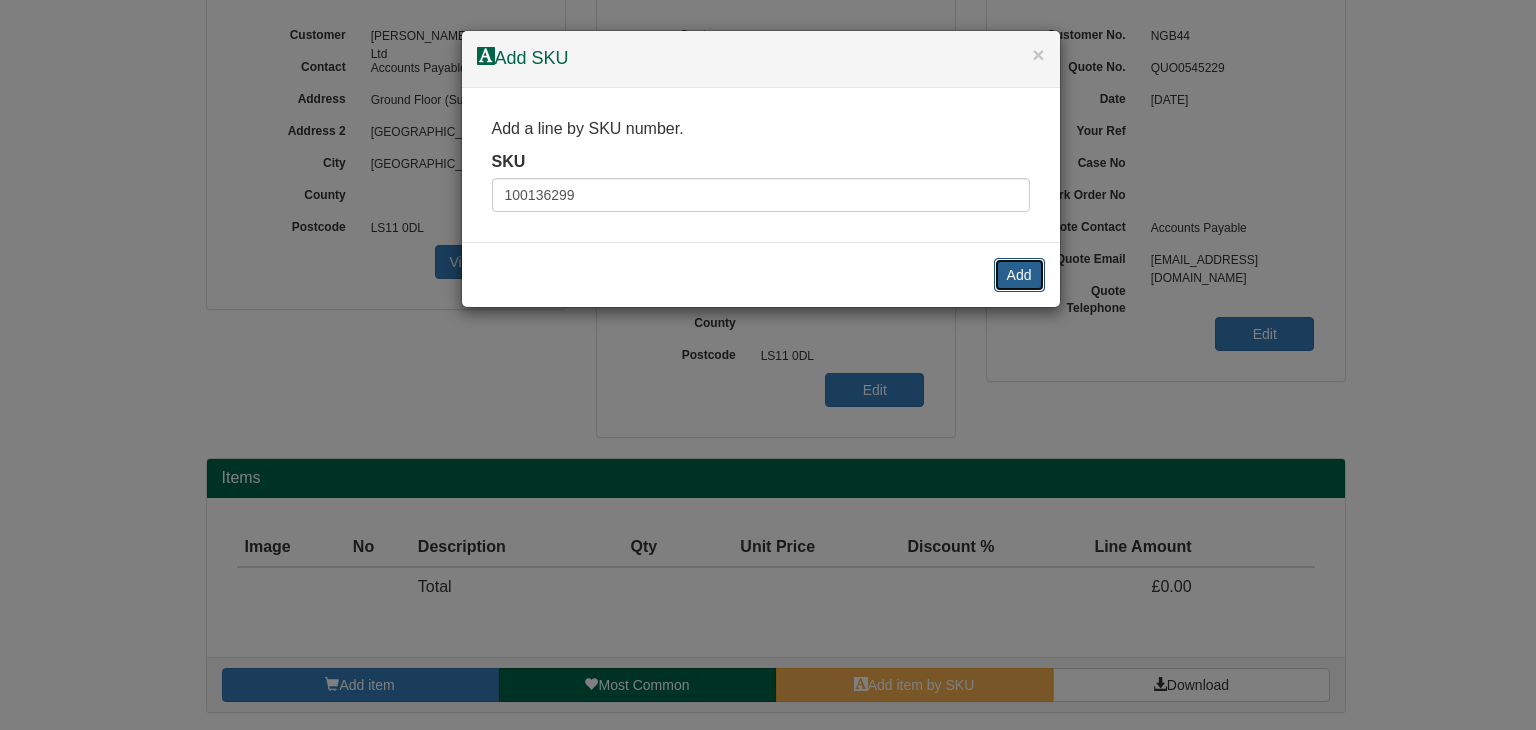 click on "Add" at bounding box center [1019, 275] 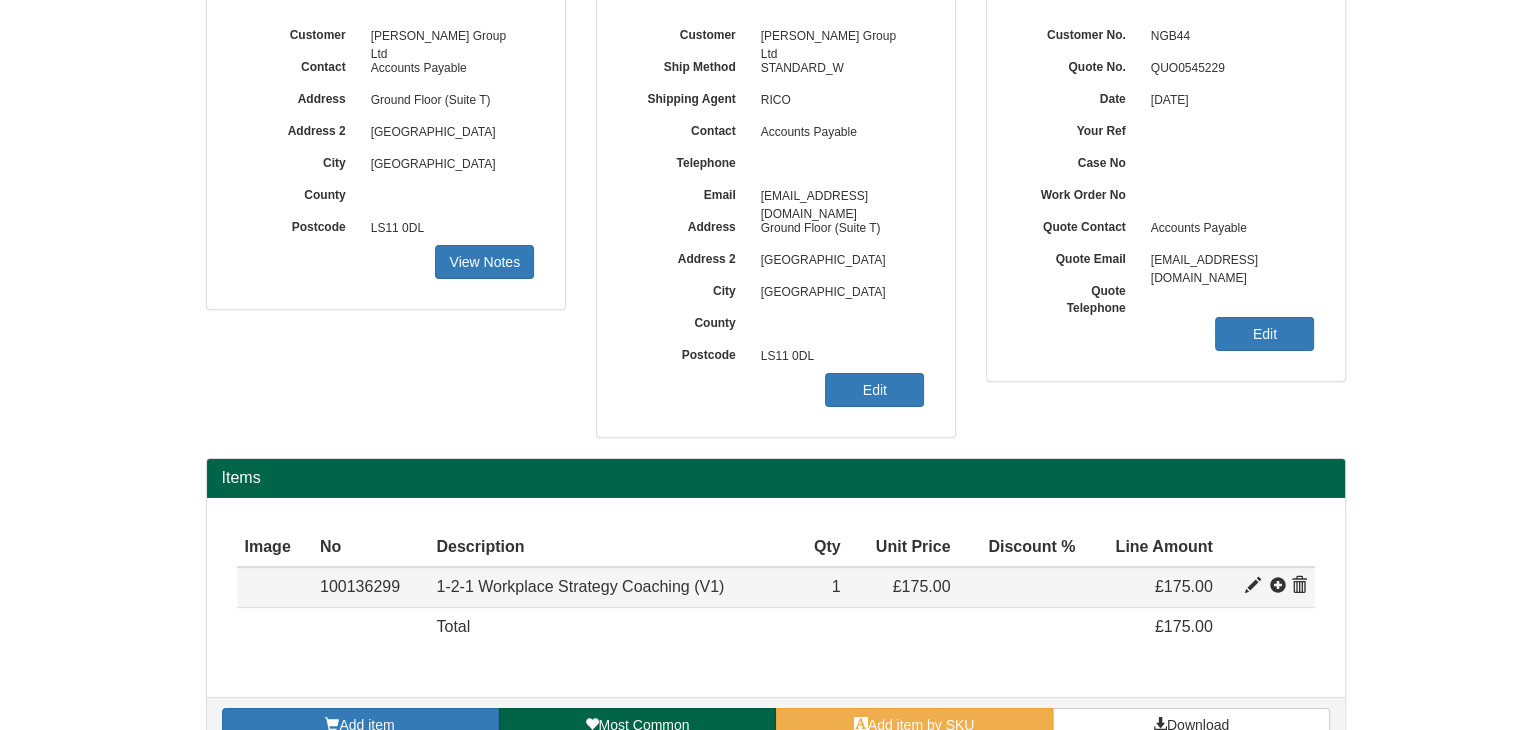 click at bounding box center [1253, 586] 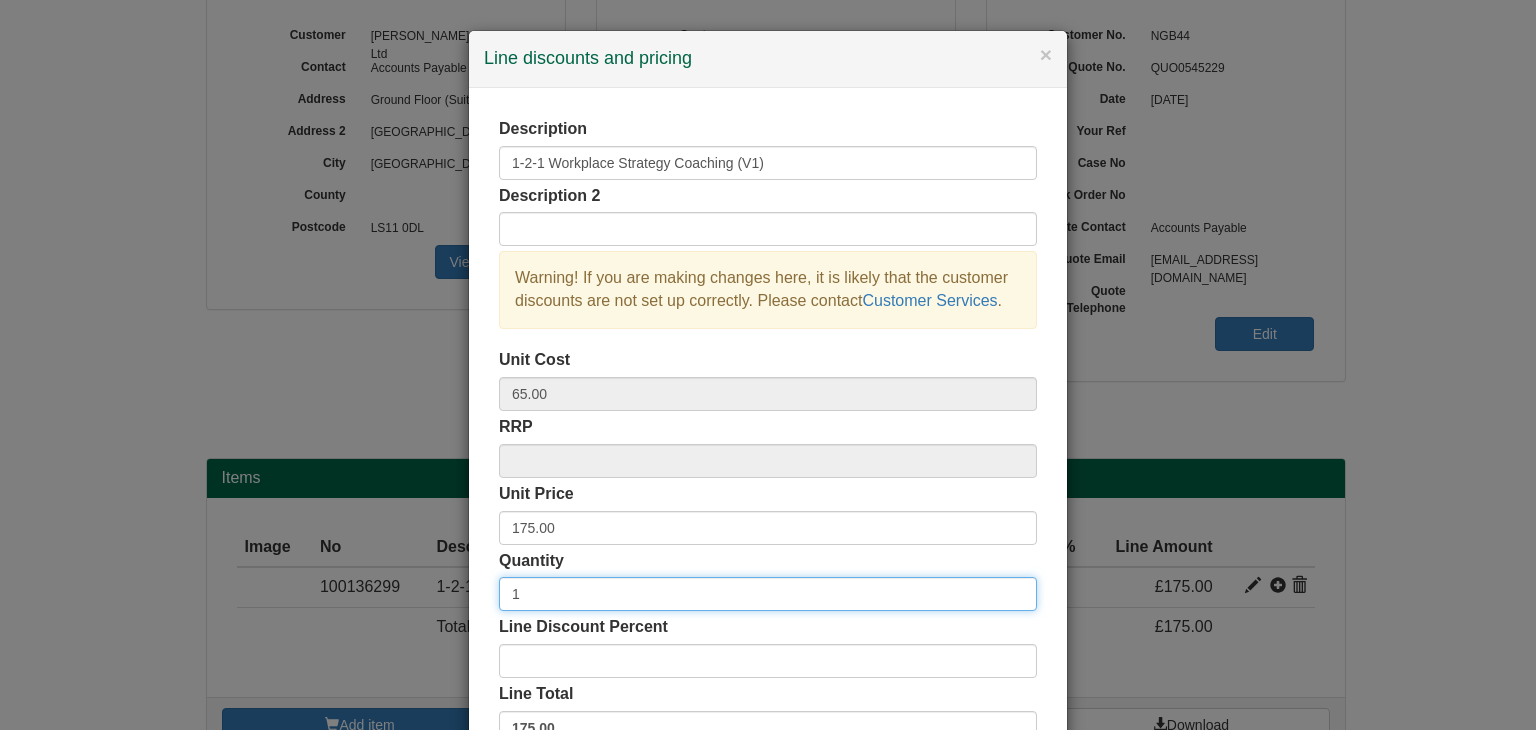 click on "1" at bounding box center (768, 594) 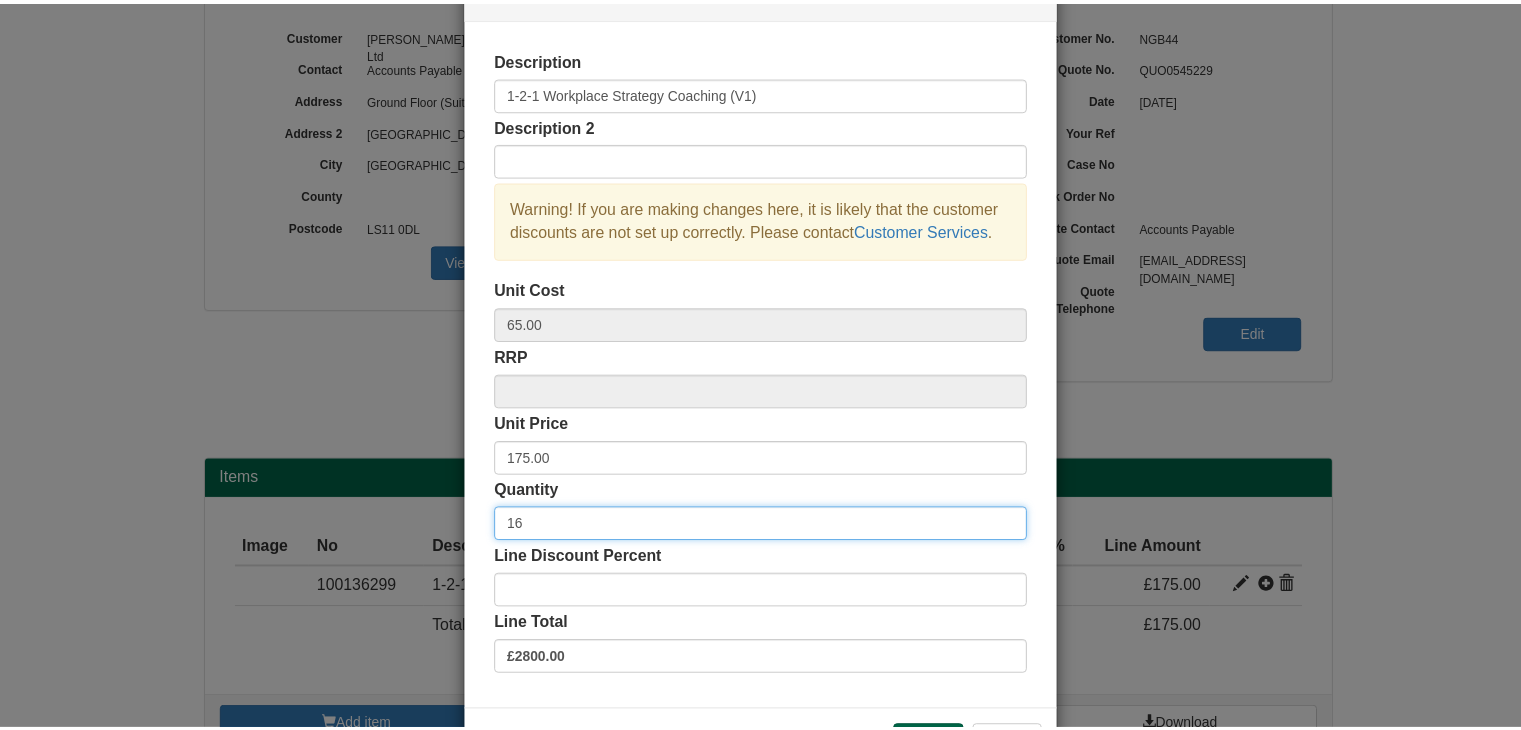 scroll, scrollTop: 144, scrollLeft: 0, axis: vertical 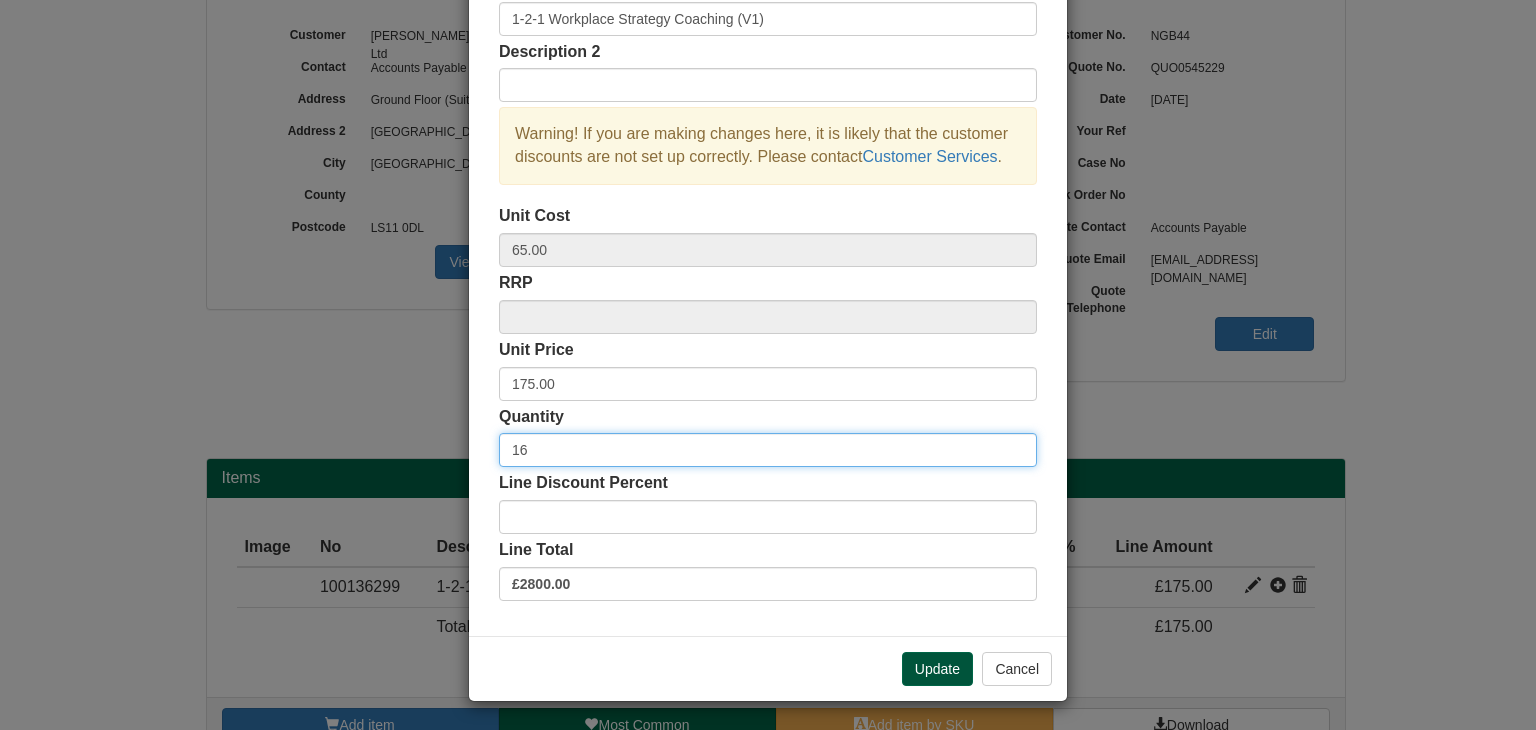 type on "16" 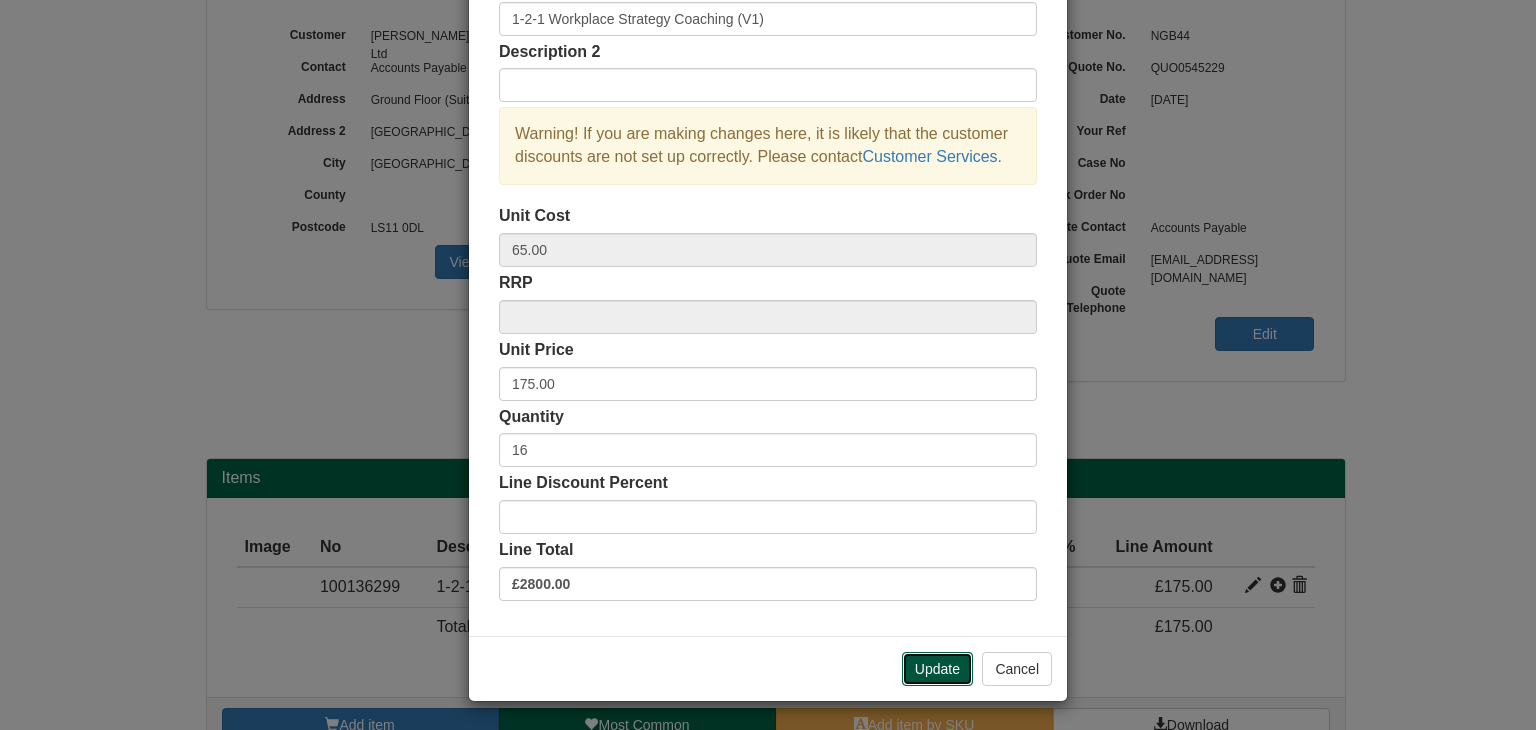 click on "Update" at bounding box center [937, 669] 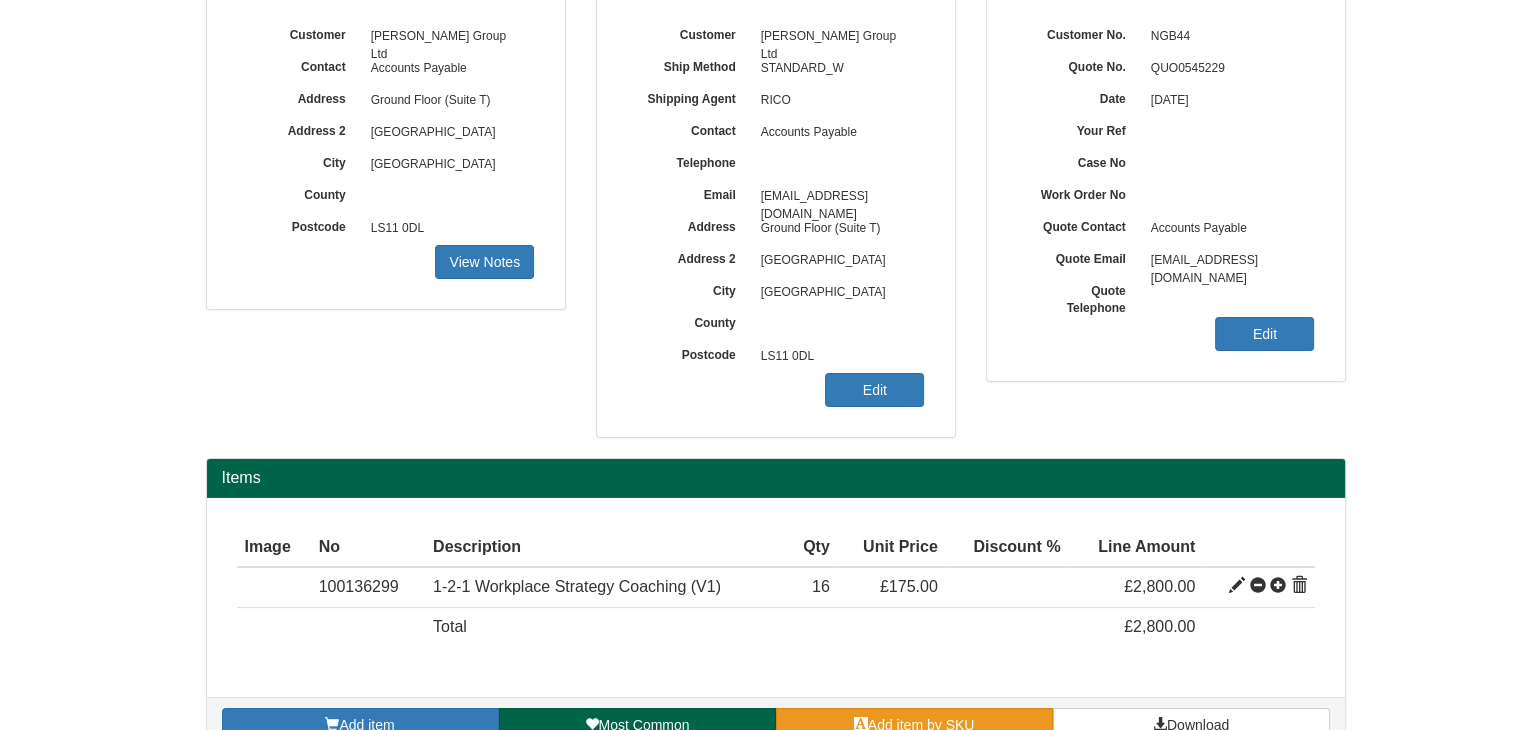 click on "Add item by SKU" at bounding box center (914, 725) 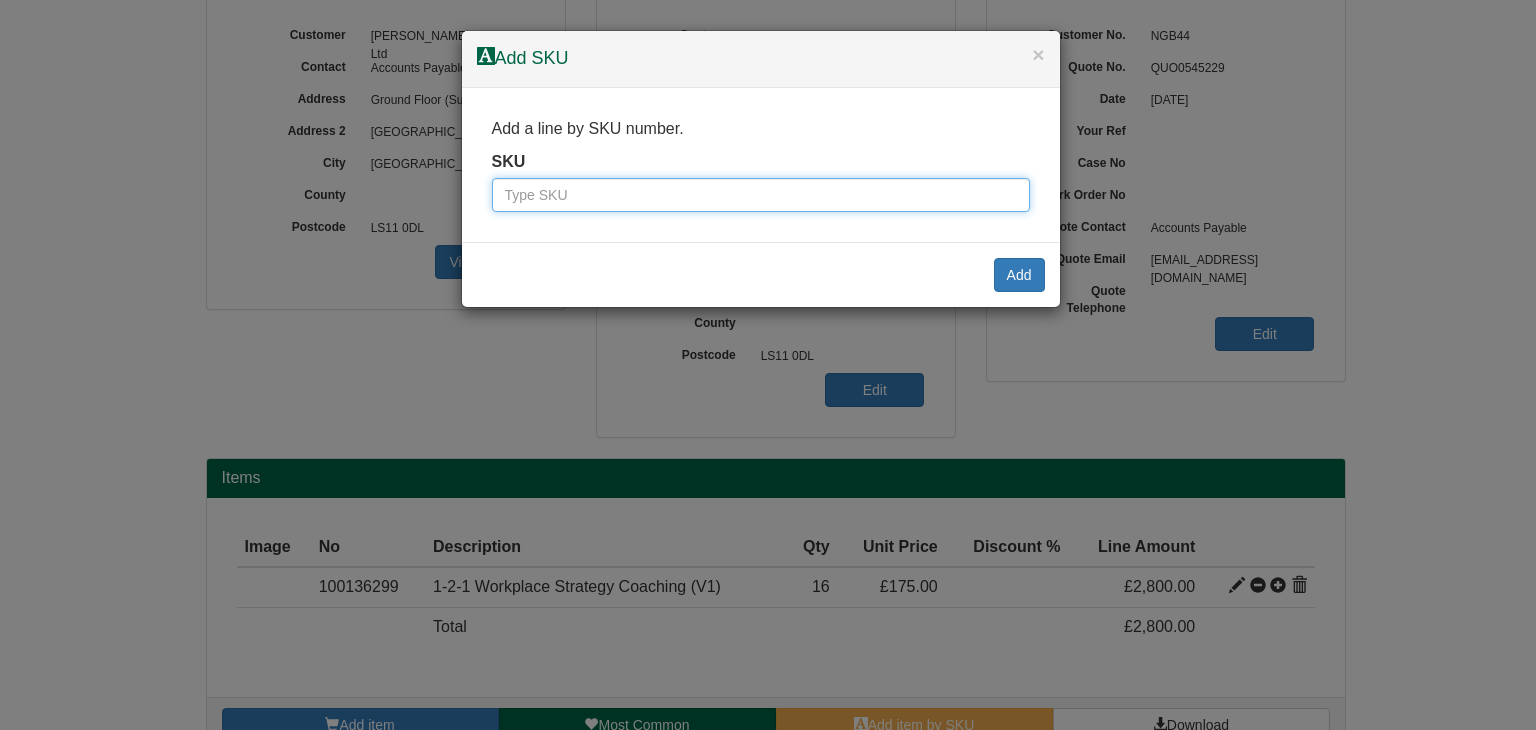 paste on "2333082" 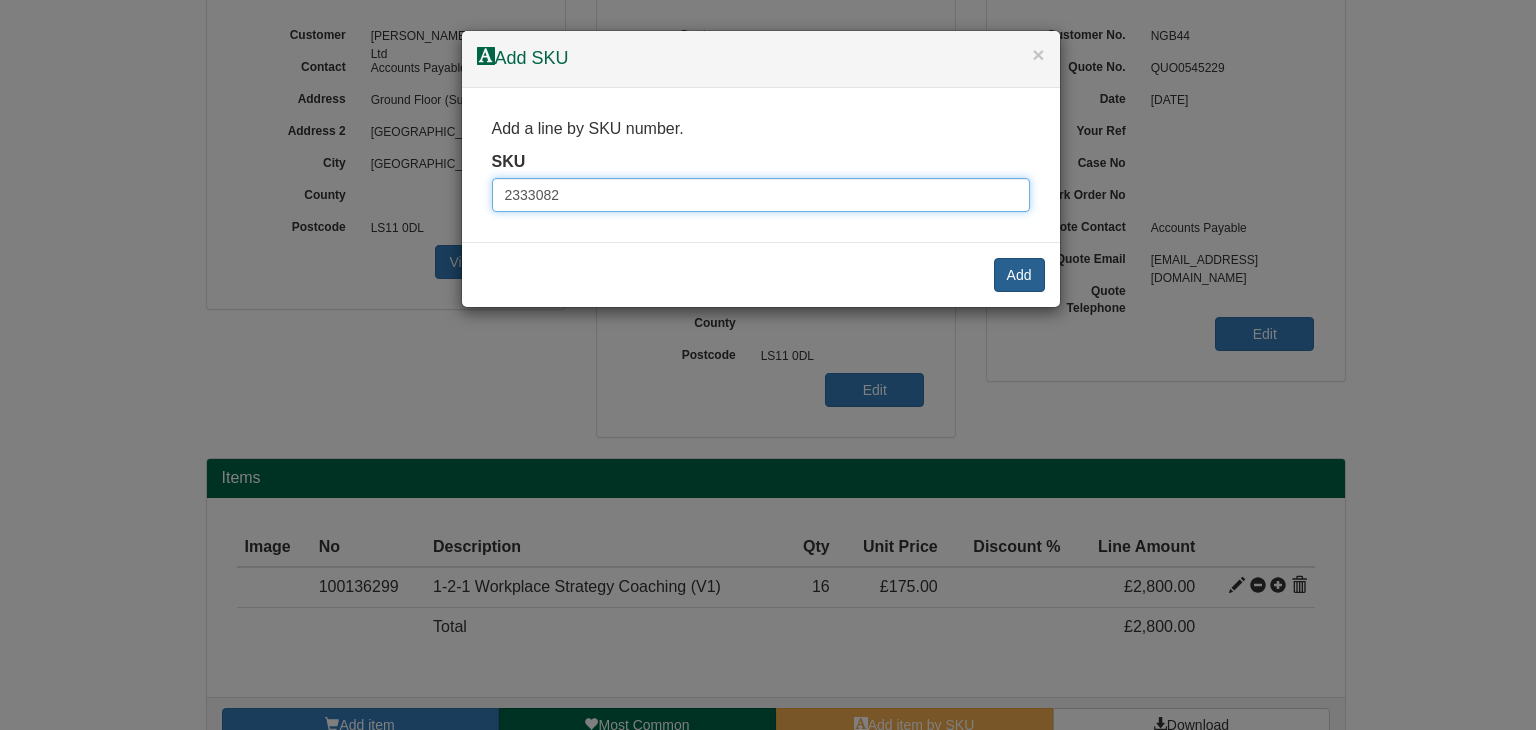 type on "2333082" 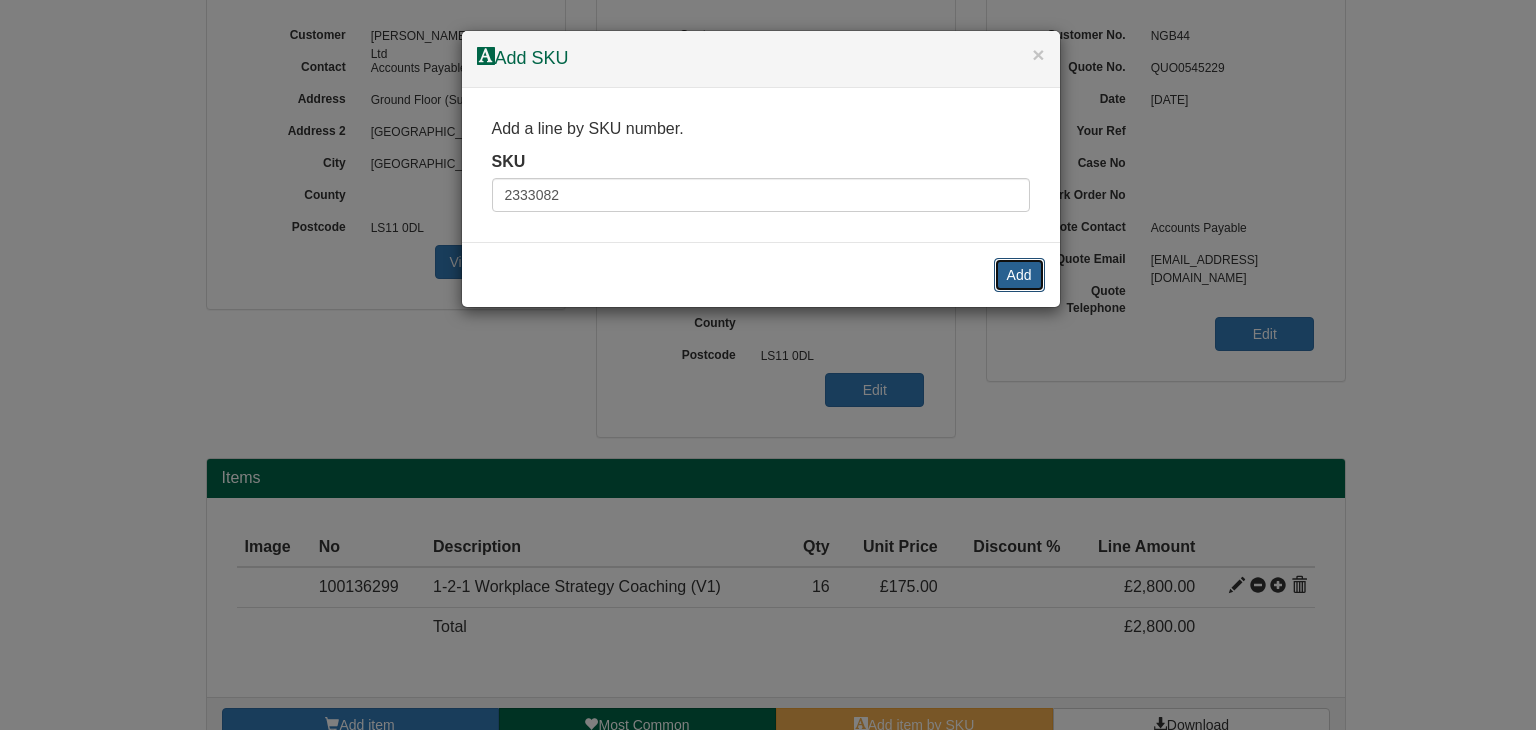 click on "Add" at bounding box center [1019, 275] 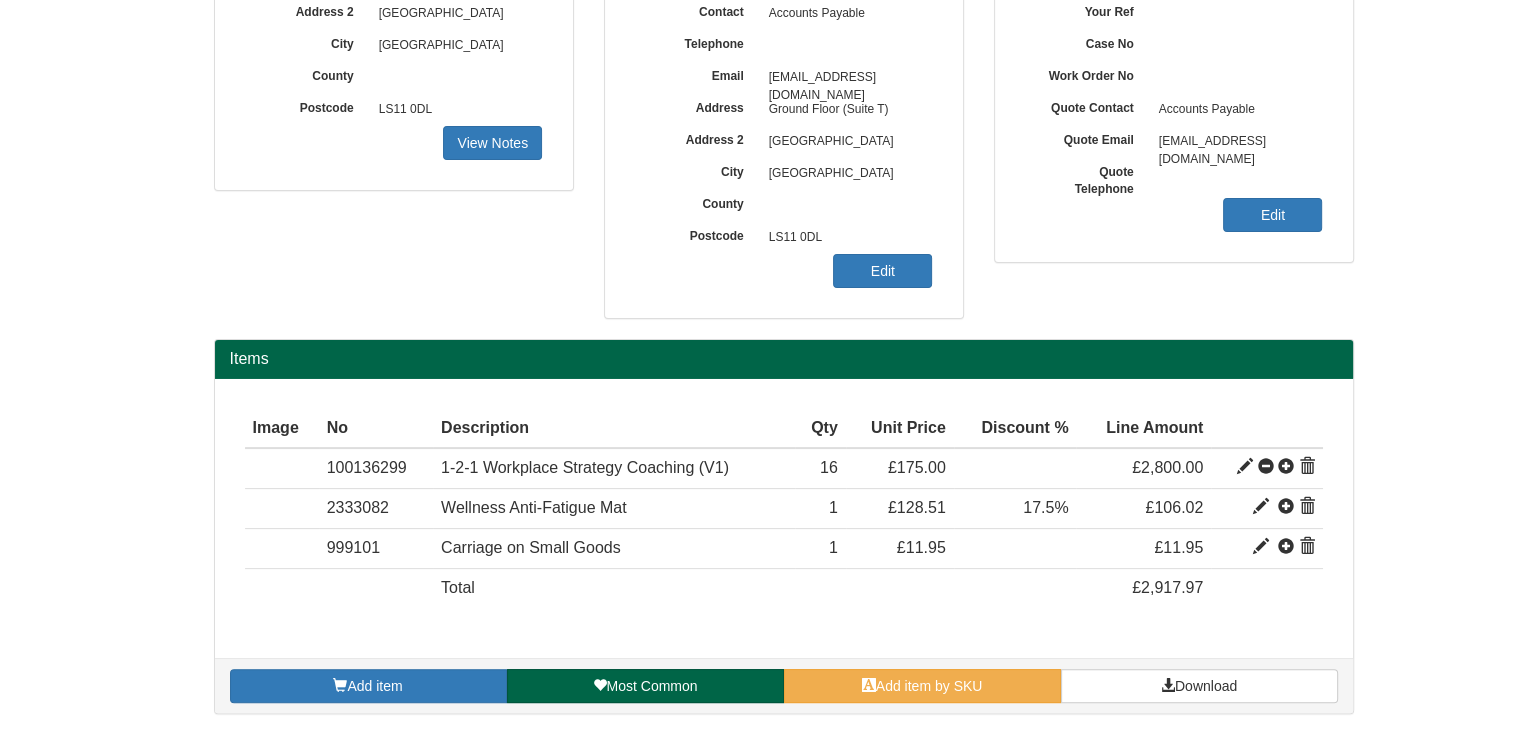 scroll, scrollTop: 360, scrollLeft: 0, axis: vertical 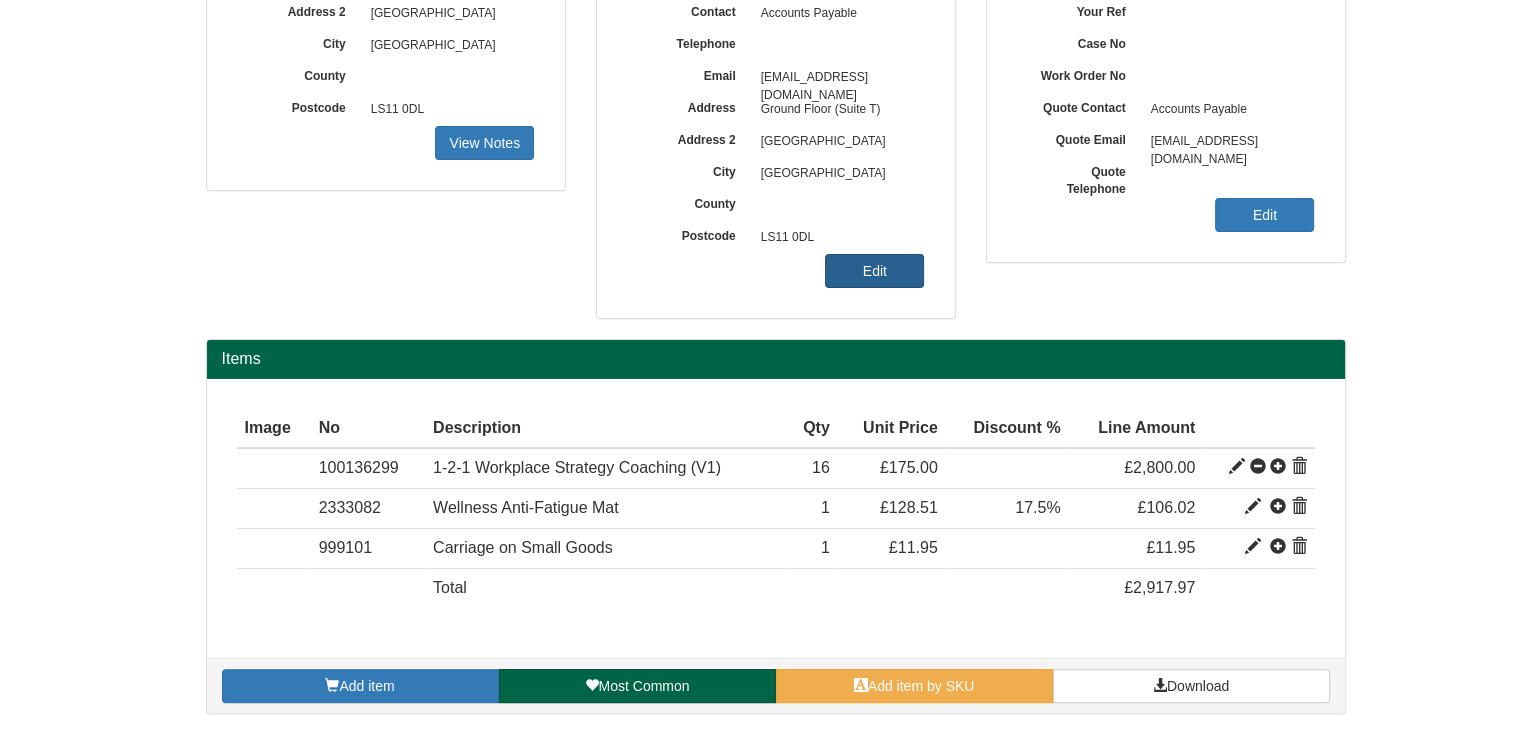 click on "Edit" at bounding box center [874, 271] 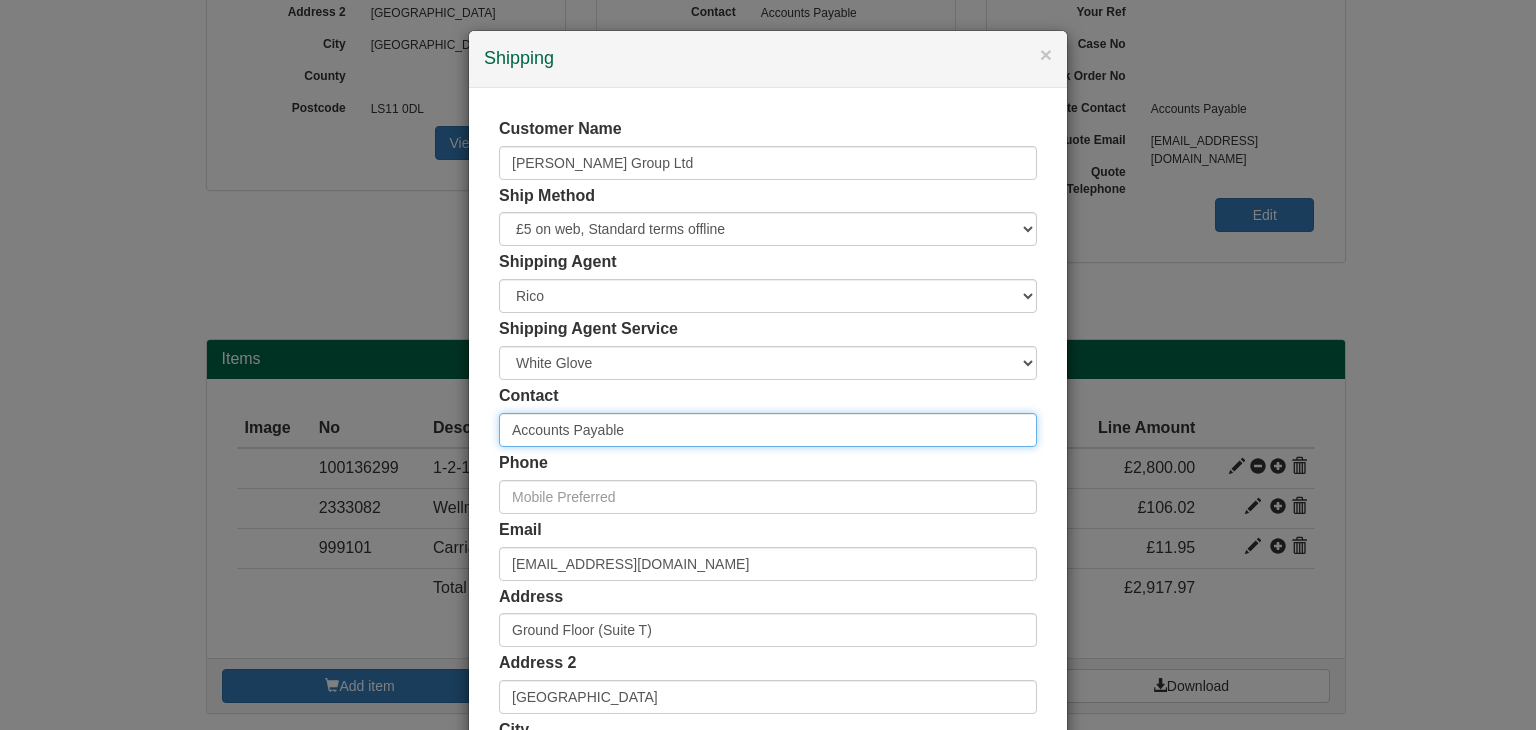 drag, startPoint x: 642, startPoint y: 431, endPoint x: 424, endPoint y: 423, distance: 218.14674 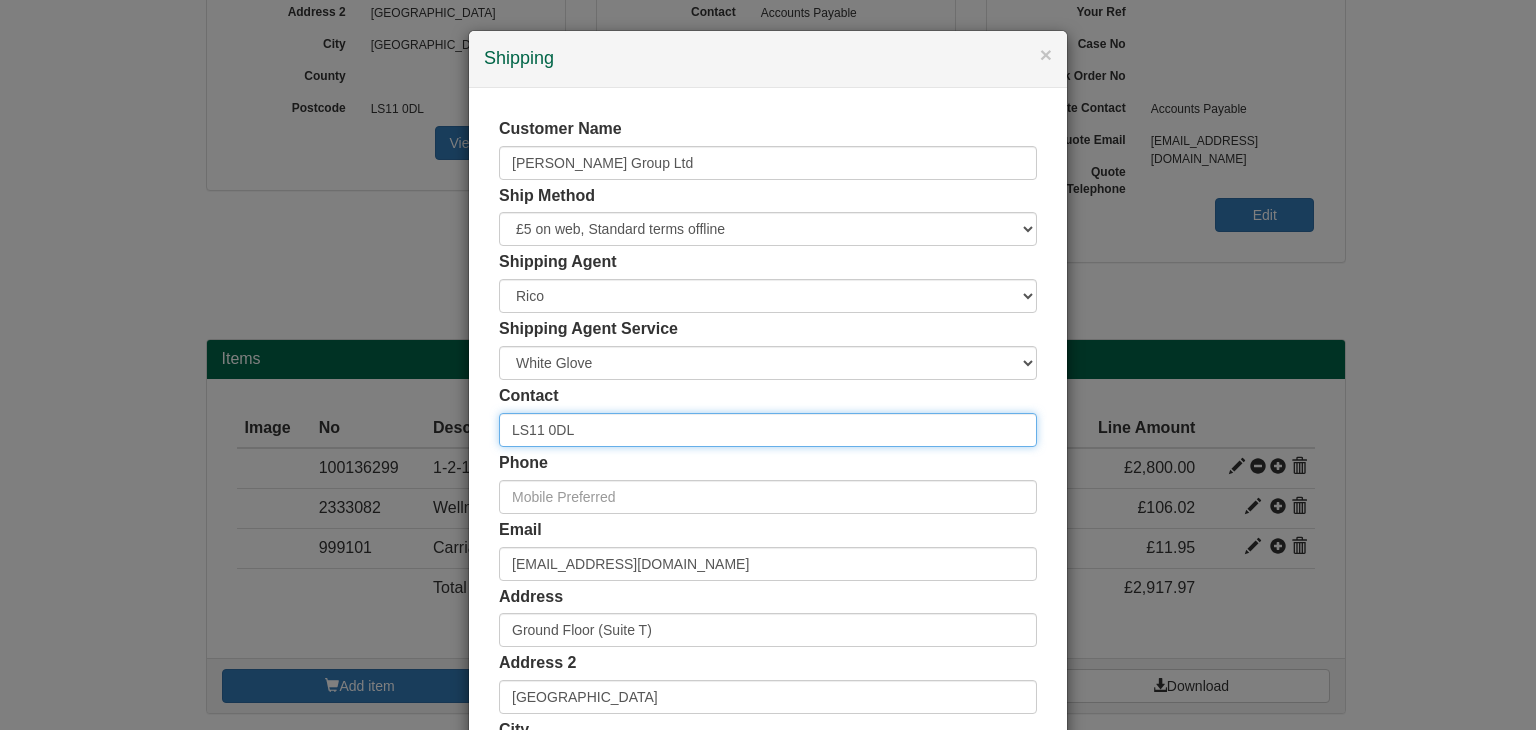 type on "LS11 0DL" 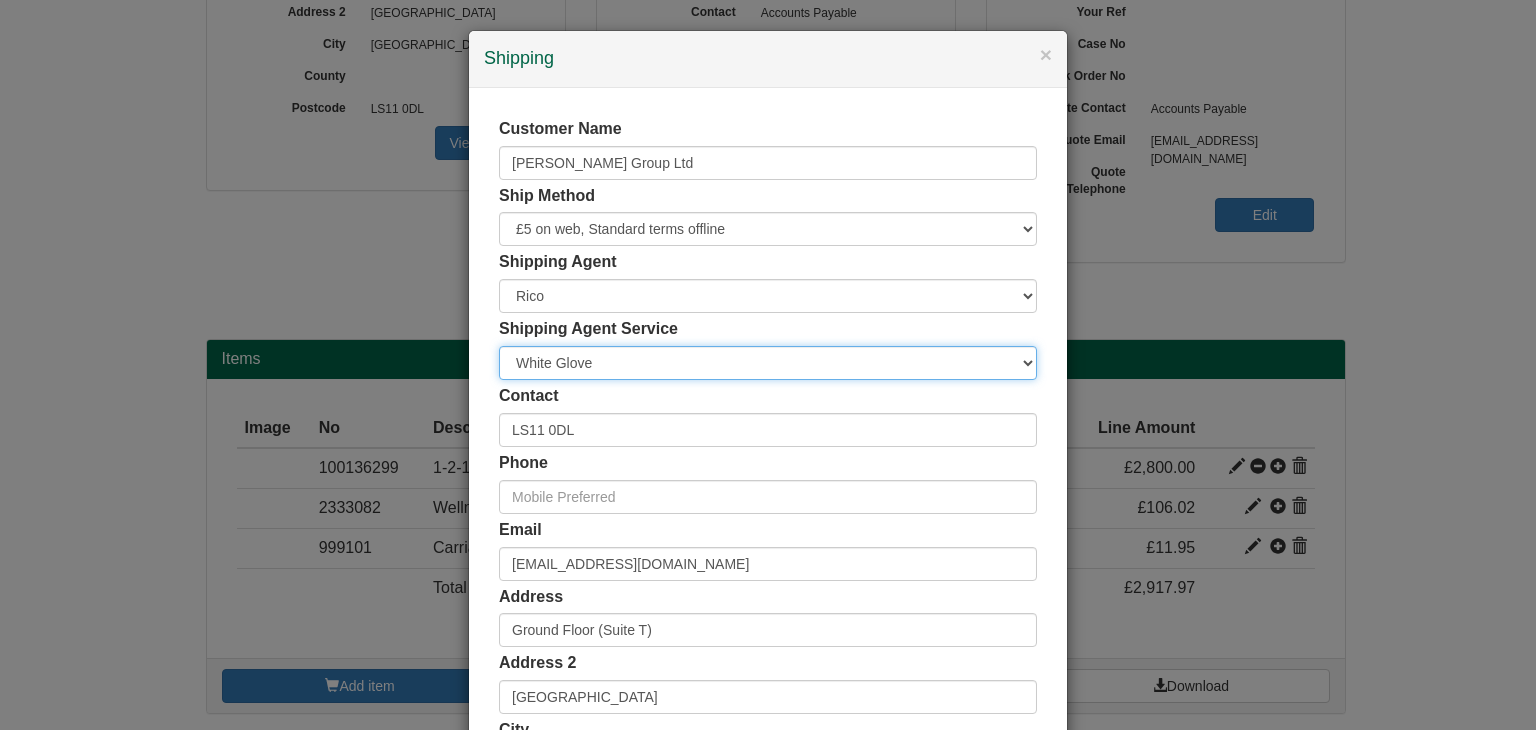 click on "Carrier
White Glove" at bounding box center [768, 363] 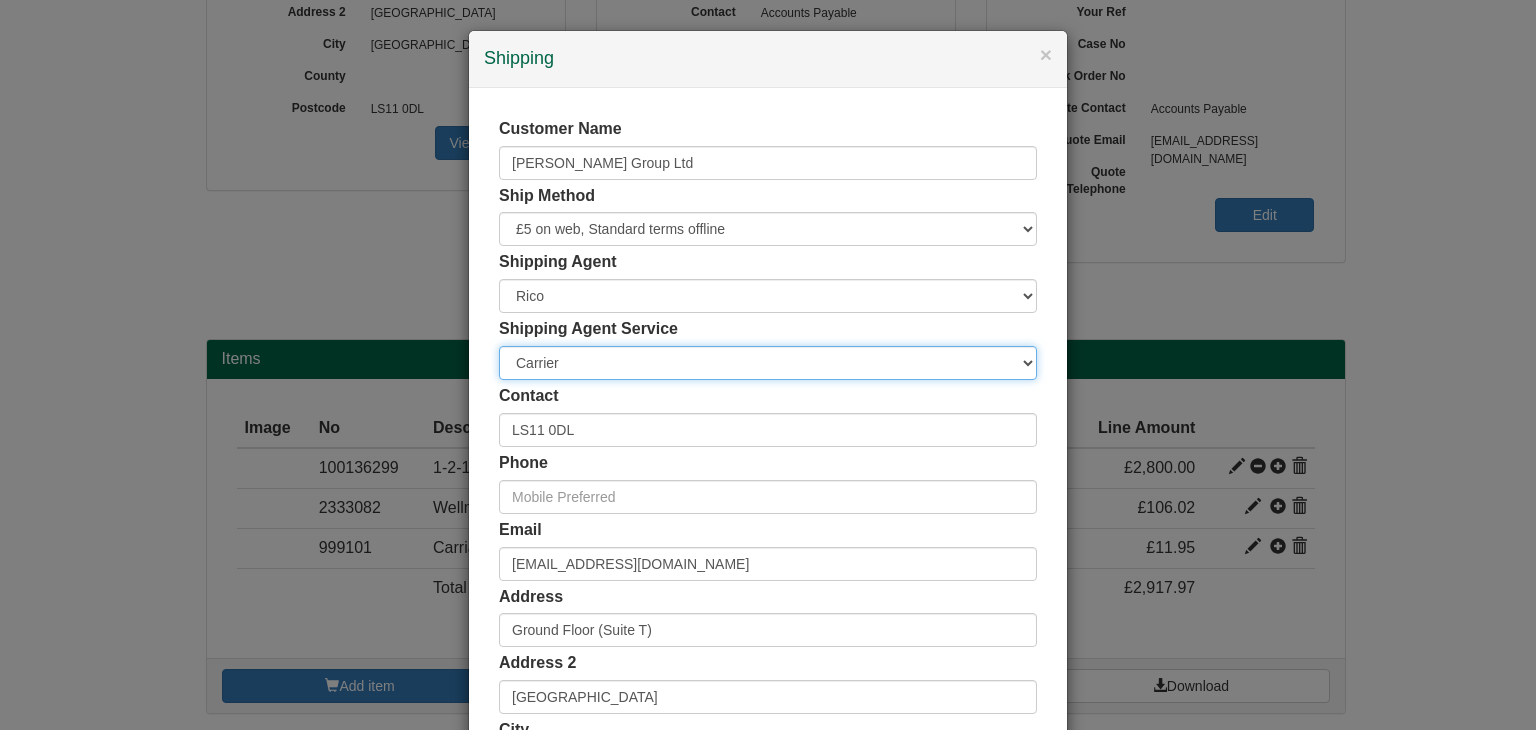 click on "Carrier
White Glove" at bounding box center (768, 363) 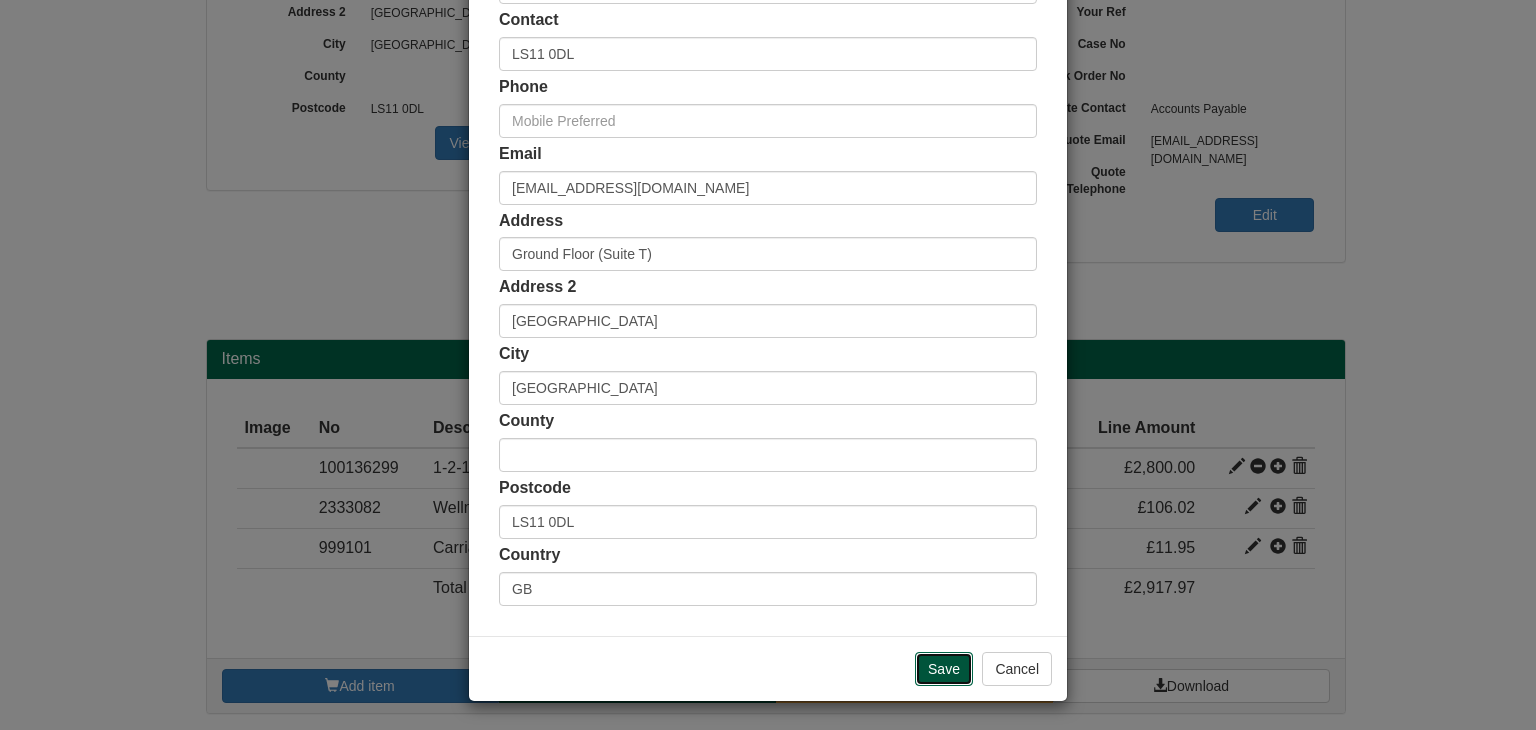click on "Save" at bounding box center (944, 669) 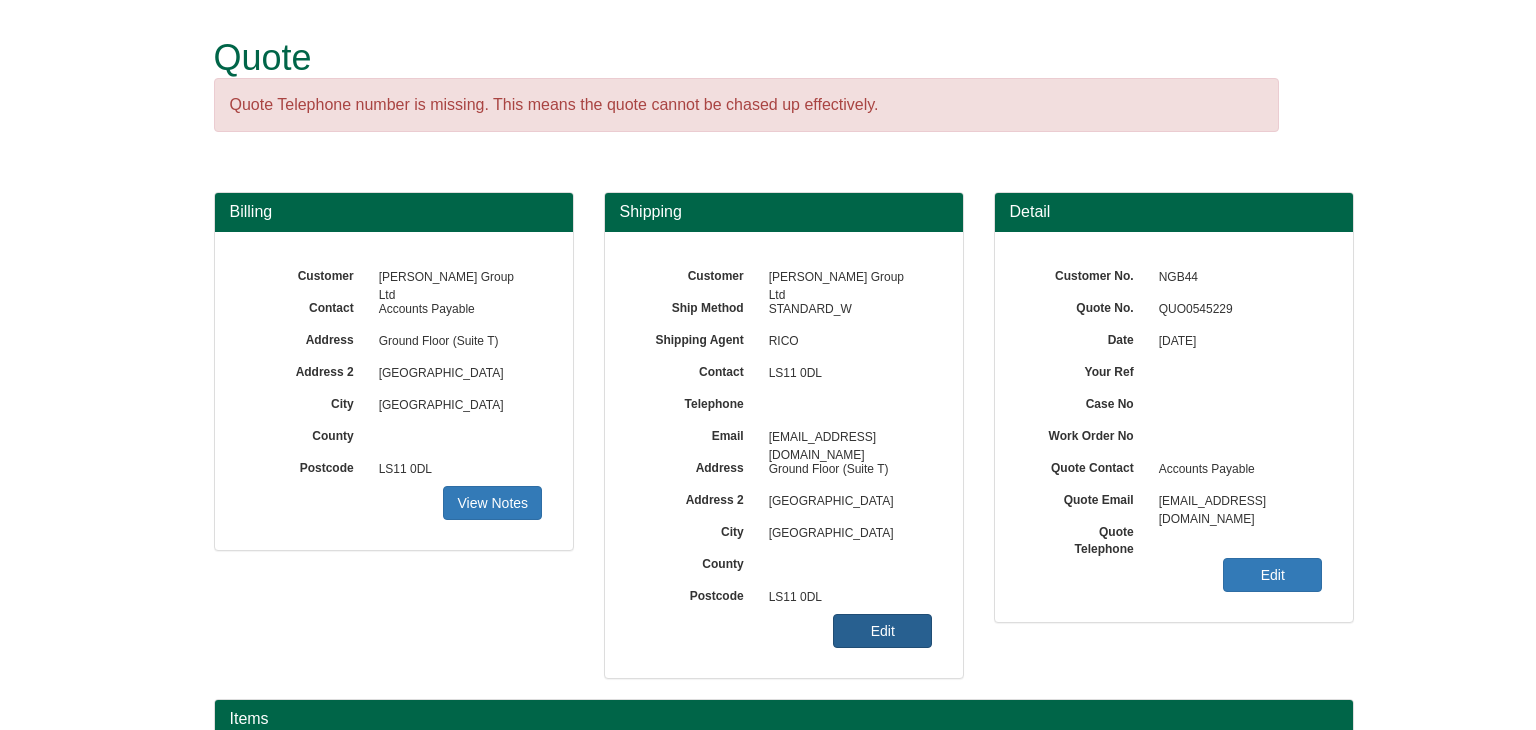 scroll, scrollTop: 0, scrollLeft: 0, axis: both 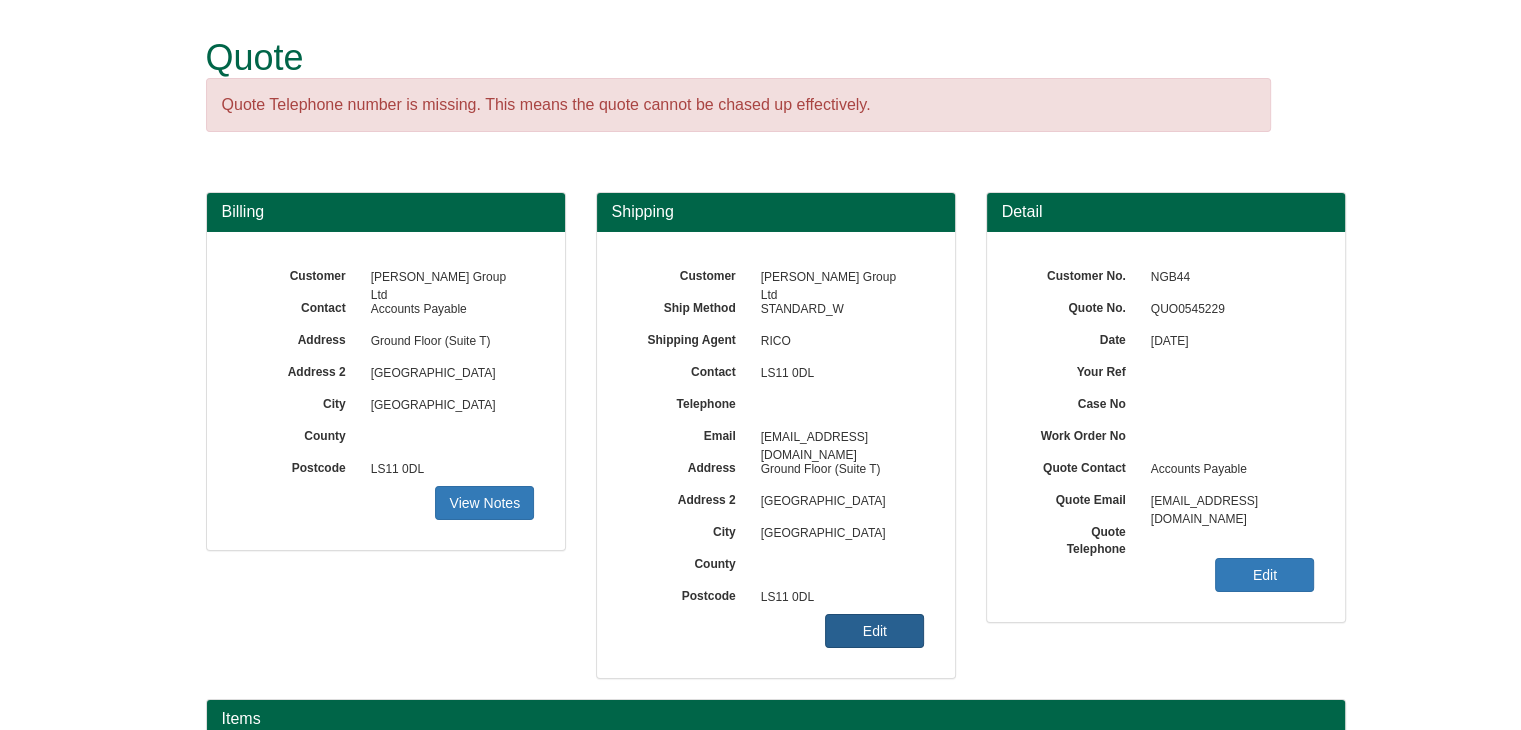 click on "Edit" at bounding box center [874, 631] 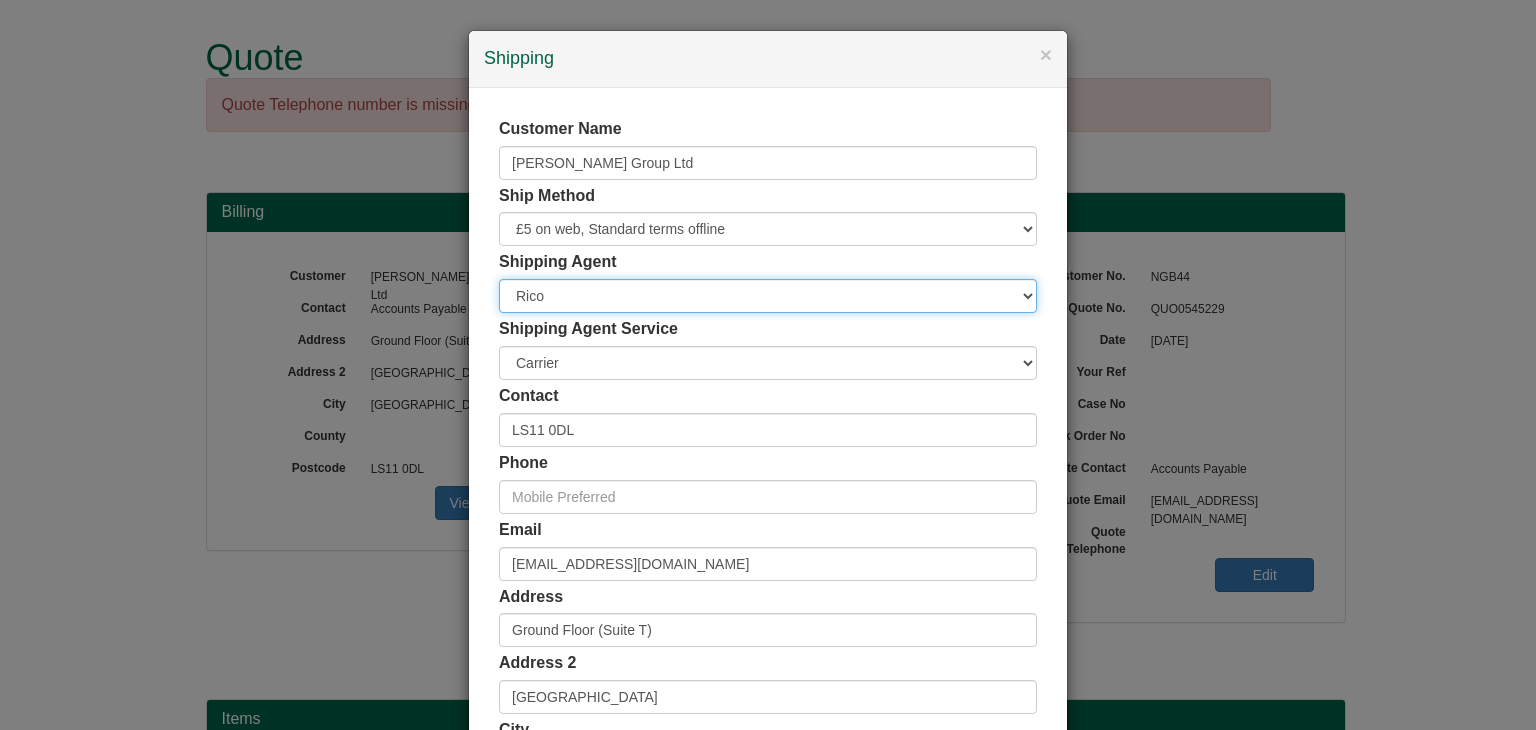 click on "Rico" at bounding box center (768, 296) 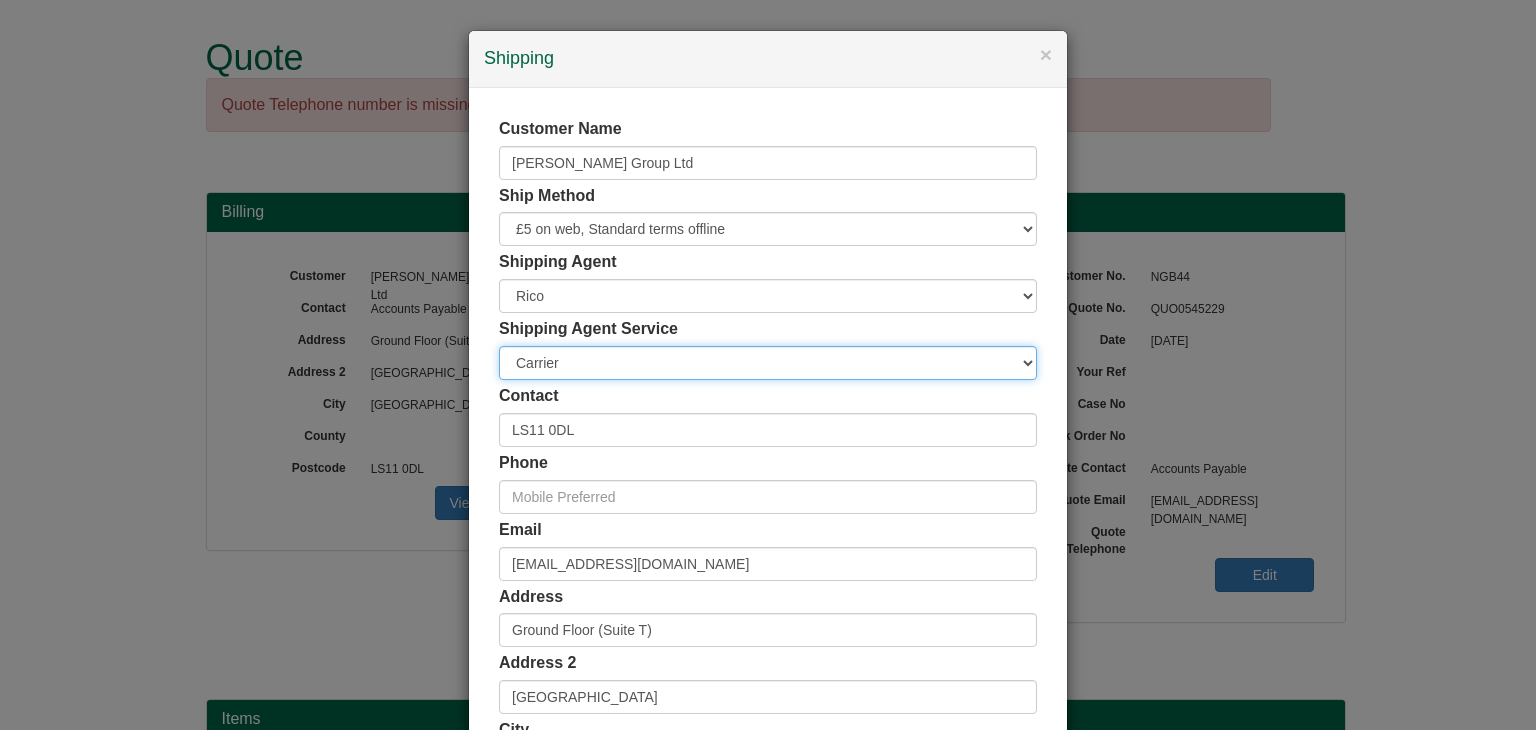 click on "Carrier
White Glove" at bounding box center [768, 363] 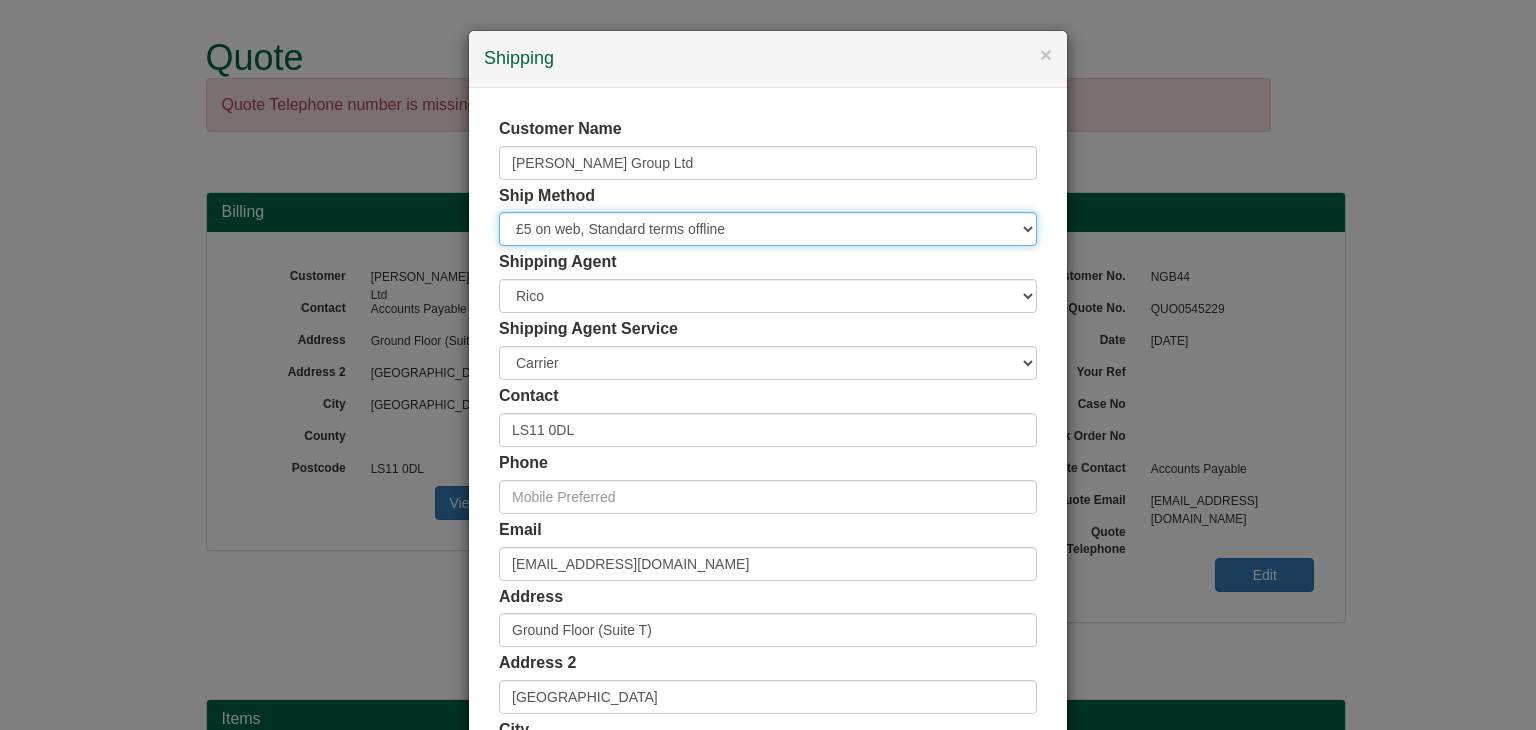 click on "Free of Charge
£5 Flat Rate
£7.50 Flat Rate
£10 Flat Rate
BESPOKE2
BESPOKE3
BESPOKE4
BESPOKE5
BESPOKE6
BESPOKE7
BESPOKE8
BESPOKE9
Standard Shipping
£5 on web, Standard terms offline" at bounding box center [768, 229] 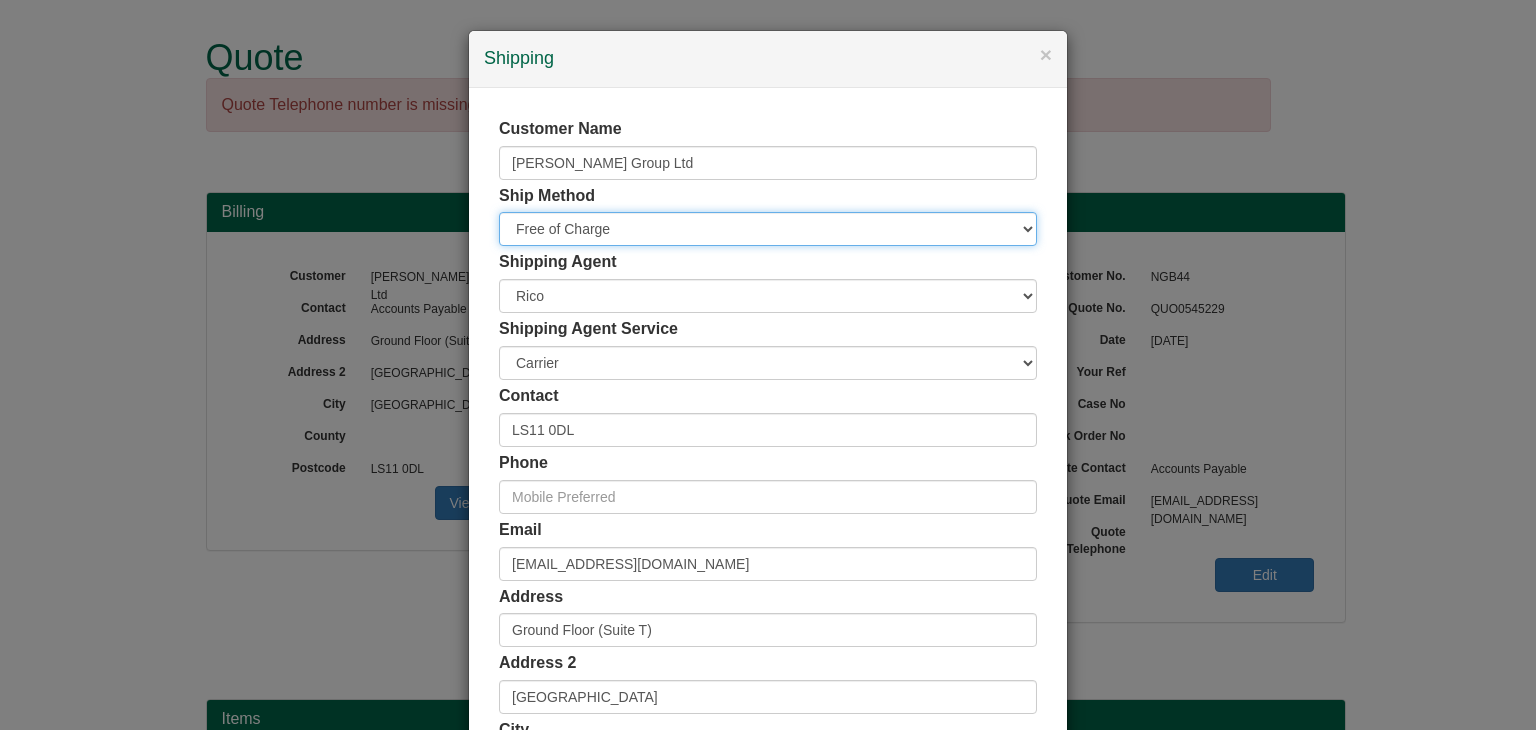click on "Free of Charge
£5 Flat Rate
£7.50 Flat Rate
£10 Flat Rate
BESPOKE2
BESPOKE3
BESPOKE4
BESPOKE5
BESPOKE6
BESPOKE7
BESPOKE8
BESPOKE9
Standard Shipping
£5 on web, Standard terms offline" at bounding box center (768, 229) 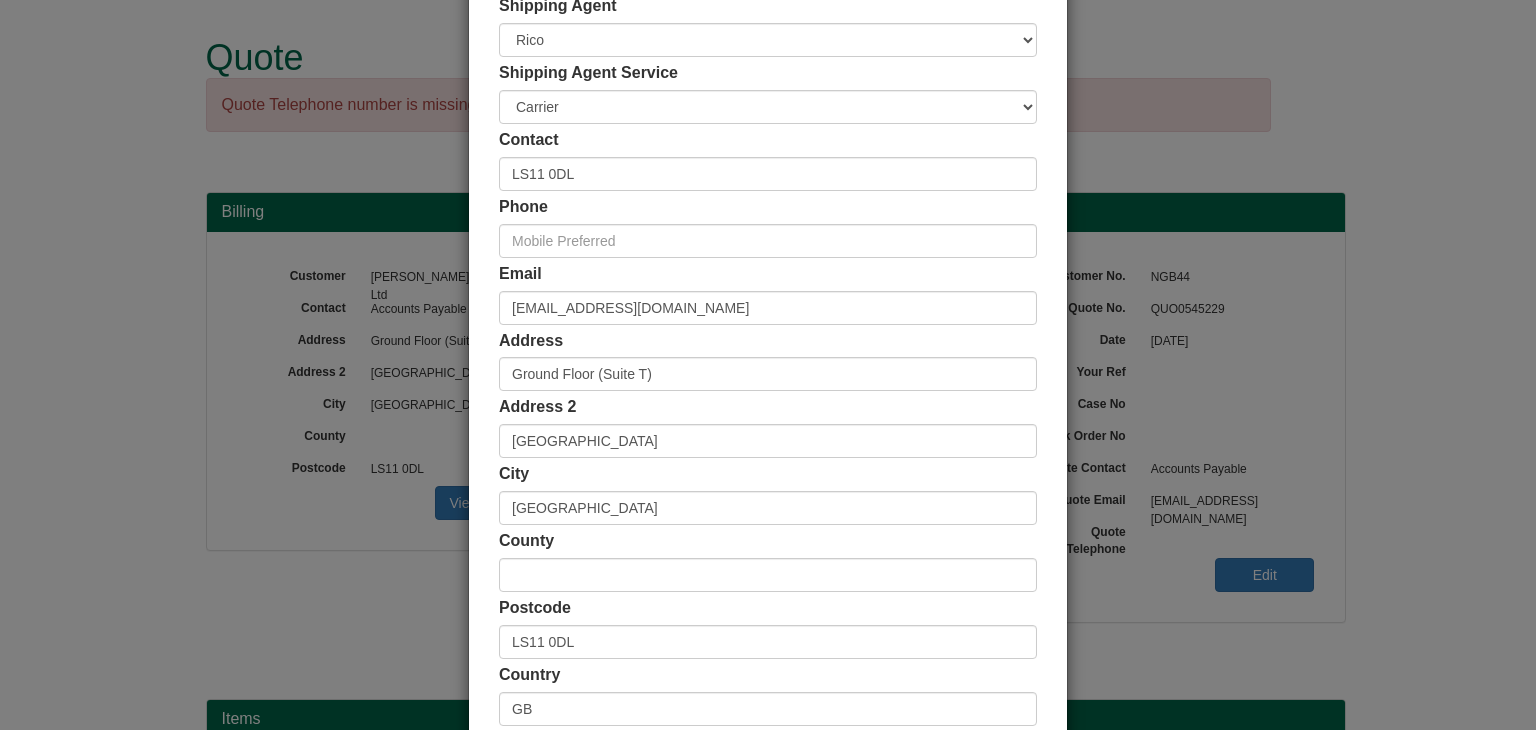 scroll, scrollTop: 376, scrollLeft: 0, axis: vertical 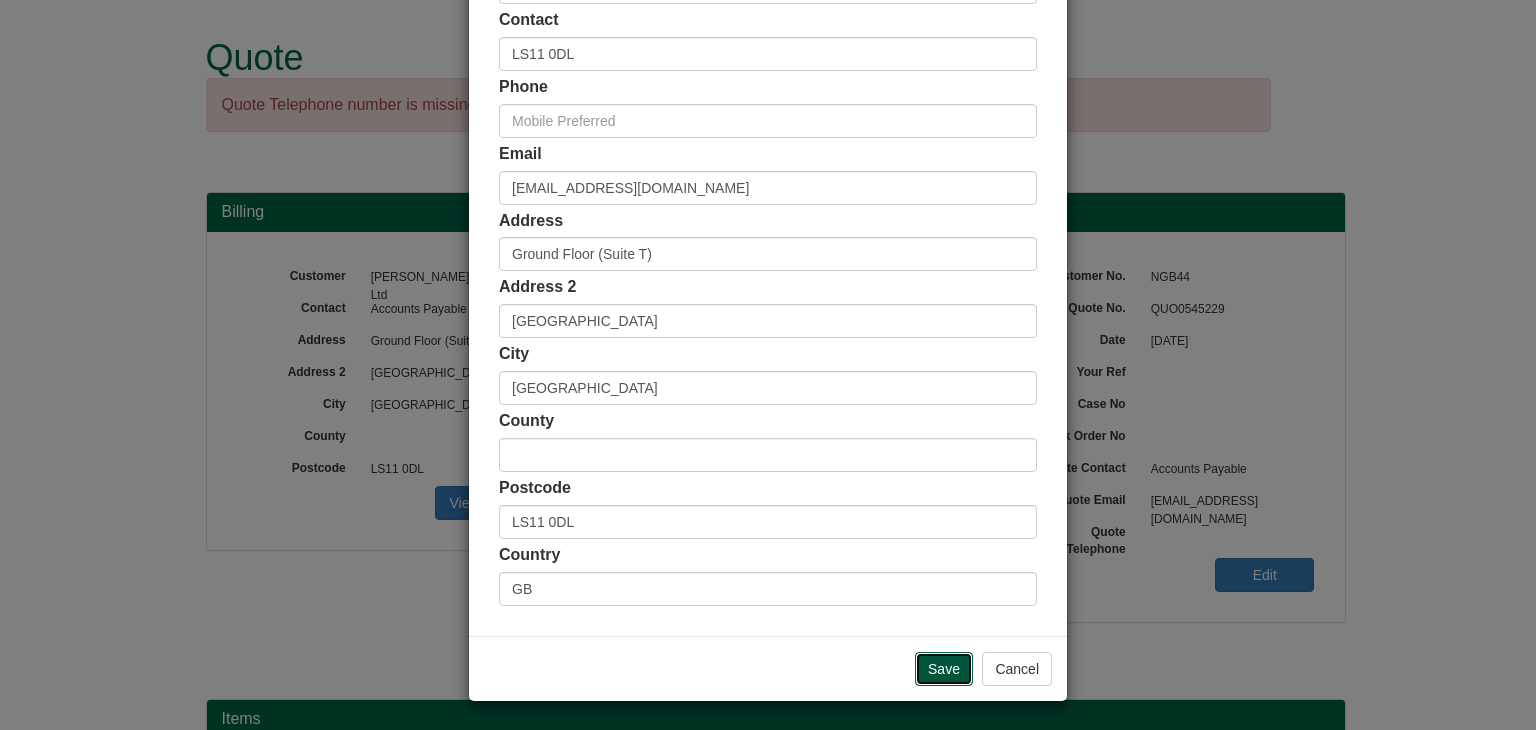 click on "Save" at bounding box center (944, 669) 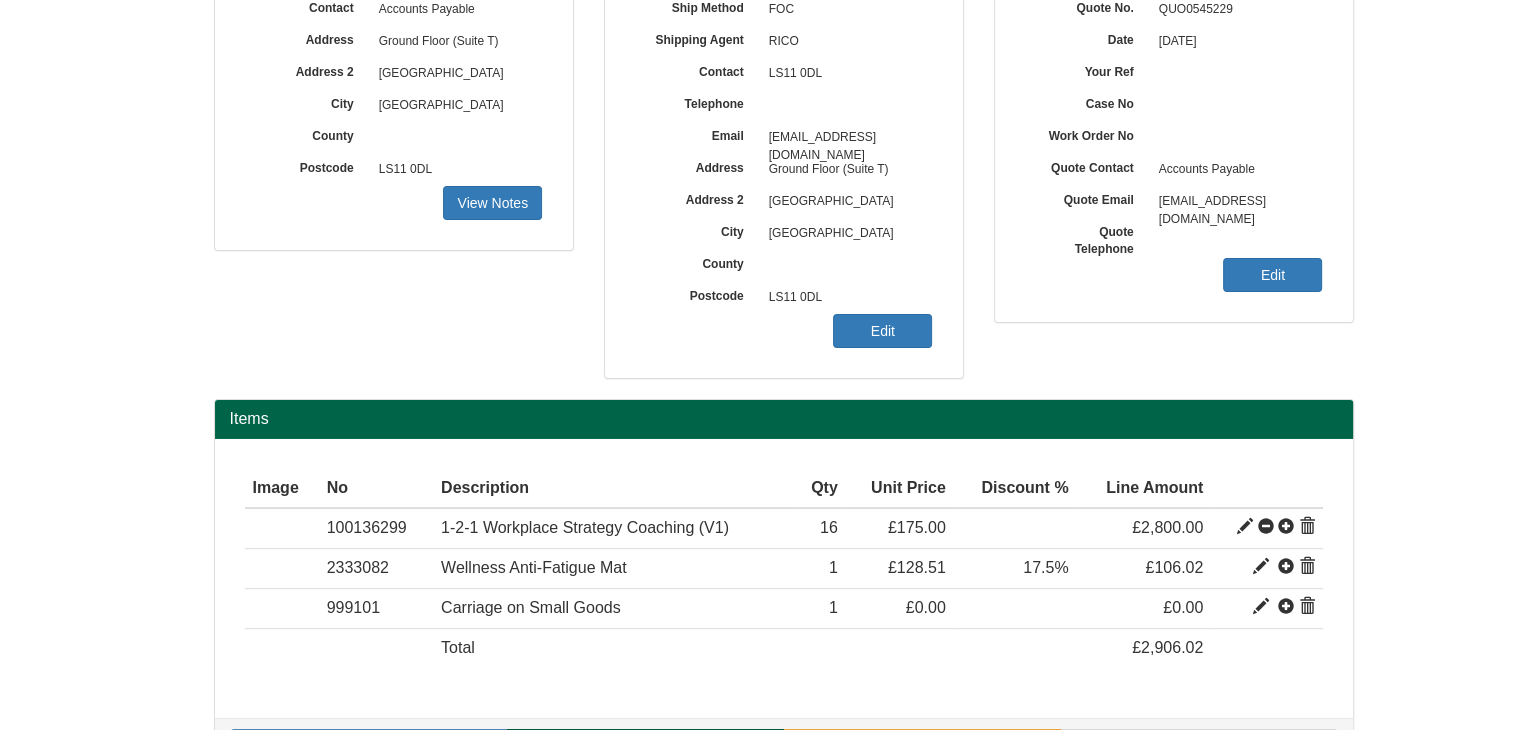 scroll, scrollTop: 360, scrollLeft: 0, axis: vertical 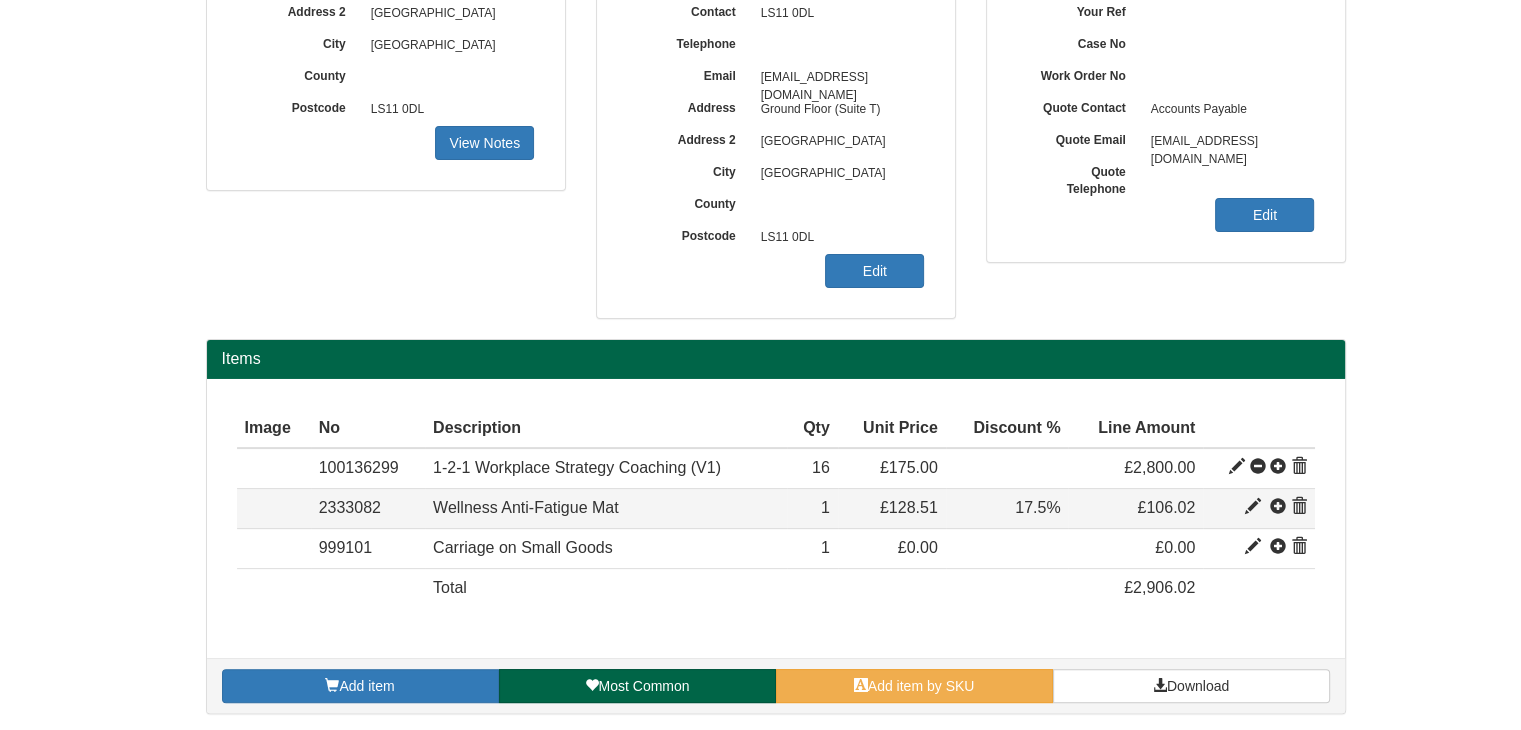 click at bounding box center [1253, 507] 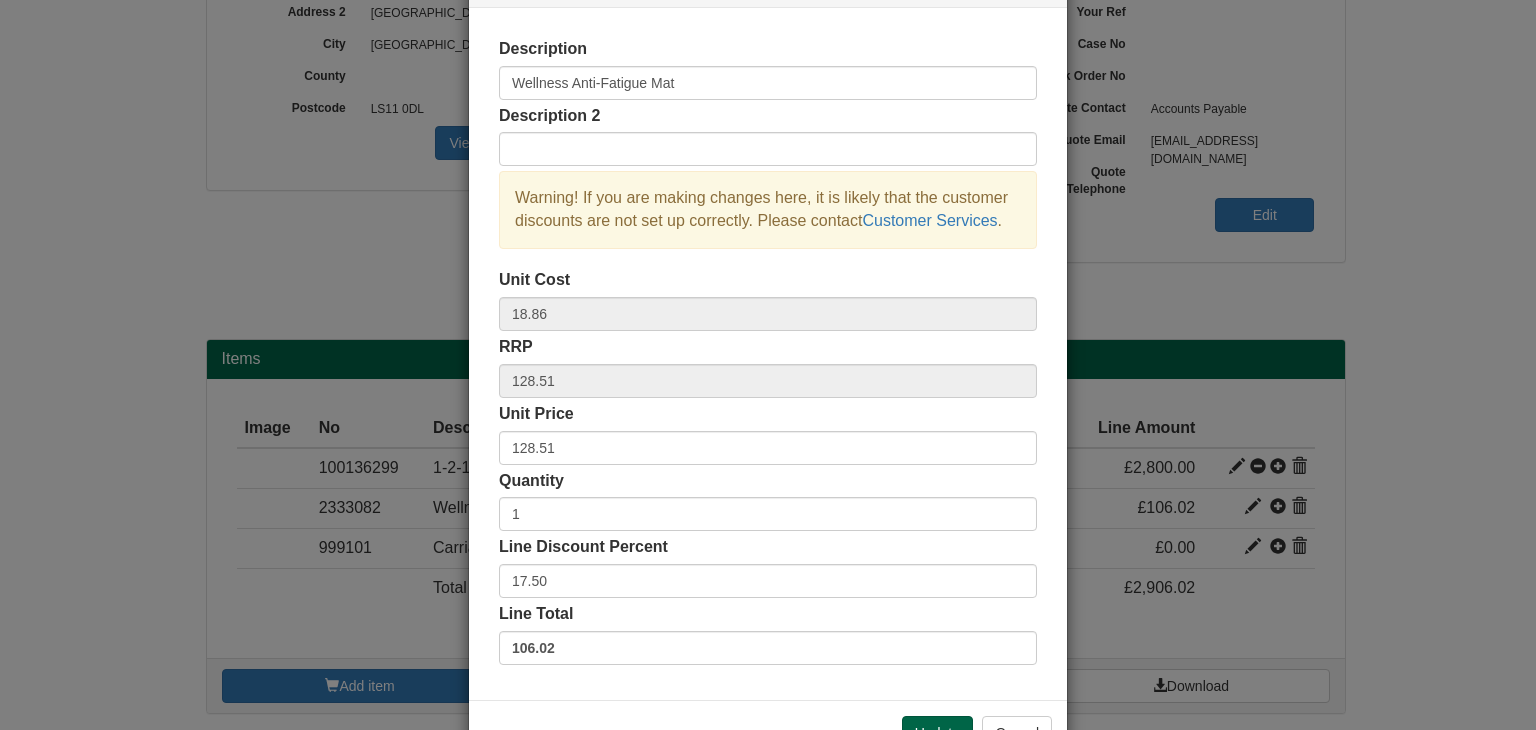 scroll, scrollTop: 144, scrollLeft: 0, axis: vertical 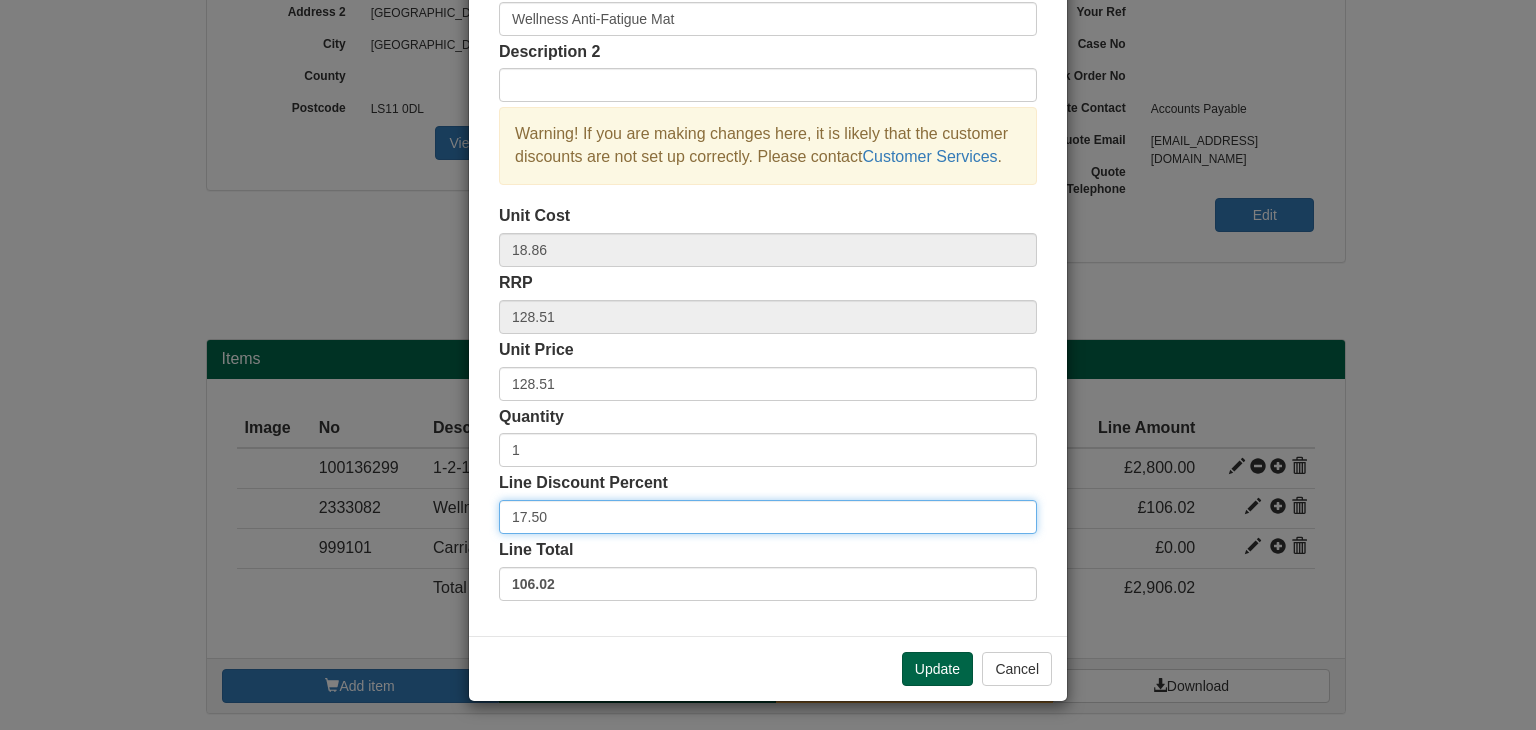 drag, startPoint x: 573, startPoint y: 524, endPoint x: 440, endPoint y: 503, distance: 134.64769 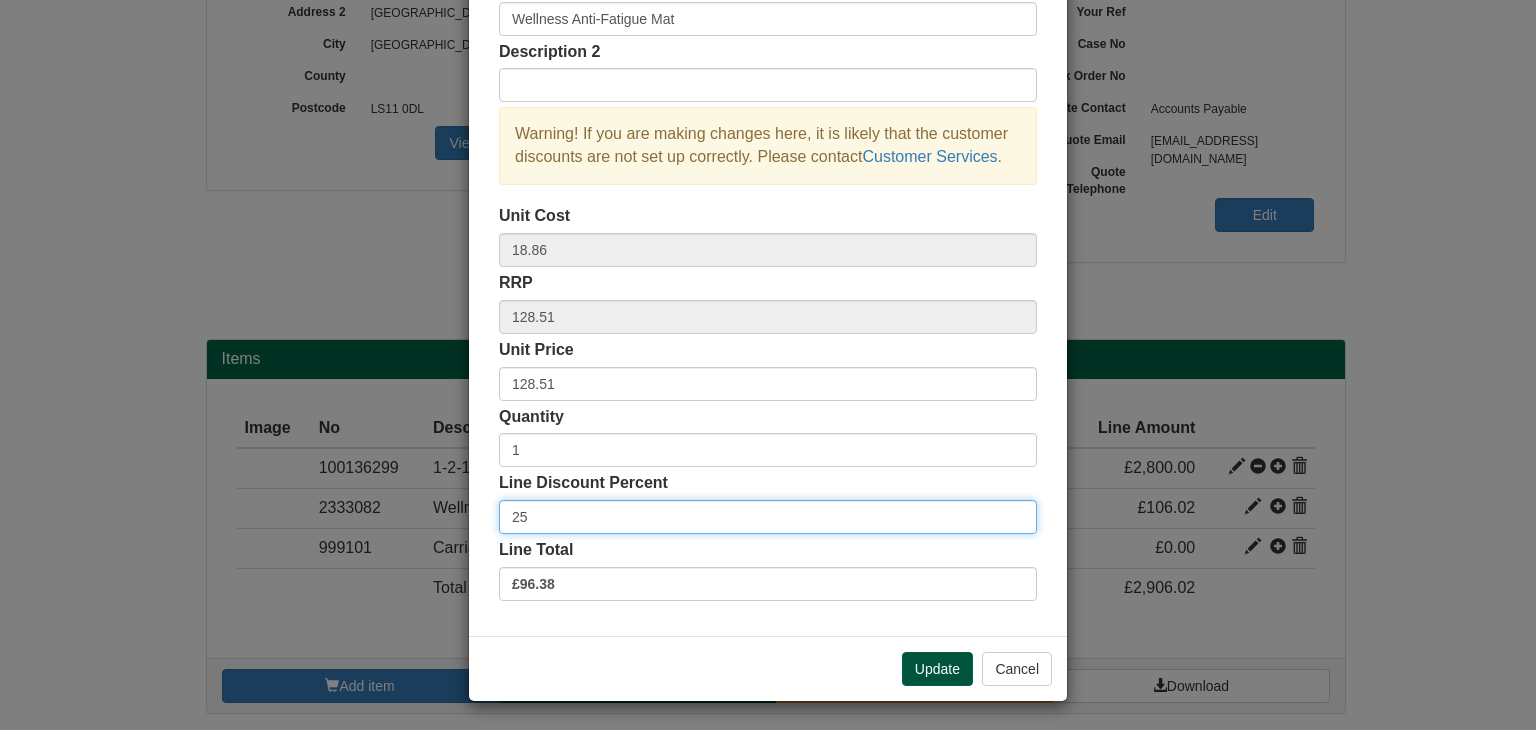 type on "25" 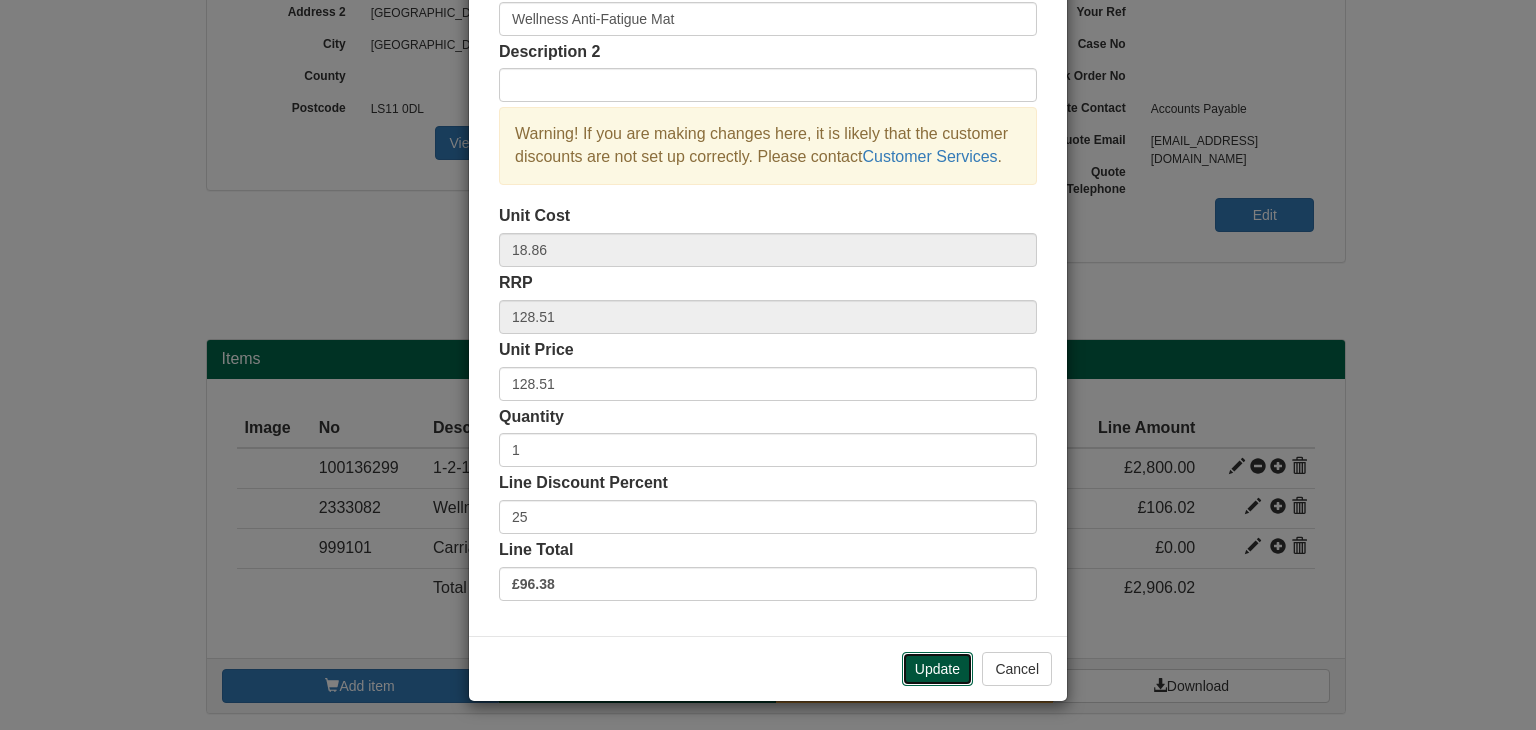 click on "Update" at bounding box center [937, 669] 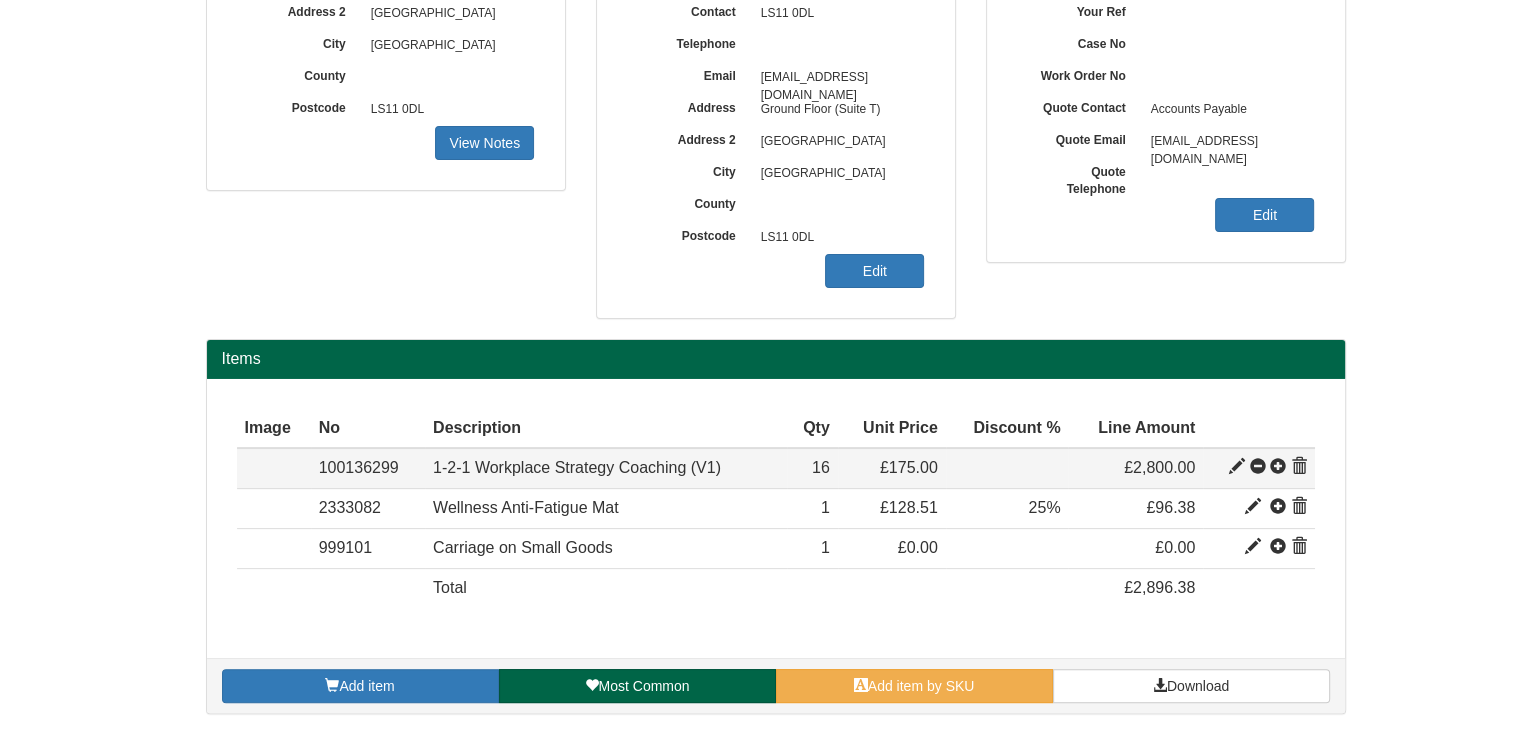 click at bounding box center [1237, 467] 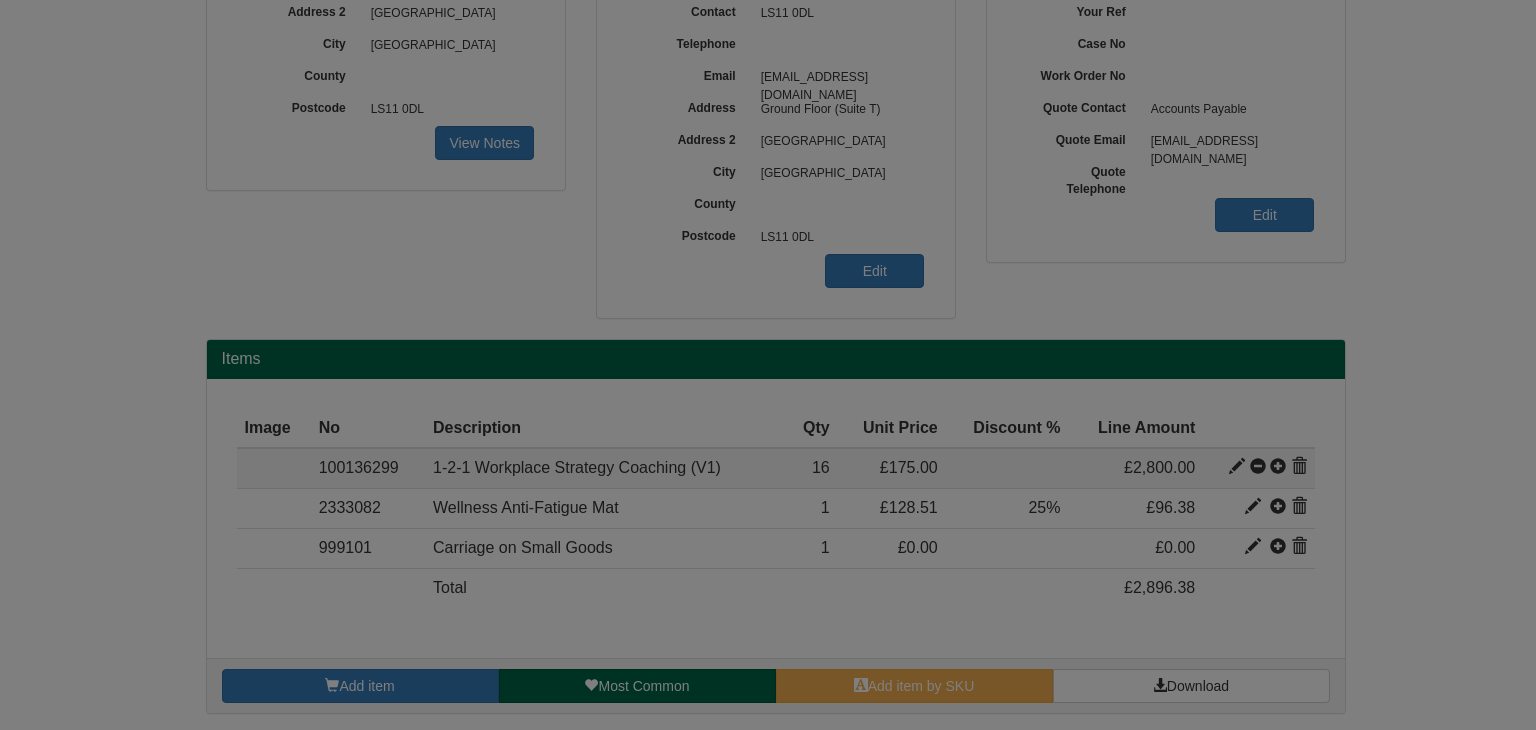 scroll, scrollTop: 0, scrollLeft: 0, axis: both 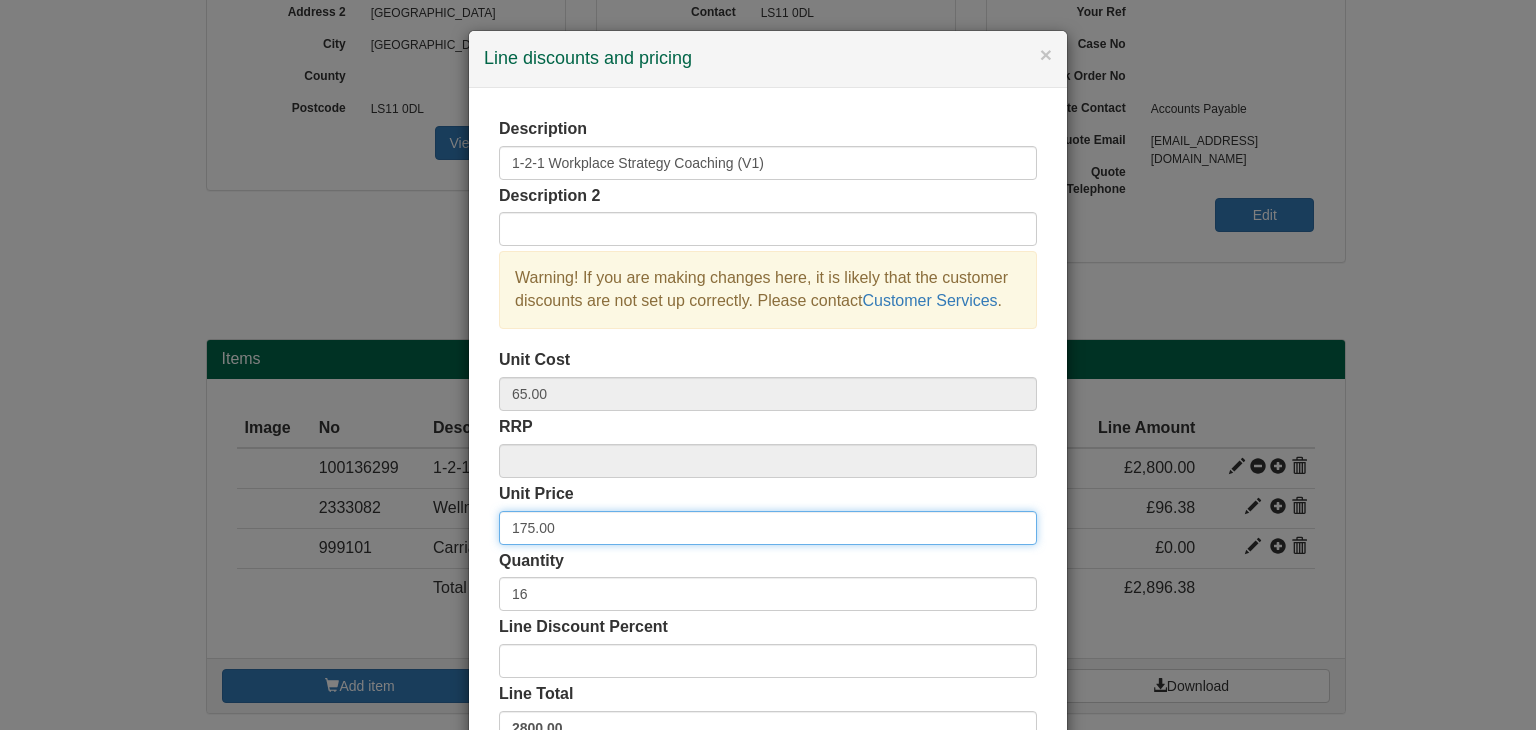 click on "175.00" at bounding box center [768, 528] 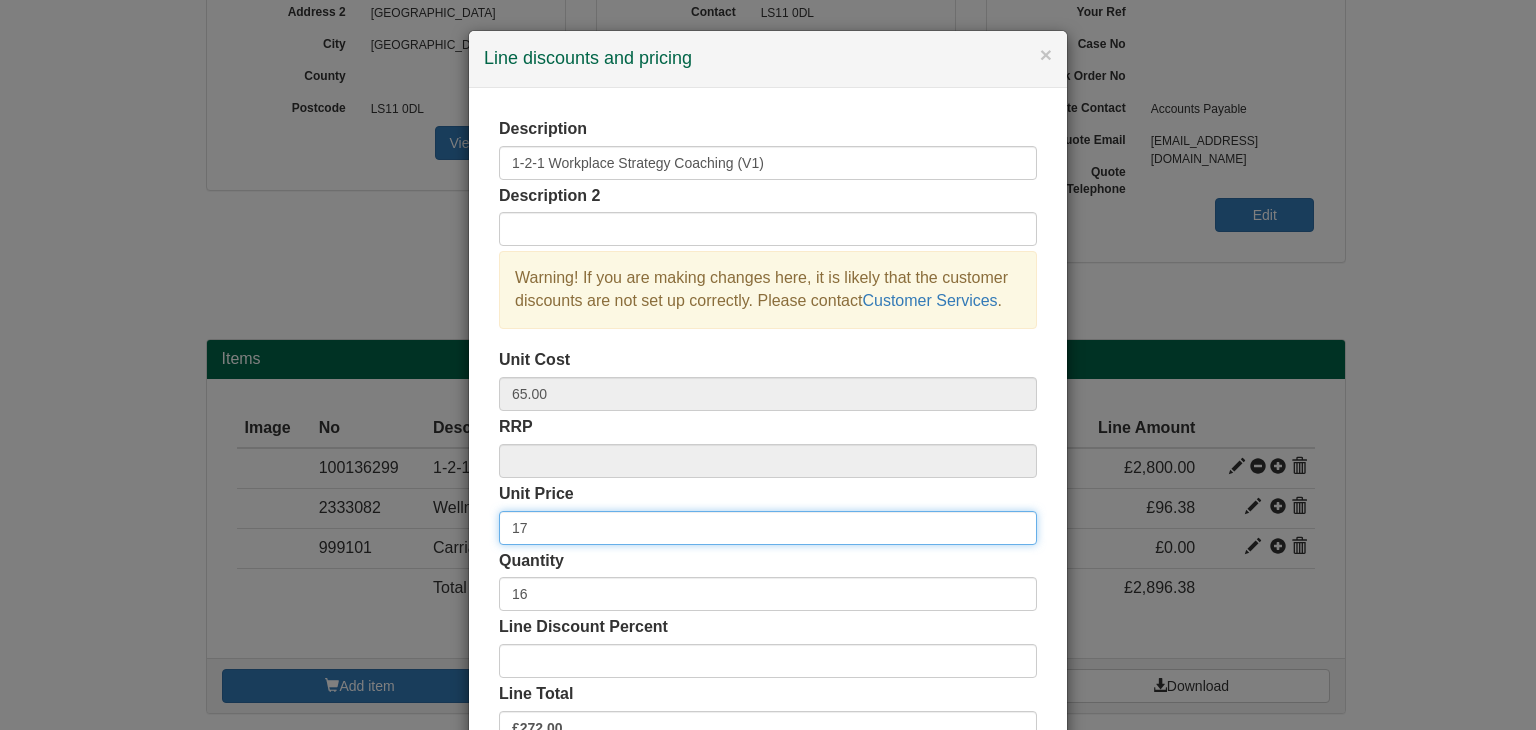 type on "1" 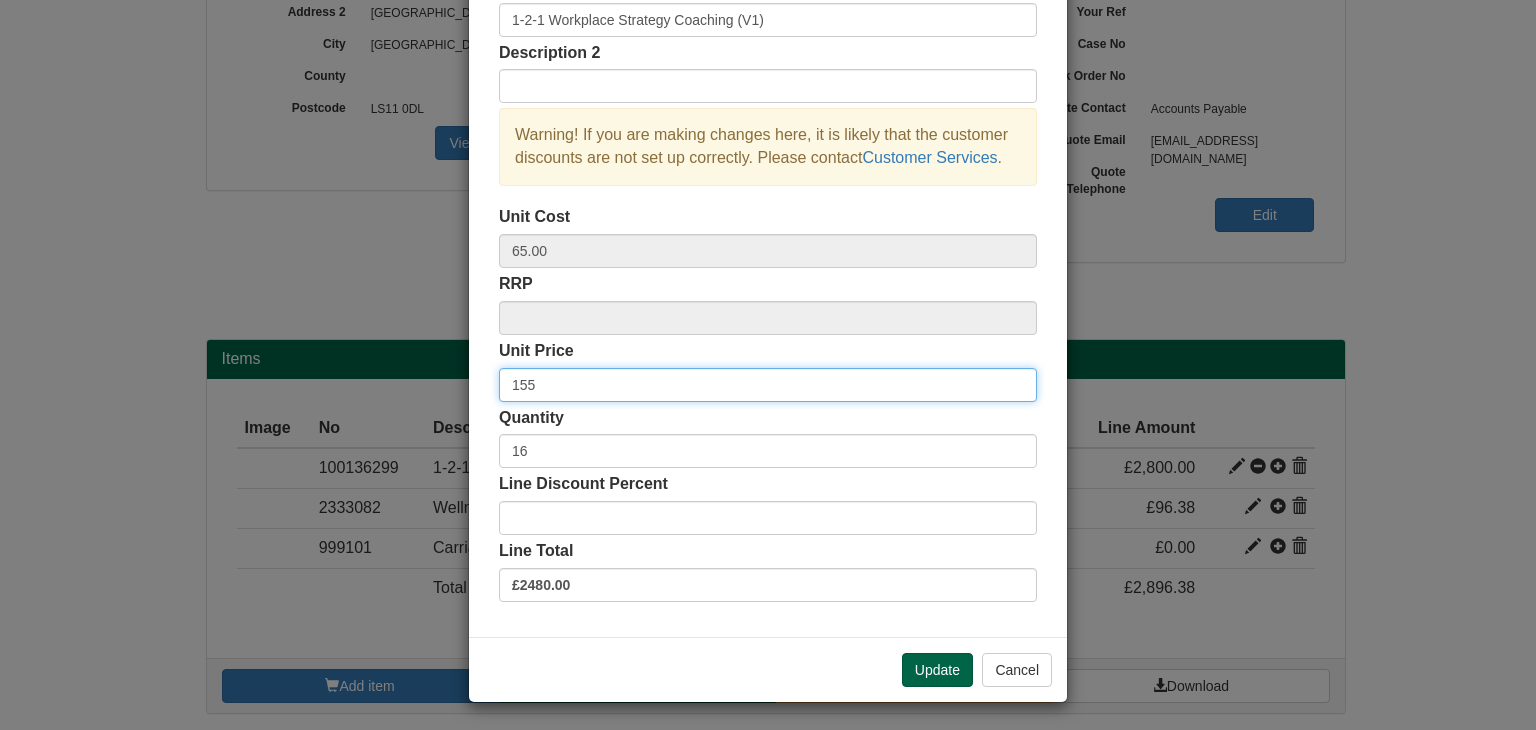 scroll, scrollTop: 144, scrollLeft: 0, axis: vertical 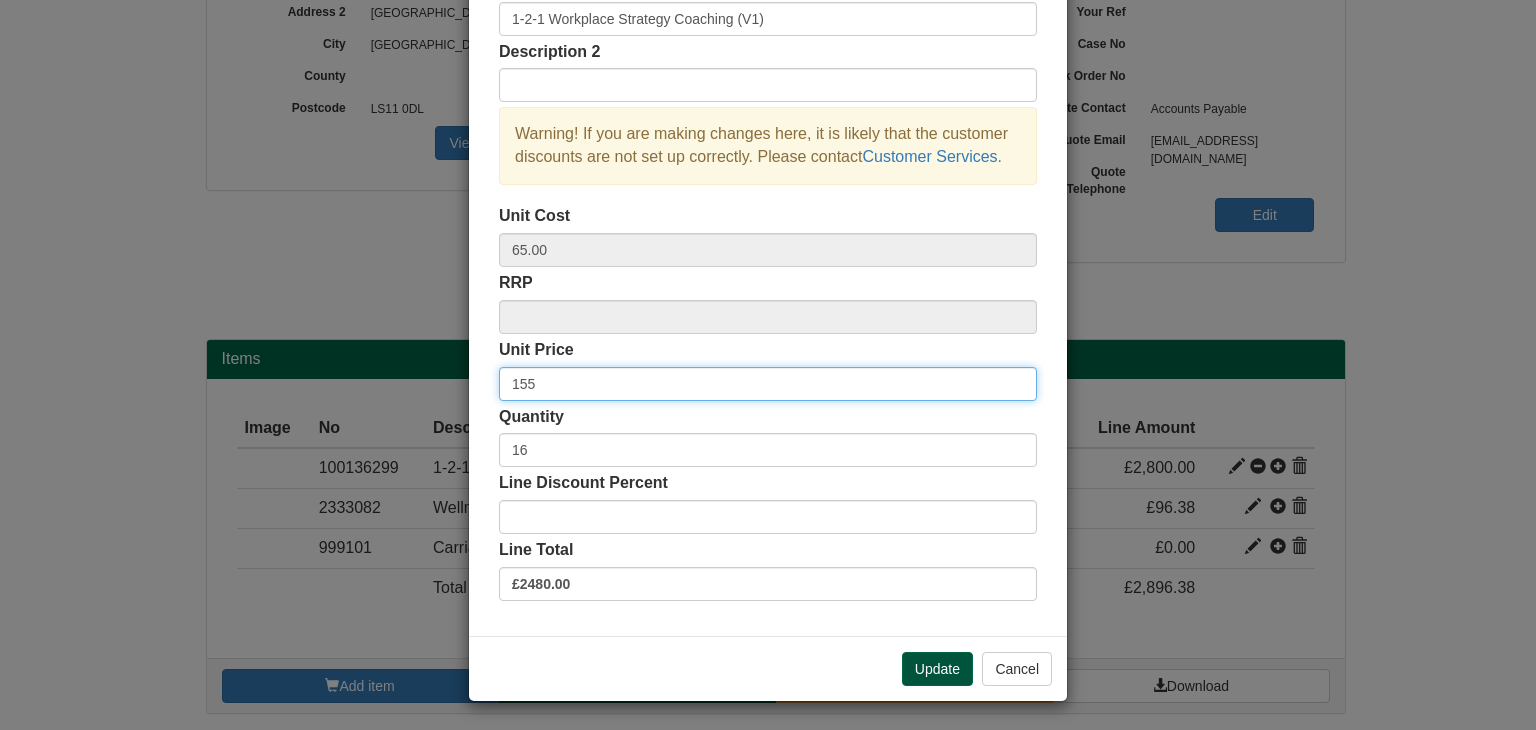 type on "155" 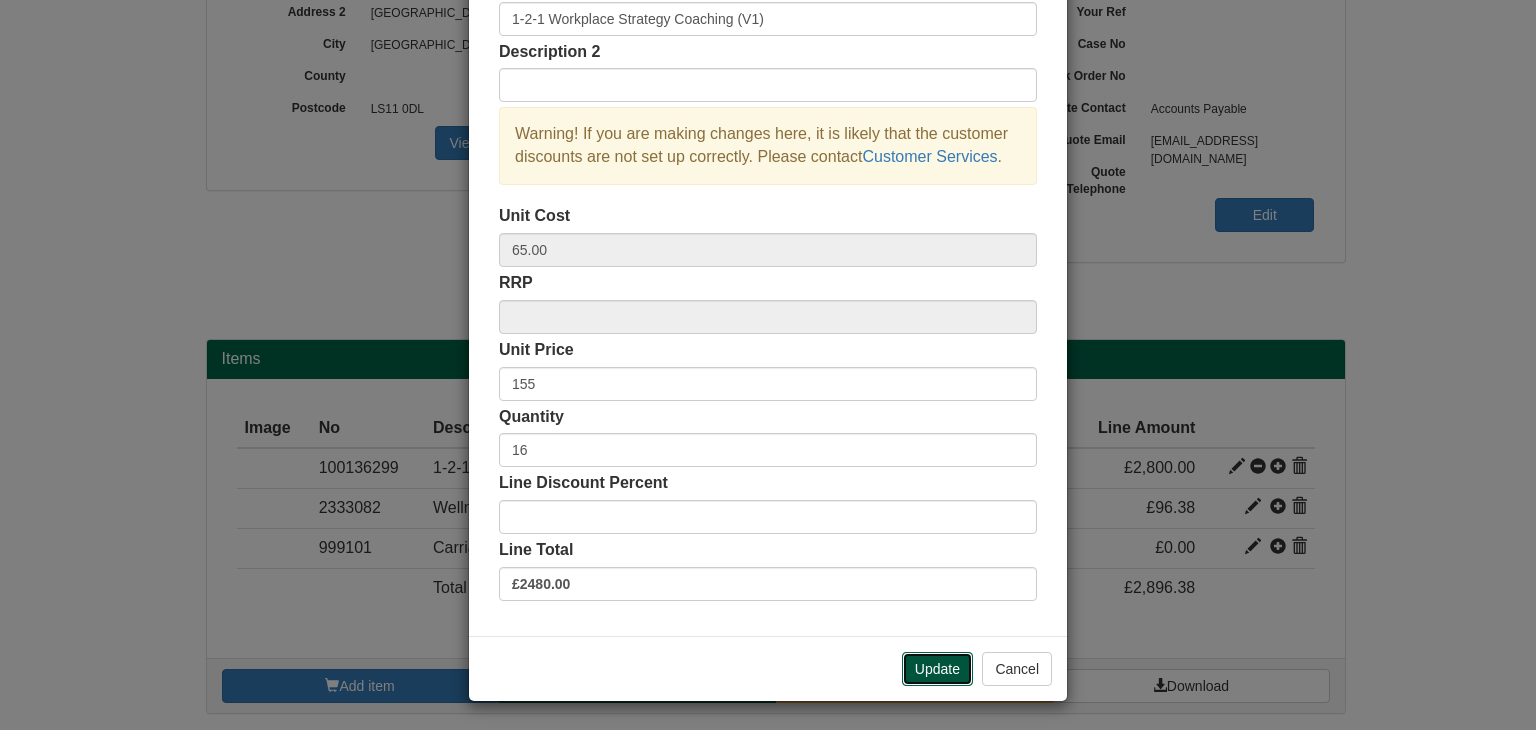 click on "Update" at bounding box center (937, 669) 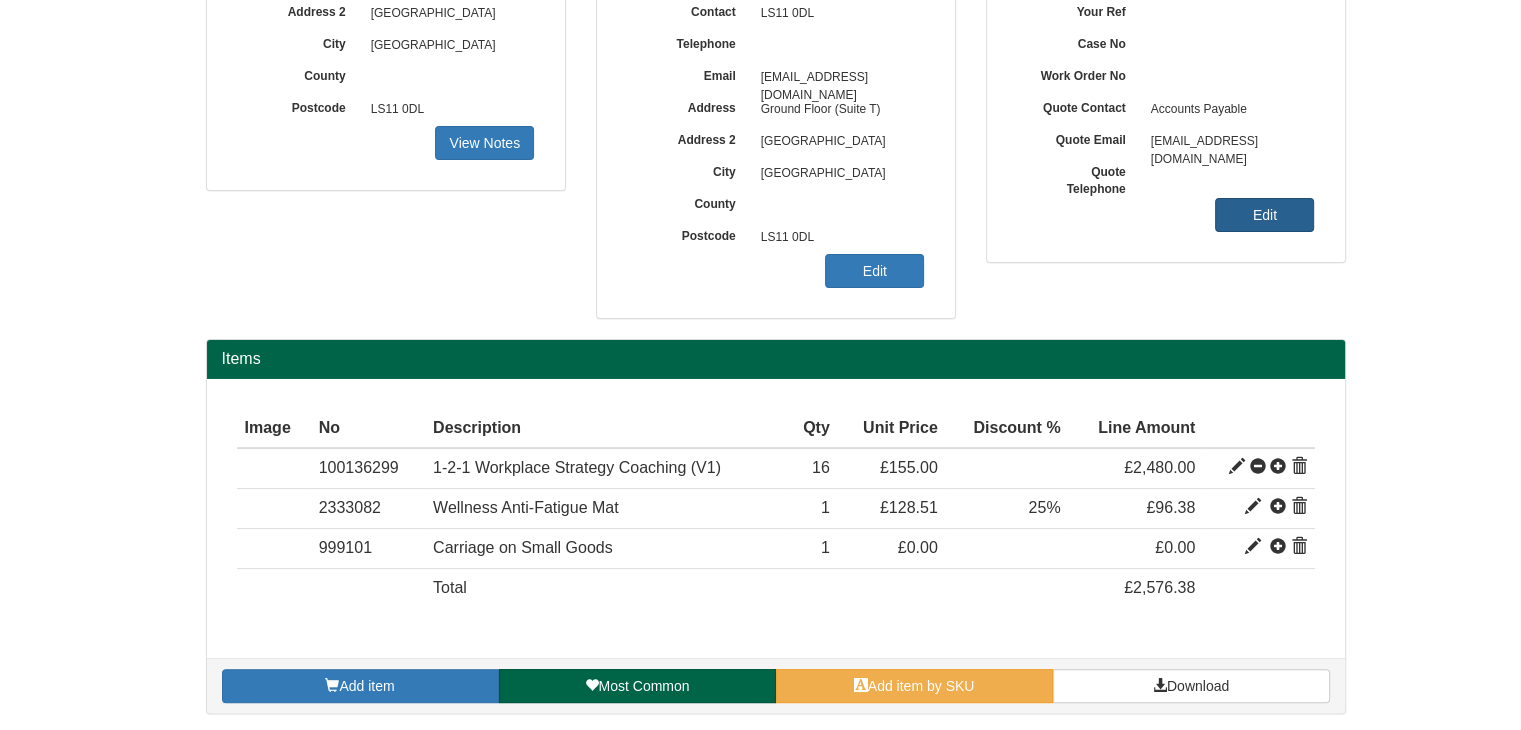 click on "Edit" at bounding box center (1264, 215) 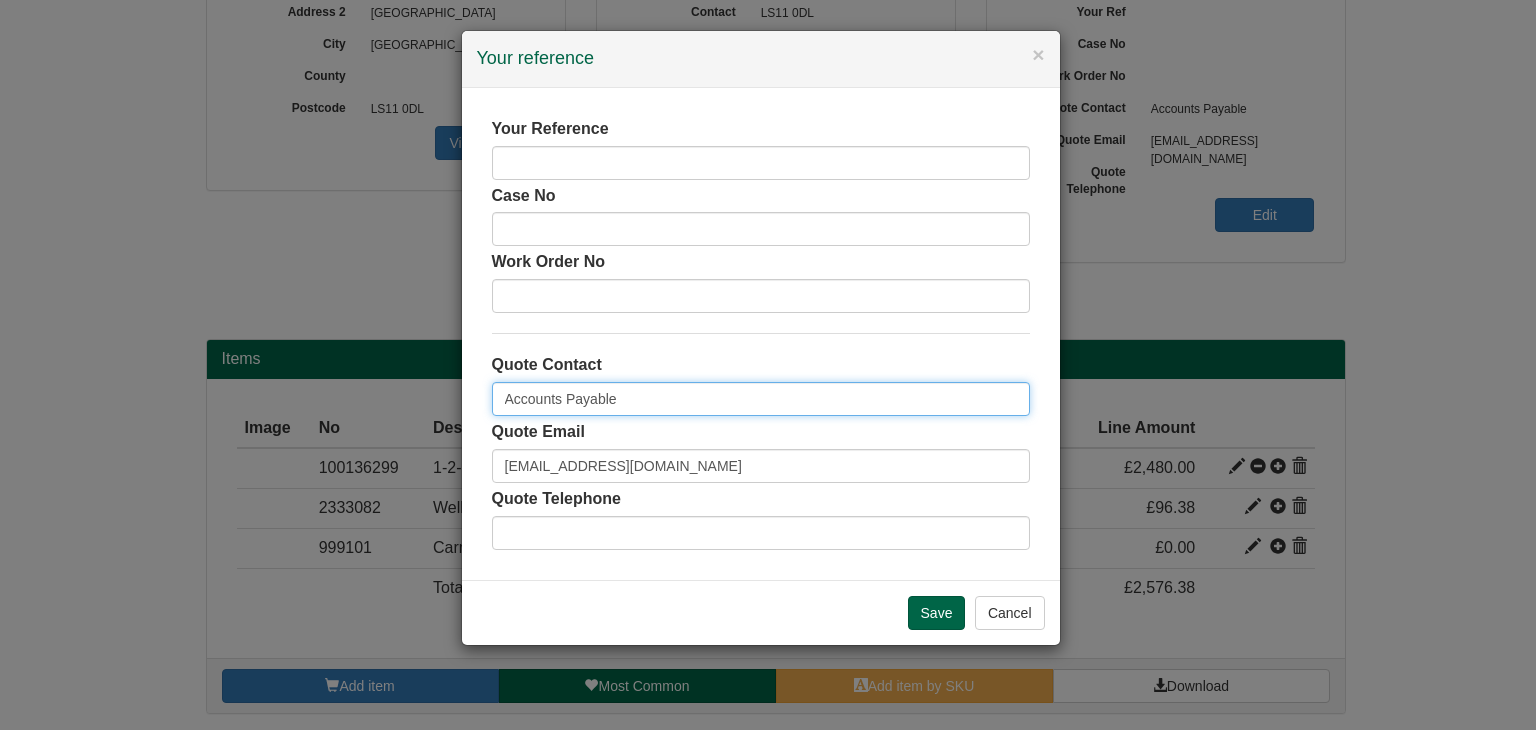 drag, startPoint x: 640, startPoint y: 401, endPoint x: 464, endPoint y: 390, distance: 176.34341 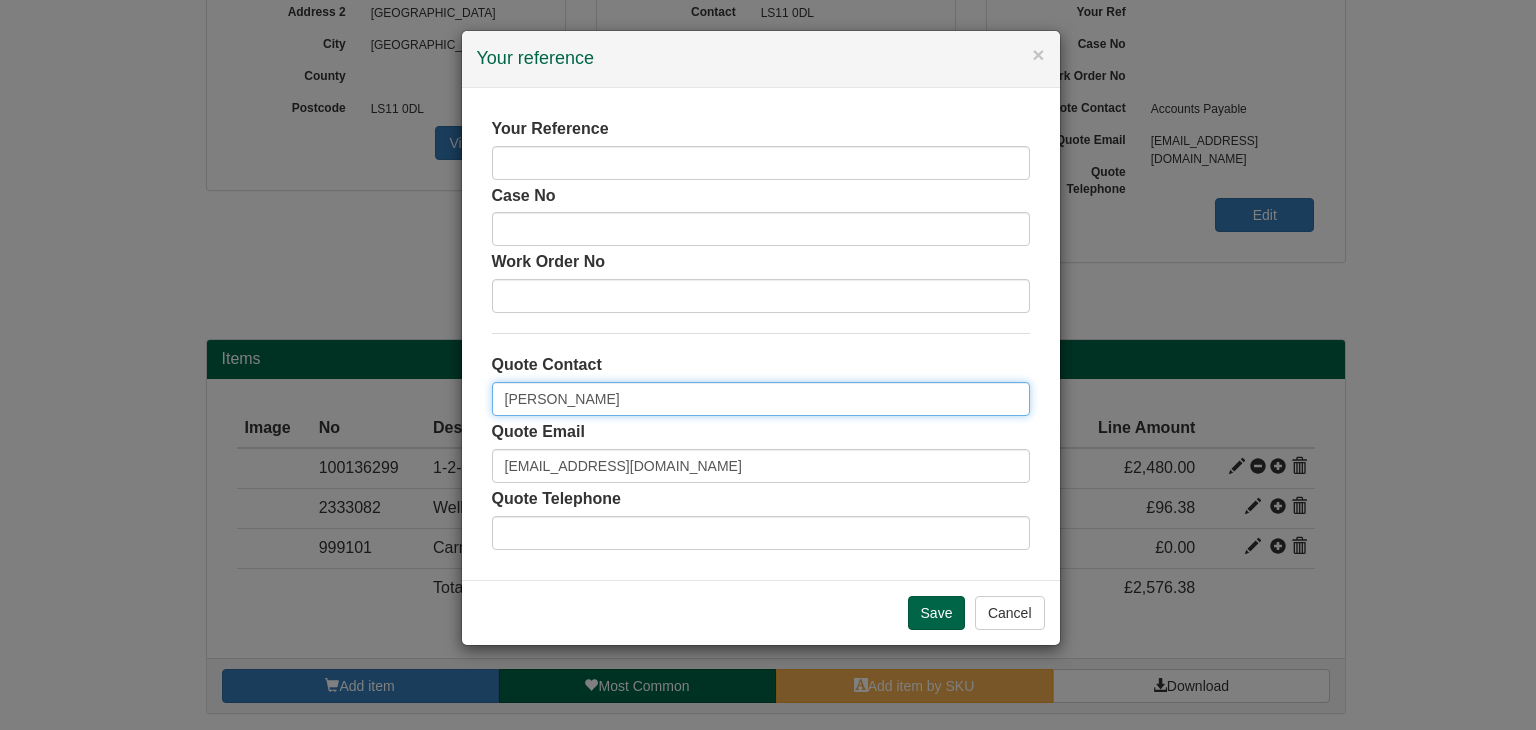 type on "[PERSON_NAME]" 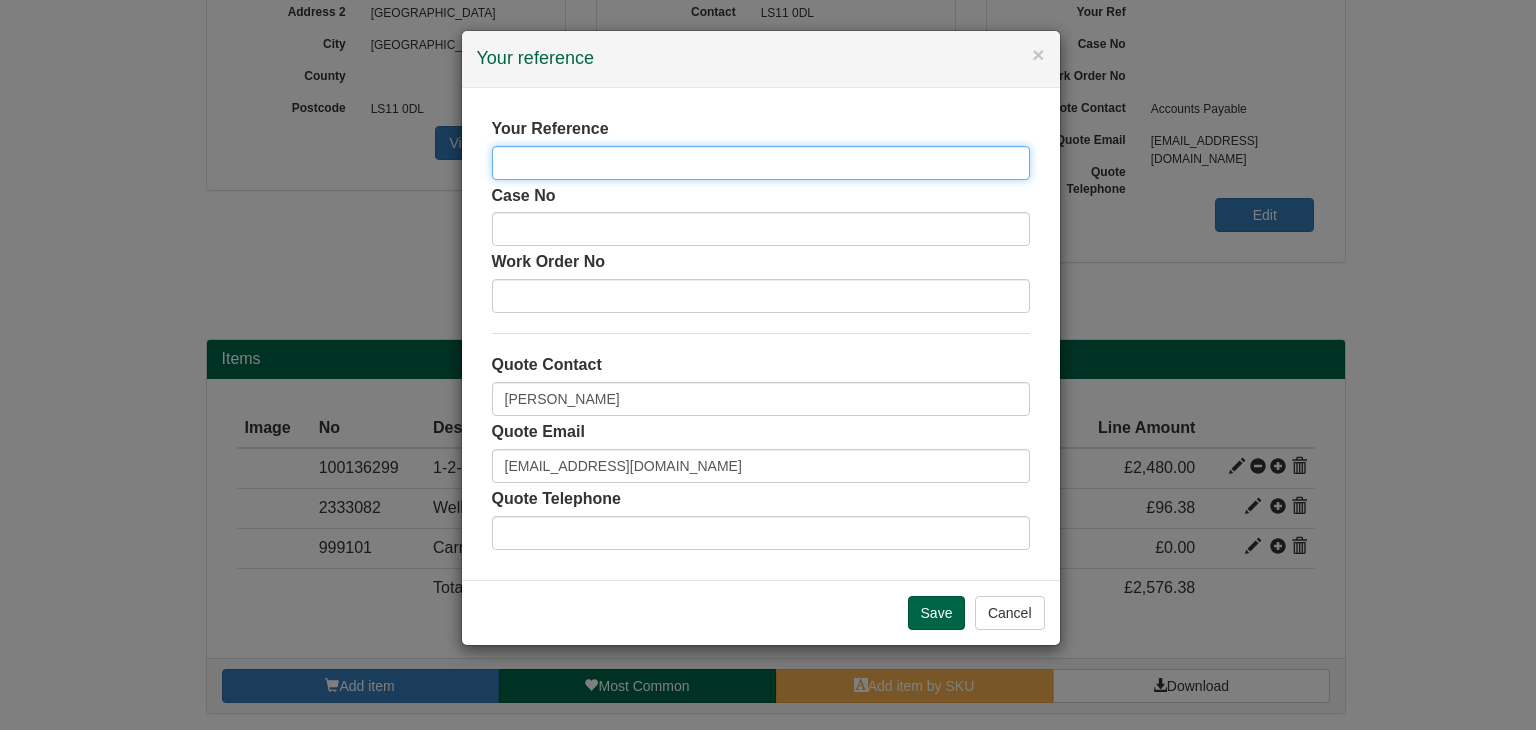 paste on "[PERSON_NAME]" 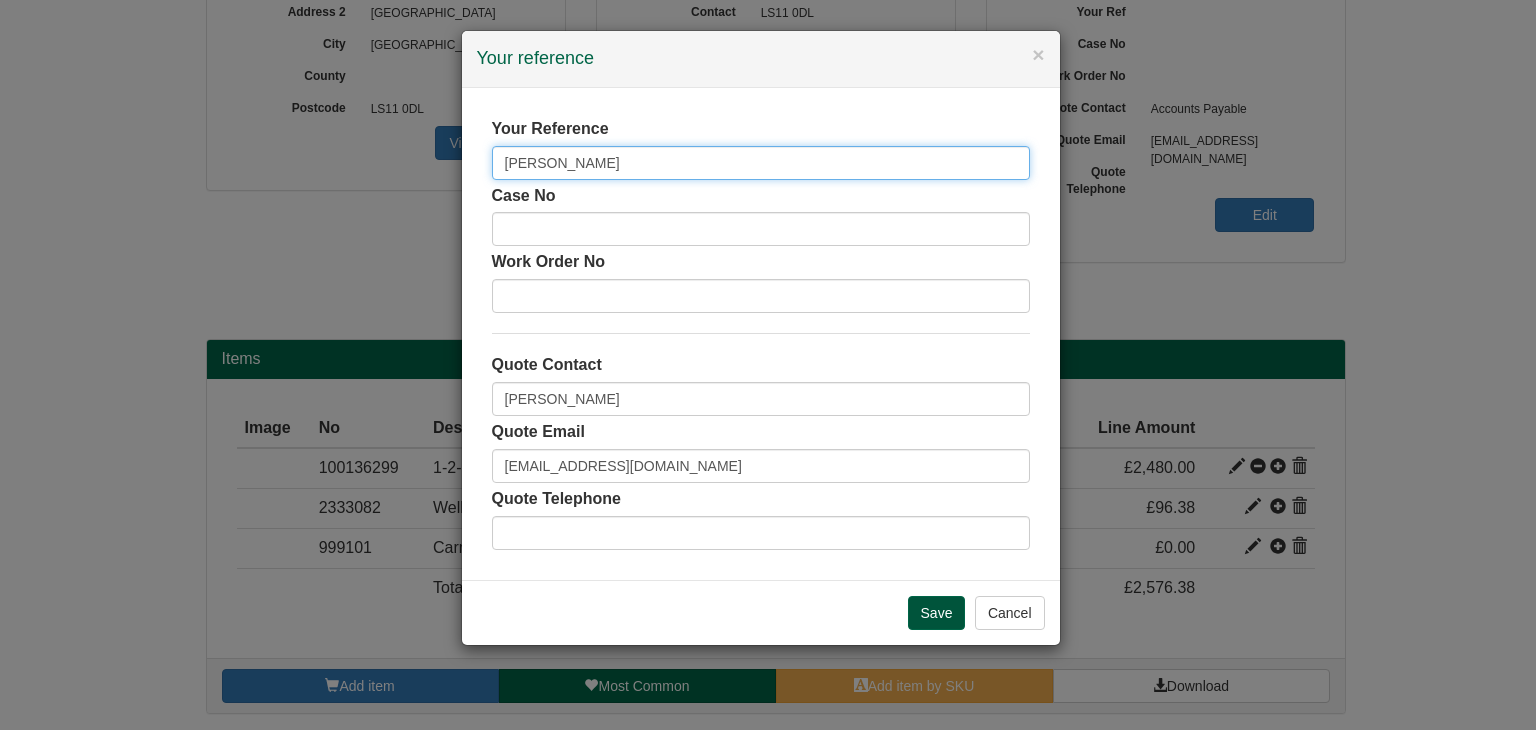 type on "[PERSON_NAME]" 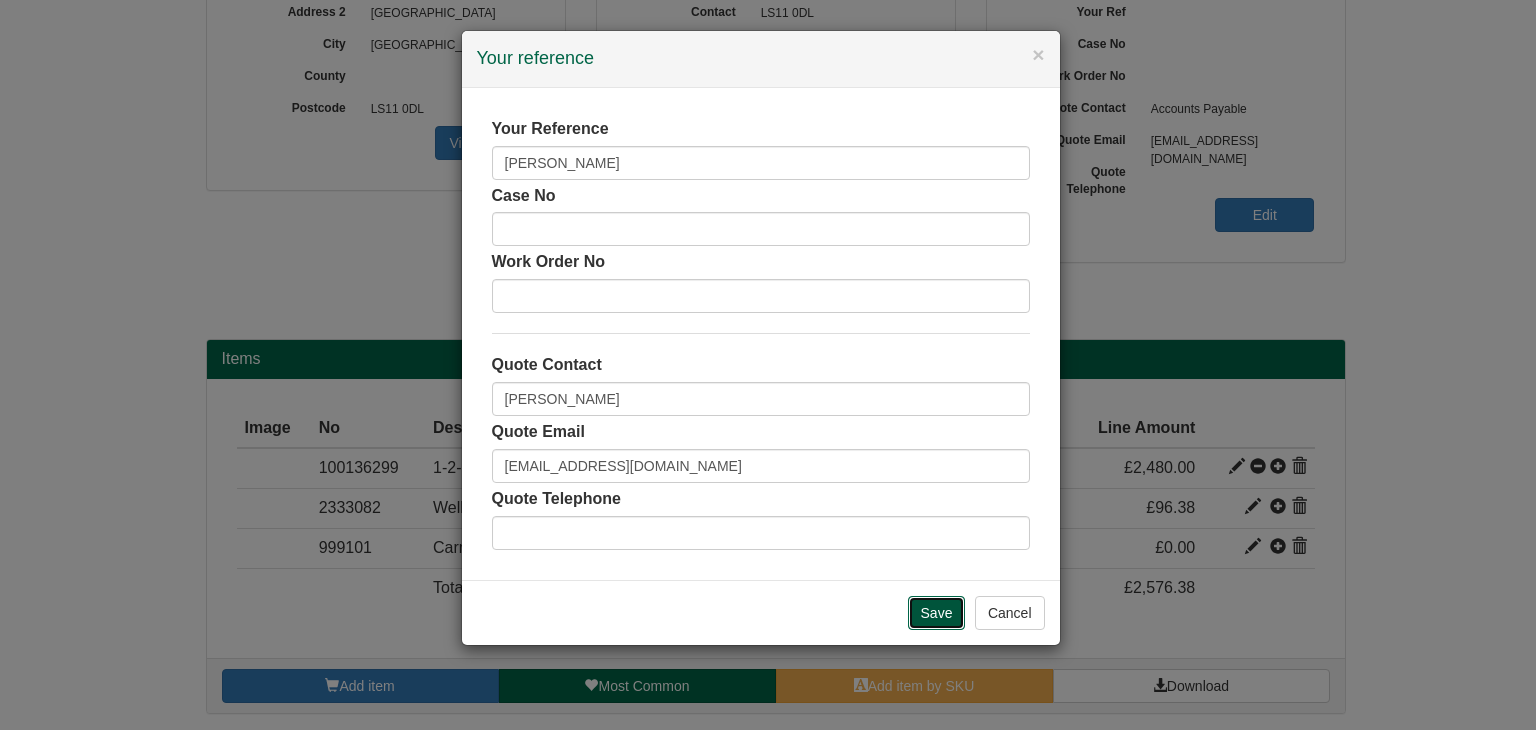 click on "Save" at bounding box center [937, 613] 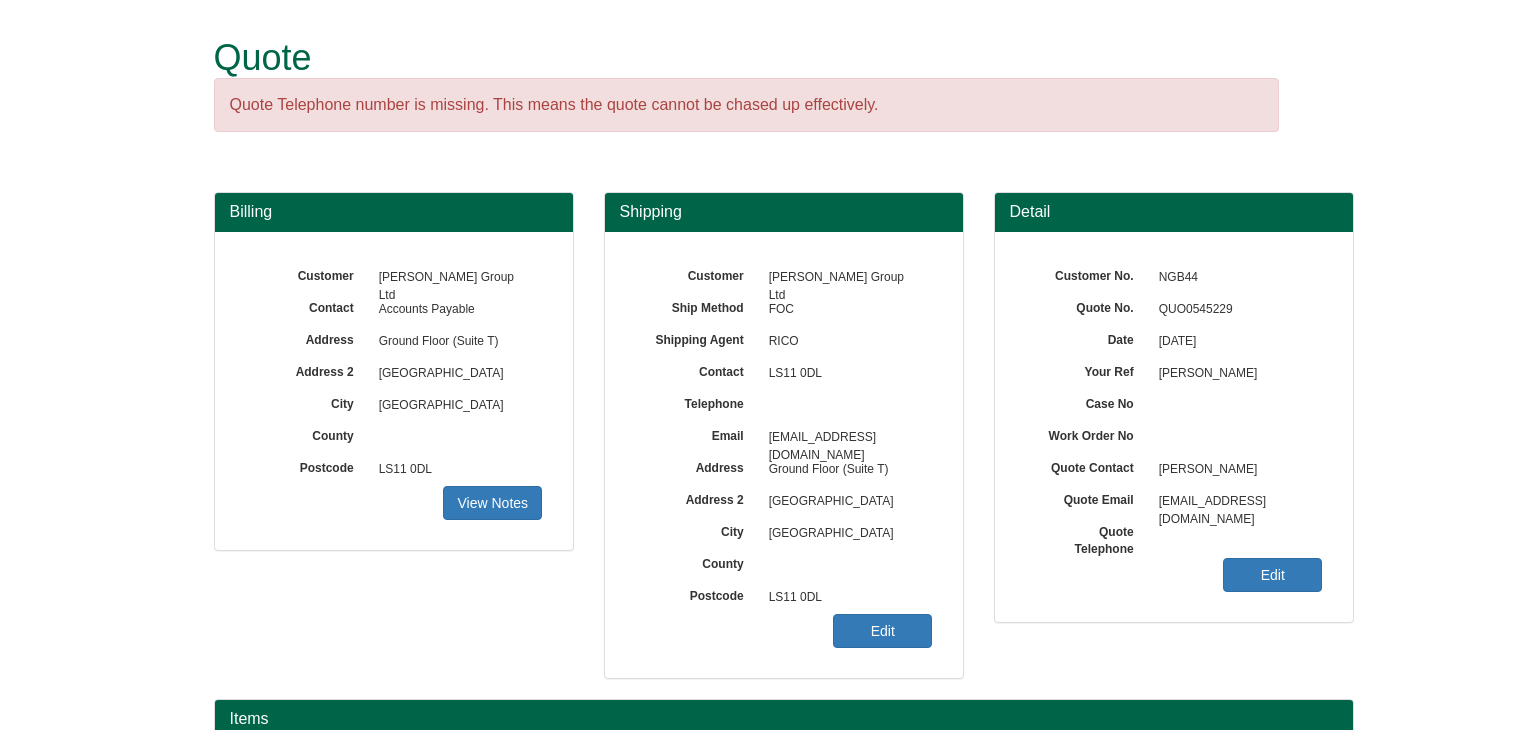 scroll, scrollTop: 0, scrollLeft: 0, axis: both 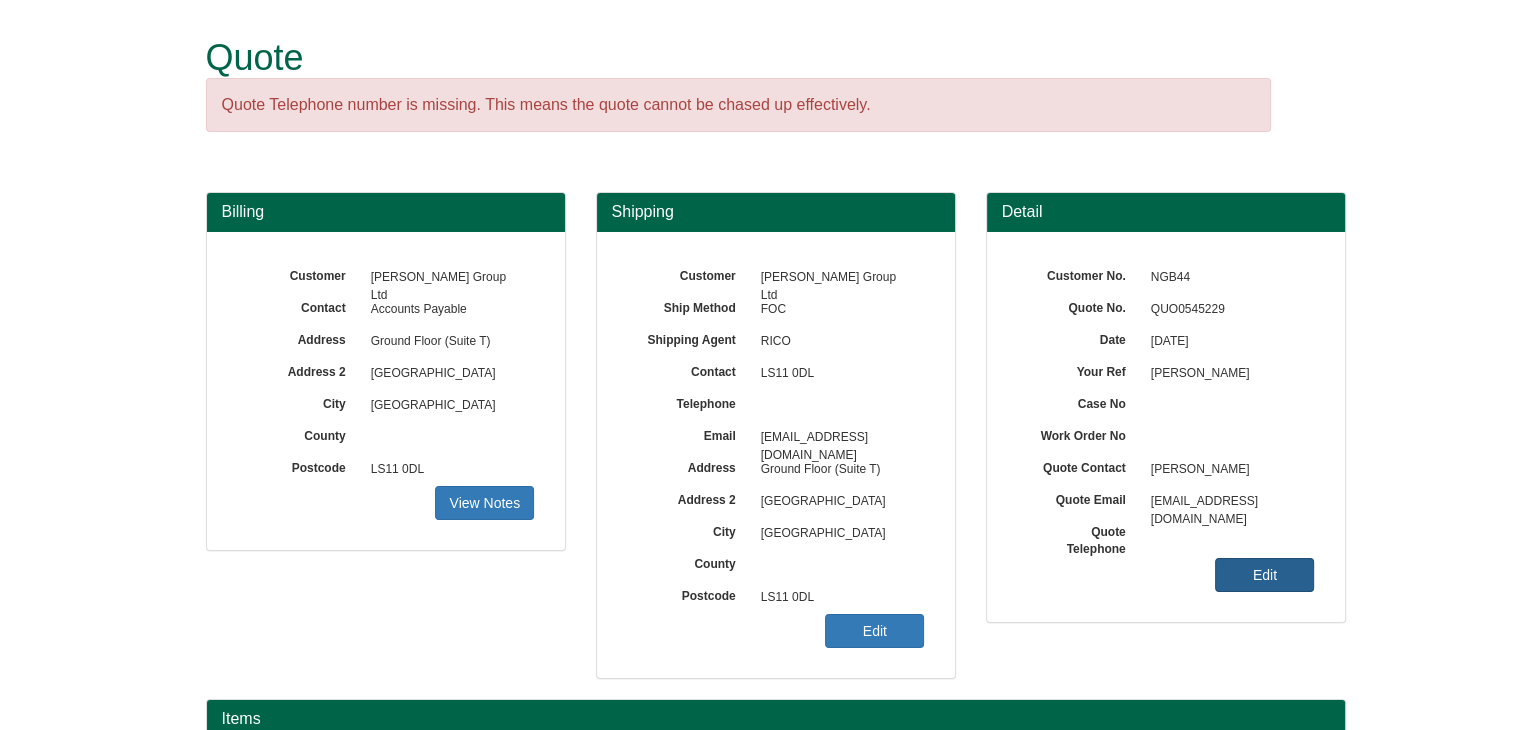 click on "Edit" at bounding box center (1264, 575) 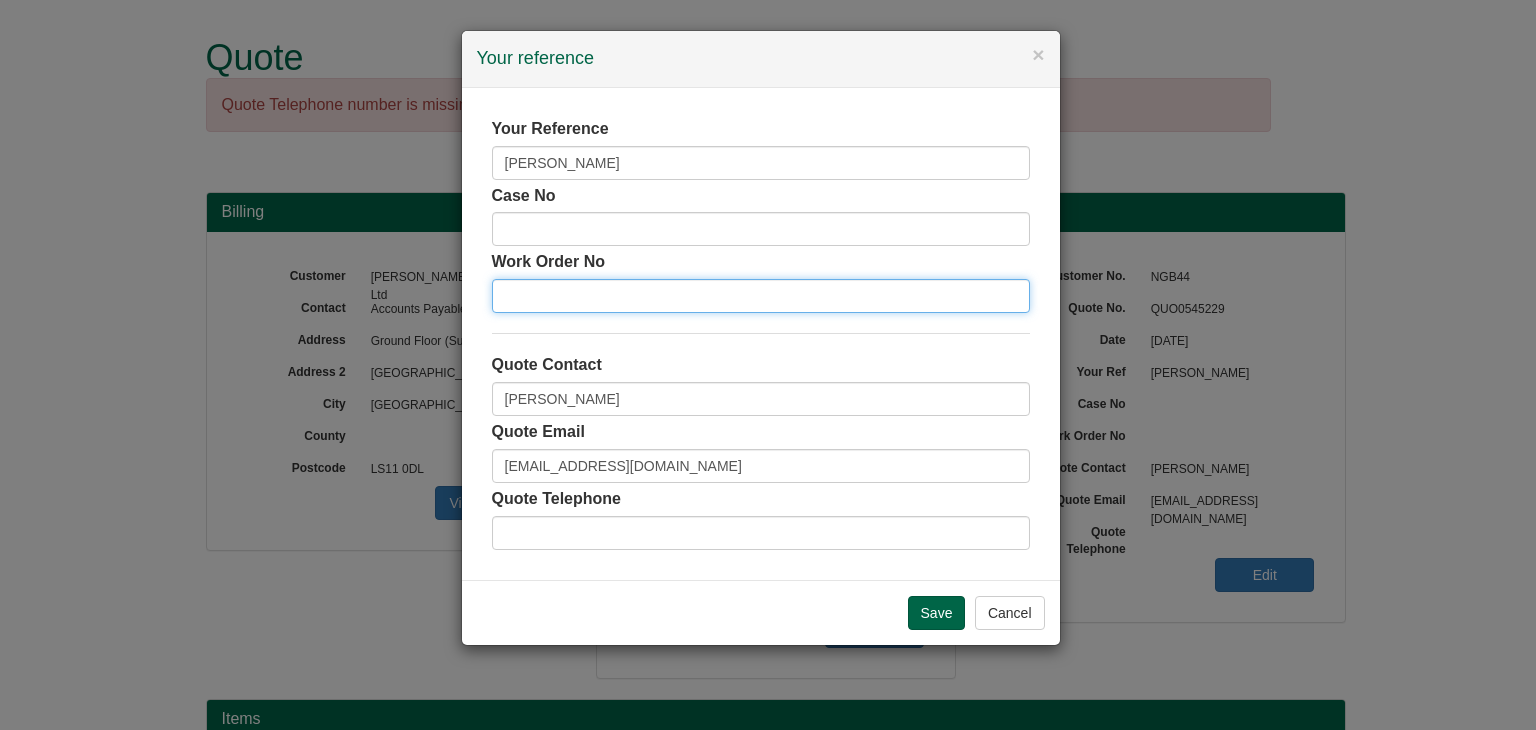 paste on "WO189558" 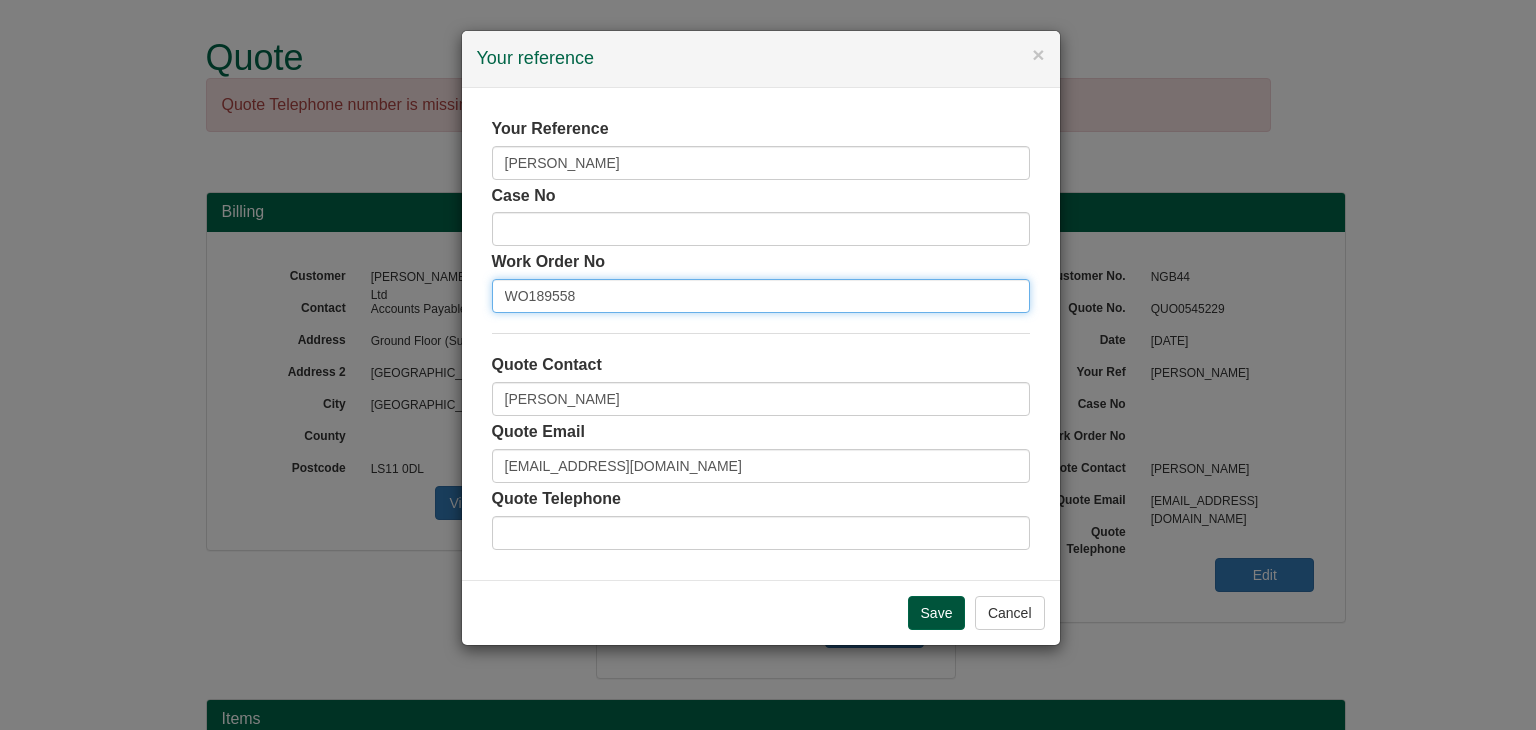 type on "WO189558" 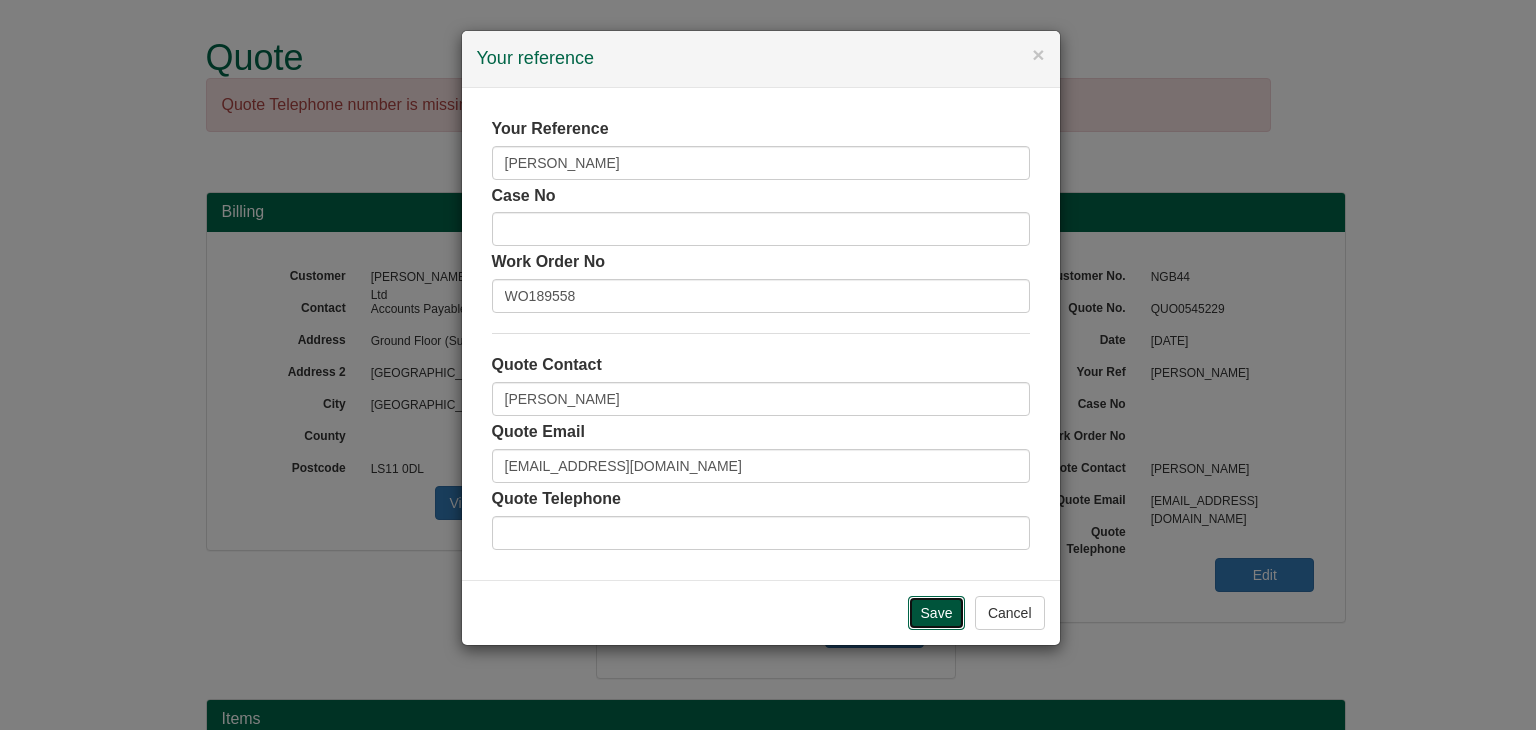 click on "Save" at bounding box center [937, 613] 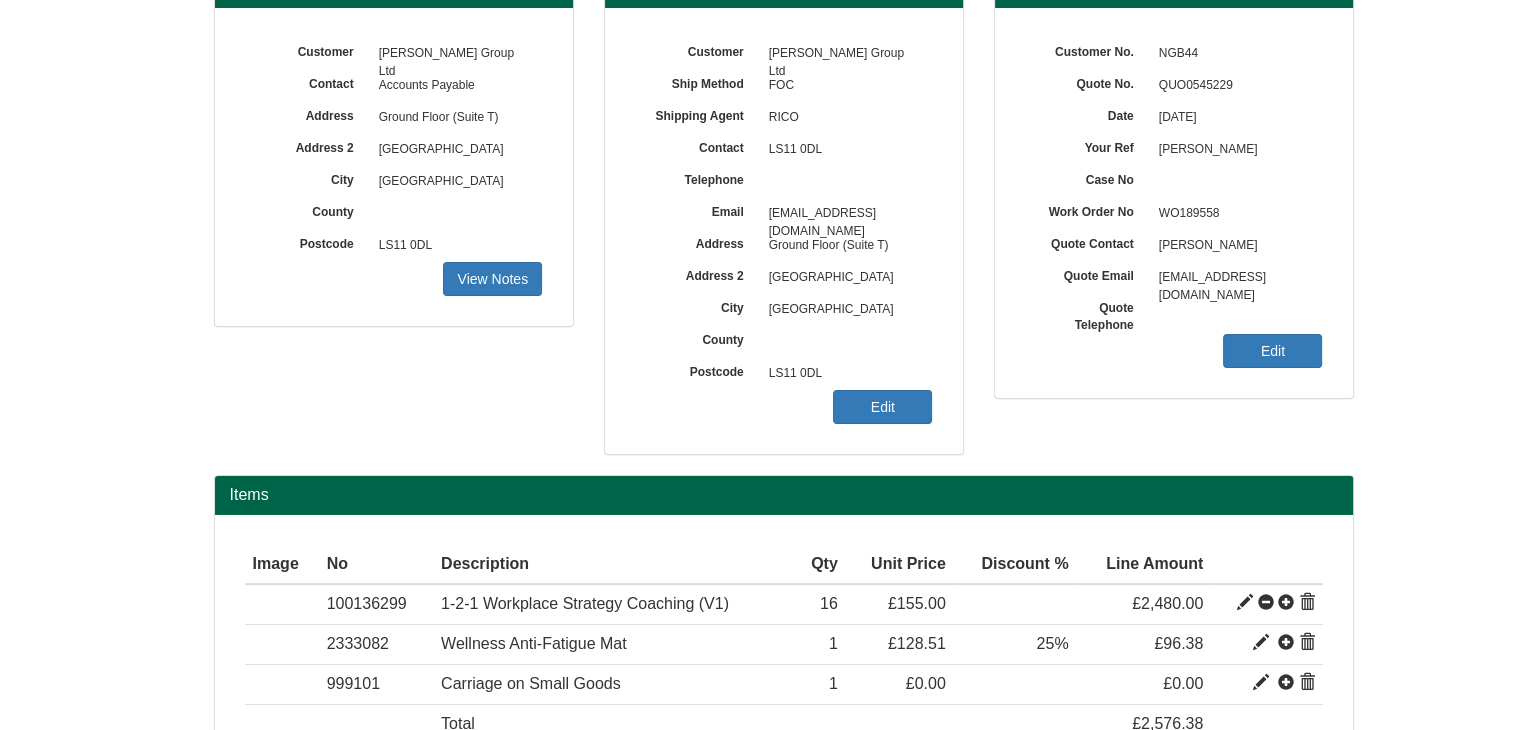 scroll, scrollTop: 160, scrollLeft: 0, axis: vertical 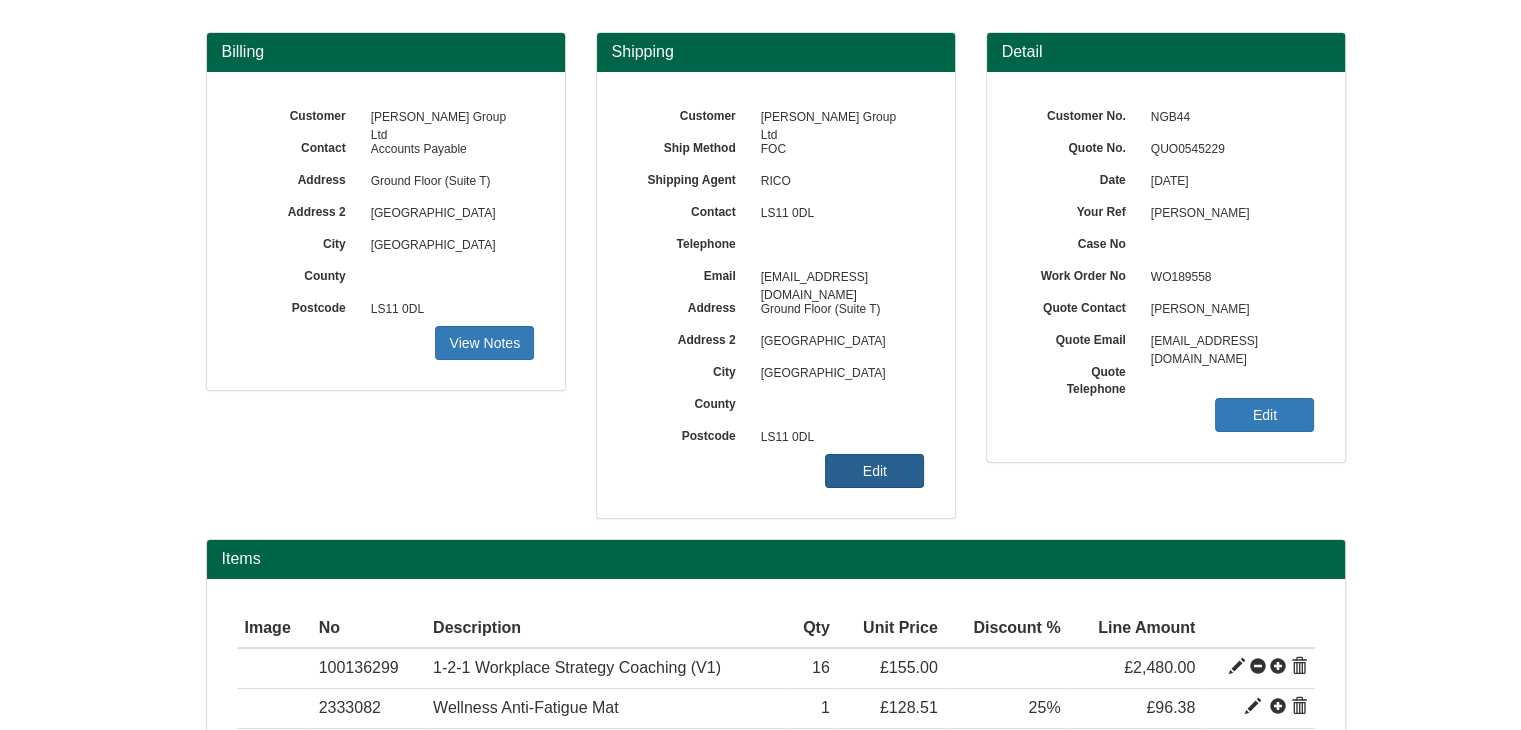 click on "Edit" at bounding box center [874, 471] 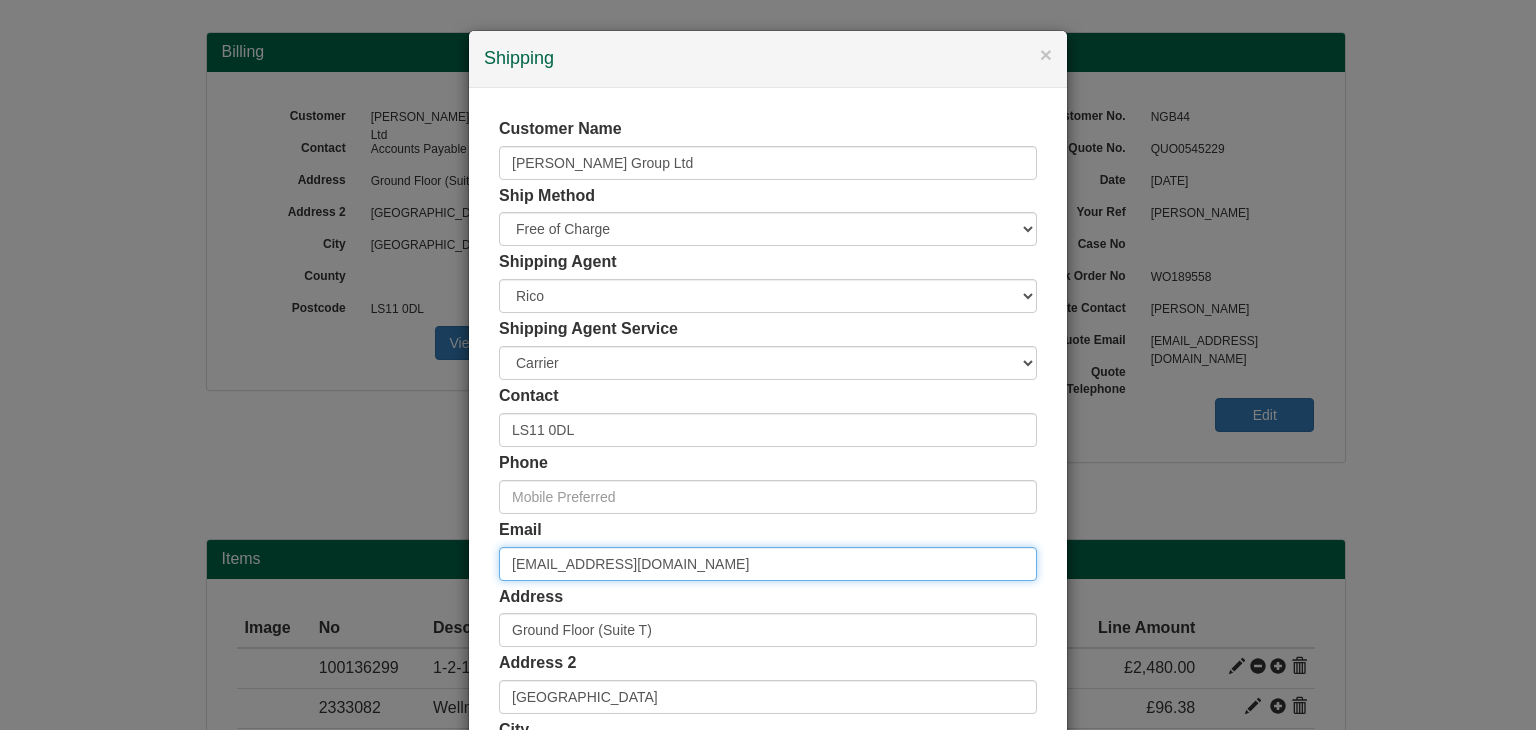 drag, startPoint x: 768, startPoint y: 557, endPoint x: 486, endPoint y: 560, distance: 282.01596 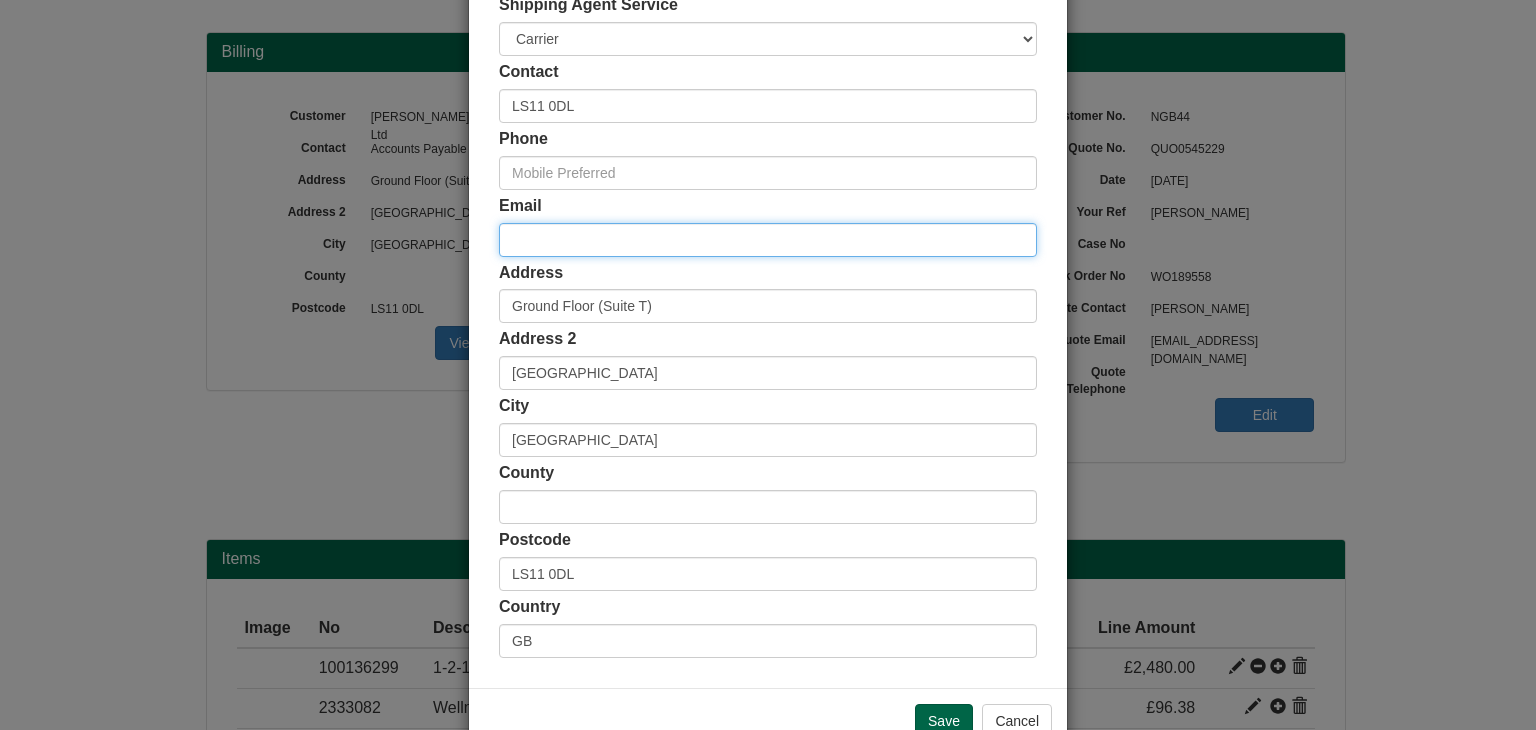 scroll, scrollTop: 376, scrollLeft: 0, axis: vertical 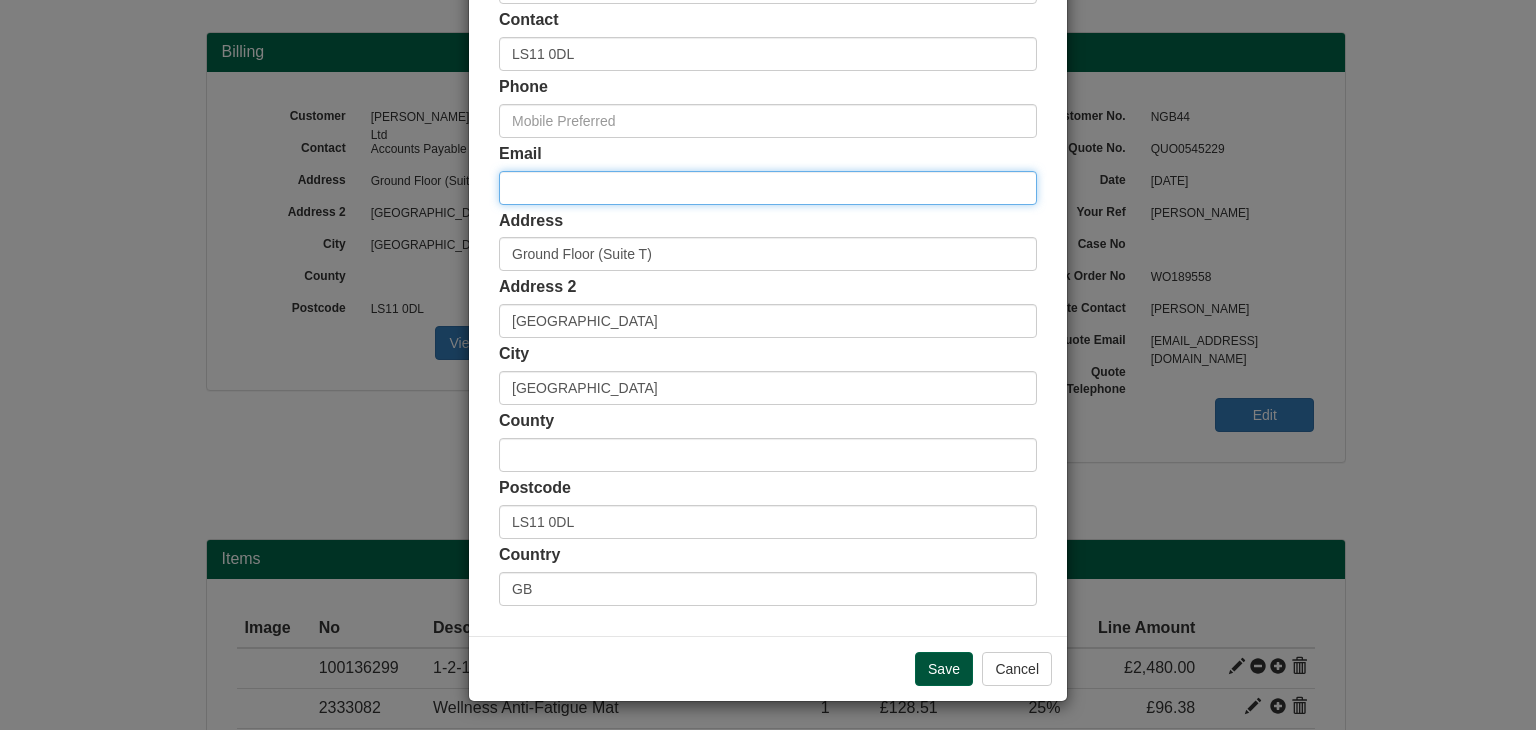 type 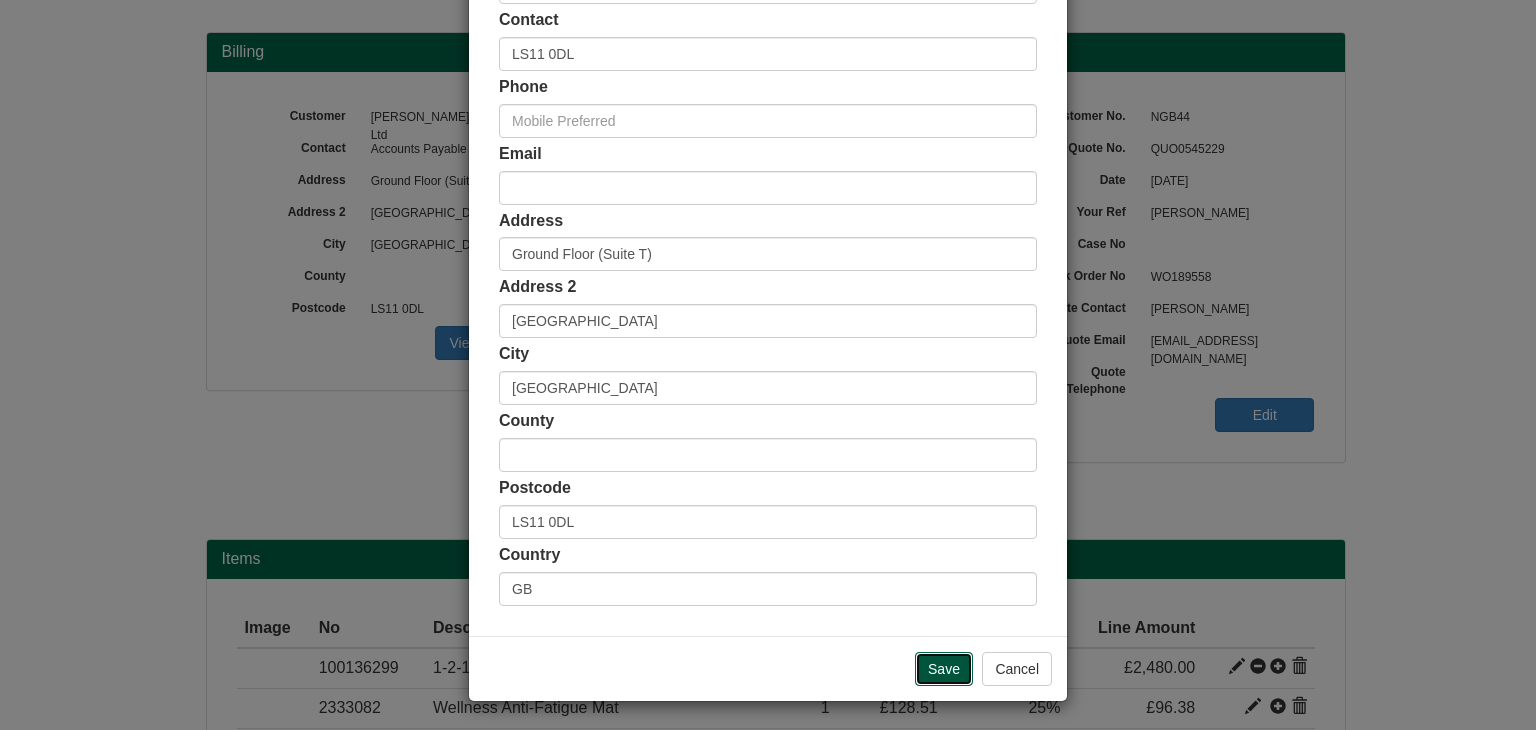 click on "Save" at bounding box center (944, 669) 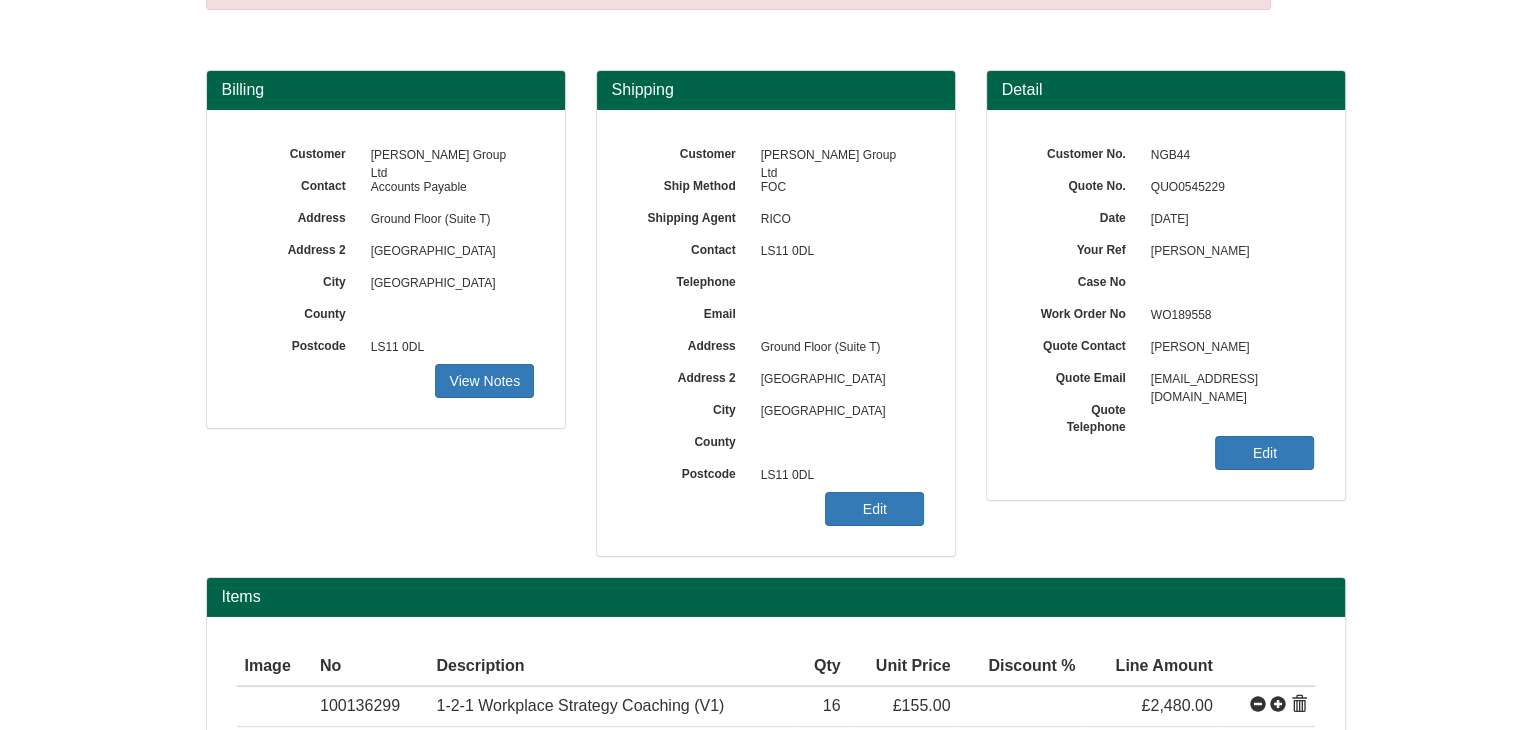 scroll, scrollTop: 360, scrollLeft: 0, axis: vertical 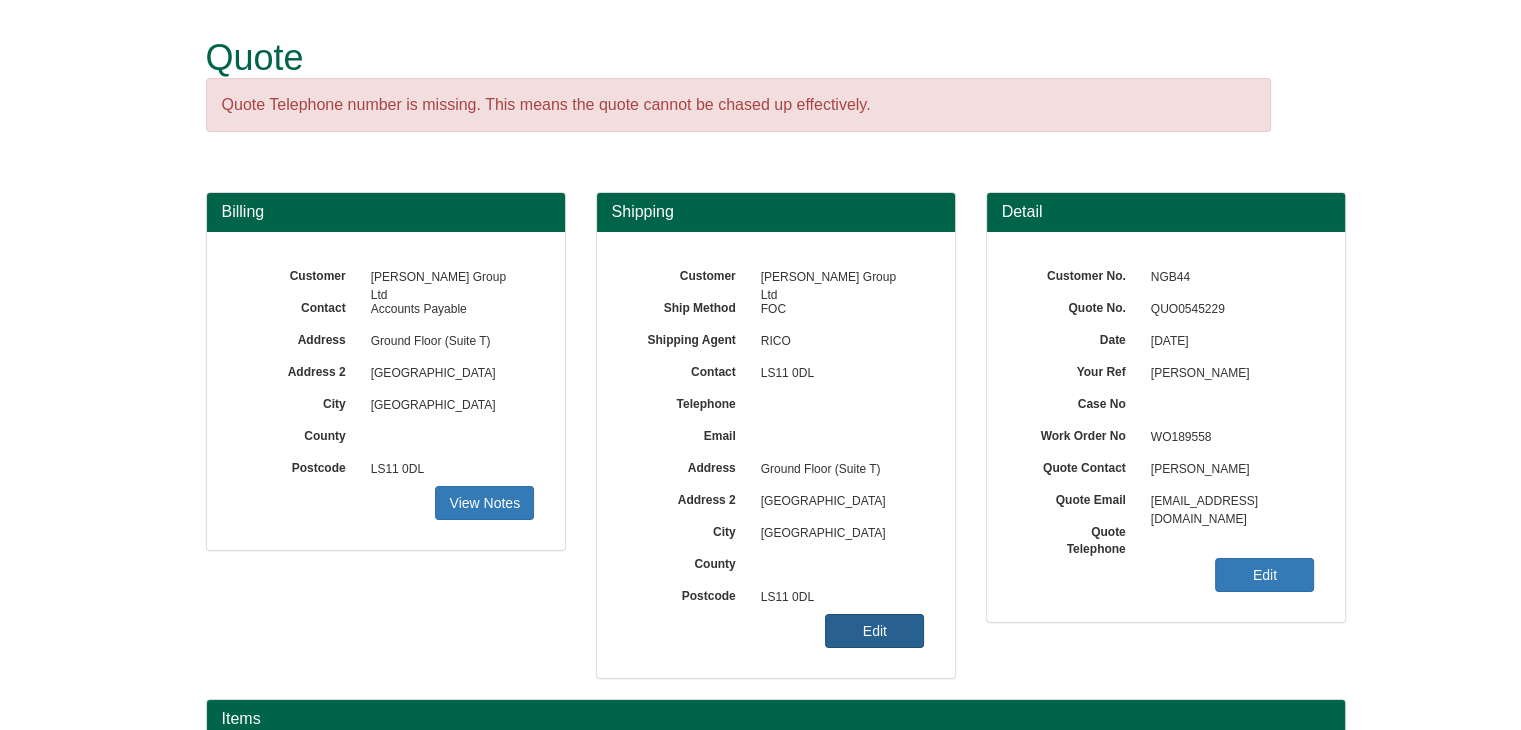click on "Edit" at bounding box center (874, 631) 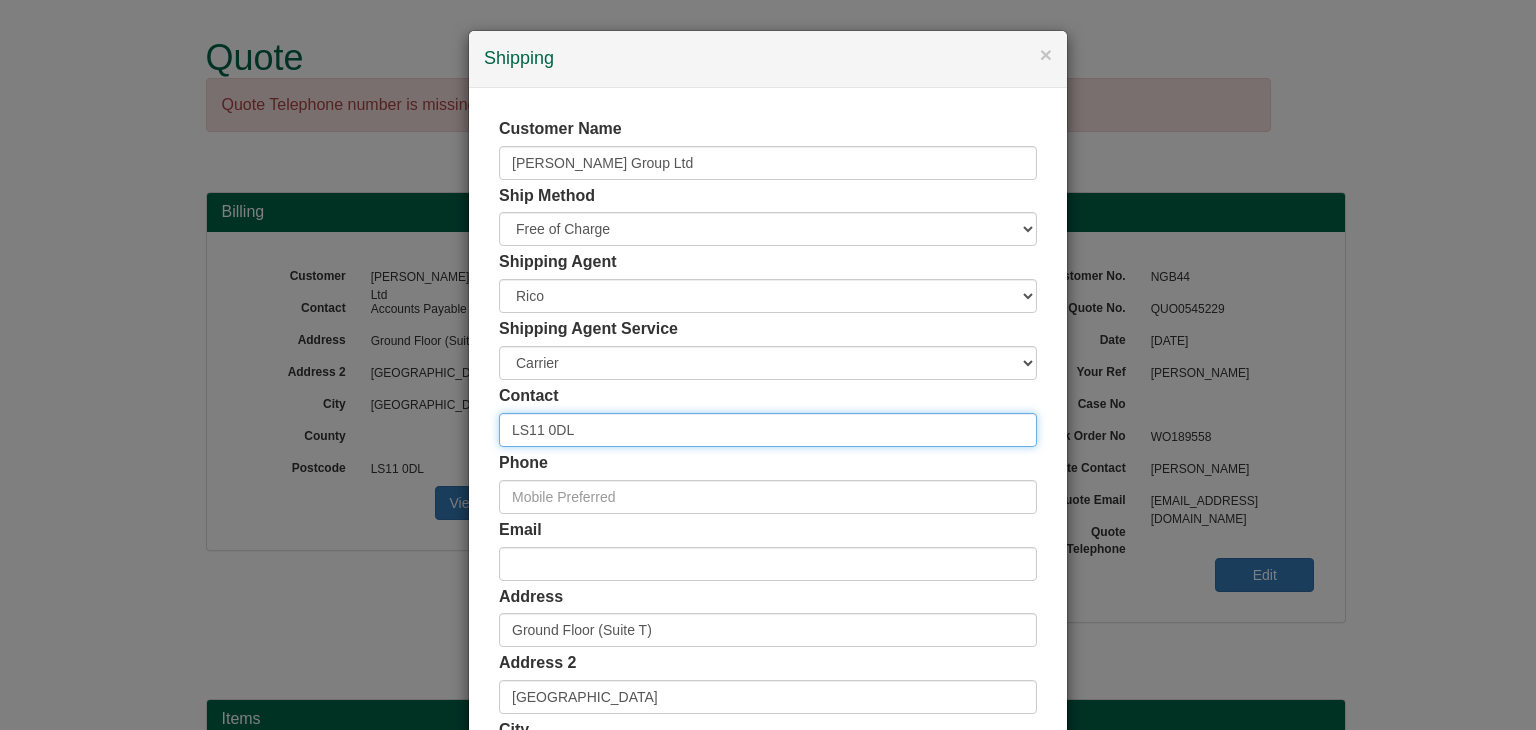 drag, startPoint x: 531, startPoint y: 415, endPoint x: 363, endPoint y: 413, distance: 168.0119 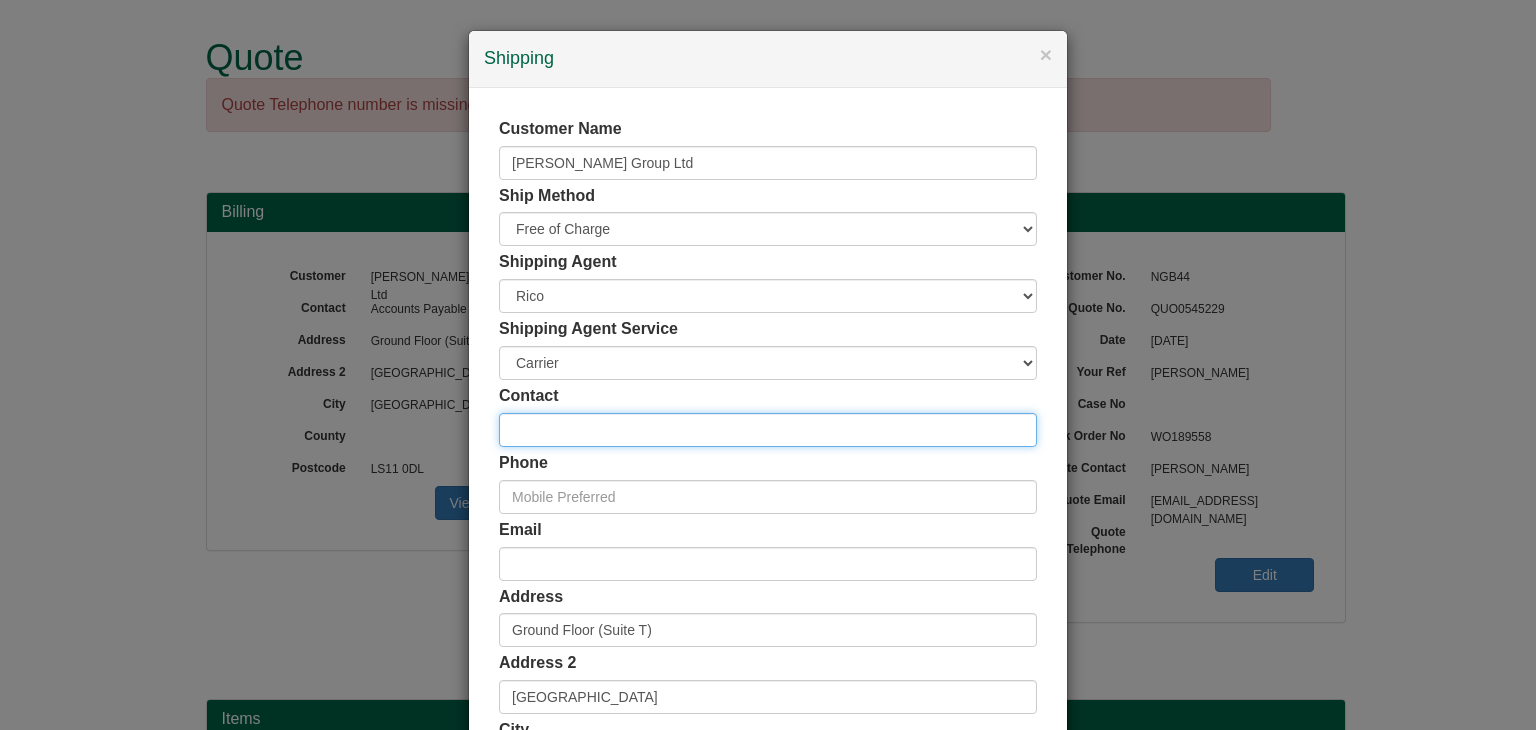 paste on "[PERSON_NAME]" 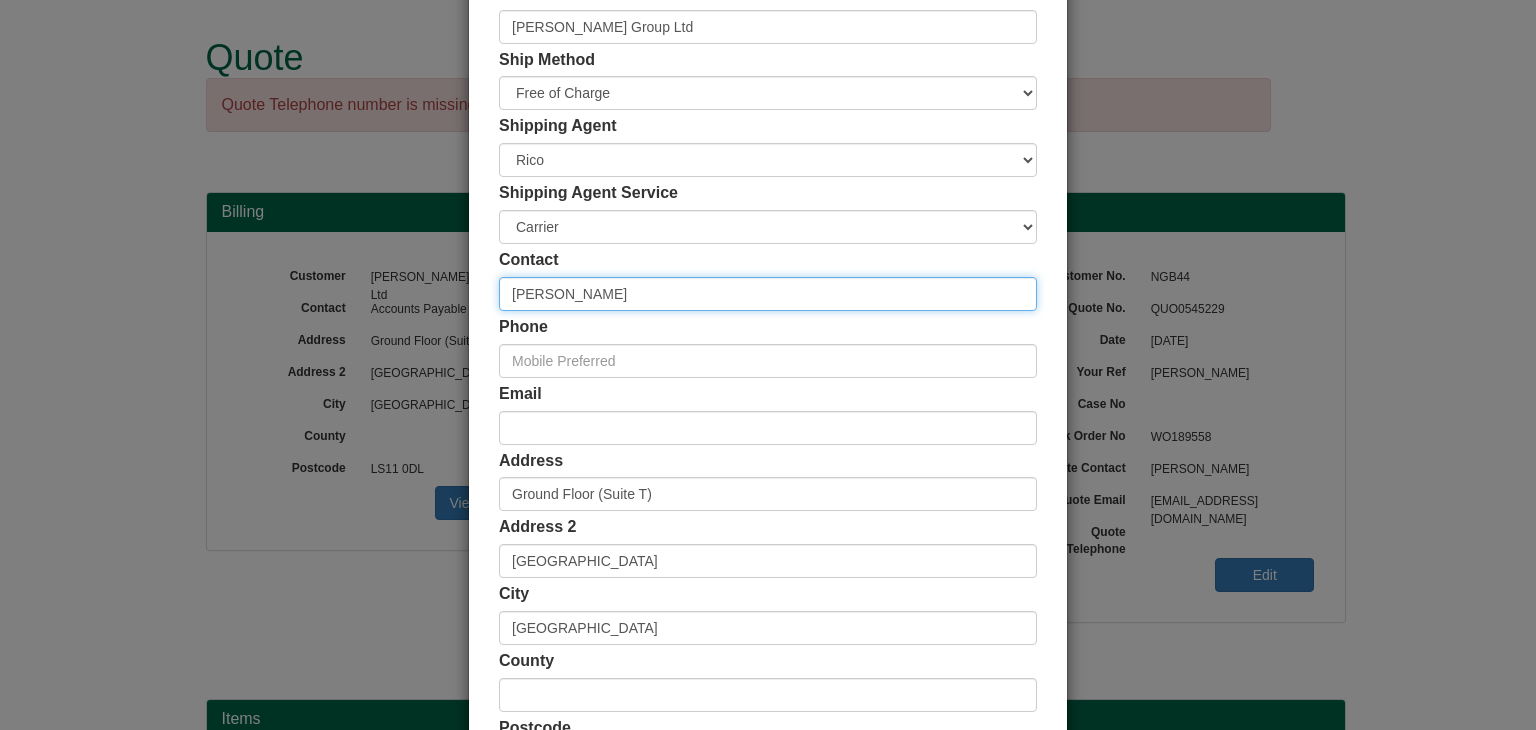 scroll, scrollTop: 376, scrollLeft: 0, axis: vertical 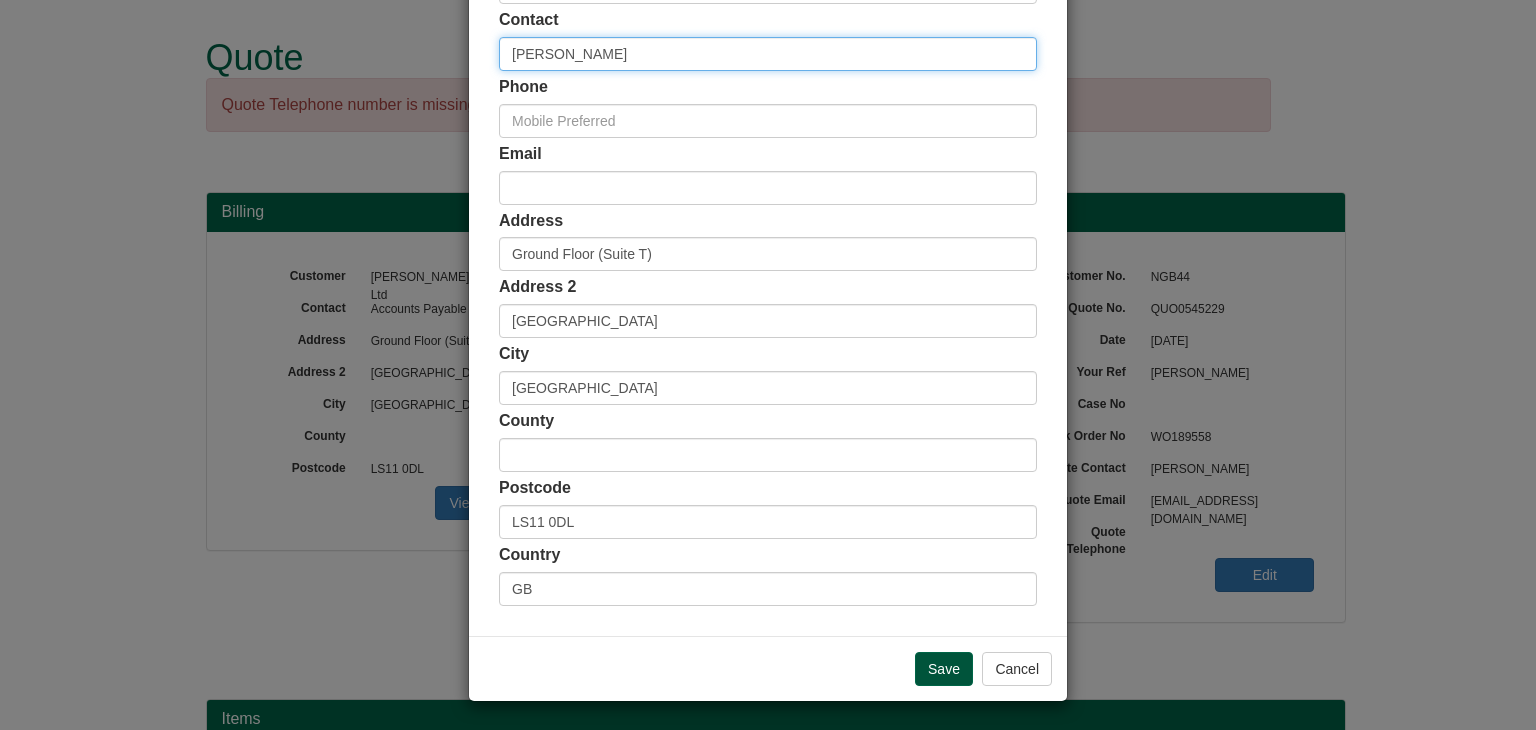 type on "[PERSON_NAME]" 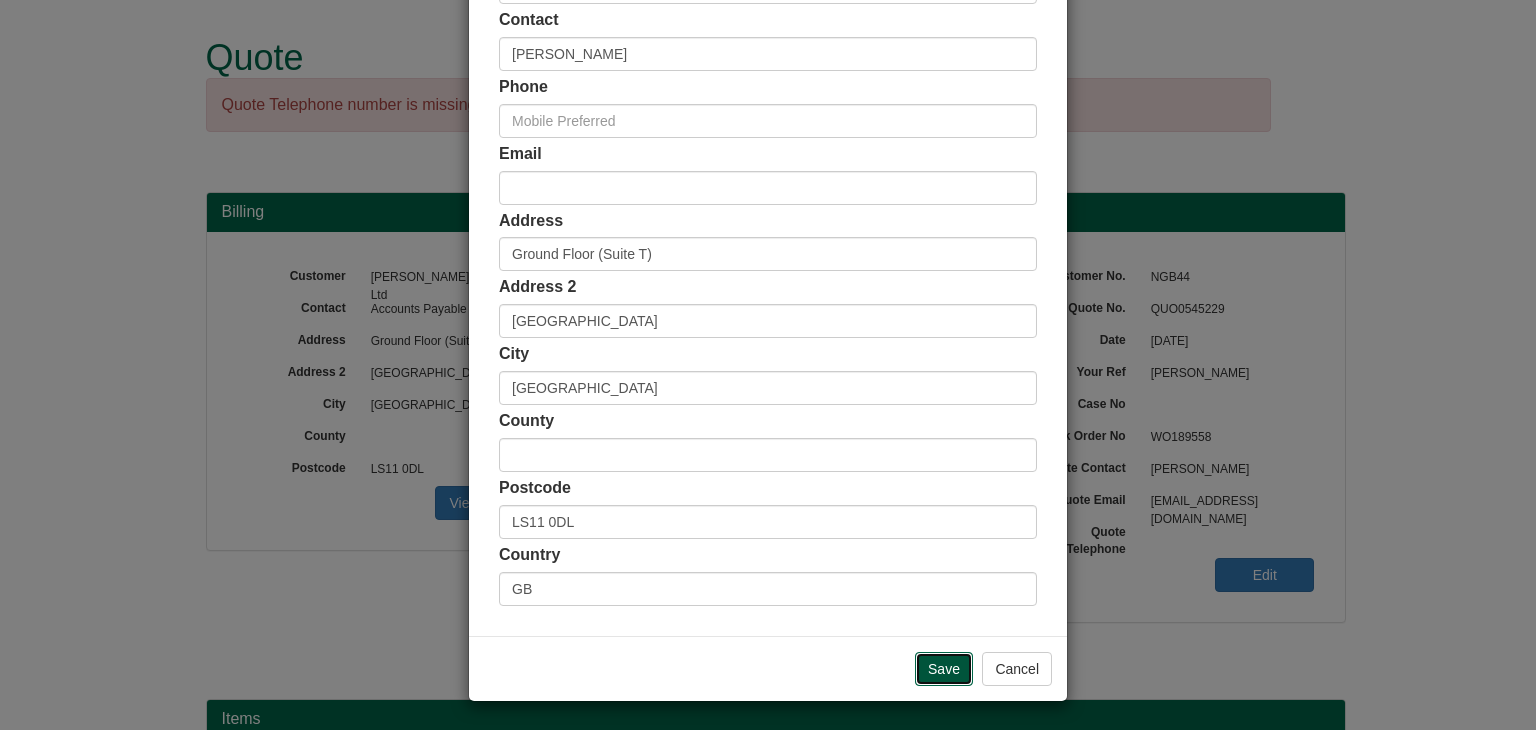 click on "Save" at bounding box center [944, 669] 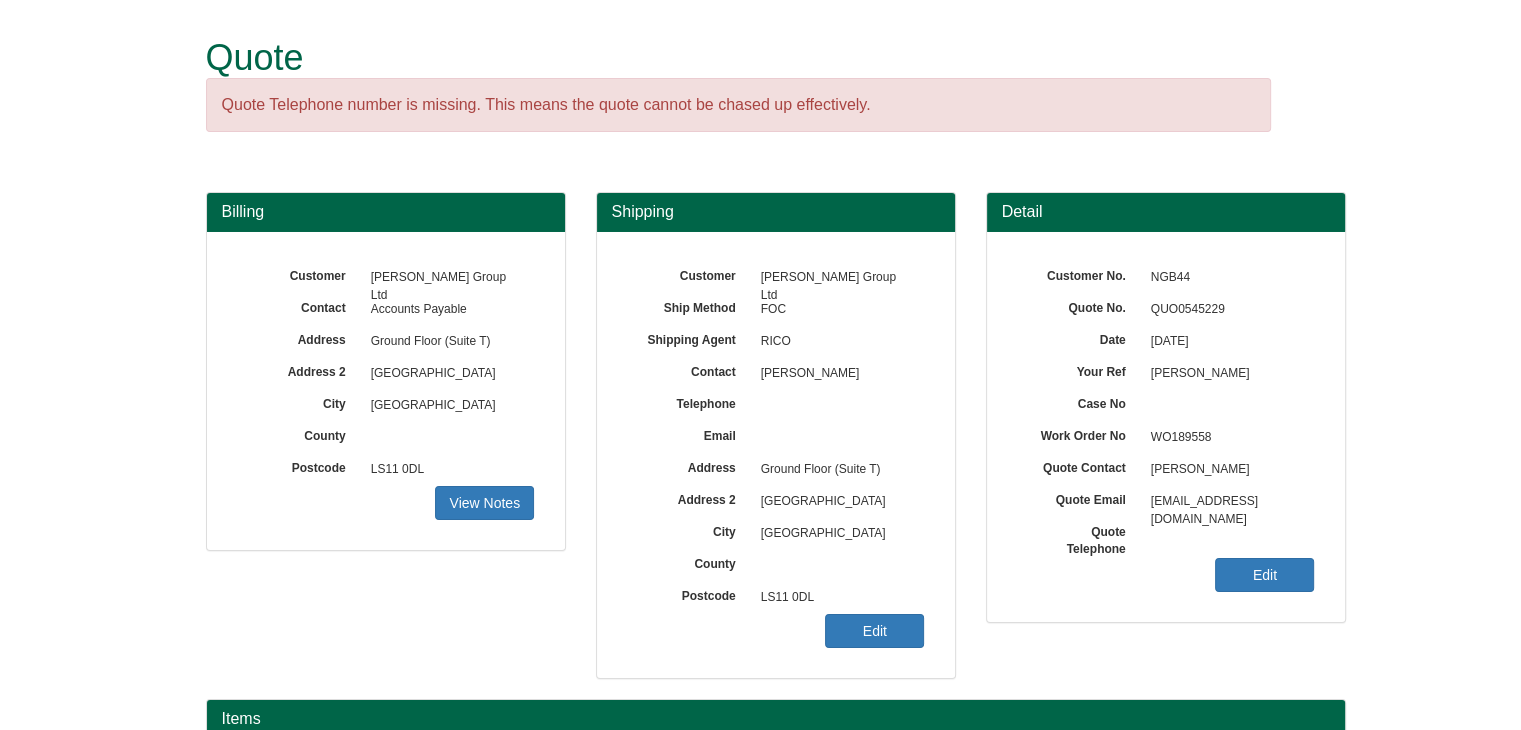scroll, scrollTop: 360, scrollLeft: 0, axis: vertical 